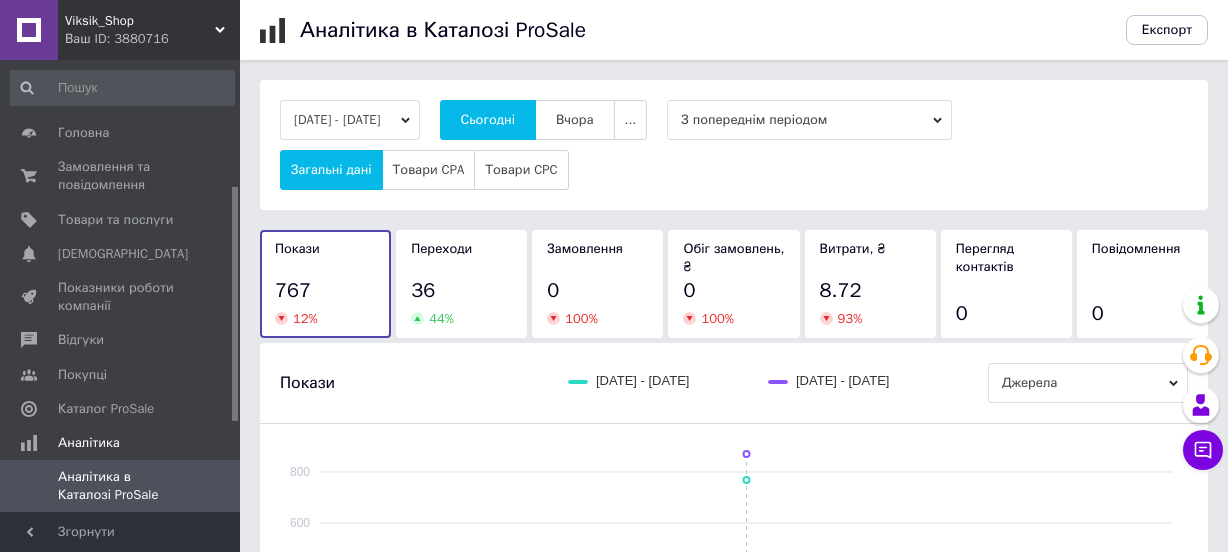scroll, scrollTop: 0, scrollLeft: 0, axis: both 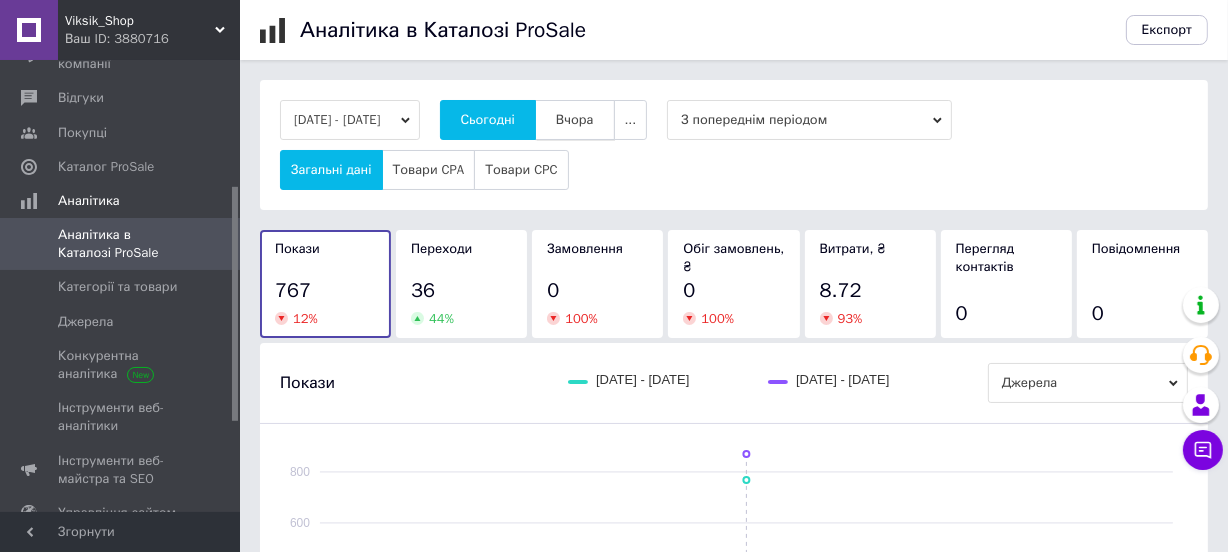 click on "Вчора" at bounding box center [575, 120] 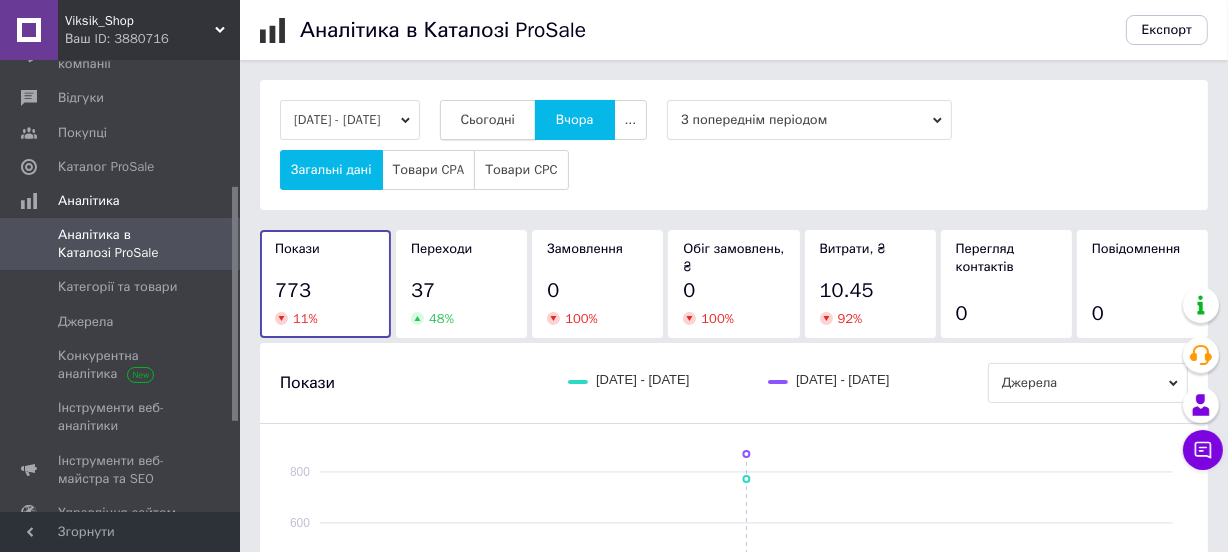 click on "Сьогодні" at bounding box center (488, 120) 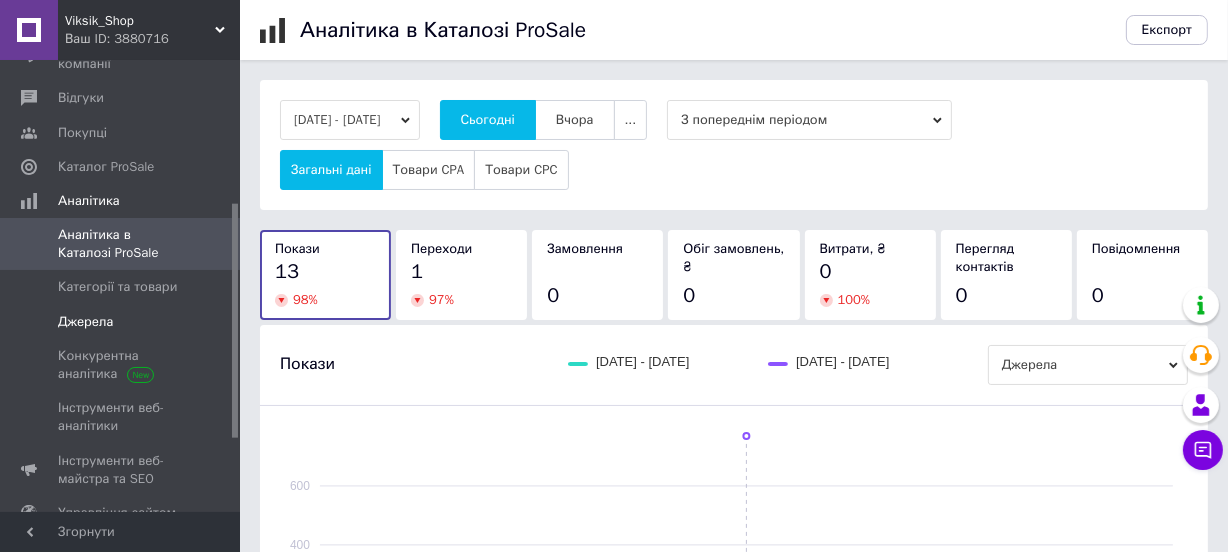scroll, scrollTop: 363, scrollLeft: 0, axis: vertical 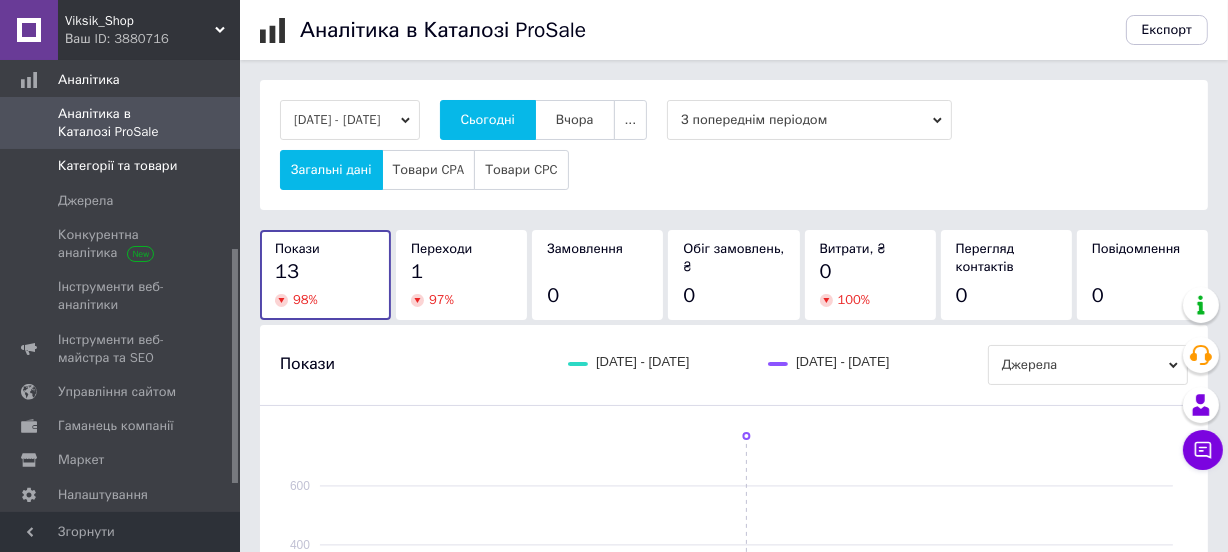 click on "Категорії та товари" at bounding box center (117, 166) 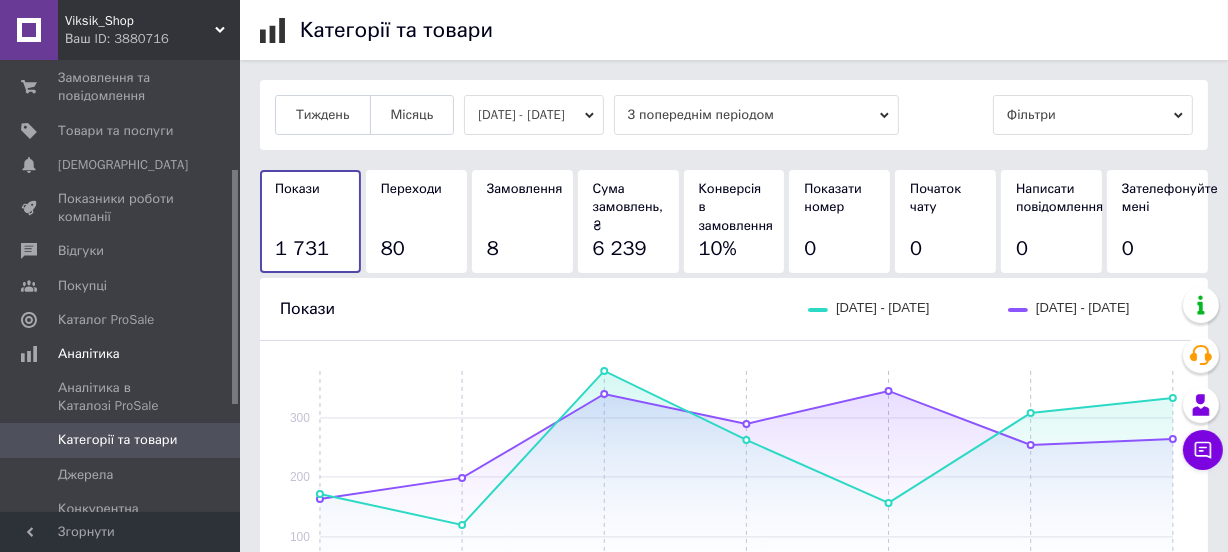 scroll, scrollTop: 0, scrollLeft: 0, axis: both 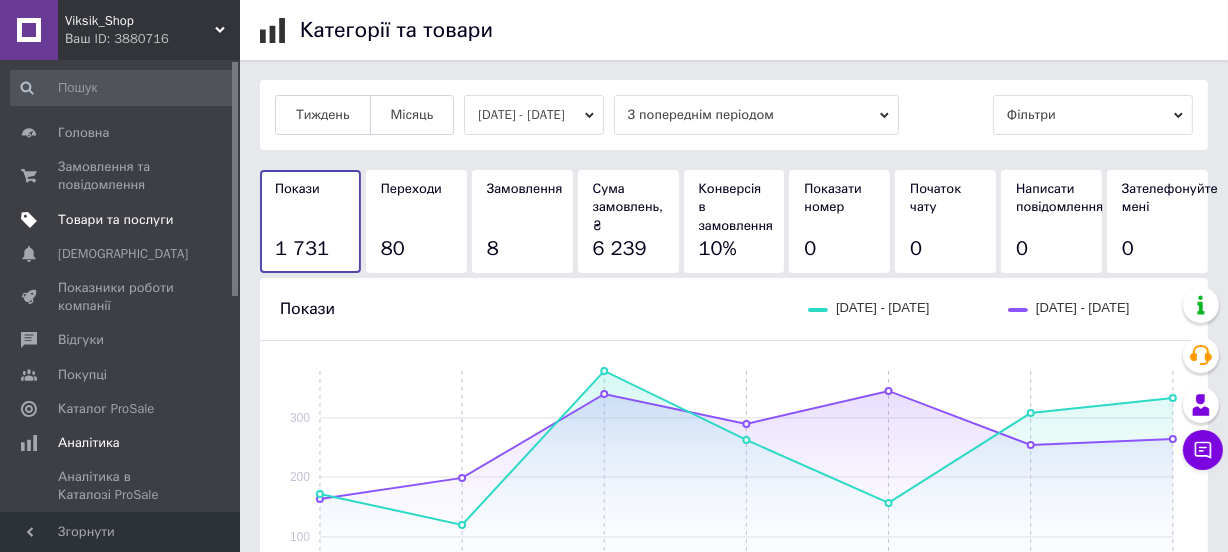 click on "Товари та послуги" at bounding box center [115, 220] 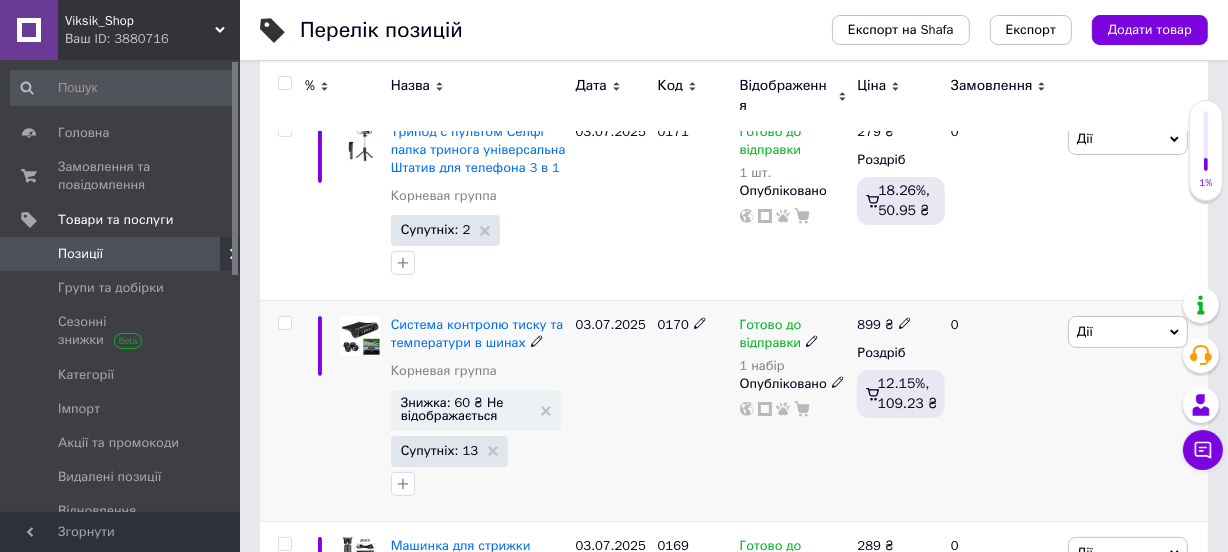 scroll, scrollTop: 363, scrollLeft: 0, axis: vertical 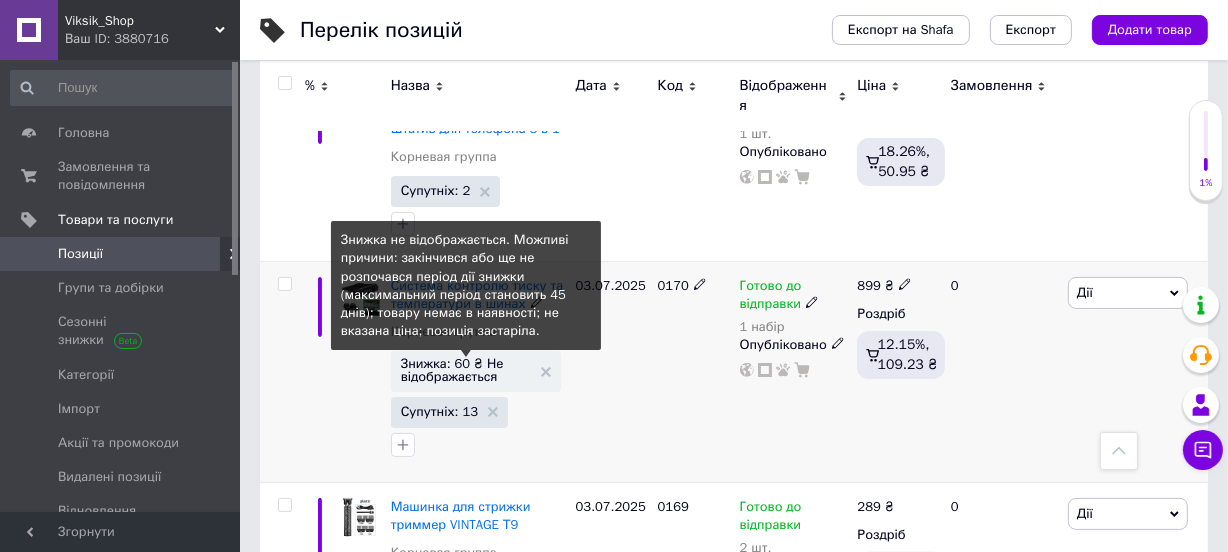 click on "Знижка: 60 ₴ Не відображається" at bounding box center [466, 370] 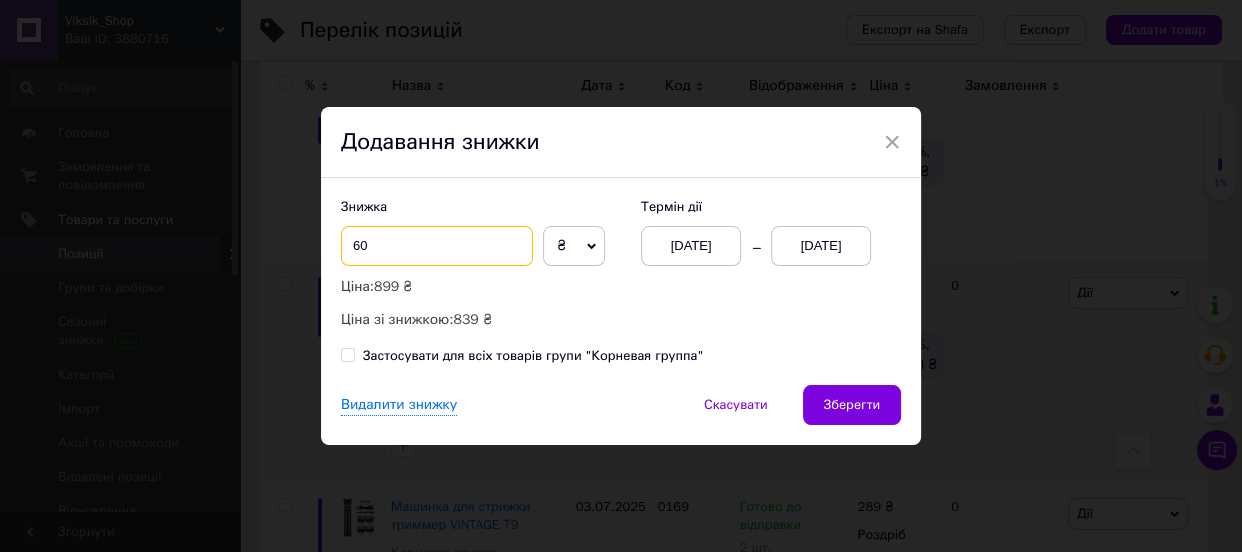 click on "60" at bounding box center [437, 246] 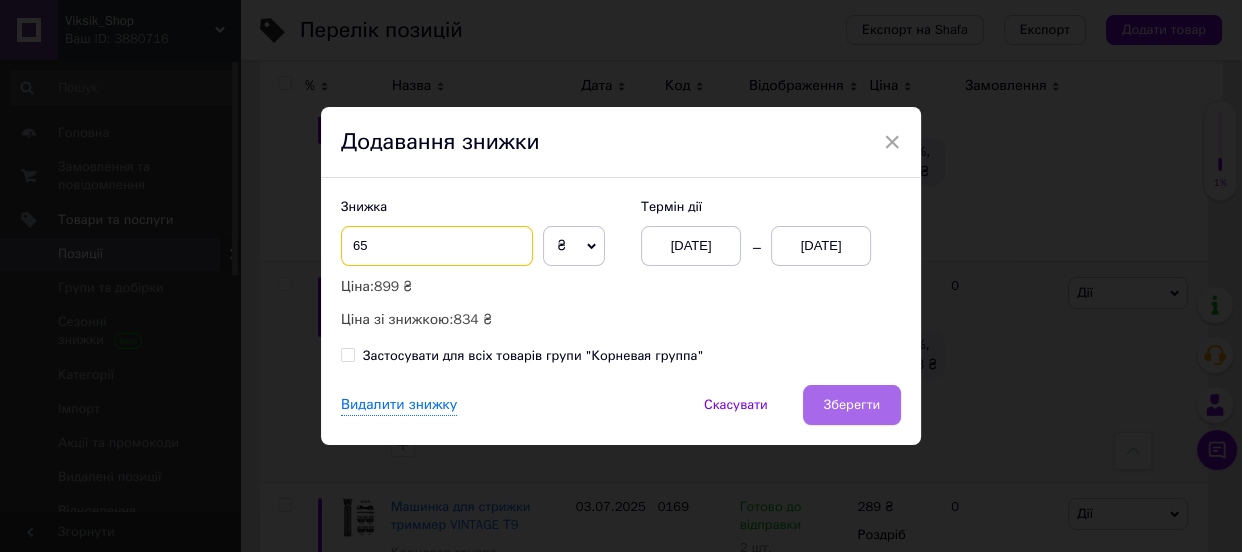 type on "65" 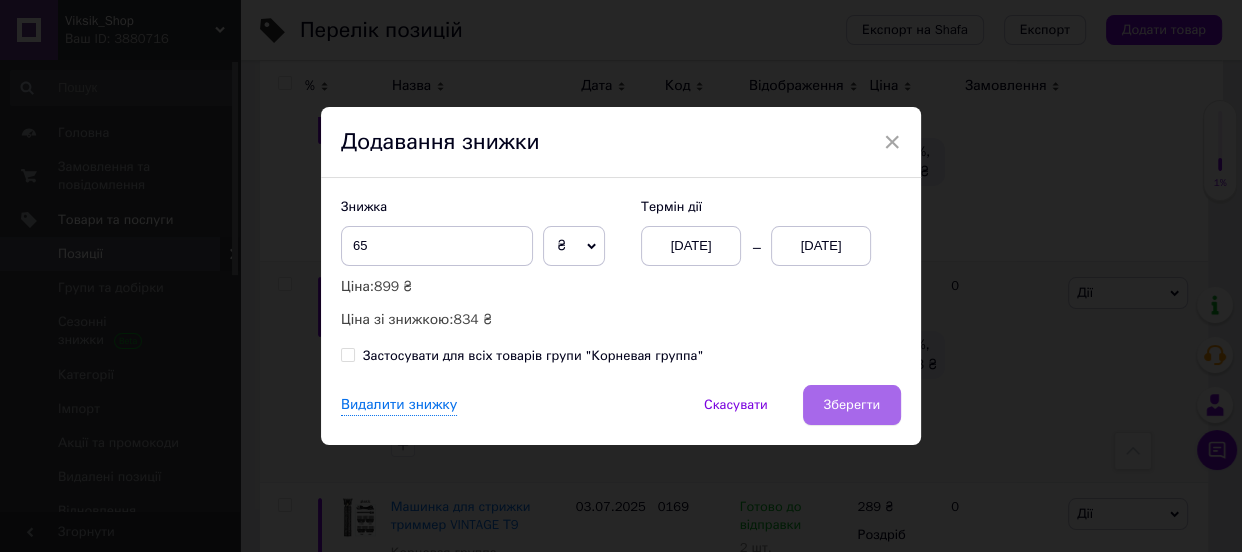 click on "Зберегти" at bounding box center (852, 405) 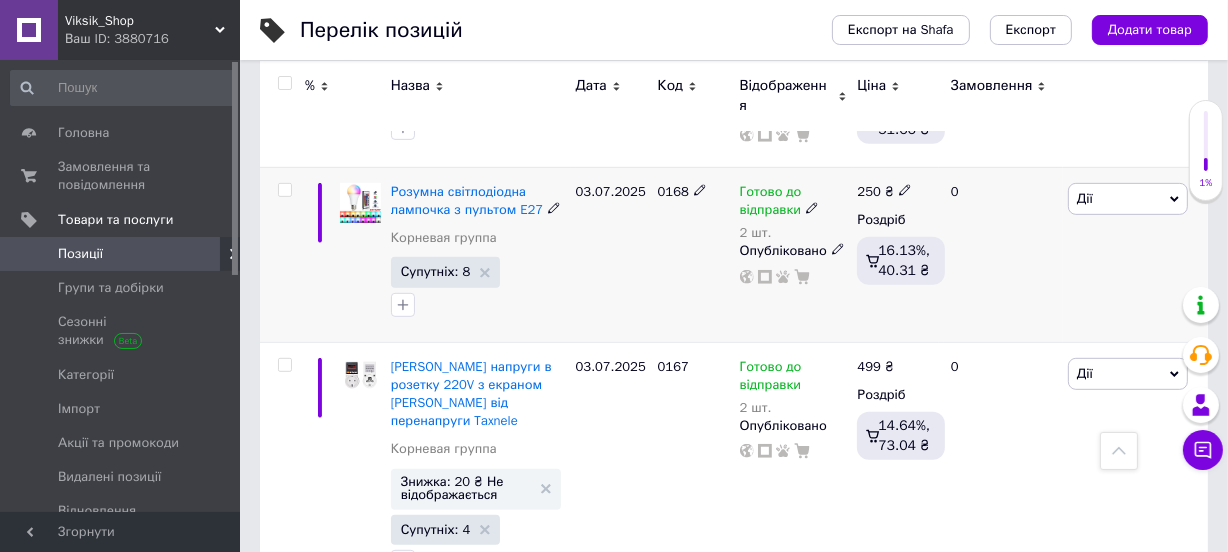 scroll, scrollTop: 848, scrollLeft: 0, axis: vertical 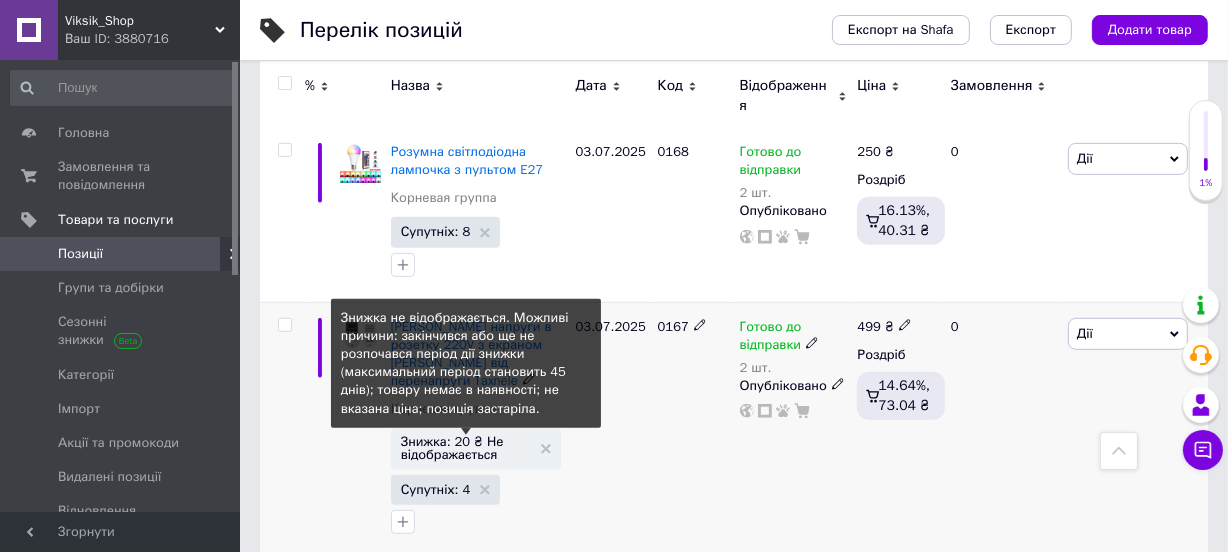 click on "Знижка: 20 ₴ Не відображається" at bounding box center (466, 448) 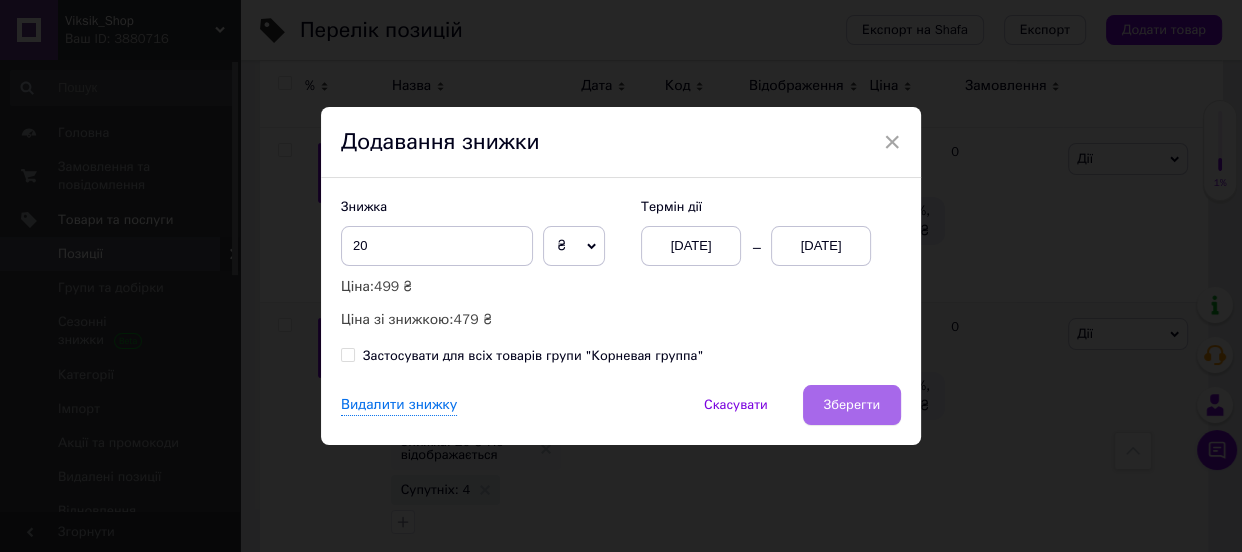 click on "Зберегти" at bounding box center (852, 405) 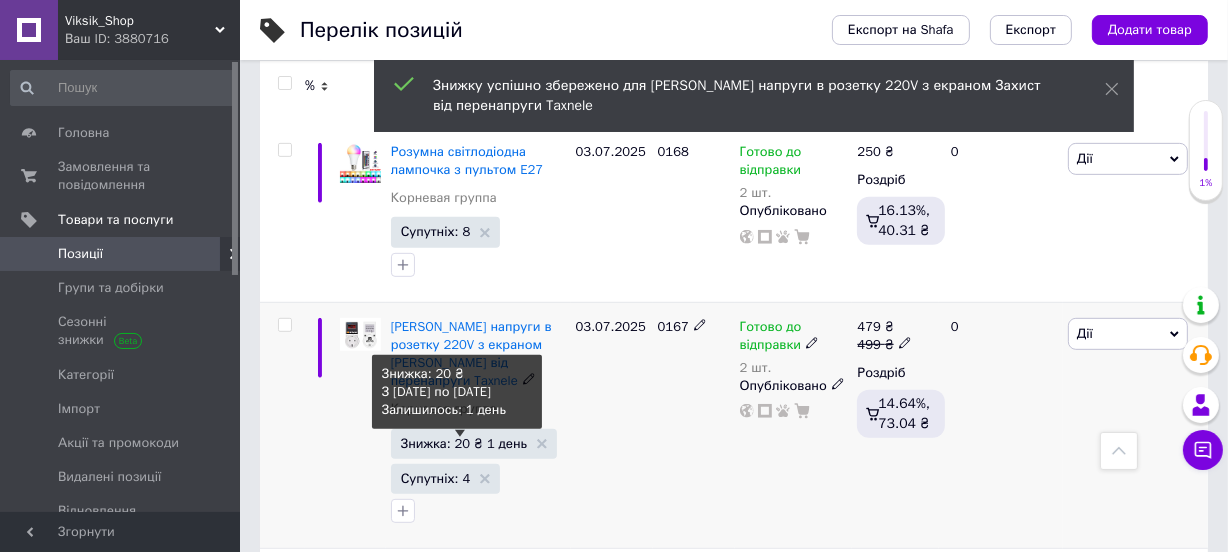 click on "Знижка: 20 ₴ 1 день" at bounding box center (464, 443) 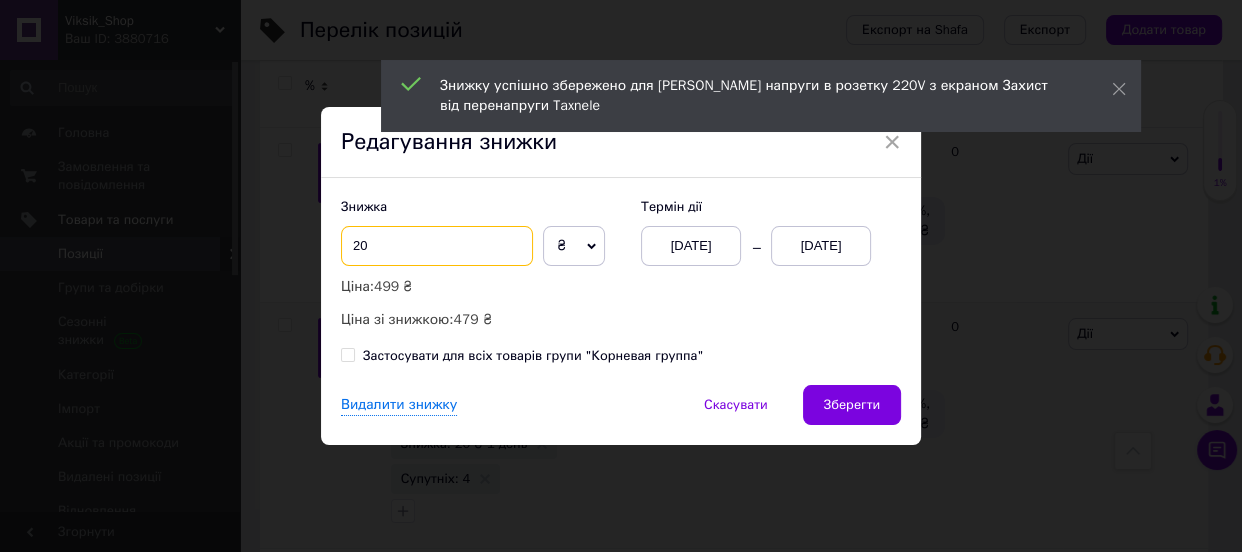 click on "20" at bounding box center (437, 246) 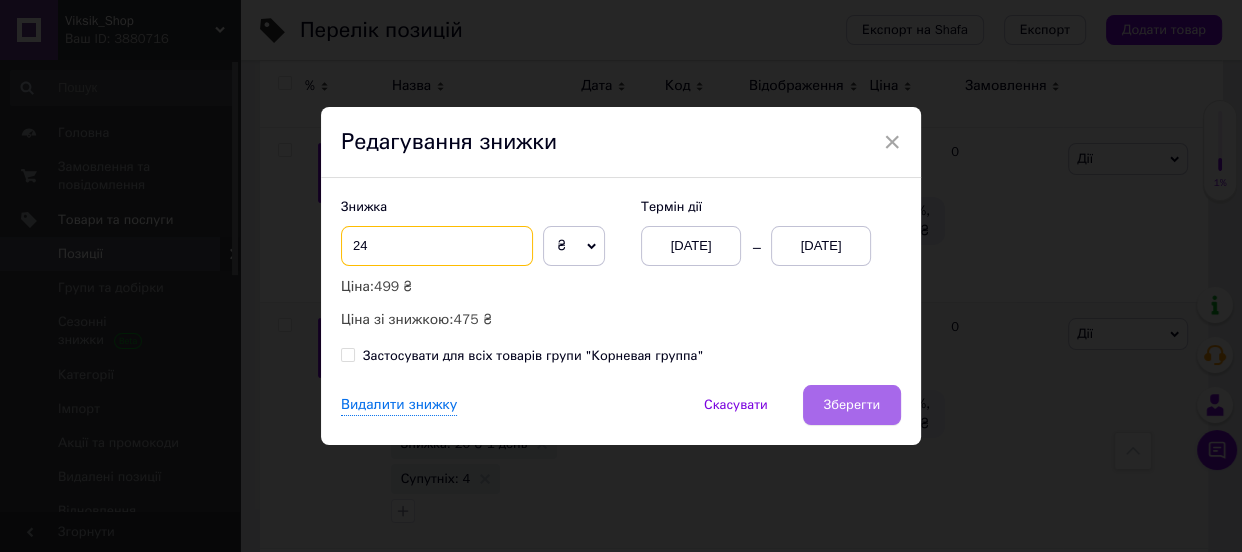 type on "24" 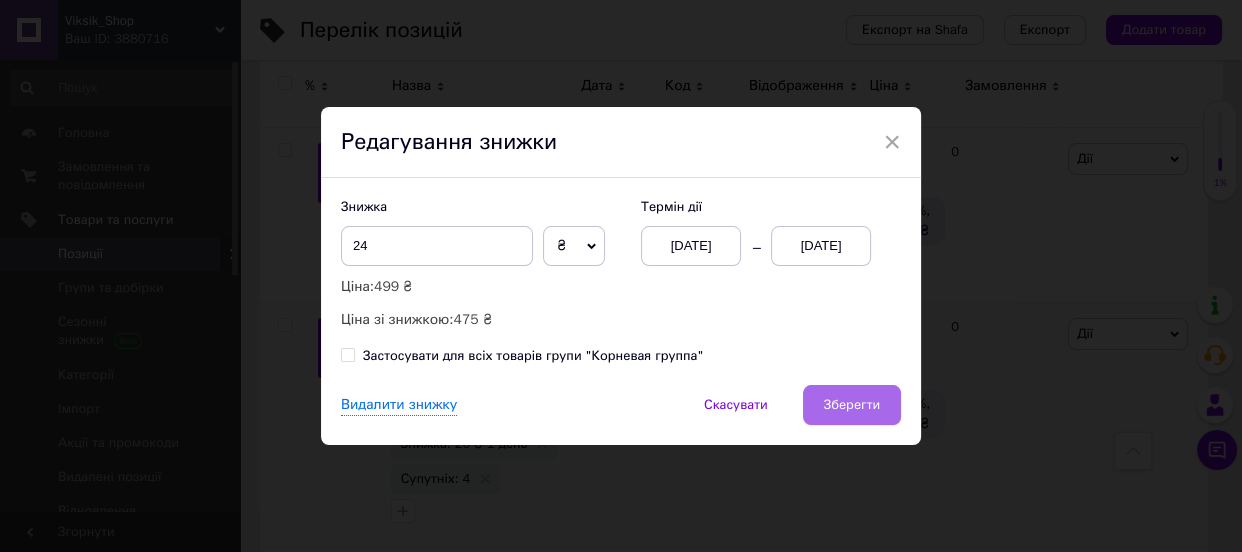 click on "Зберегти" at bounding box center [852, 405] 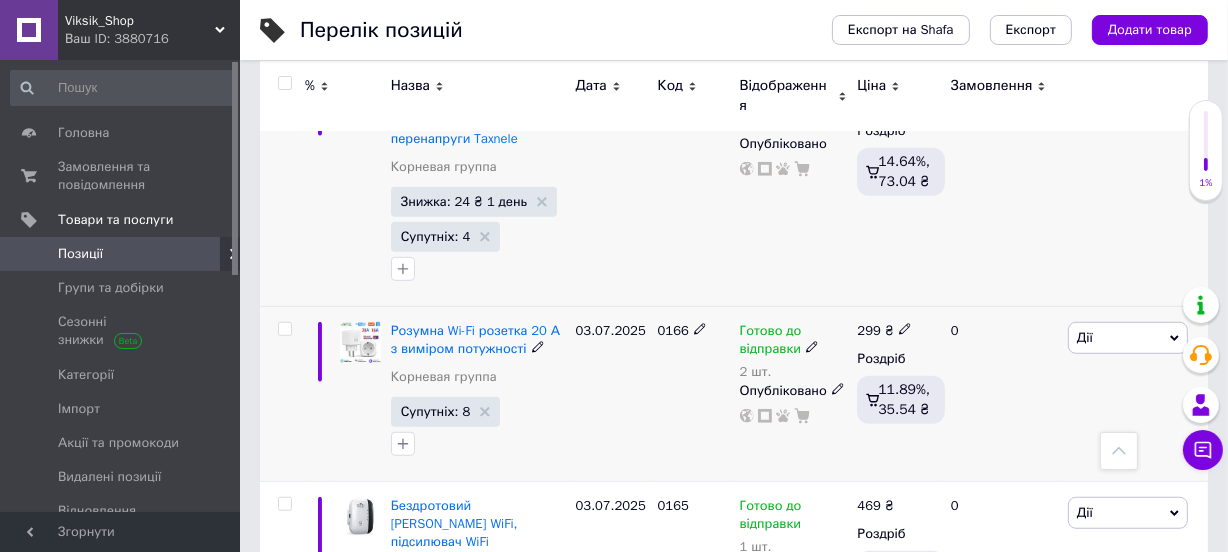 scroll, scrollTop: 1211, scrollLeft: 0, axis: vertical 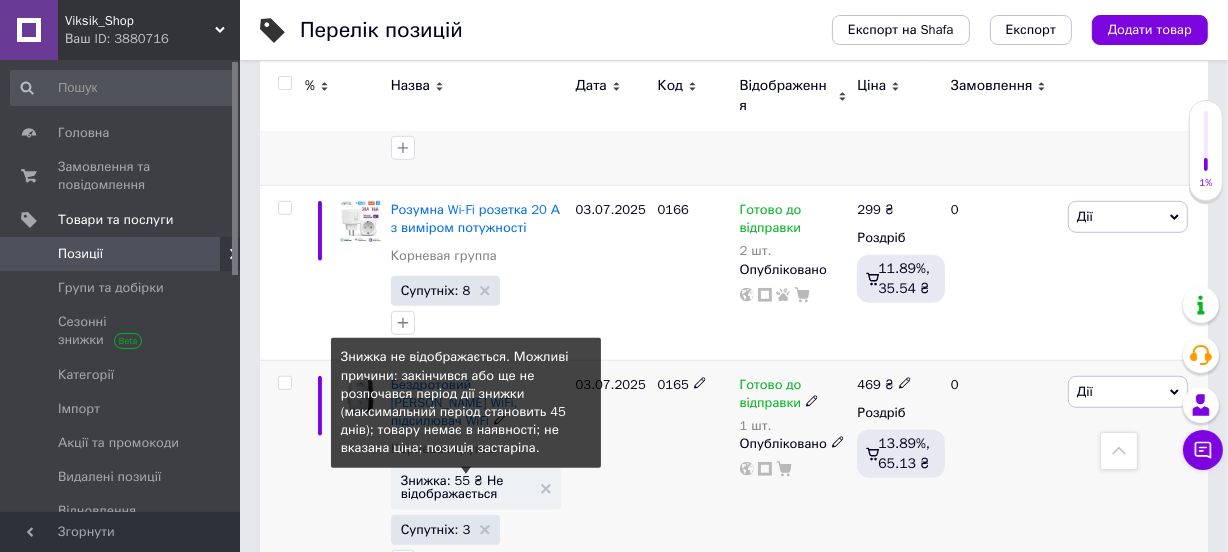 click on "Знижка: 55 ₴ Не відображається" at bounding box center [466, 487] 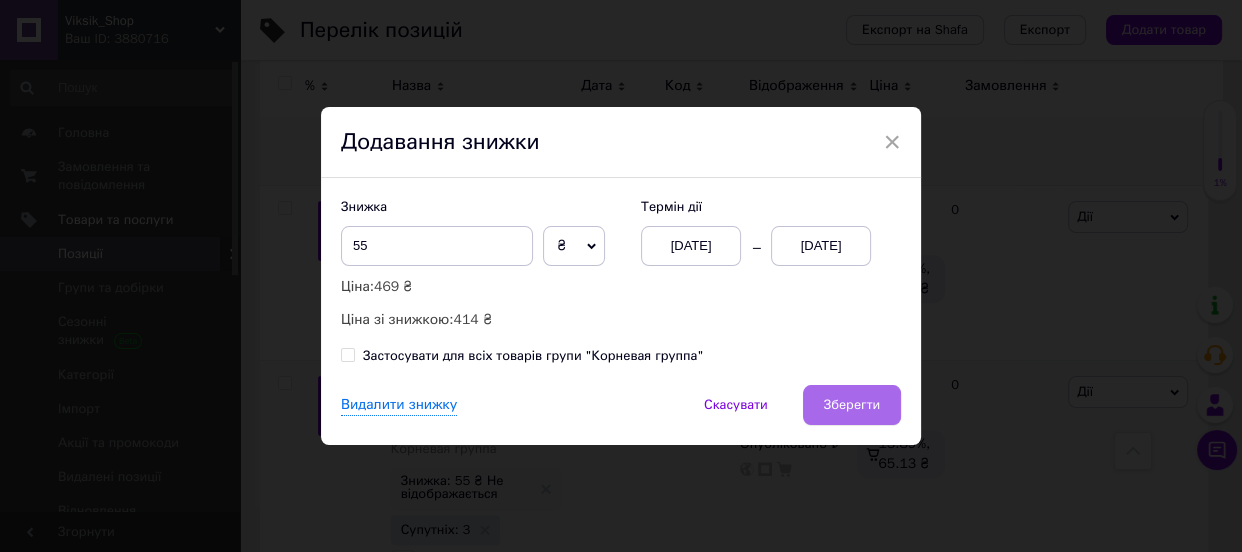 click on "Зберегти" at bounding box center (852, 405) 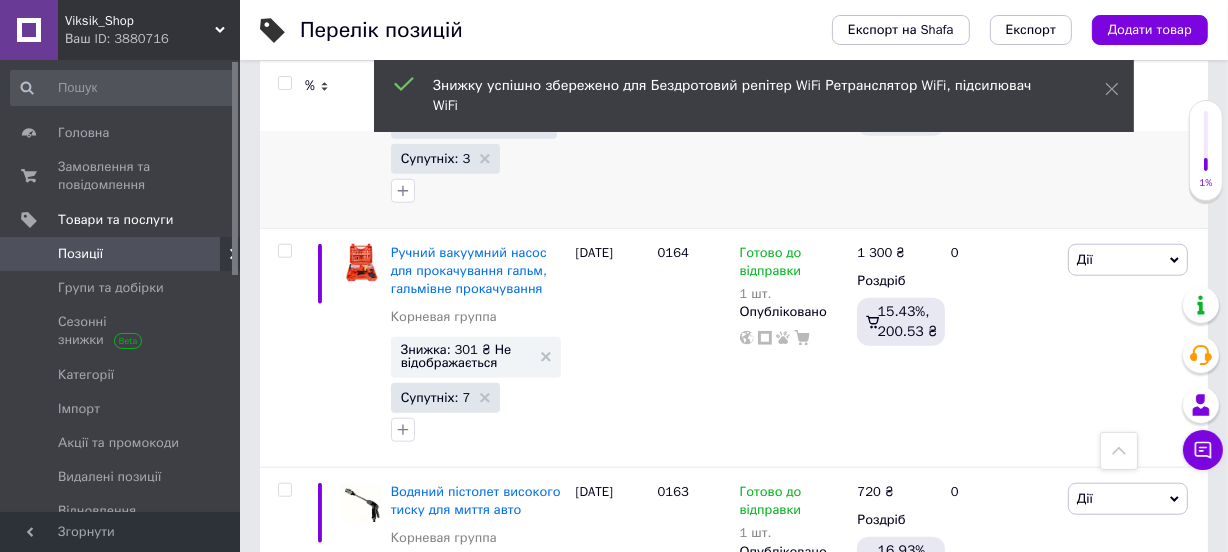 scroll, scrollTop: 1575, scrollLeft: 0, axis: vertical 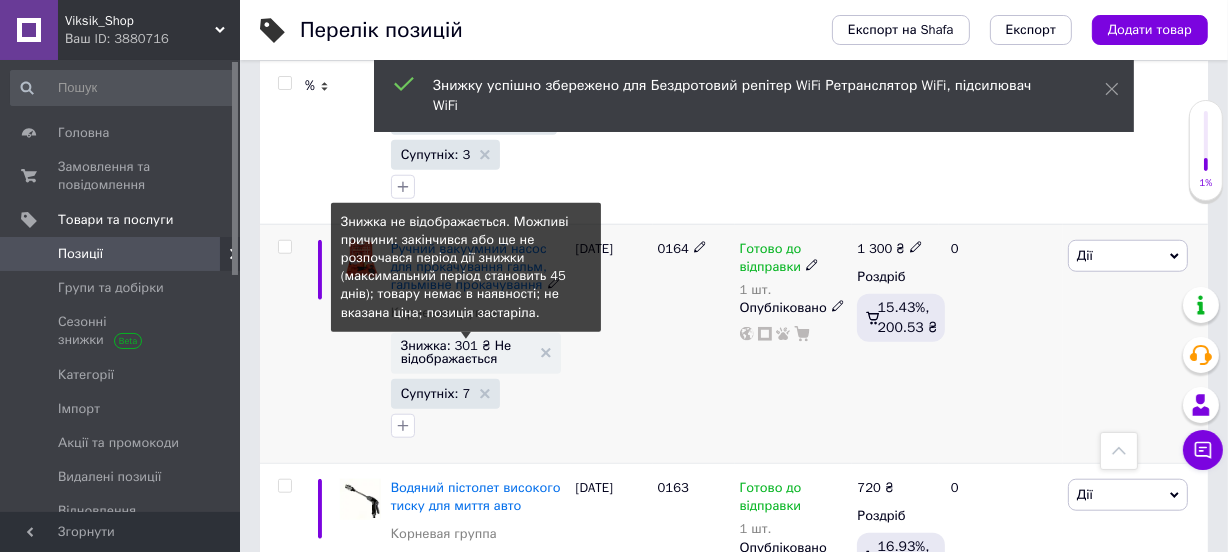 click on "Знижка: 301 ₴ Не відображається" at bounding box center [466, 352] 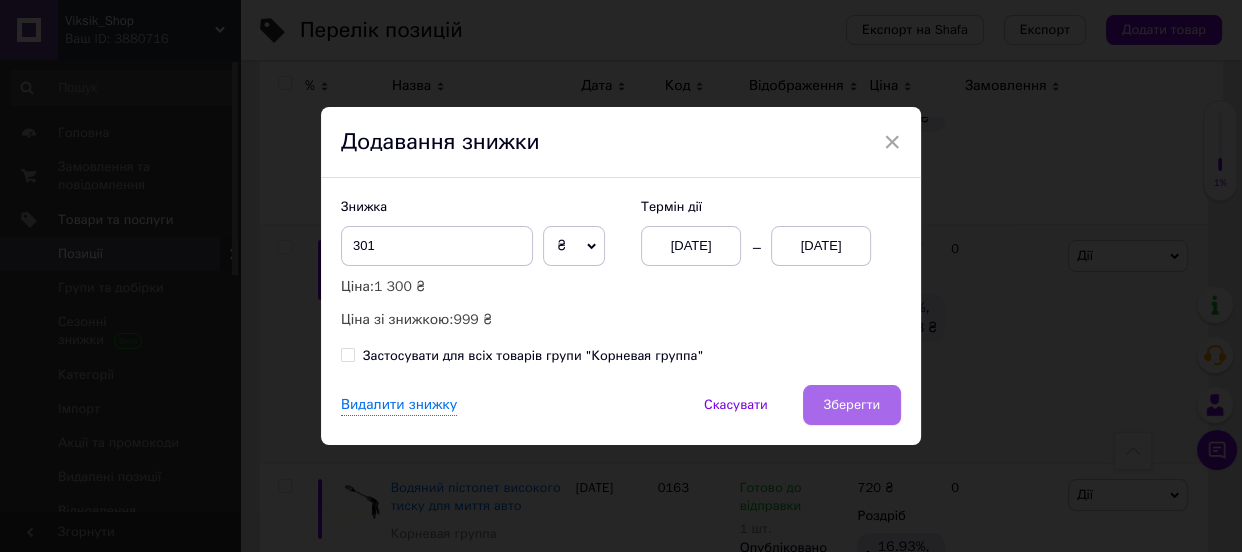 click on "Зберегти" at bounding box center (852, 405) 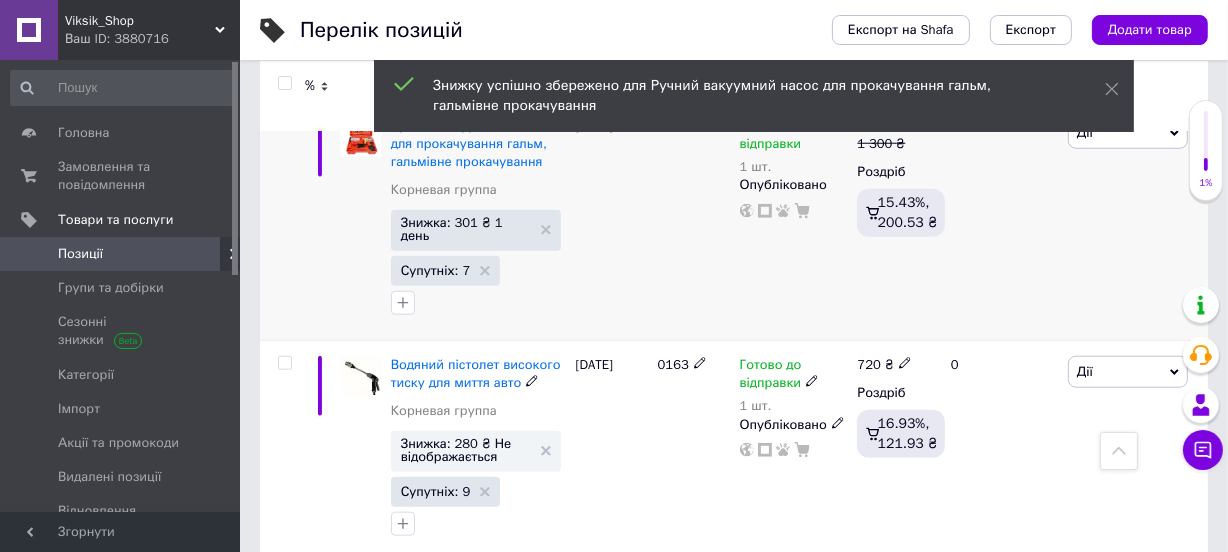 scroll, scrollTop: 1818, scrollLeft: 0, axis: vertical 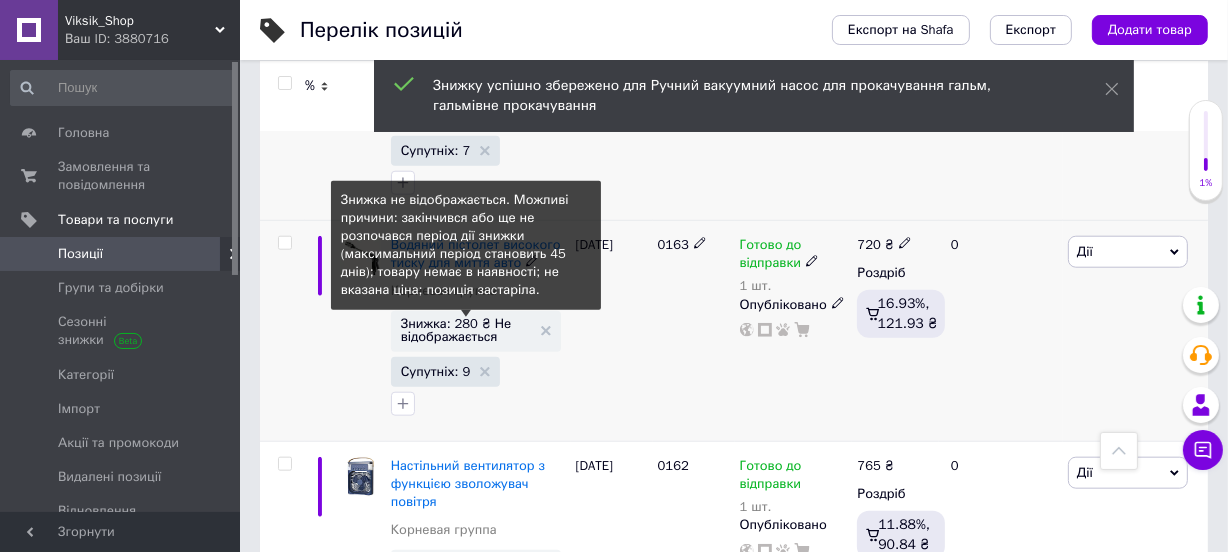 click on "Знижка: 280 ₴ Не відображається" at bounding box center [466, 330] 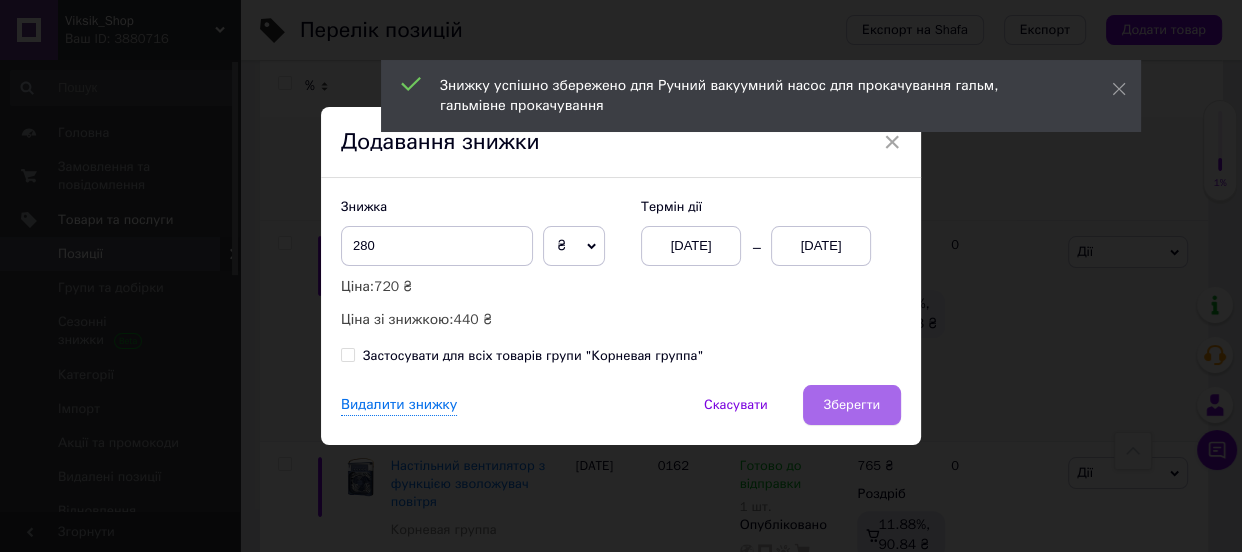 click on "Зберегти" at bounding box center [852, 405] 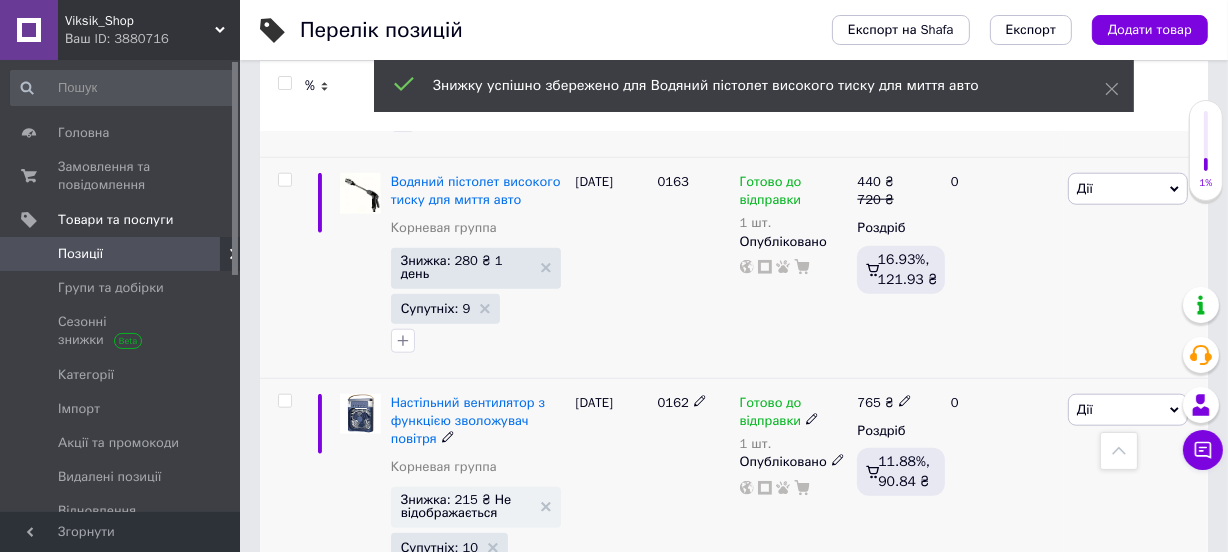 scroll, scrollTop: 1939, scrollLeft: 0, axis: vertical 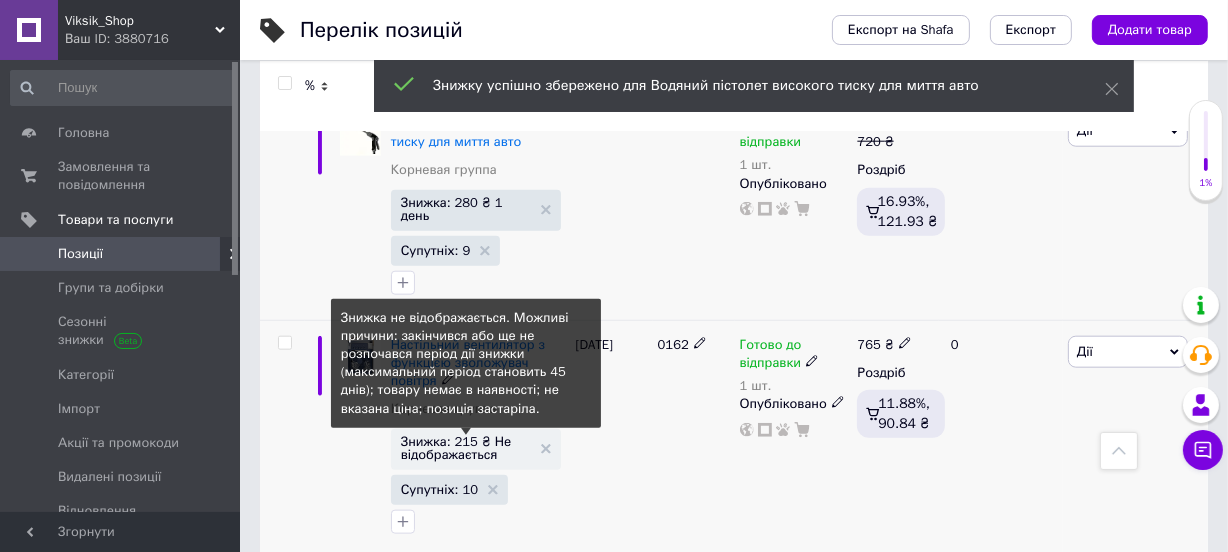 click on "Знижка: 215 ₴ Не відображається" at bounding box center (466, 448) 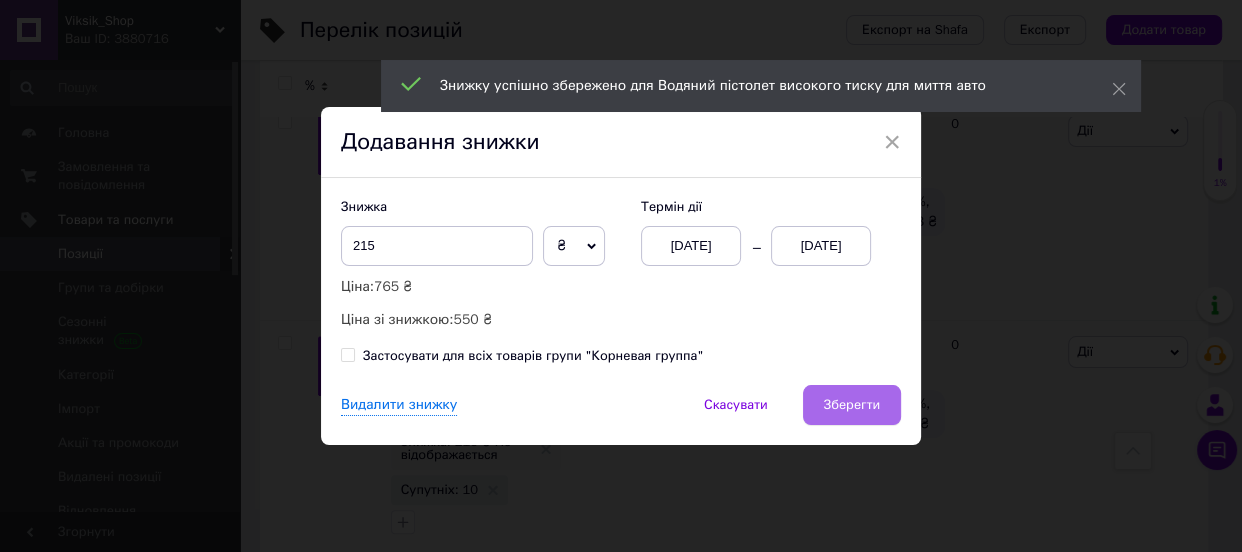 click on "Зберегти" at bounding box center [852, 405] 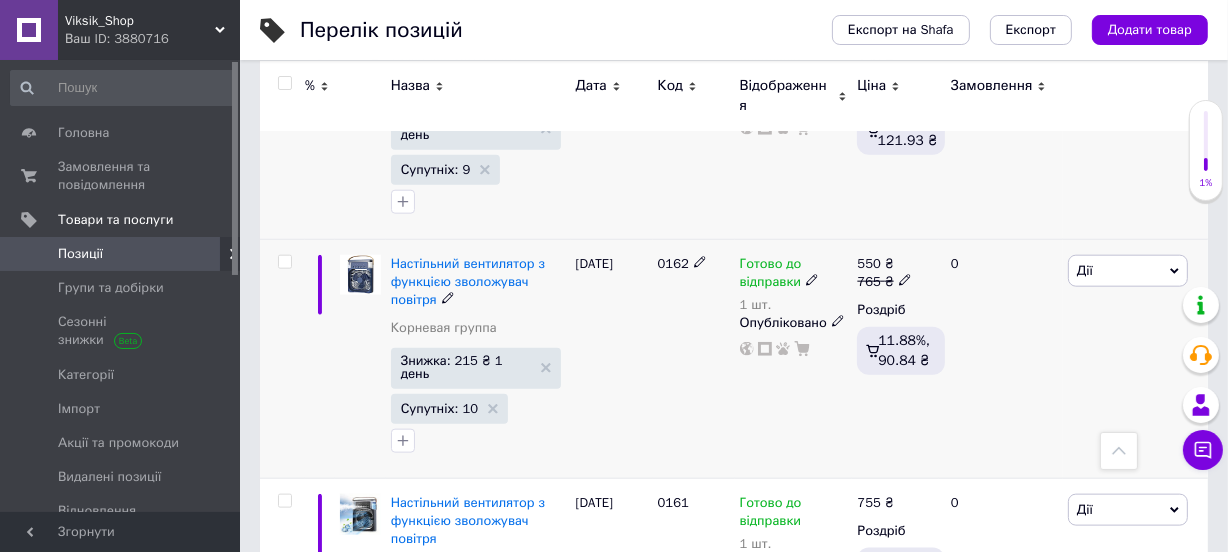 scroll, scrollTop: 2060, scrollLeft: 0, axis: vertical 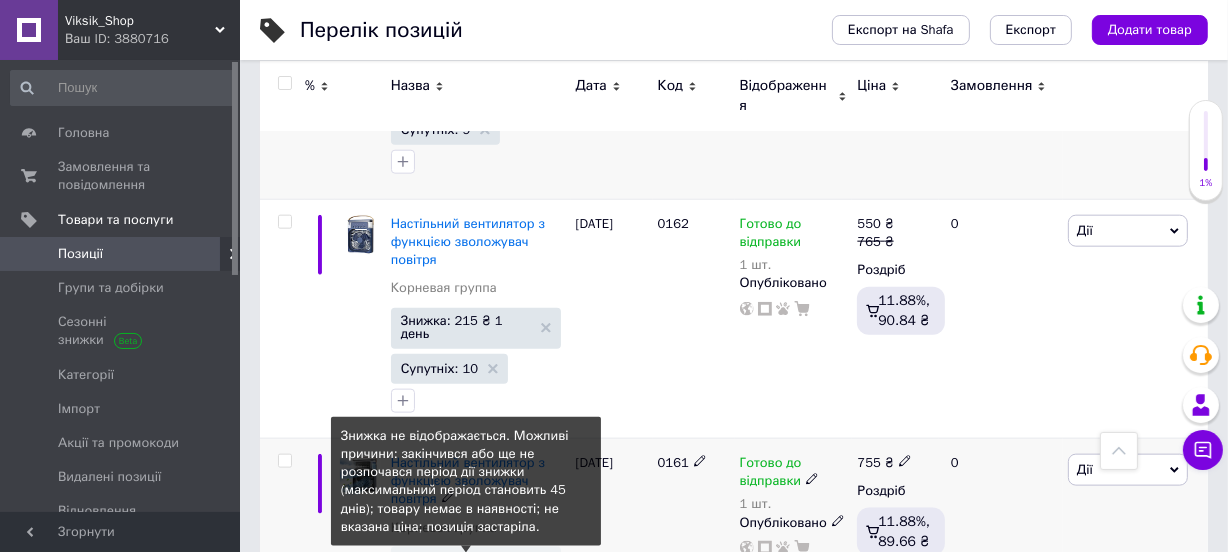 click on "Знижка: 220 ₴ Не відображається" at bounding box center (466, 566) 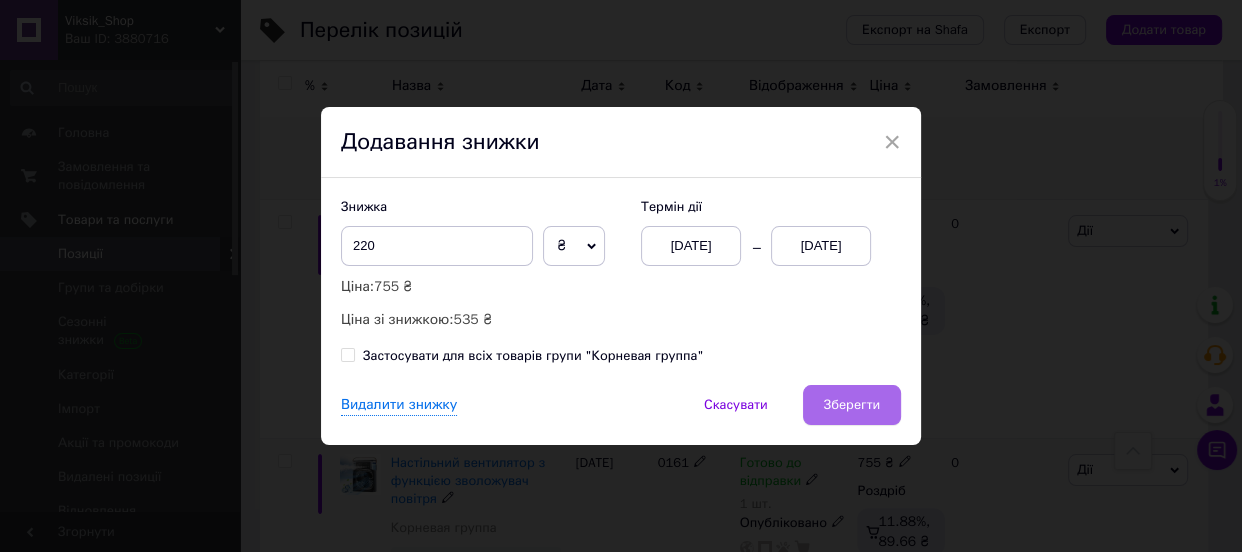 click on "Зберегти" at bounding box center [852, 405] 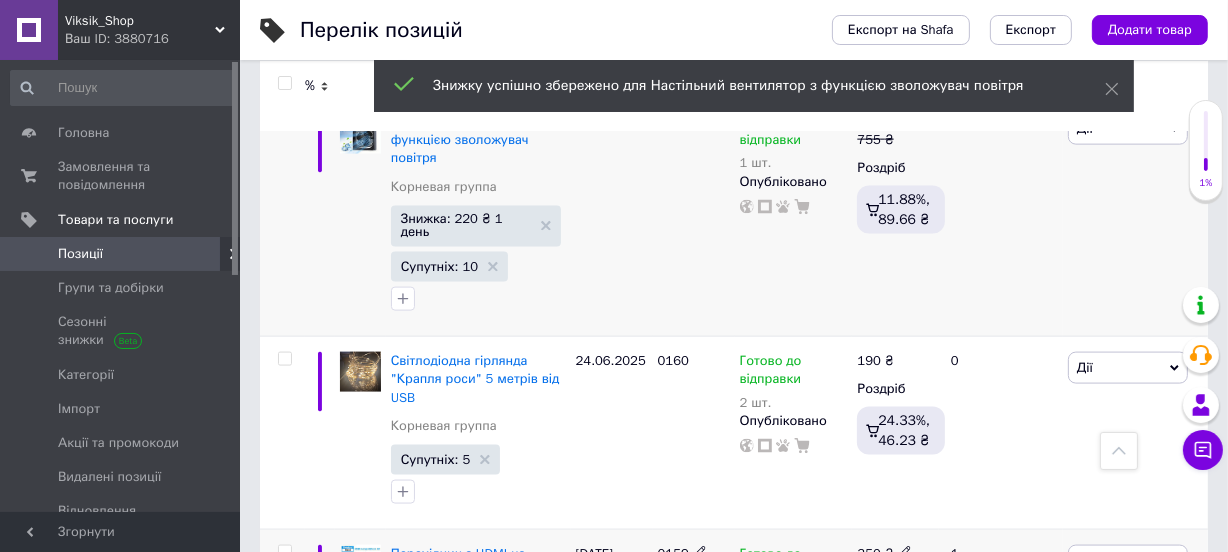 scroll, scrollTop: 2545, scrollLeft: 0, axis: vertical 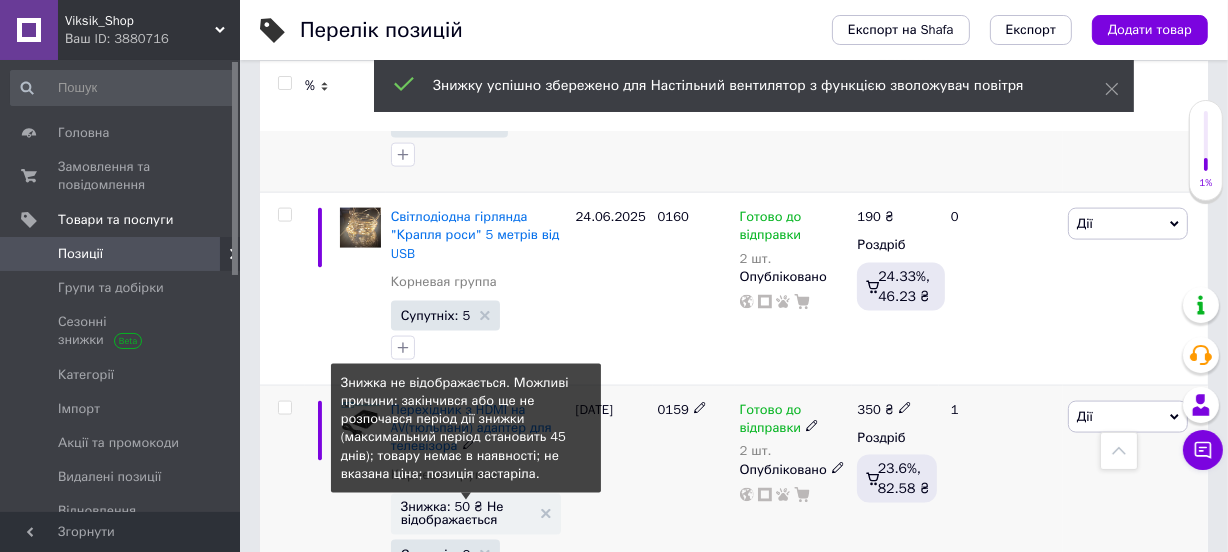 click on "Знижка: 50 ₴ Не відображається" at bounding box center [466, 513] 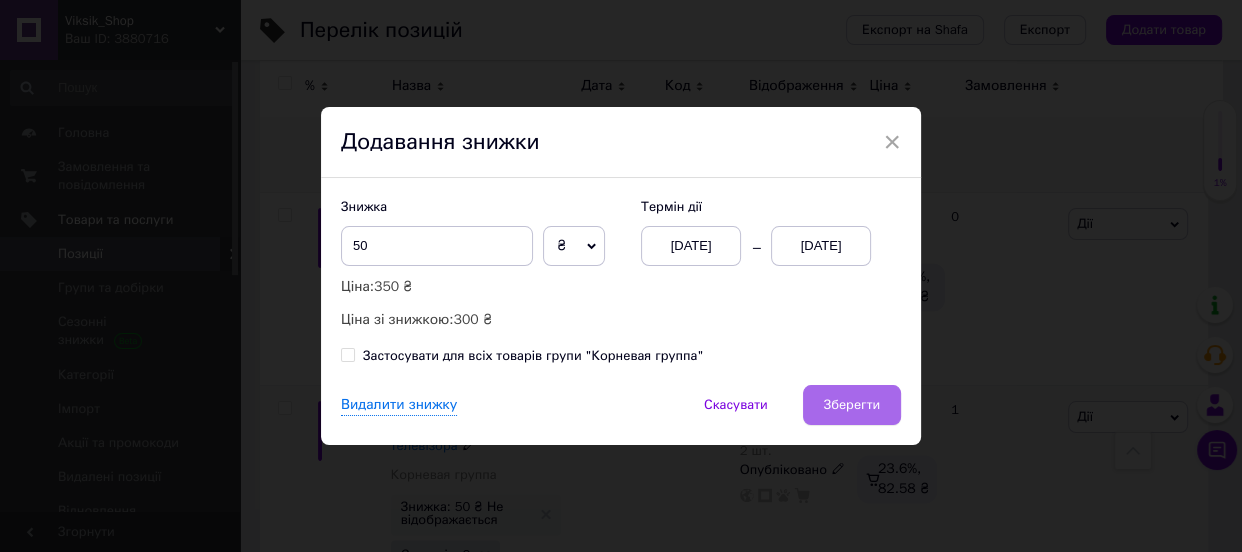 click on "Зберегти" at bounding box center (852, 405) 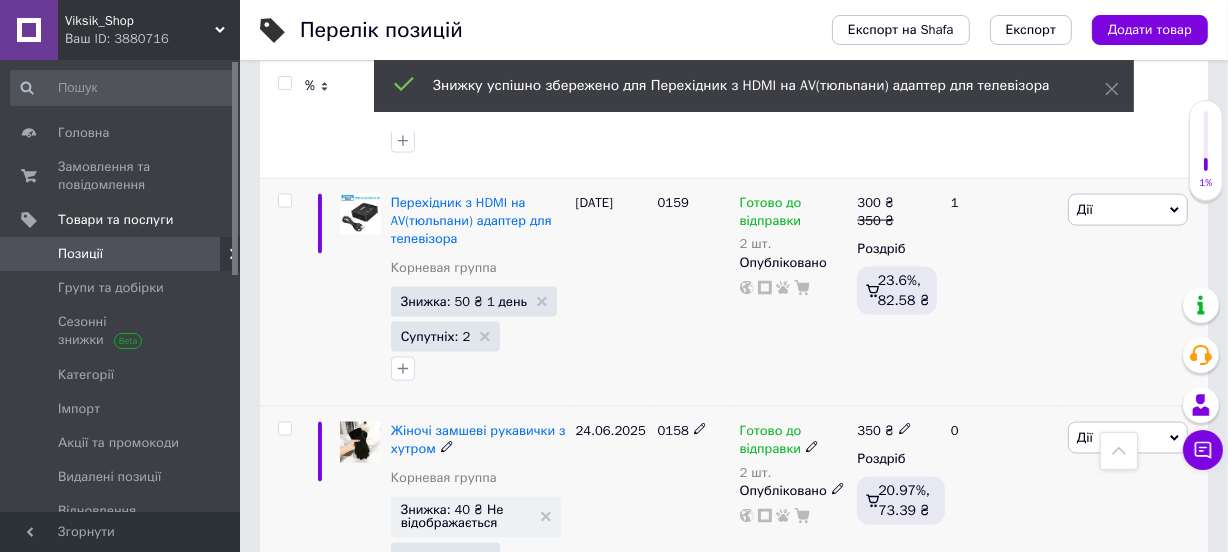 scroll, scrollTop: 2788, scrollLeft: 0, axis: vertical 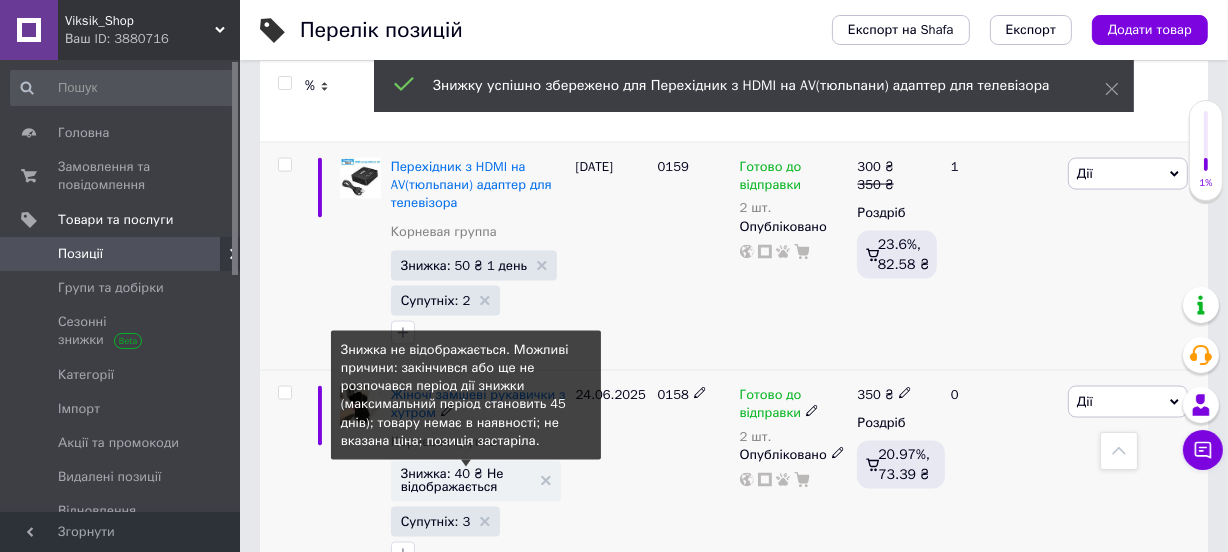 click on "Знижка: 40 ₴ Не відображається" at bounding box center [466, 480] 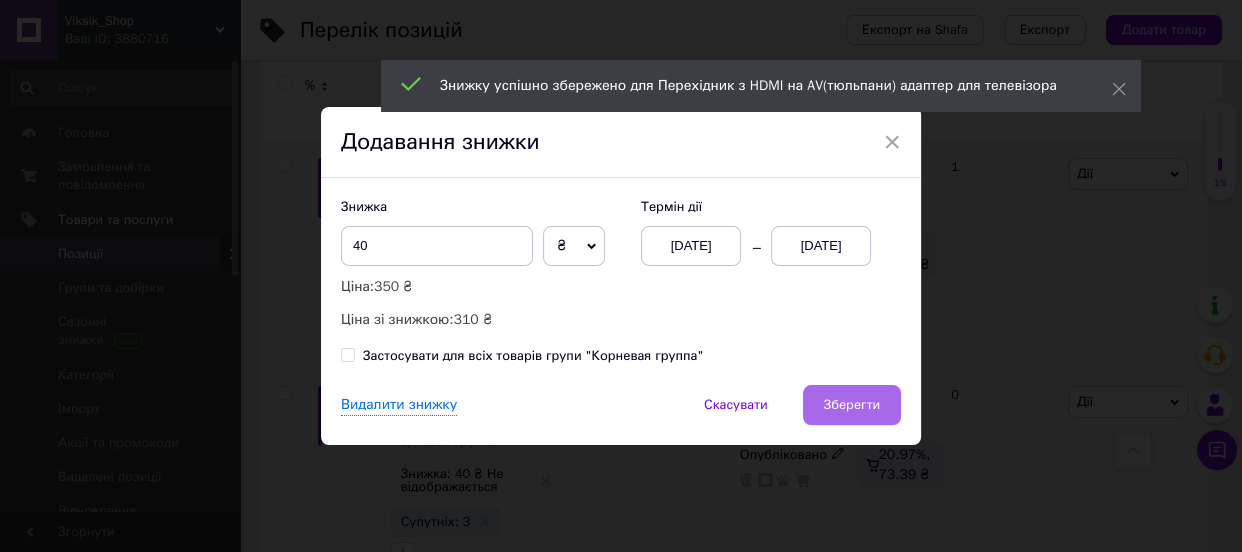 click on "Зберегти" at bounding box center [852, 405] 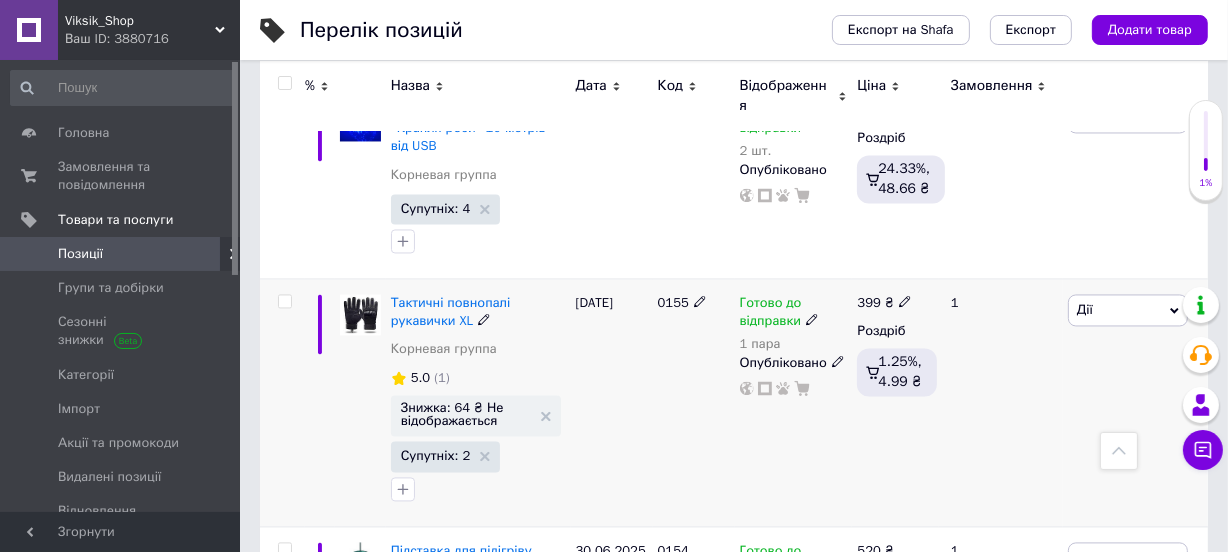 scroll, scrollTop: 3515, scrollLeft: 0, axis: vertical 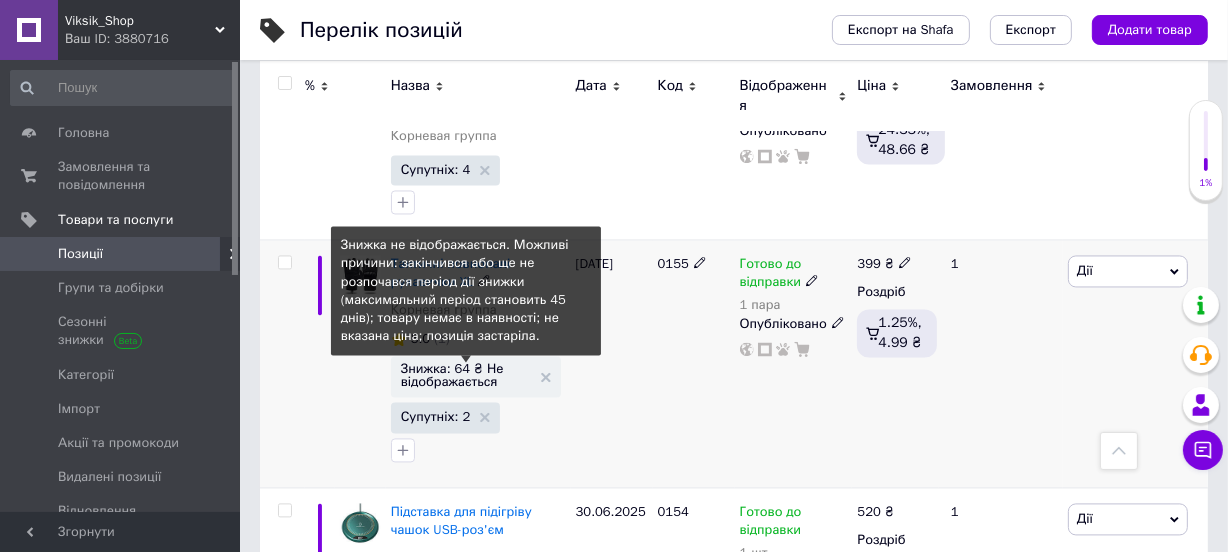 click on "Знижка: 64 ₴ Не відображається" at bounding box center (466, 375) 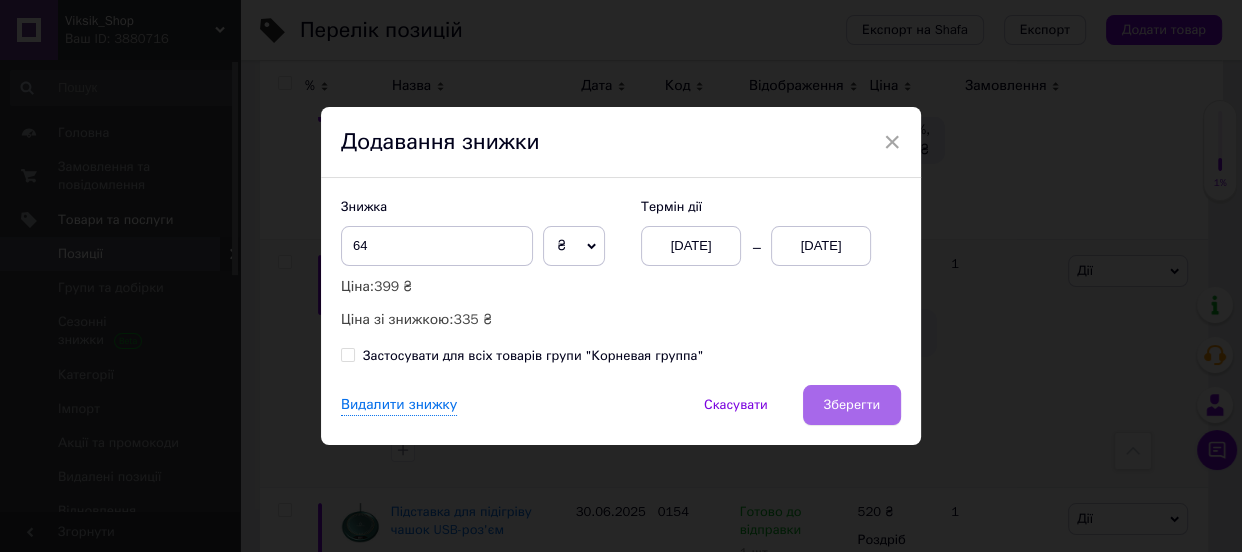click on "Зберегти" at bounding box center (852, 405) 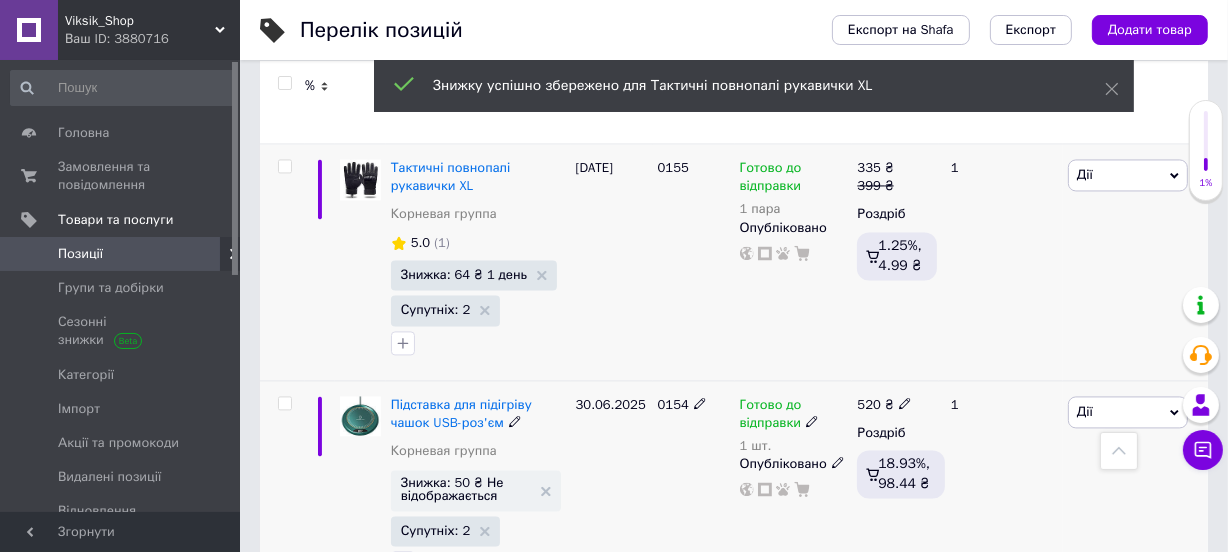 scroll, scrollTop: 3636, scrollLeft: 0, axis: vertical 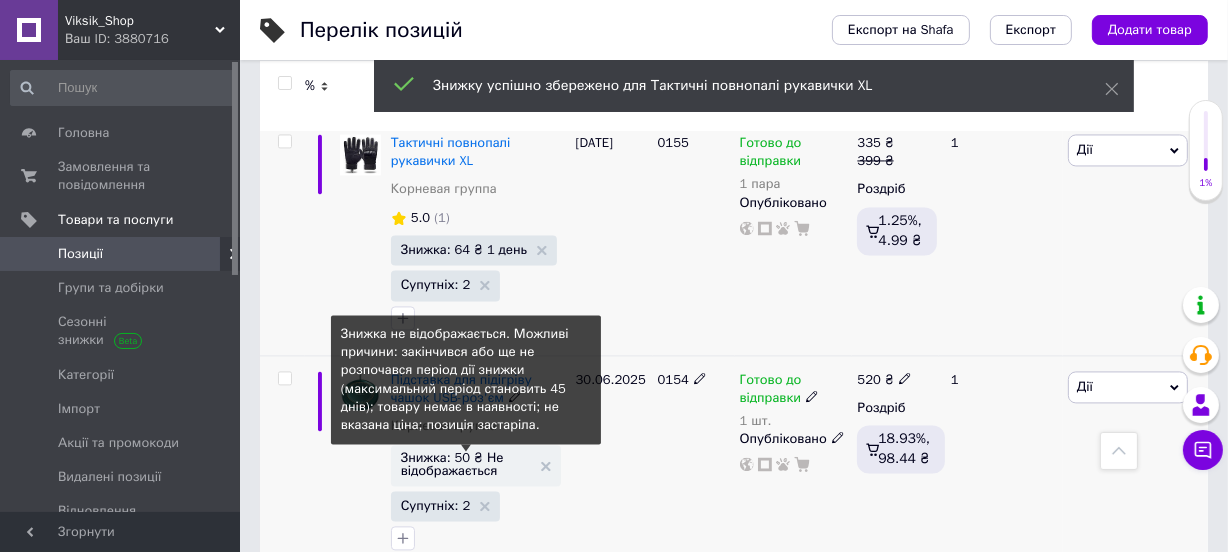 click on "Знижка: 50 ₴ Не відображається" at bounding box center [466, 464] 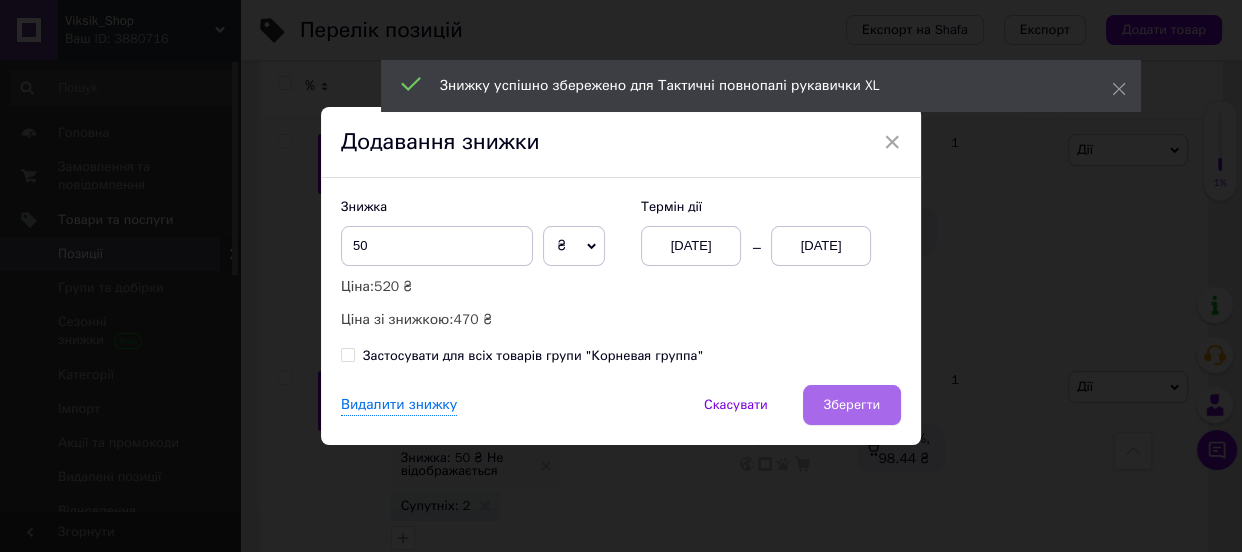 click on "Зберегти" at bounding box center (852, 405) 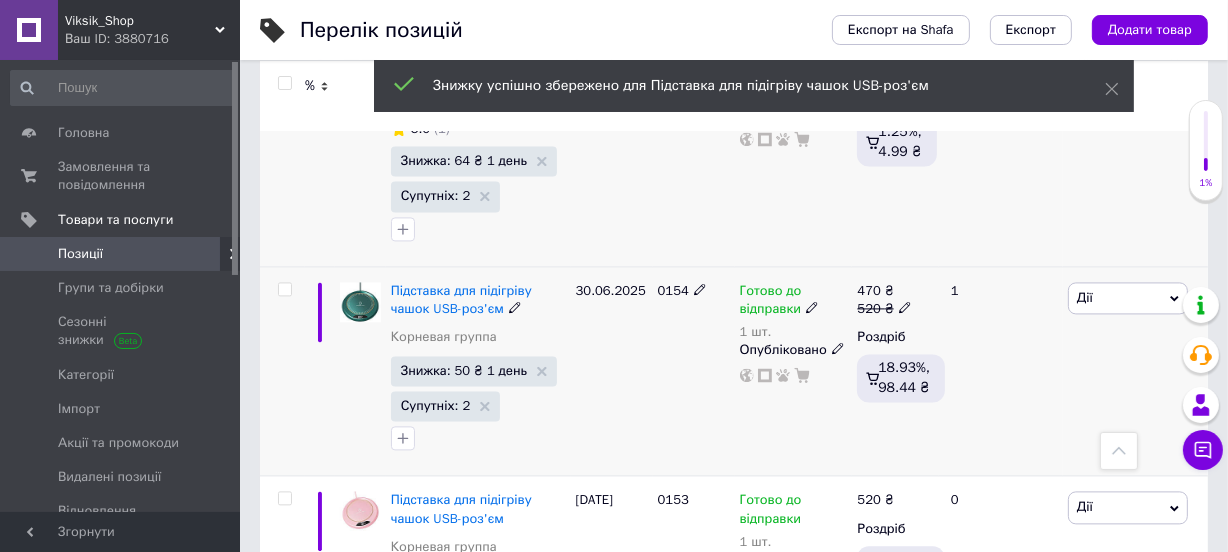 scroll, scrollTop: 3879, scrollLeft: 0, axis: vertical 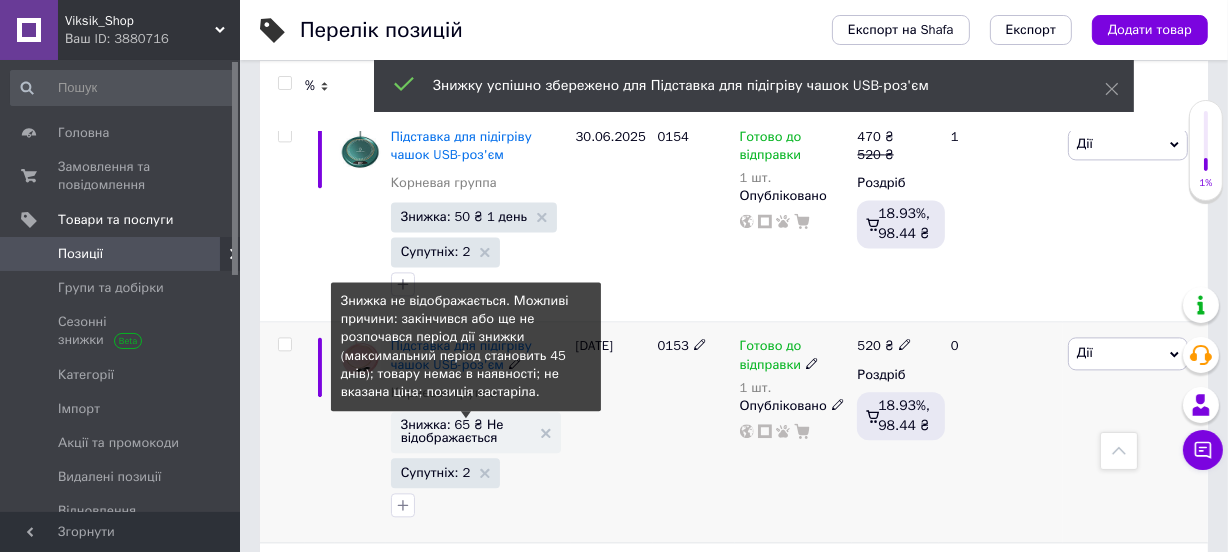 click on "Знижка: 65 ₴ Не відображається" at bounding box center (466, 431) 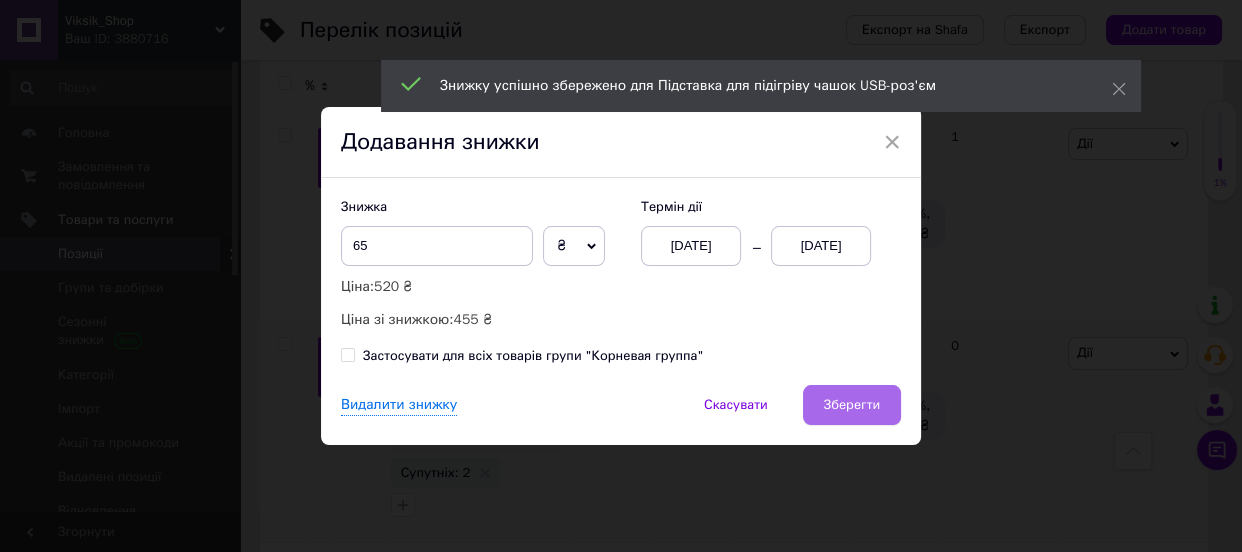 click on "Зберегти" at bounding box center (852, 405) 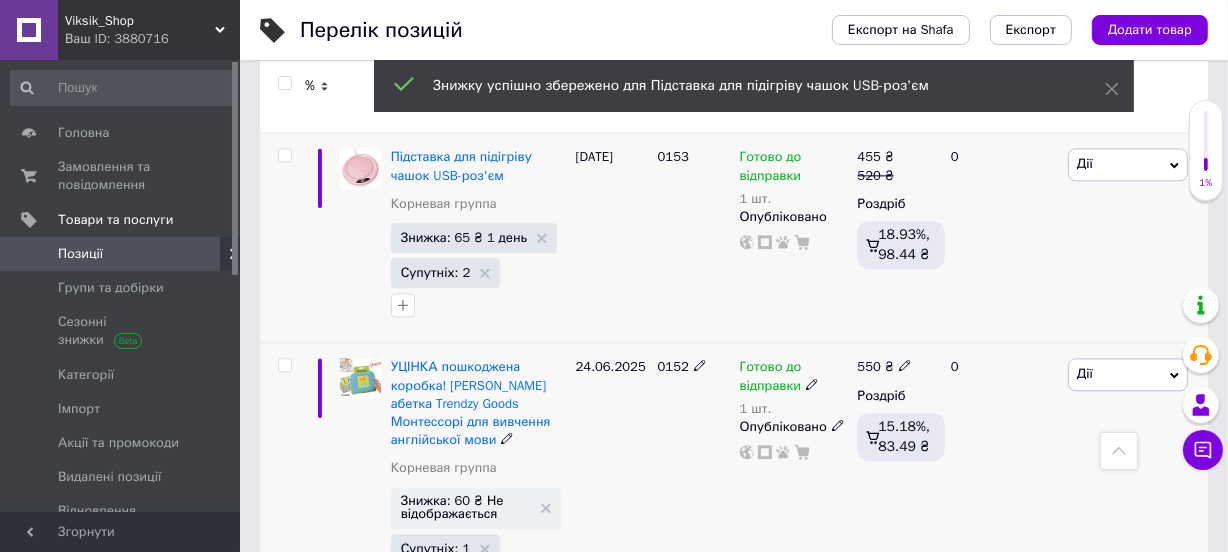 scroll, scrollTop: 4120, scrollLeft: 0, axis: vertical 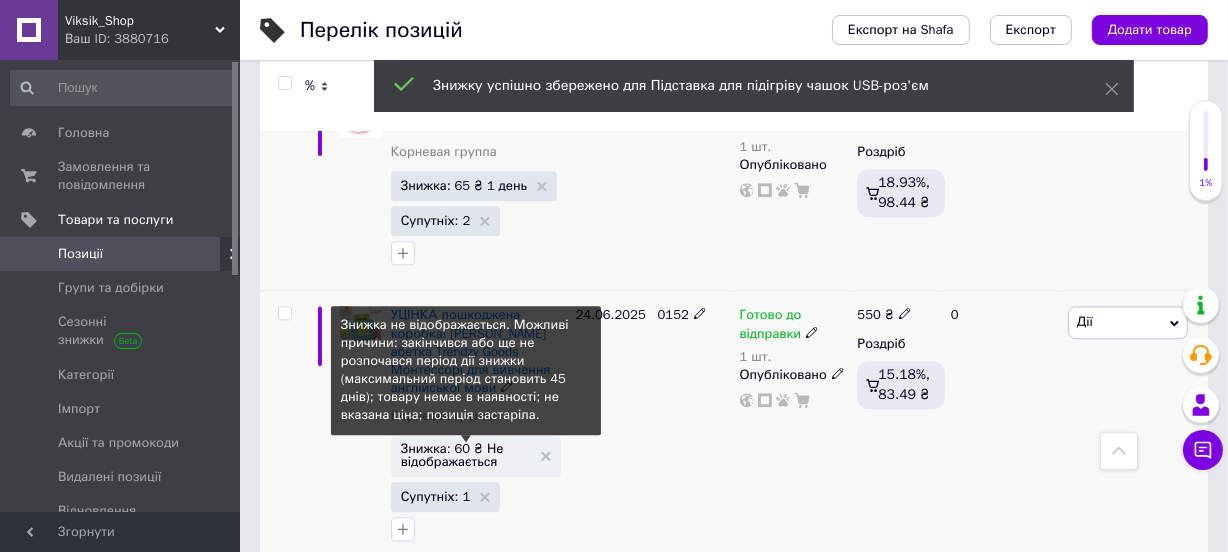 click on "Знижка: 60 ₴ Не відображається" at bounding box center [466, 455] 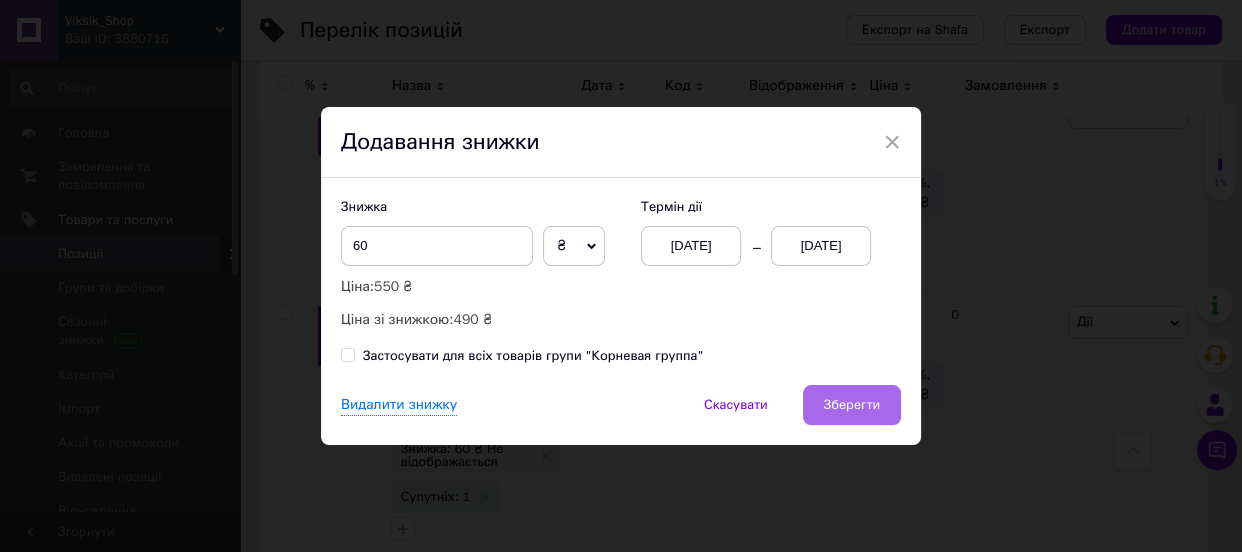 click on "Зберегти" at bounding box center [852, 405] 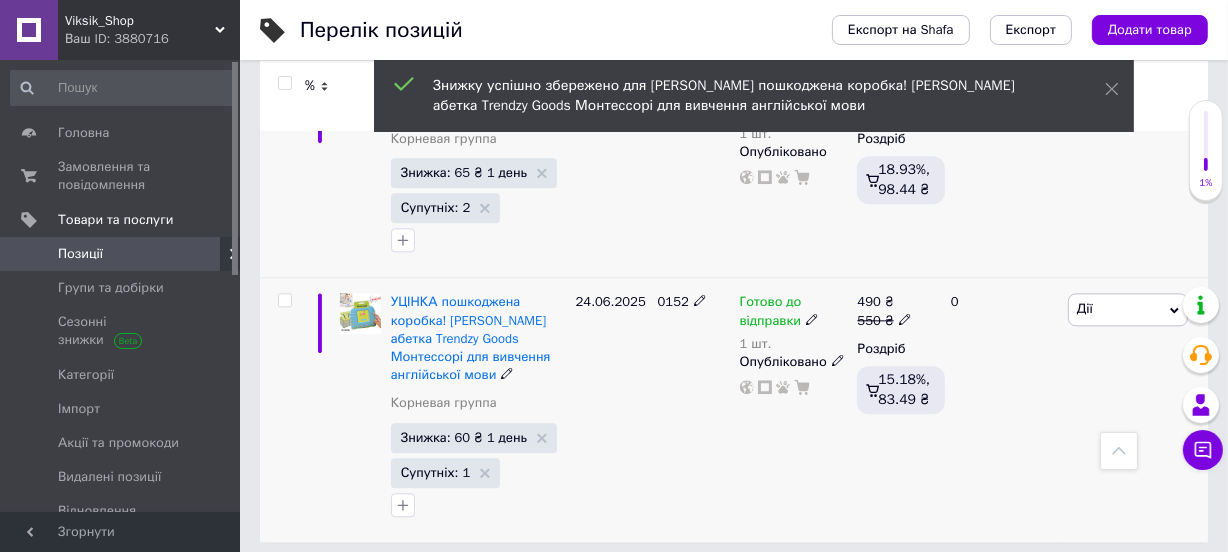 scroll, scrollTop: 4140, scrollLeft: 0, axis: vertical 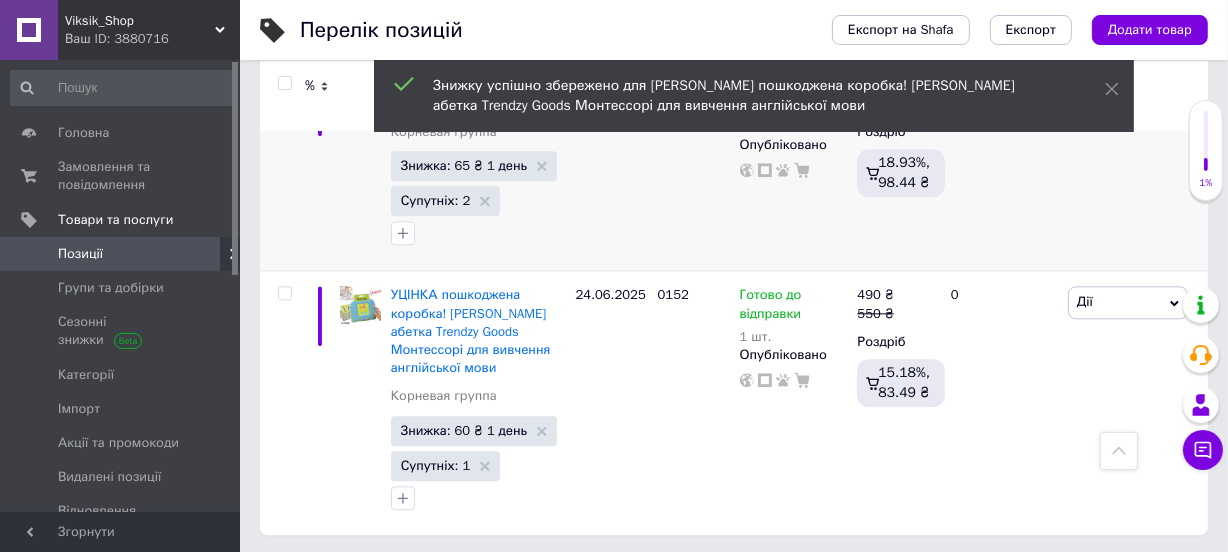 click on "2" at bounding box center (327, 576) 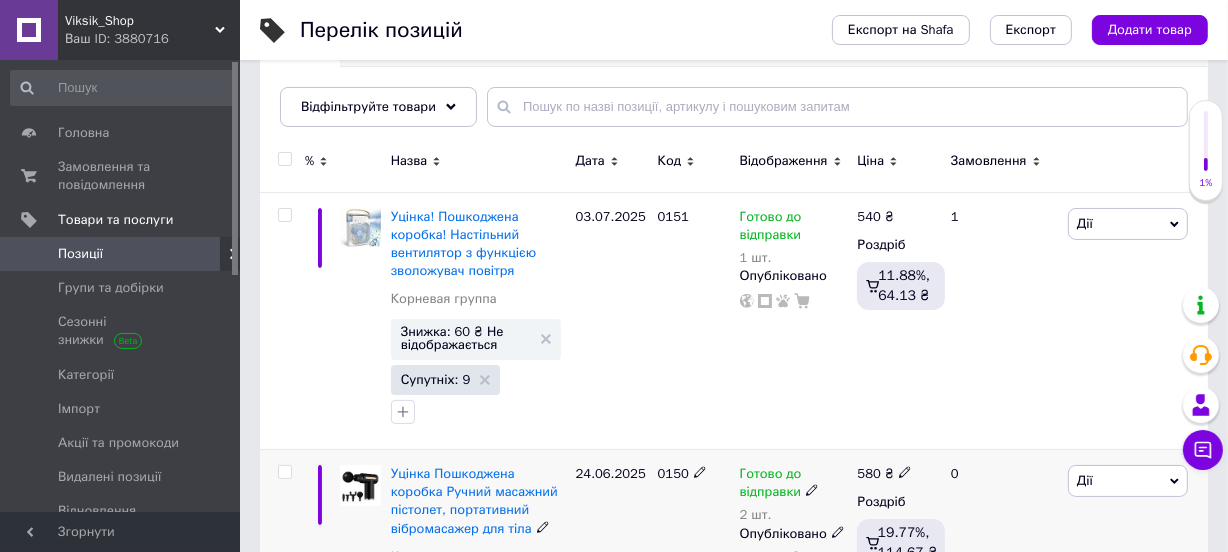 scroll, scrollTop: 242, scrollLeft: 0, axis: vertical 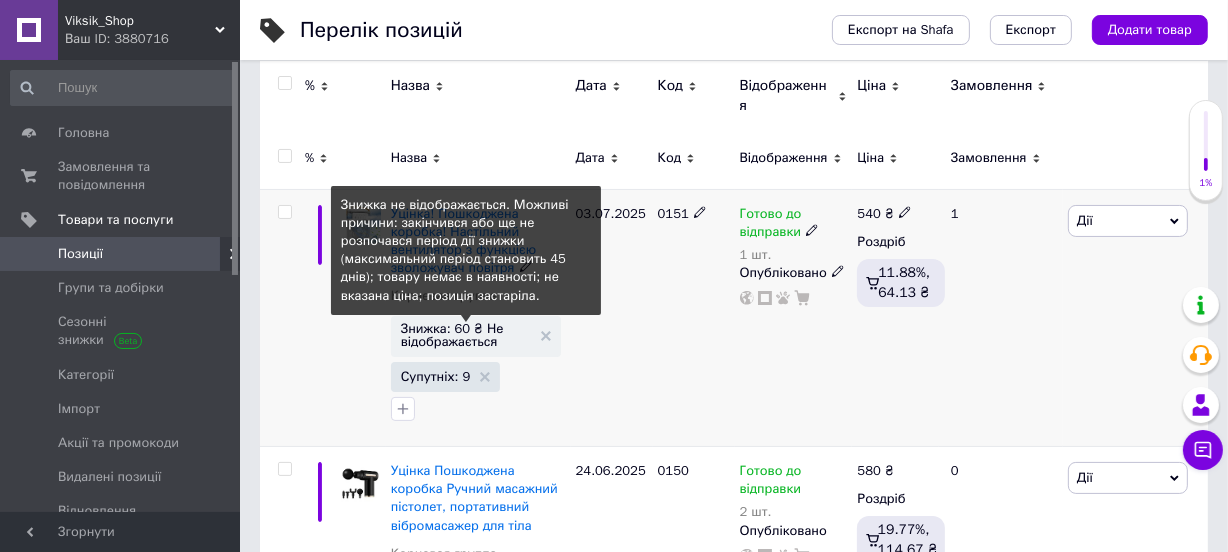 click on "Знижка: 60 ₴ Не відображається" at bounding box center [466, 335] 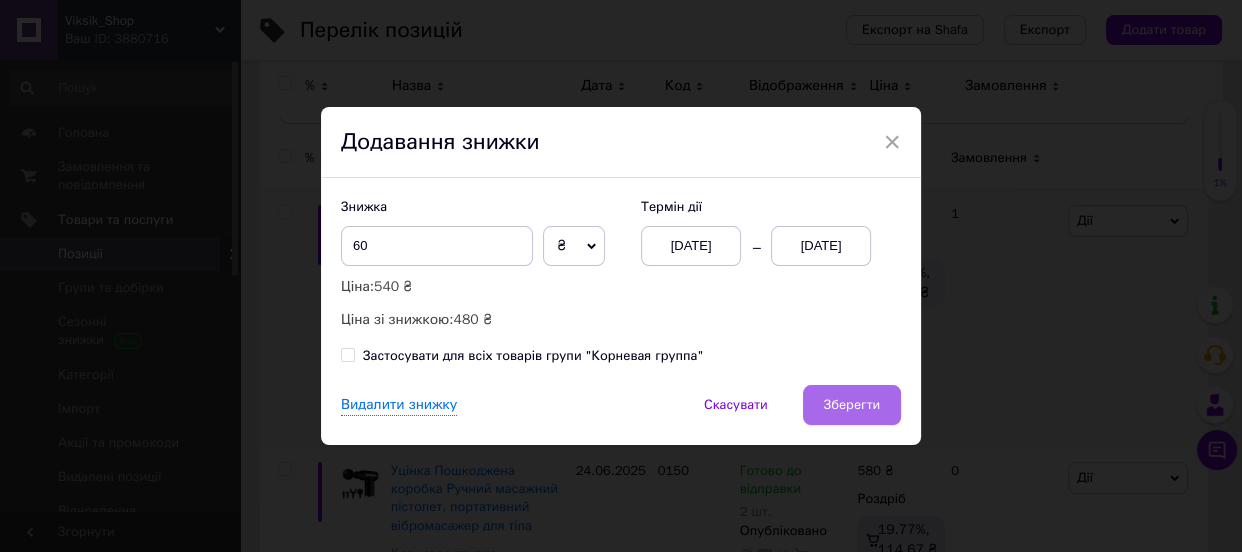 click on "Зберегти" at bounding box center [852, 405] 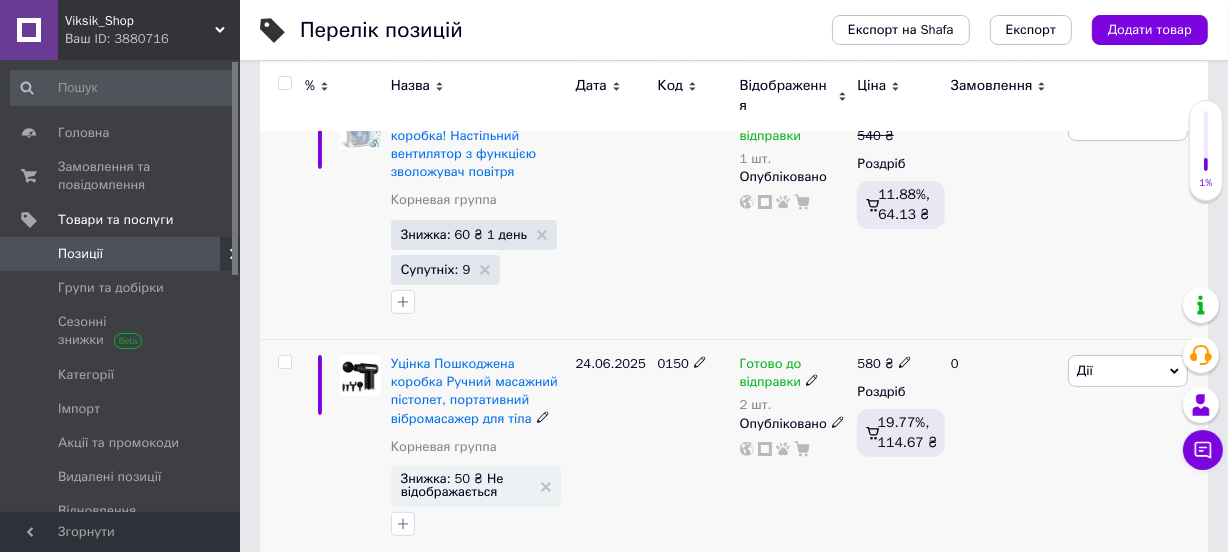 scroll, scrollTop: 363, scrollLeft: 0, axis: vertical 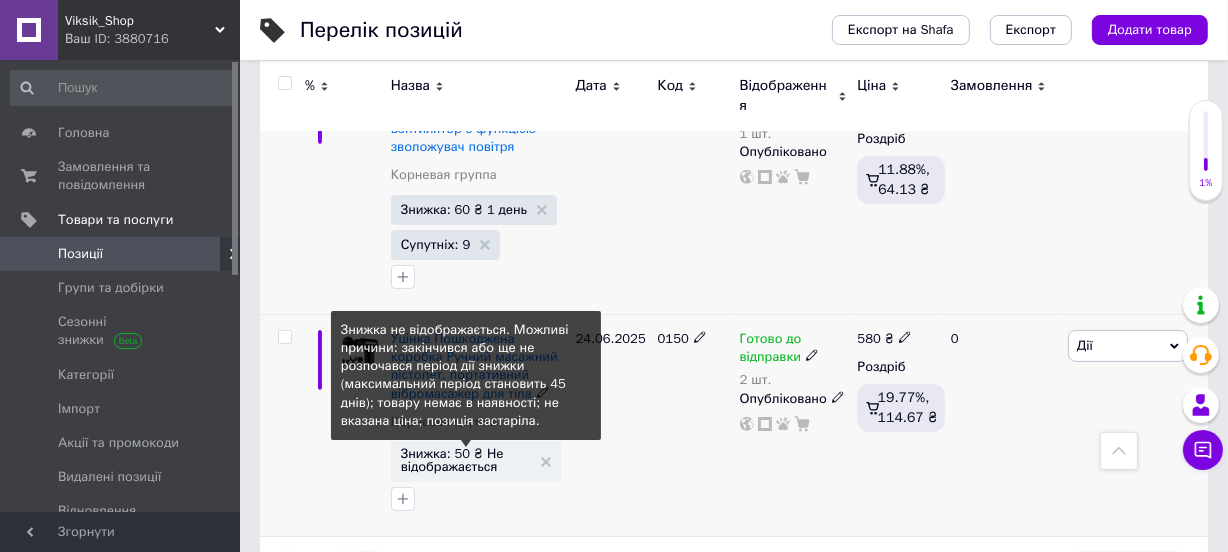 click on "Знижка: 50 ₴ Не відображається" at bounding box center [466, 460] 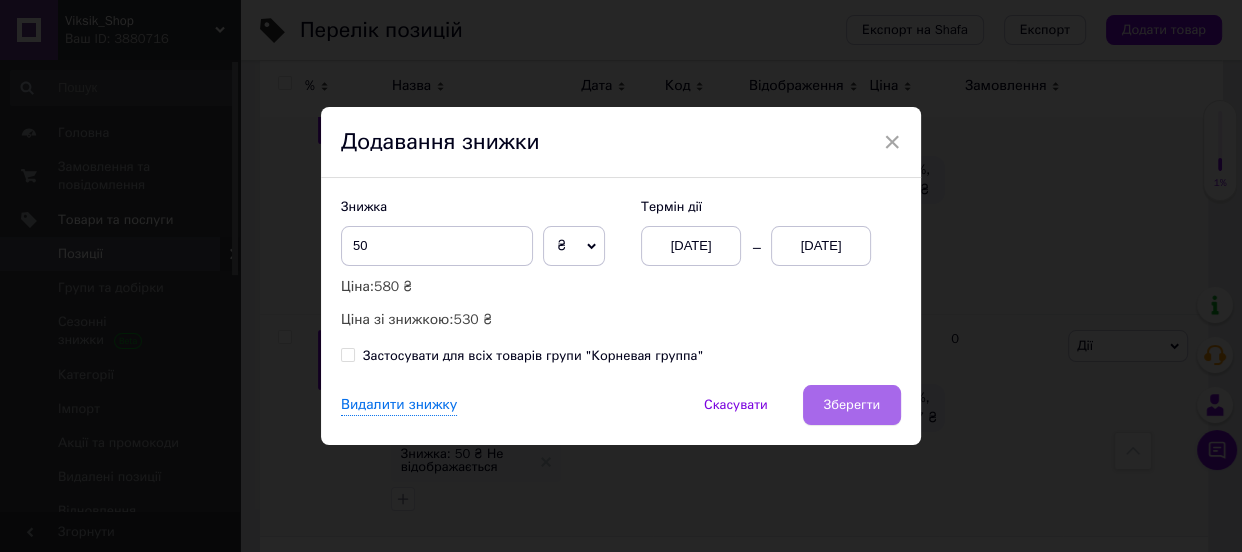 click on "Зберегти" at bounding box center (852, 405) 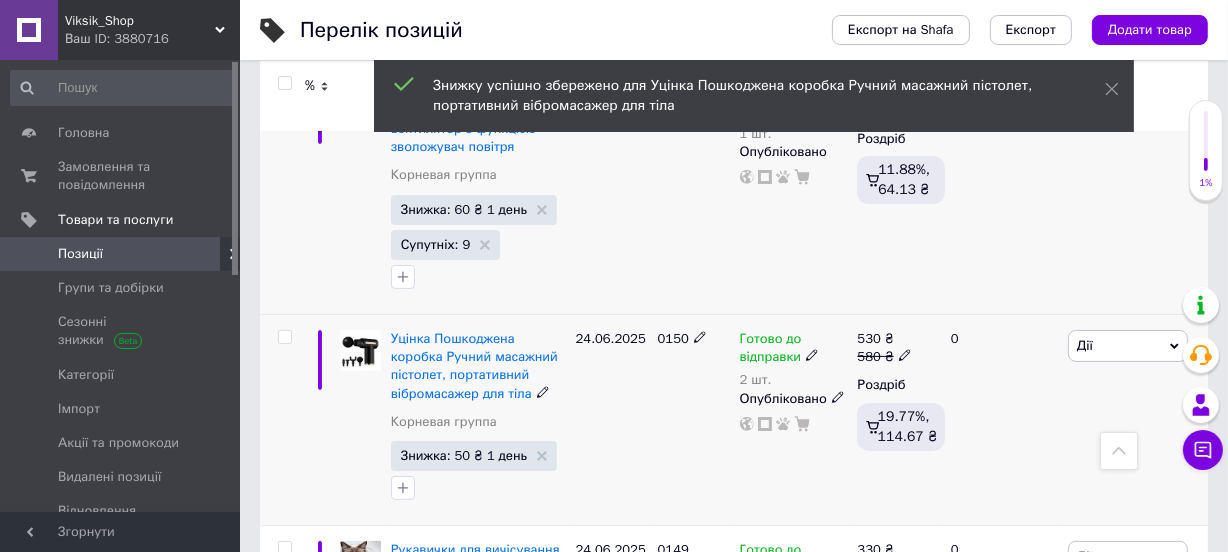 scroll, scrollTop: 606, scrollLeft: 0, axis: vertical 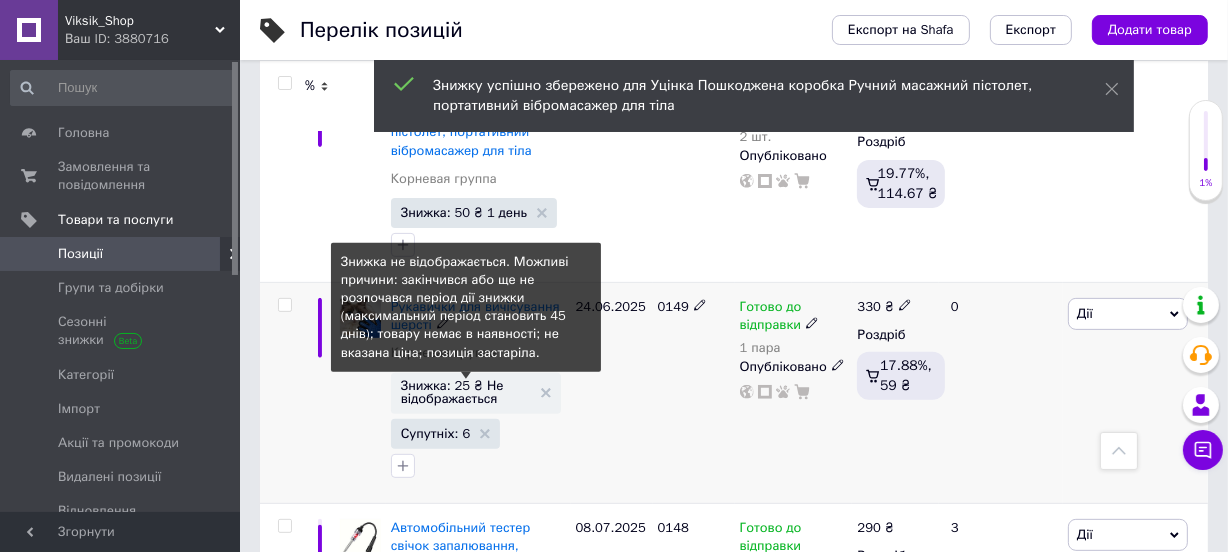 click on "Знижка: 25 ₴ Не відображається" at bounding box center [466, 392] 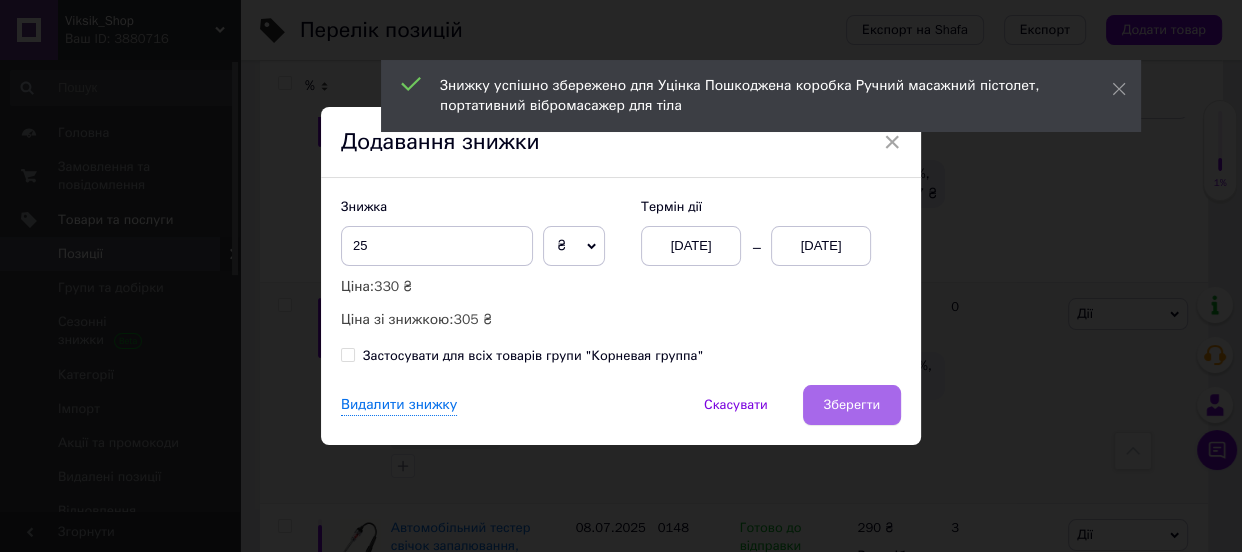 click on "Зберегти" at bounding box center (852, 405) 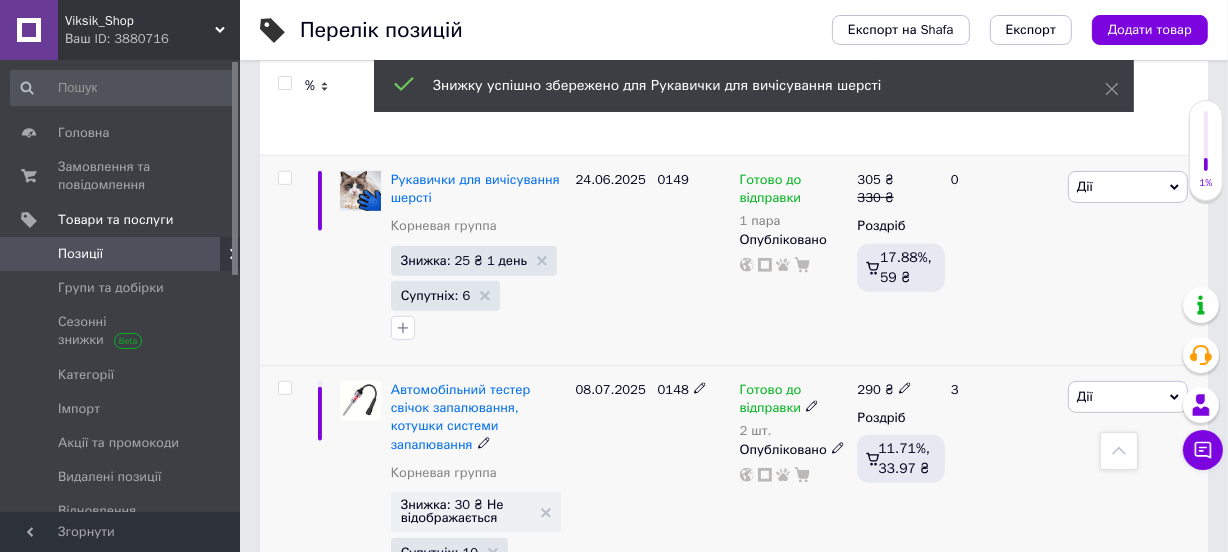 scroll, scrollTop: 848, scrollLeft: 0, axis: vertical 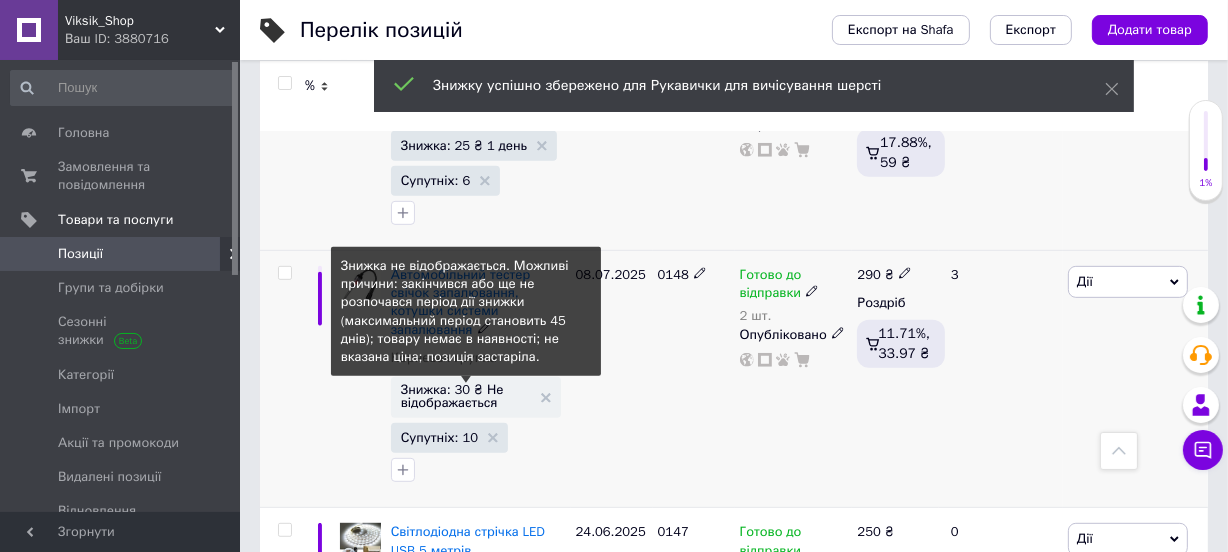 click on "Знижка: 30 ₴ Не відображається" at bounding box center [466, 396] 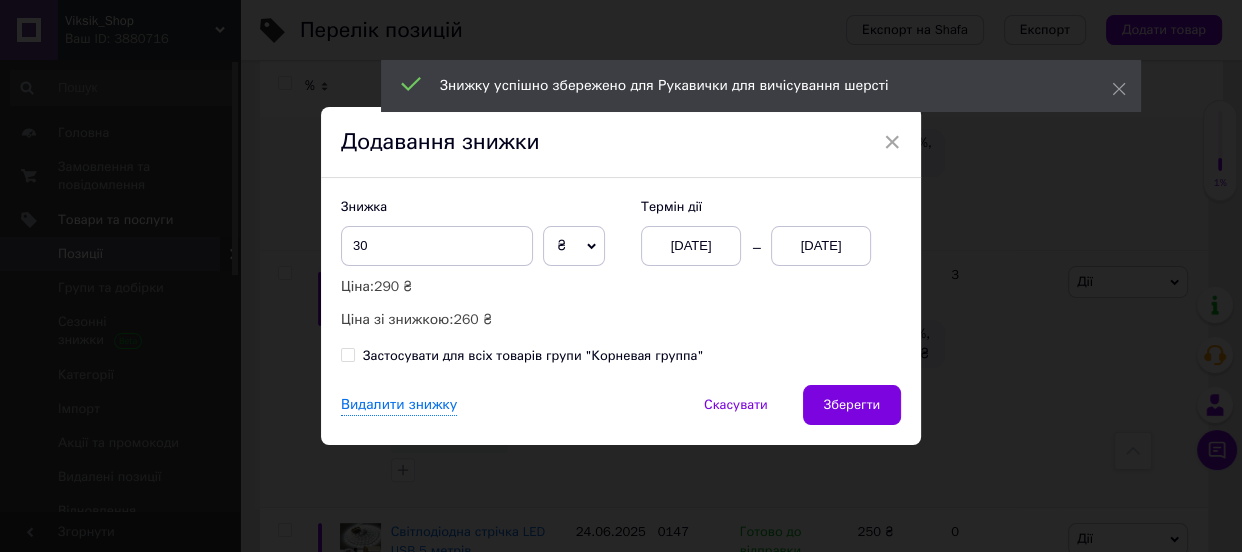 click on "Зберегти" at bounding box center (852, 405) 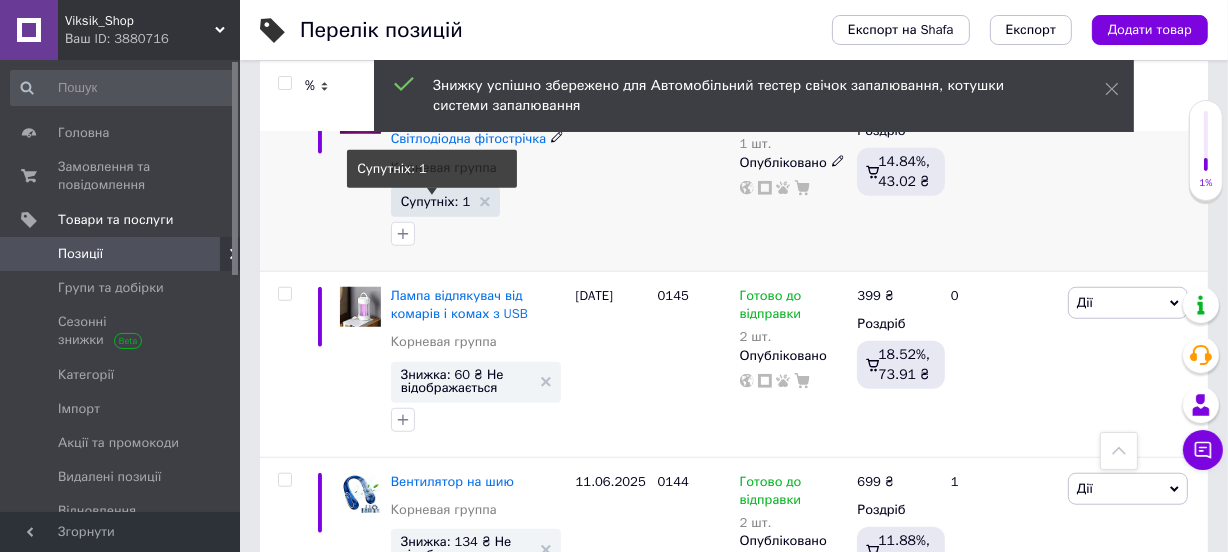 scroll, scrollTop: 1454, scrollLeft: 0, axis: vertical 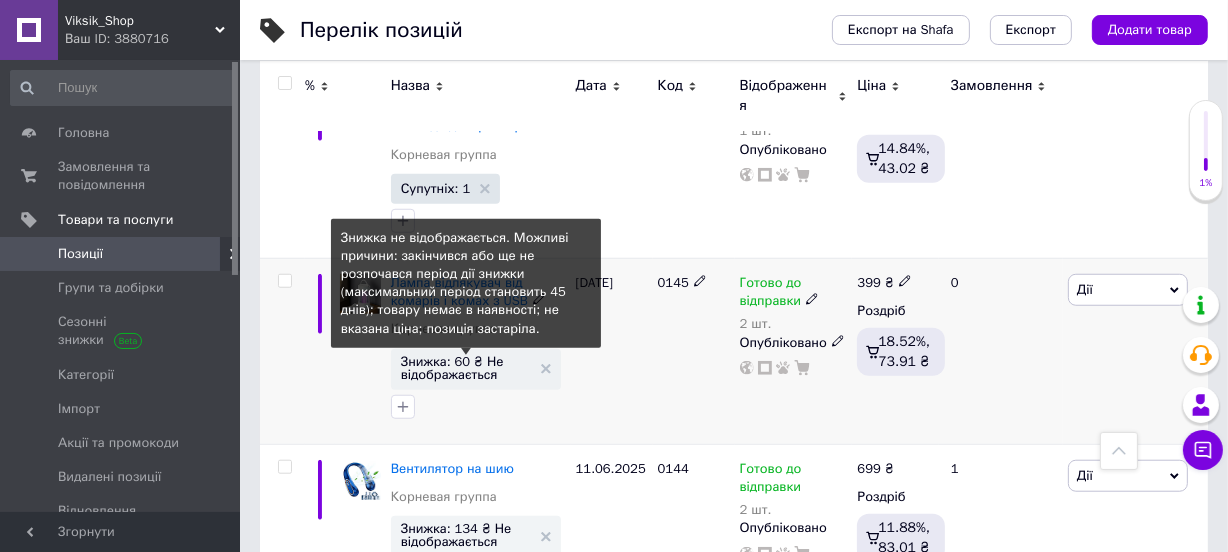 click on "Знижка: 60 ₴ Не відображається" at bounding box center (466, 368) 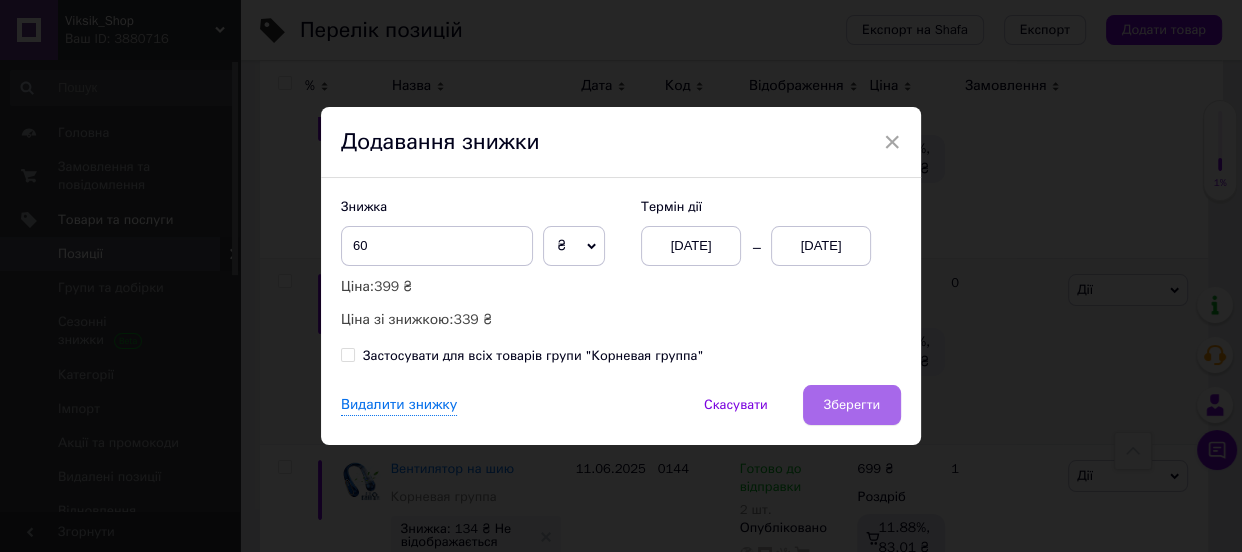 click on "Зберегти" at bounding box center (852, 405) 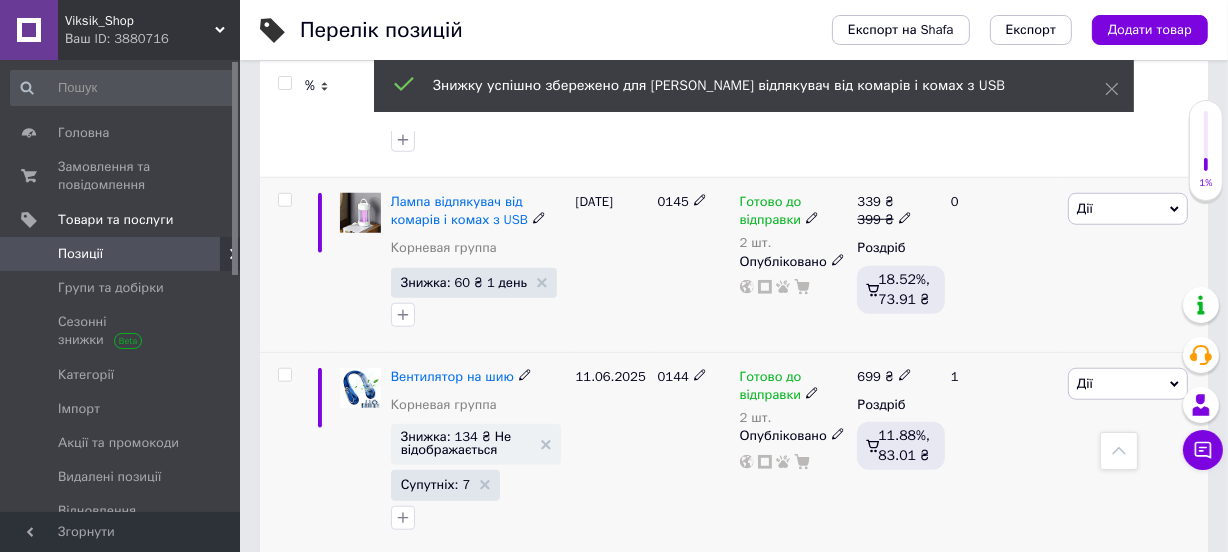 scroll, scrollTop: 1575, scrollLeft: 0, axis: vertical 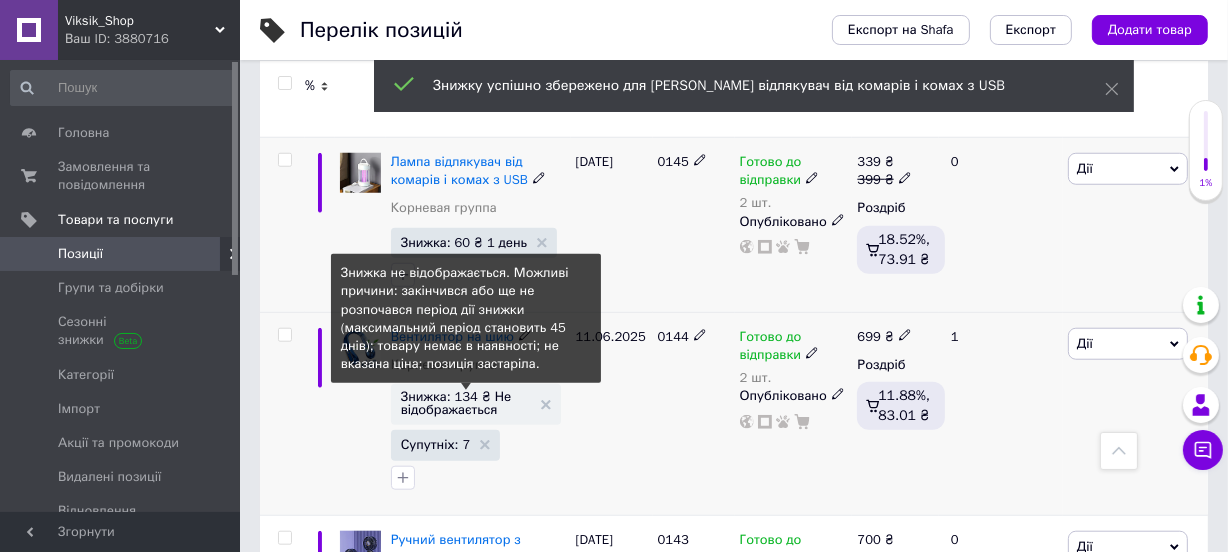click on "Знижка: 134 ₴ Не відображається" at bounding box center (466, 403) 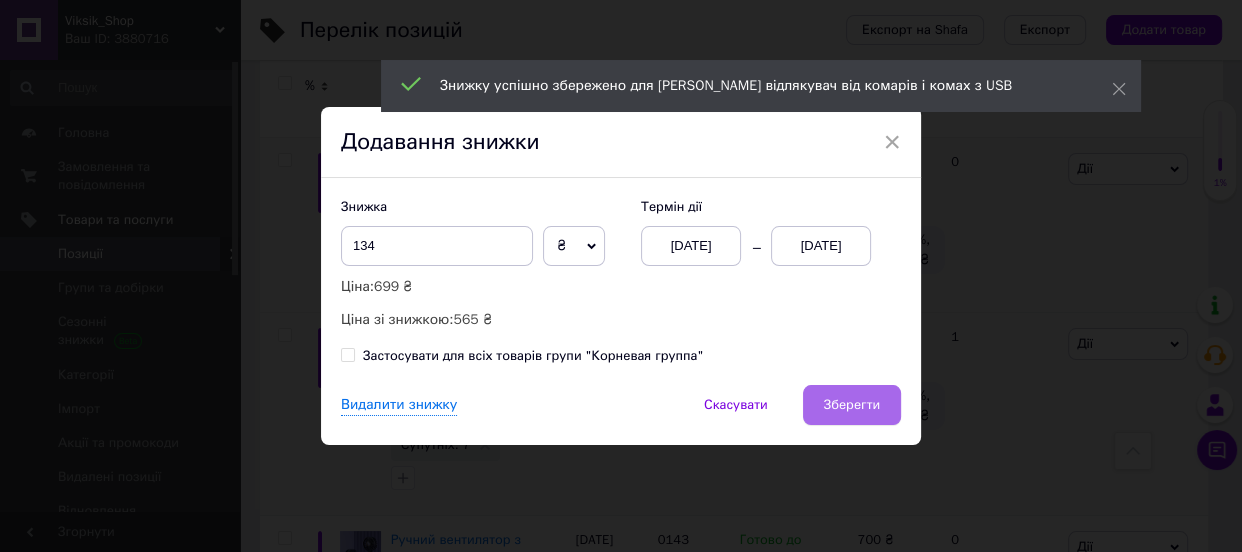 click on "Зберегти" at bounding box center [852, 405] 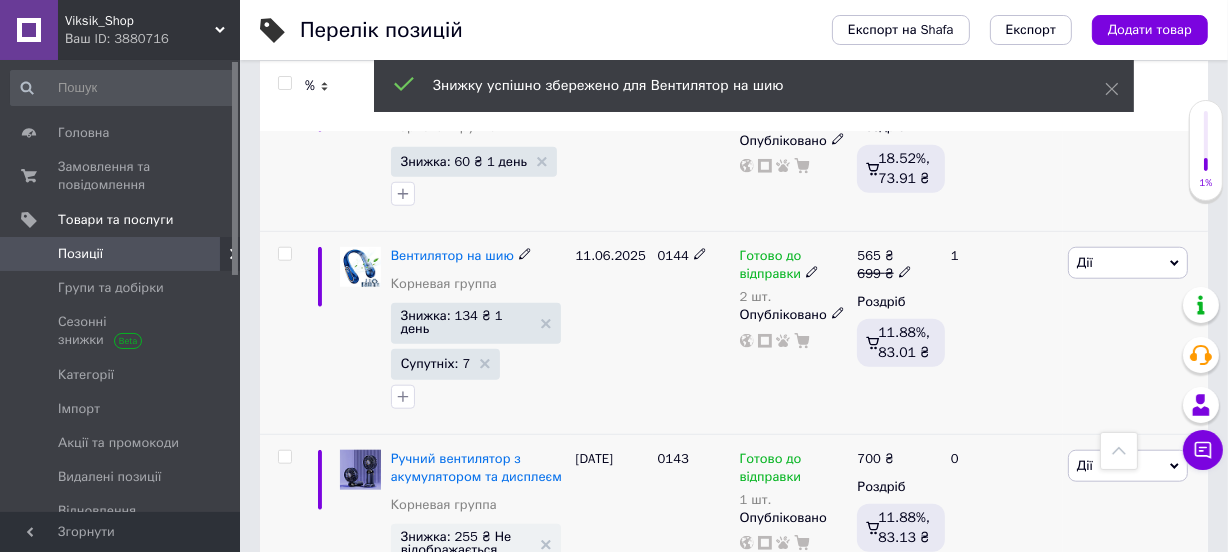 scroll, scrollTop: 1697, scrollLeft: 0, axis: vertical 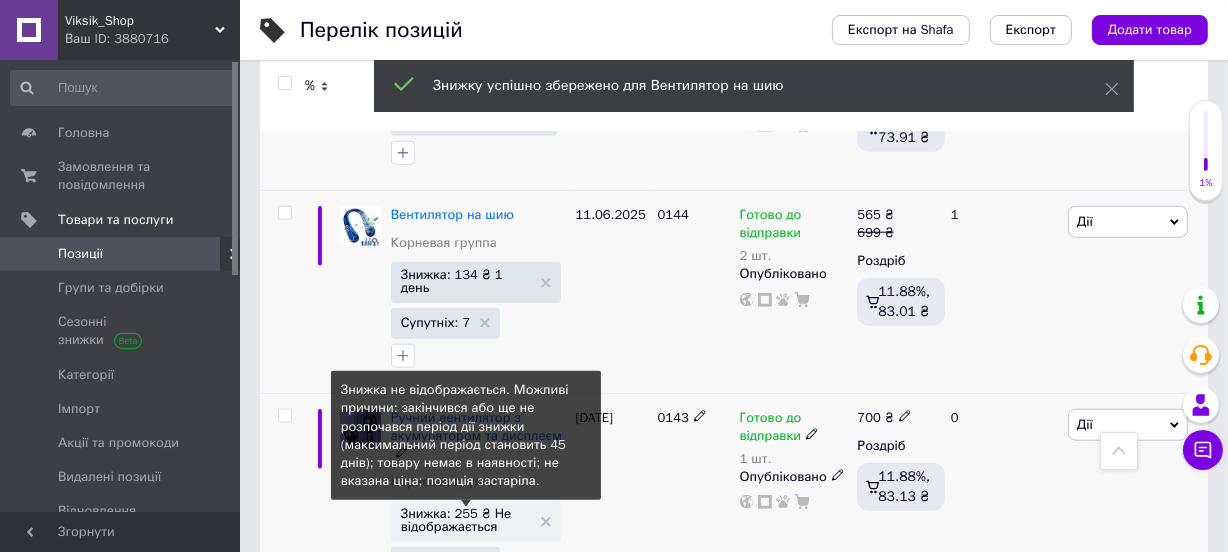 click on "Знижка: 255 ₴ Не відображається" at bounding box center (466, 520) 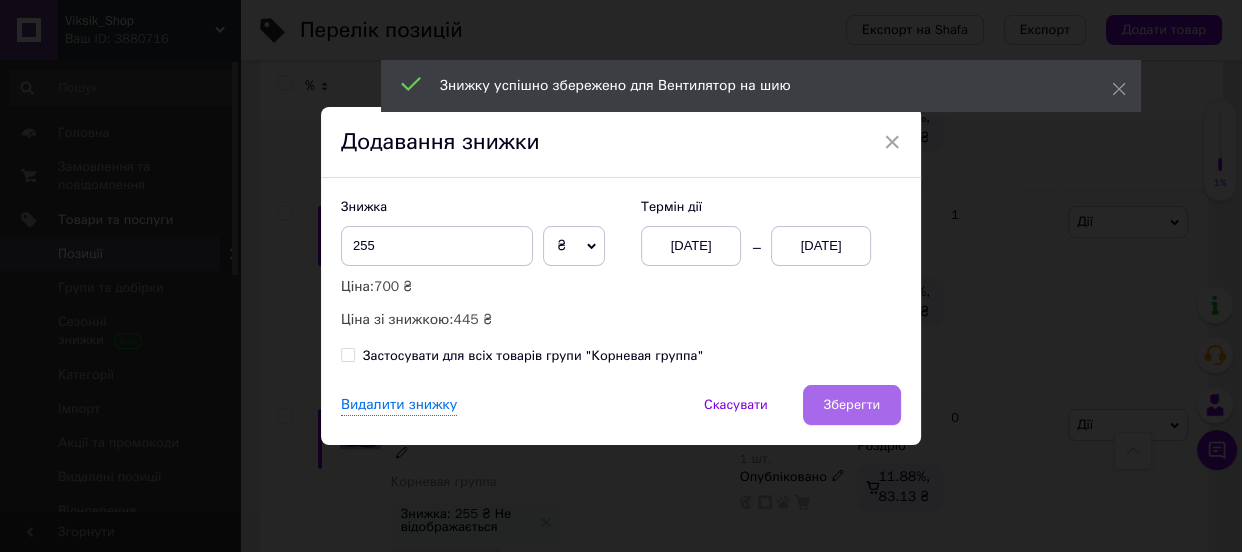 click on "Зберегти" at bounding box center (852, 405) 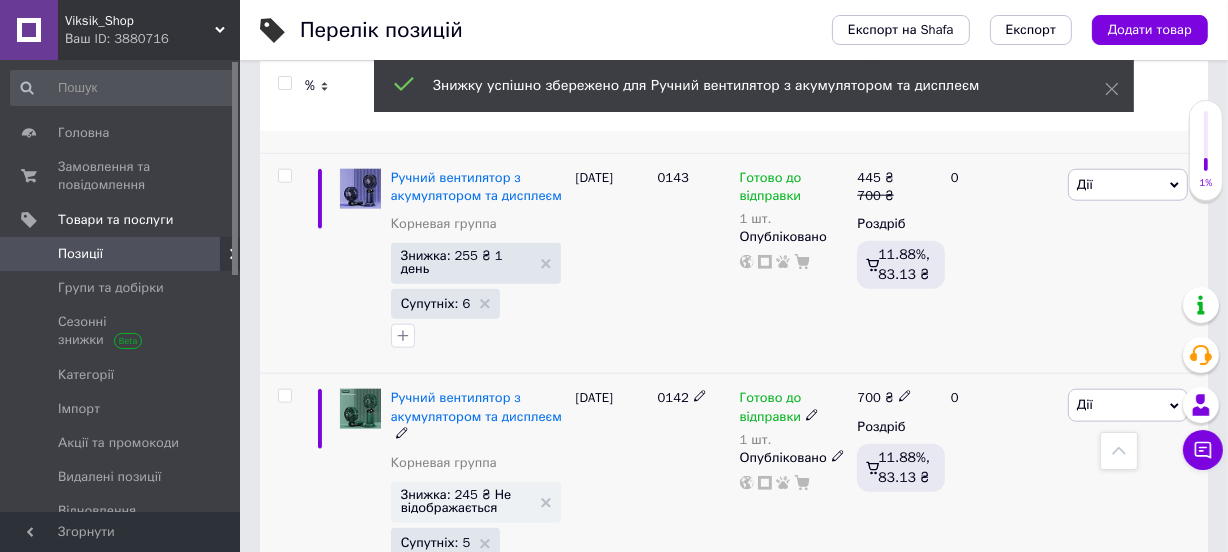 scroll, scrollTop: 1939, scrollLeft: 0, axis: vertical 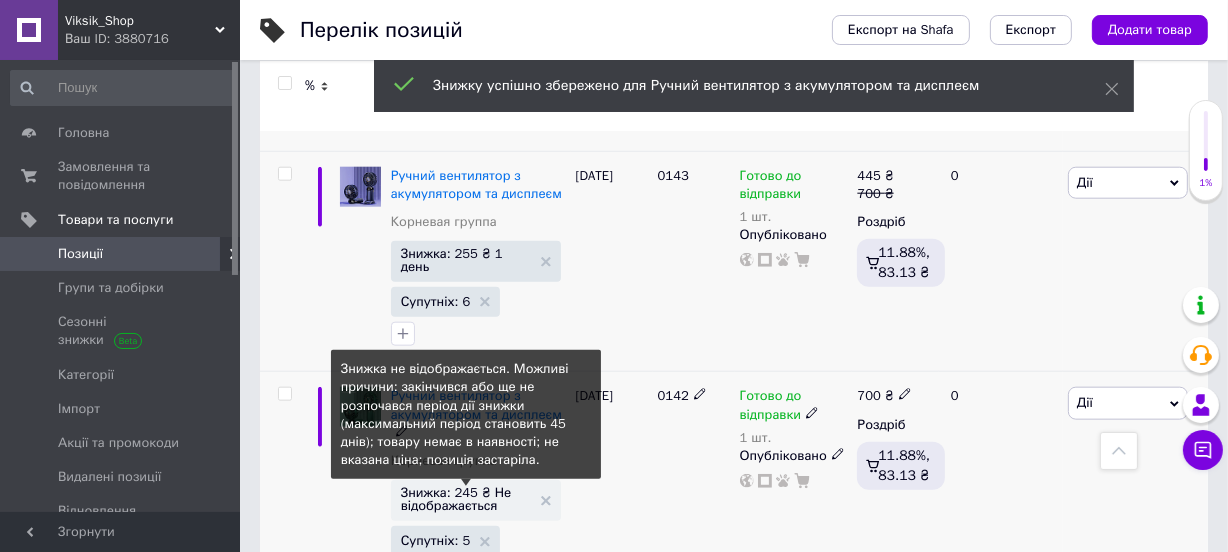 click on "Знижка: 245 ₴ Не відображається" at bounding box center (466, 499) 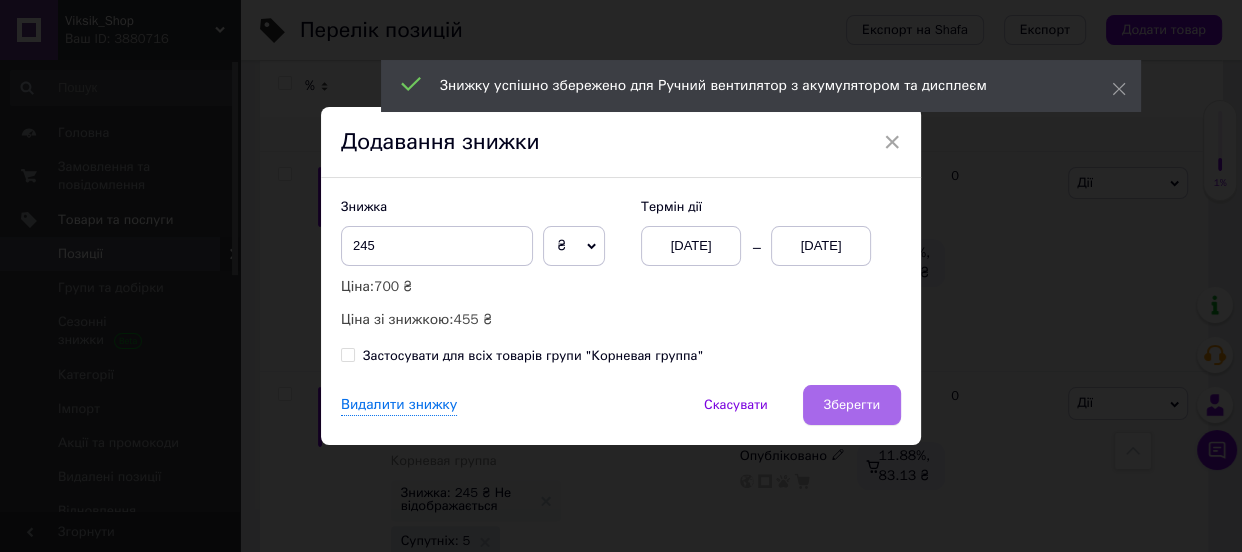 click on "Зберегти" at bounding box center (852, 405) 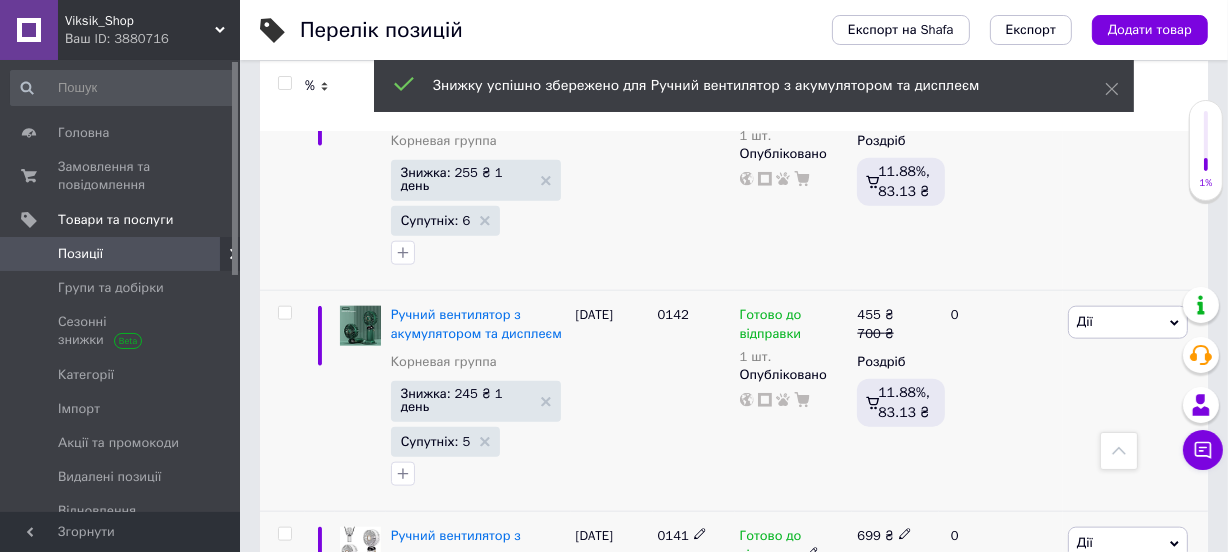 scroll, scrollTop: 2181, scrollLeft: 0, axis: vertical 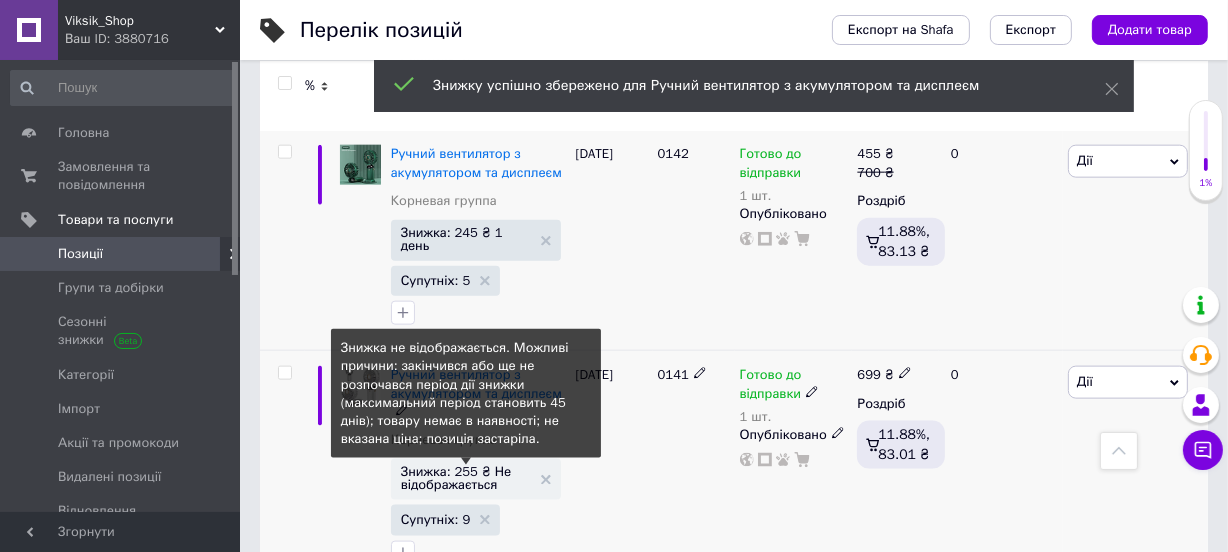click on "Знижка: 255 ₴ Не відображається" at bounding box center (466, 478) 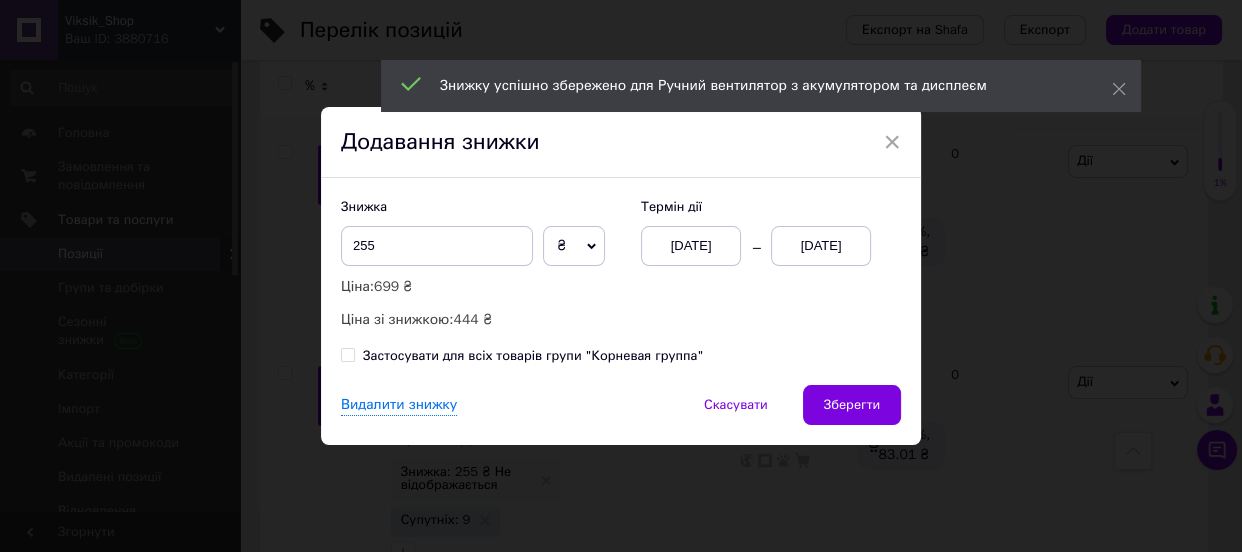 click on "Зберегти" at bounding box center [852, 405] 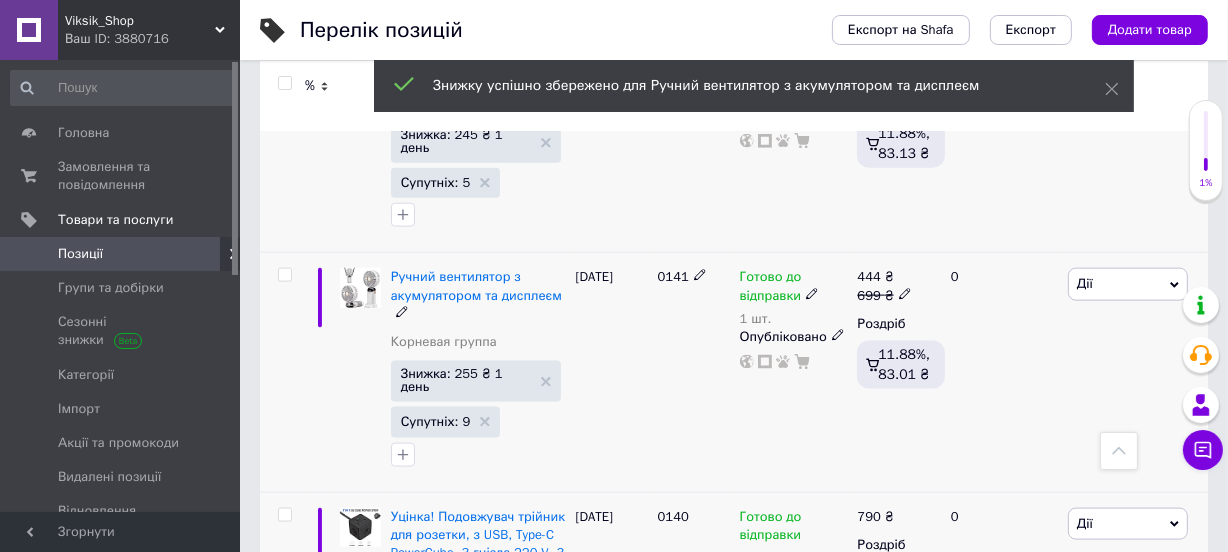 scroll, scrollTop: 2424, scrollLeft: 0, axis: vertical 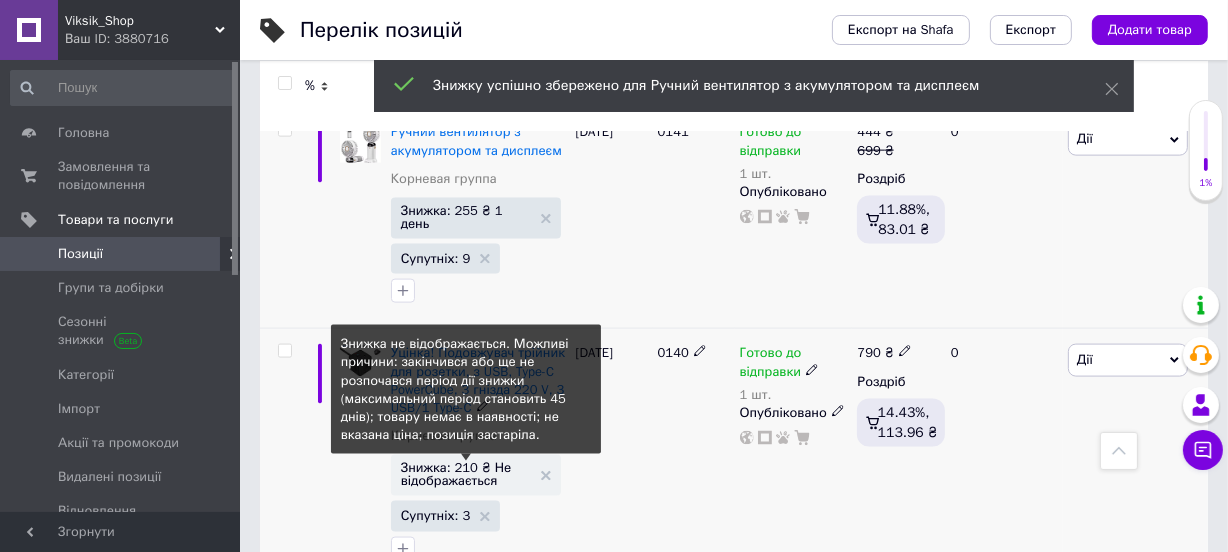 click on "Знижка: 210 ₴ Не відображається" at bounding box center [466, 474] 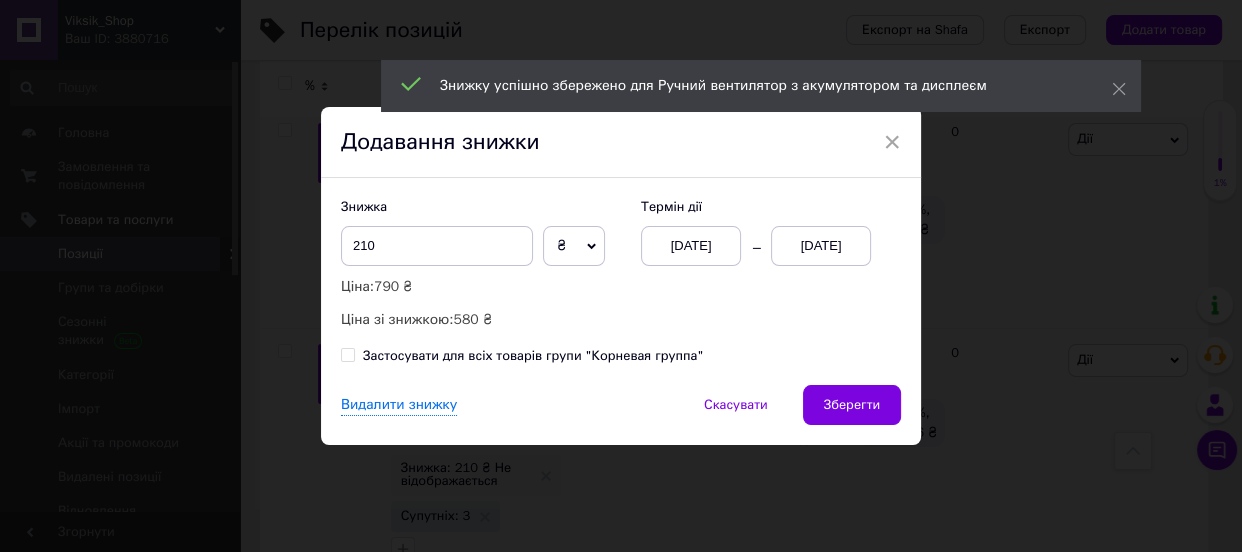 click on "Зберегти" at bounding box center (852, 405) 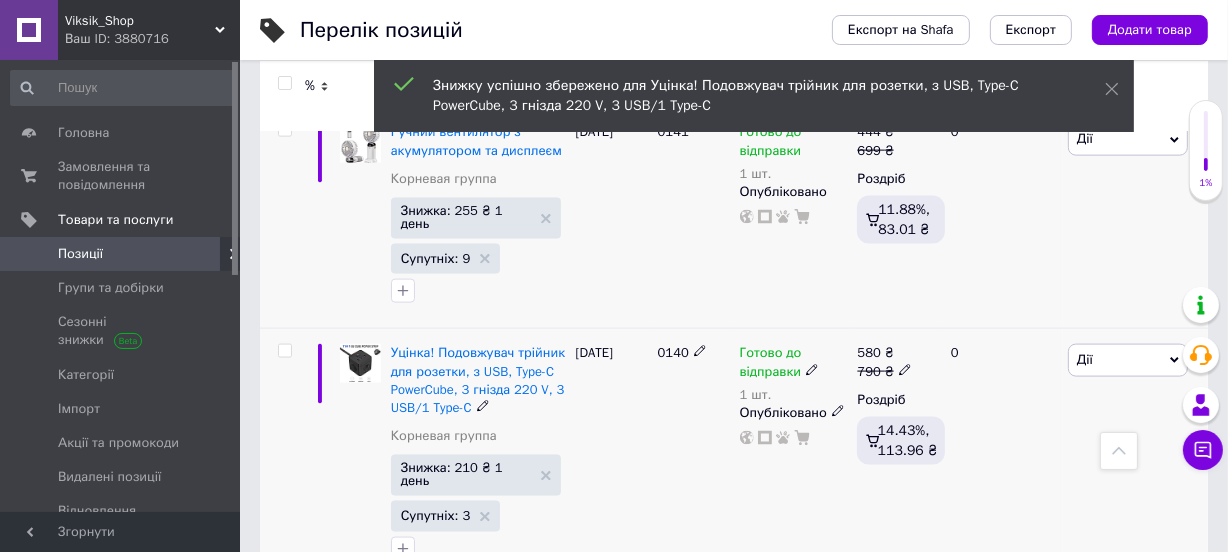scroll, scrollTop: 2545, scrollLeft: 0, axis: vertical 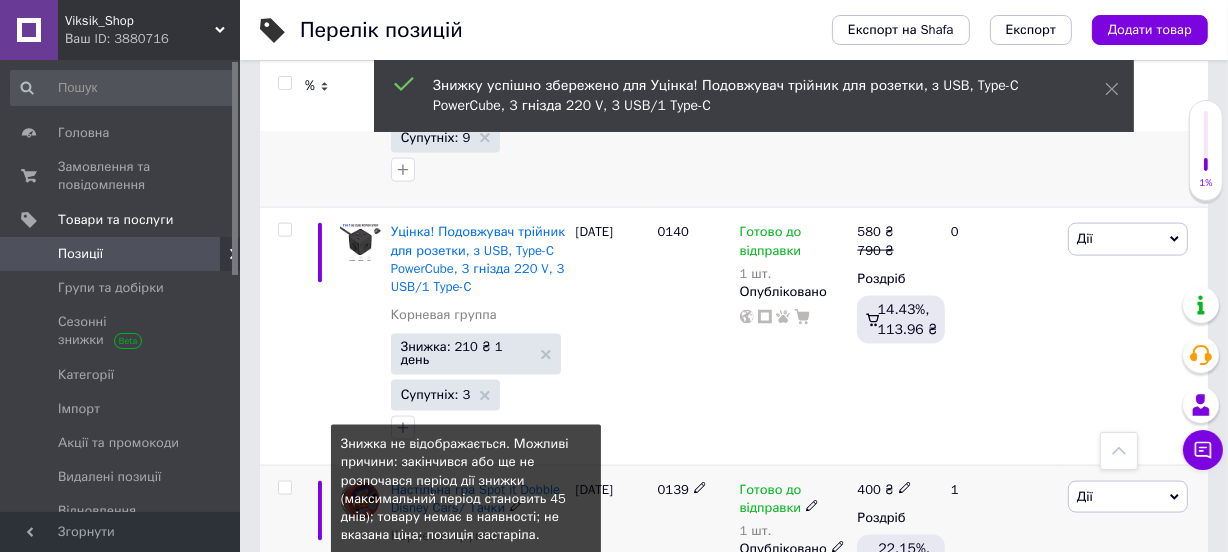 click on "Знижка: 30 ₴ Не відображається" at bounding box center (466, 574) 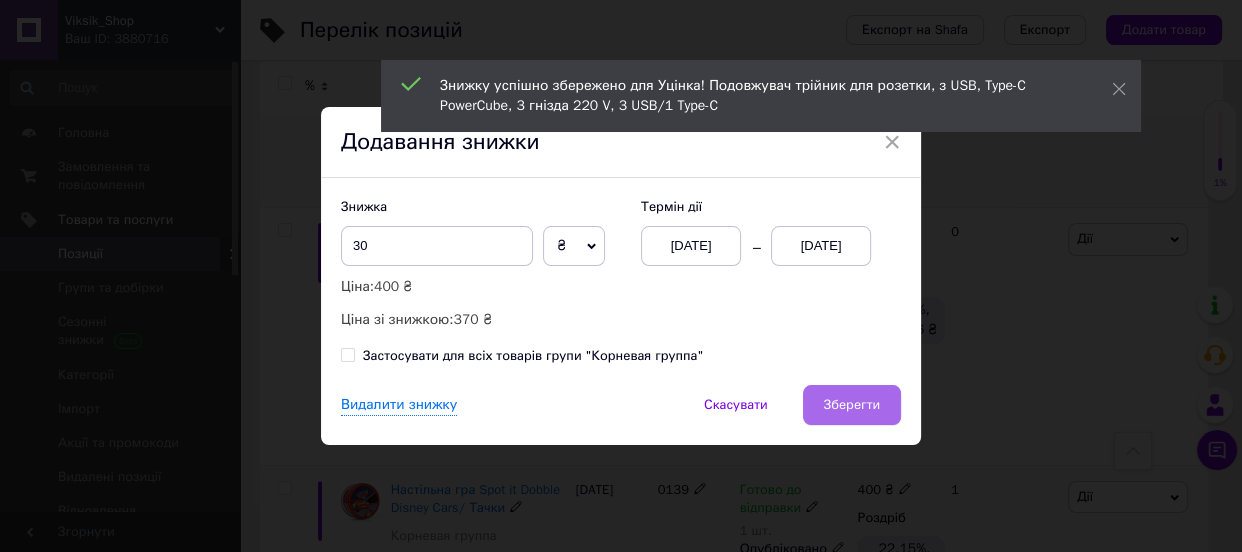 click on "Зберегти" at bounding box center [852, 405] 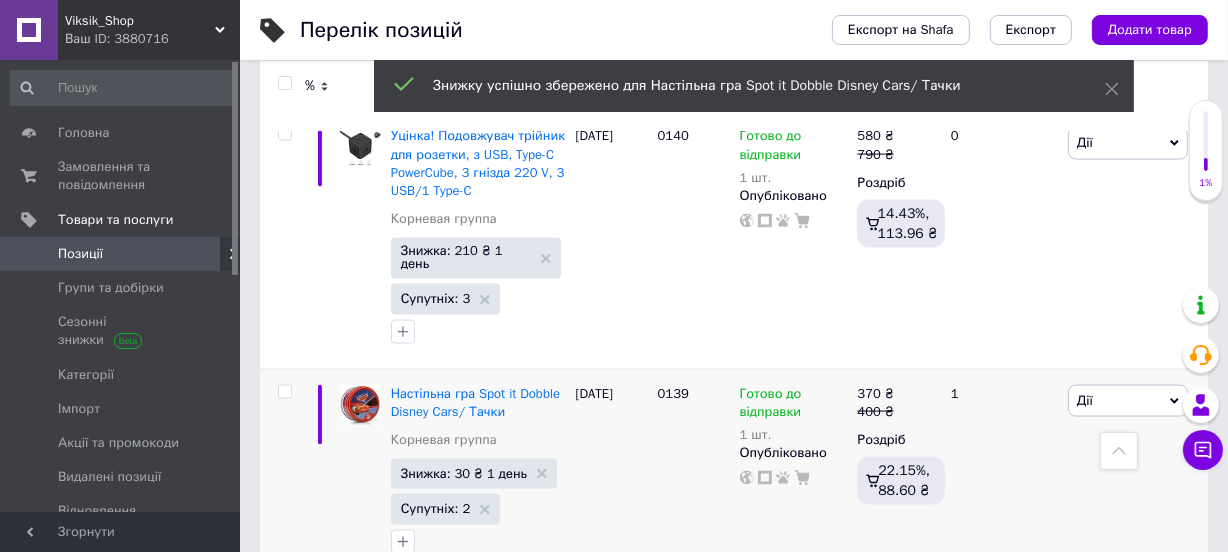 scroll, scrollTop: 2788, scrollLeft: 0, axis: vertical 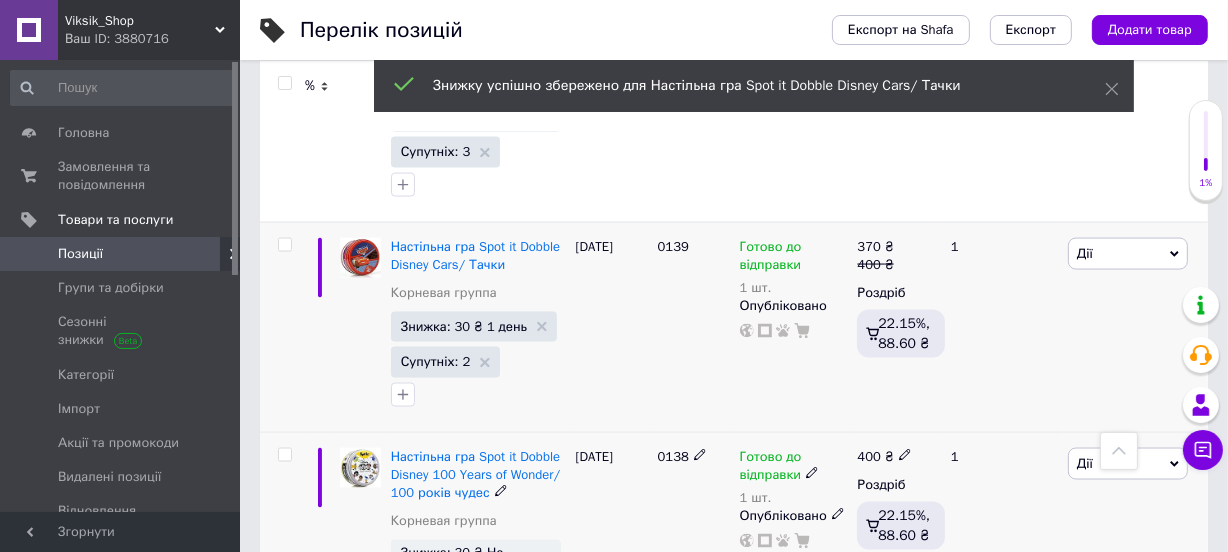 click on "Знижка: 30 ₴ Не відображається" at bounding box center (466, 559) 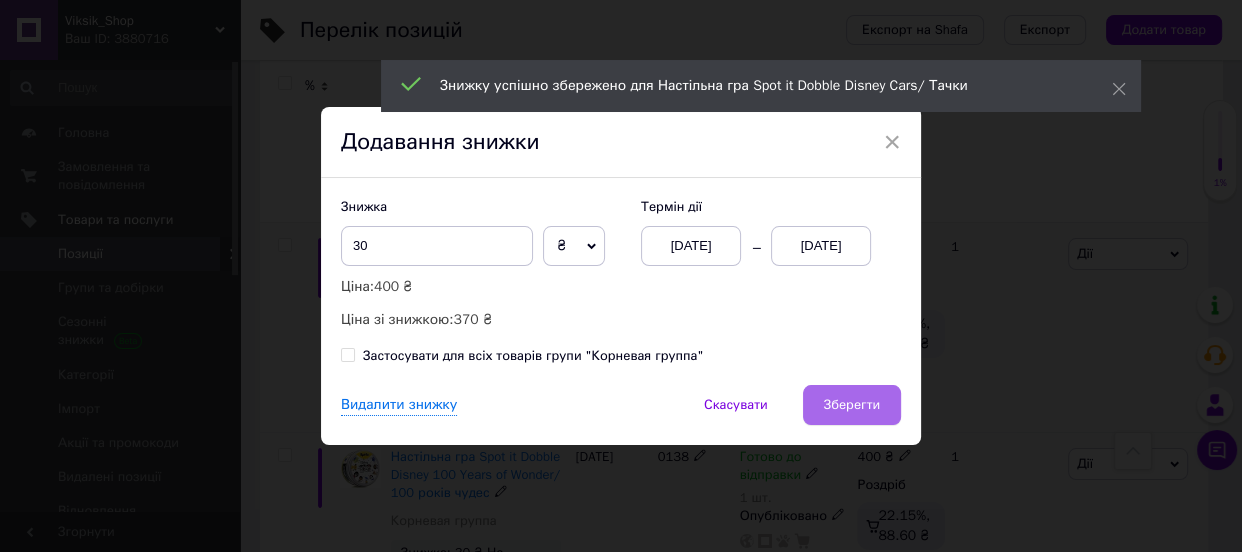 click on "Зберегти" at bounding box center (852, 405) 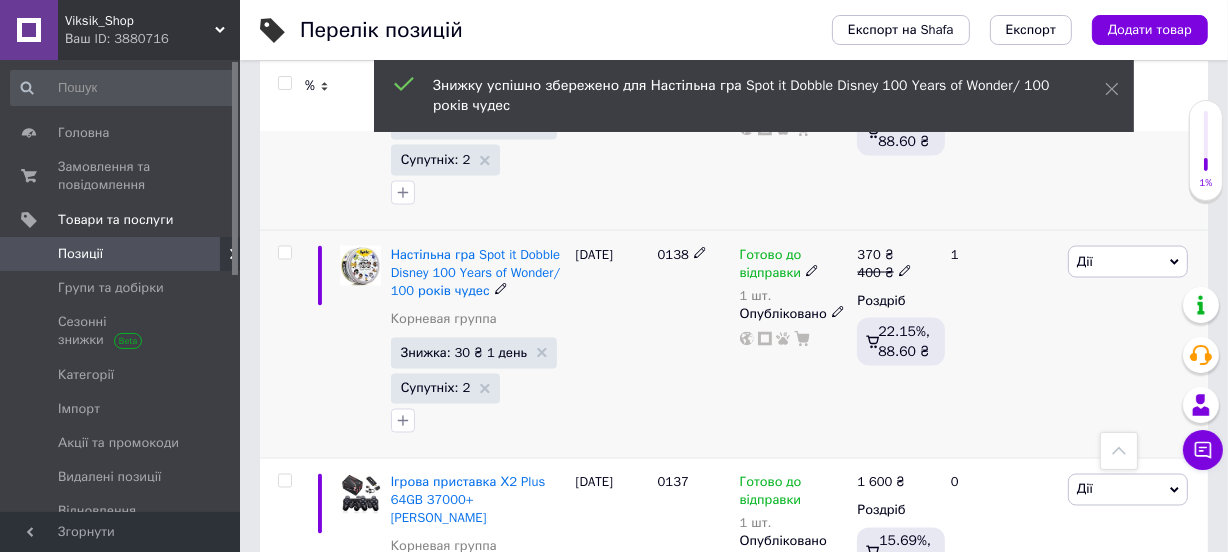 scroll, scrollTop: 3030, scrollLeft: 0, axis: vertical 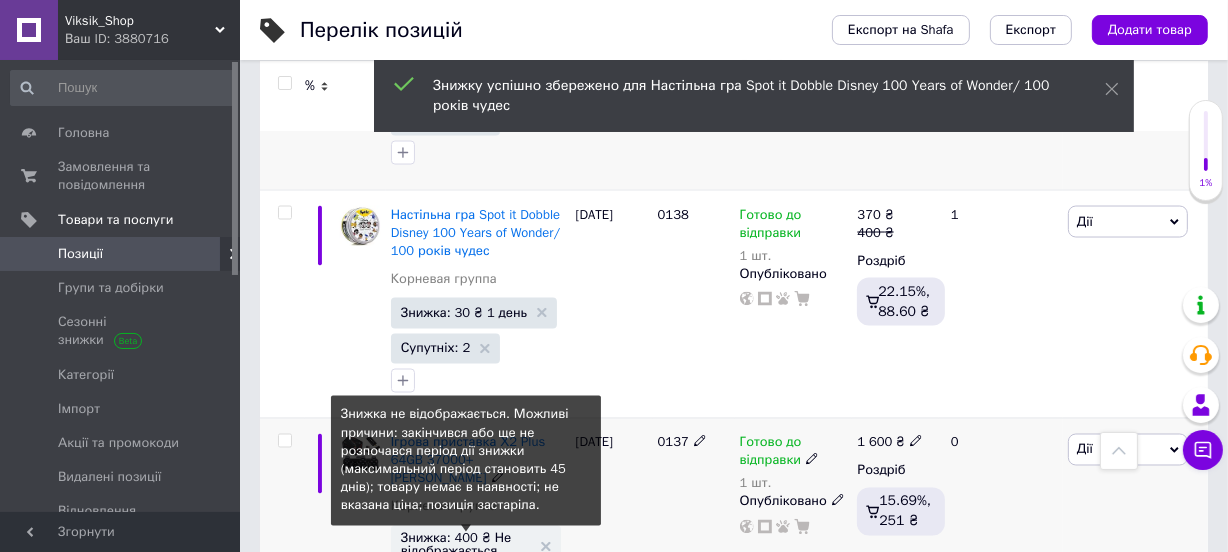 click on "Знижка: 400 ₴ Не відображається" at bounding box center (466, 545) 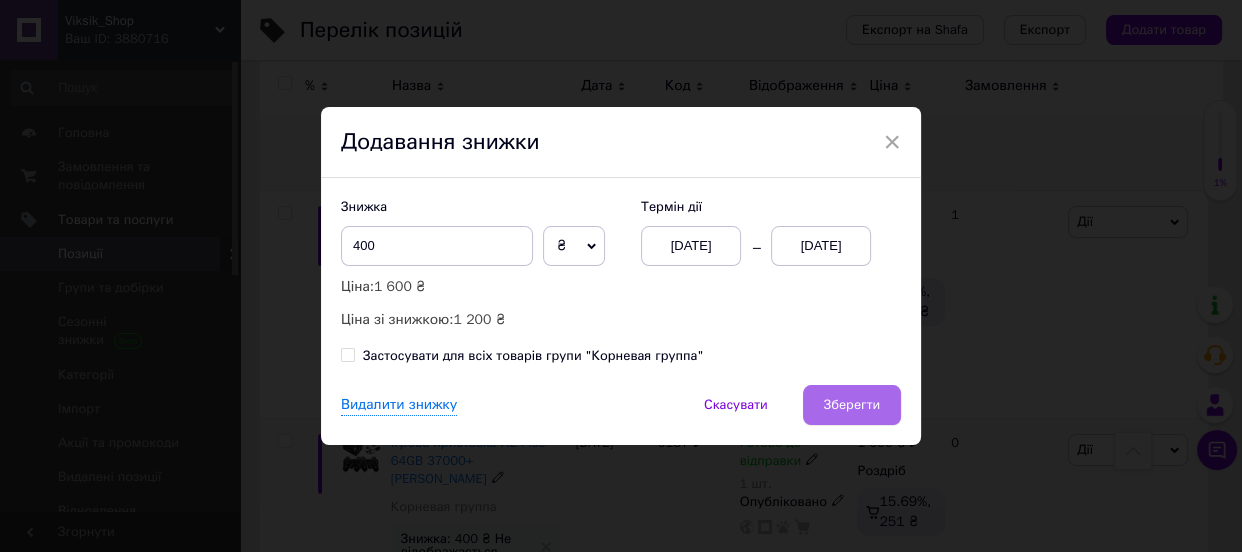 click on "Зберегти" at bounding box center (852, 405) 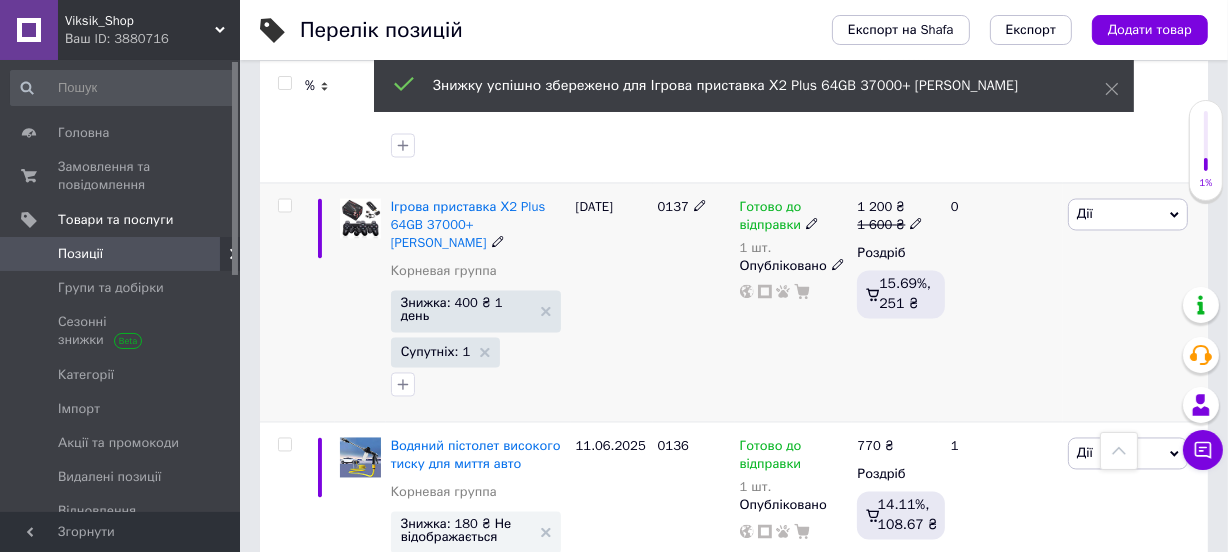 scroll, scrollTop: 3272, scrollLeft: 0, axis: vertical 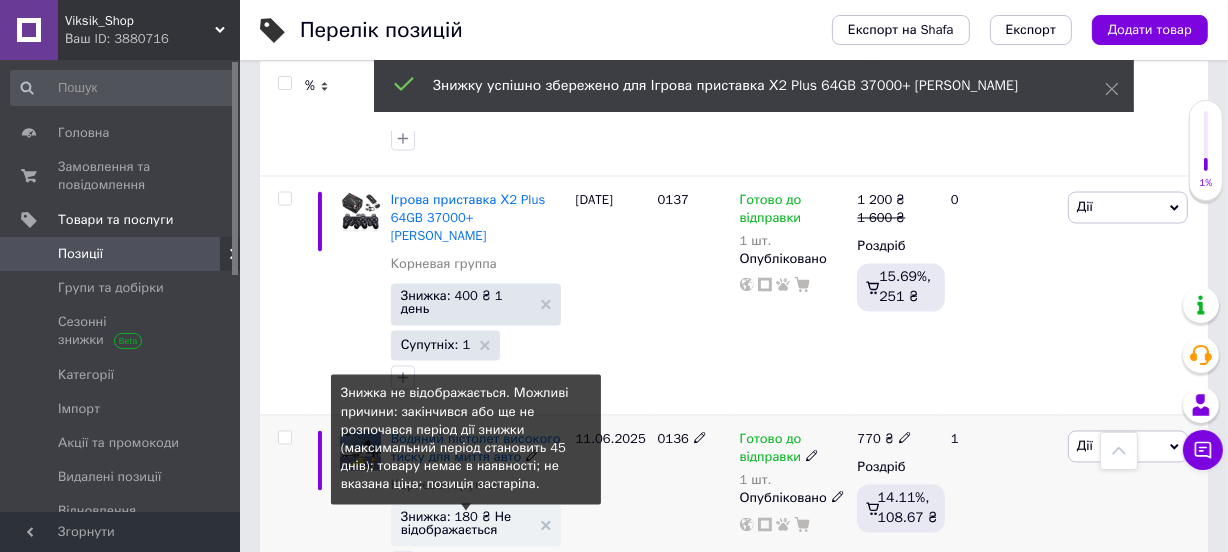 click on "Знижка: 180 ₴ Не відображається" at bounding box center (466, 524) 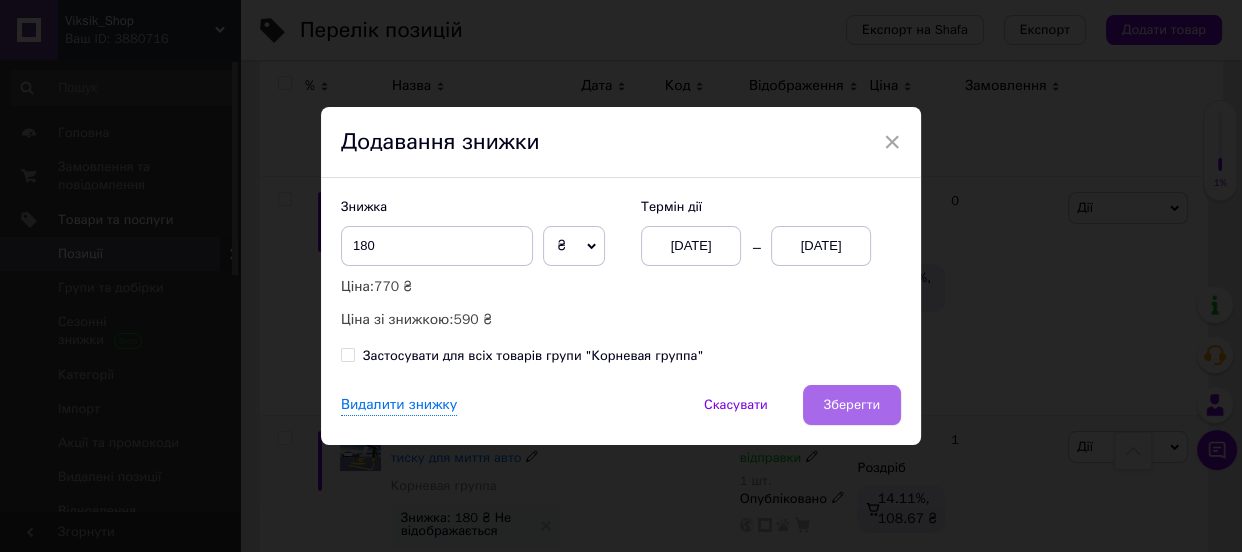 click on "Зберегти" at bounding box center (852, 405) 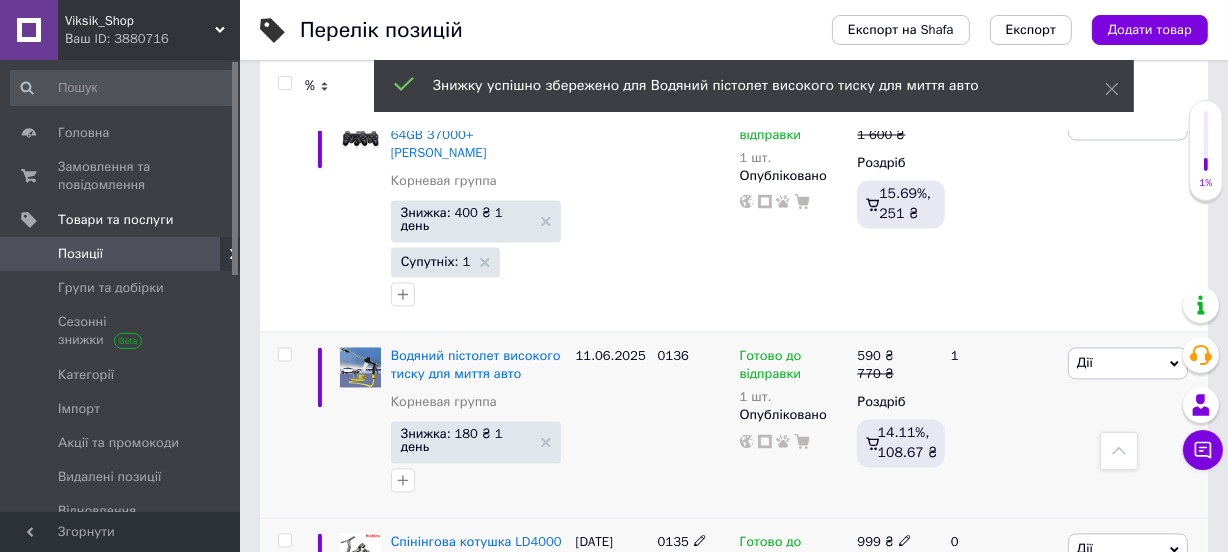 scroll, scrollTop: 3393, scrollLeft: 0, axis: vertical 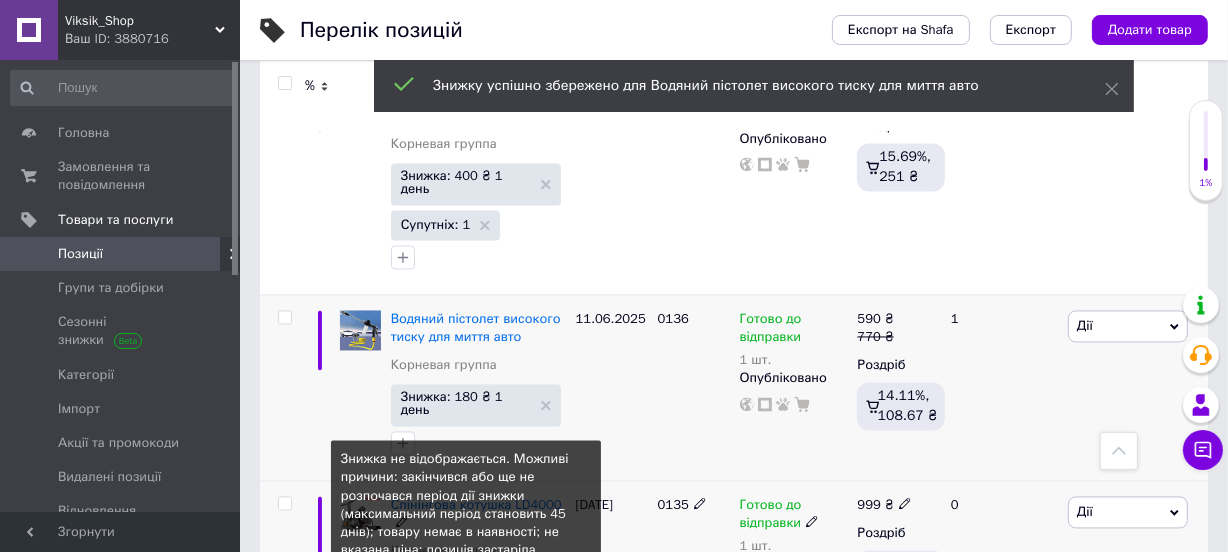 click on "Знижка: 430 ₴ Не відображається" at bounding box center (466, 589) 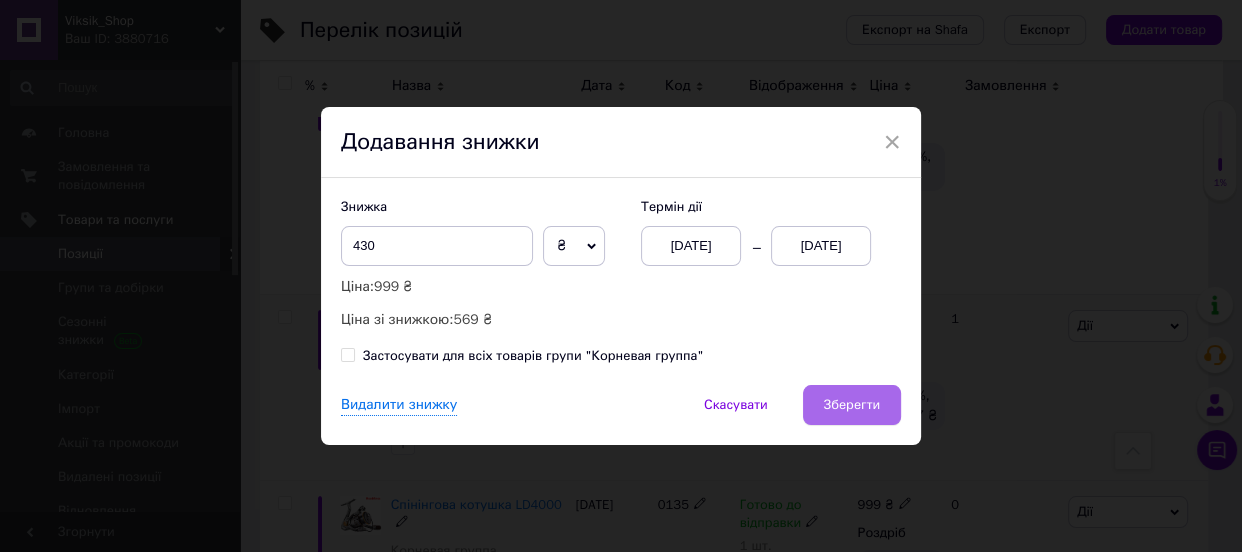 click on "Зберегти" at bounding box center (852, 405) 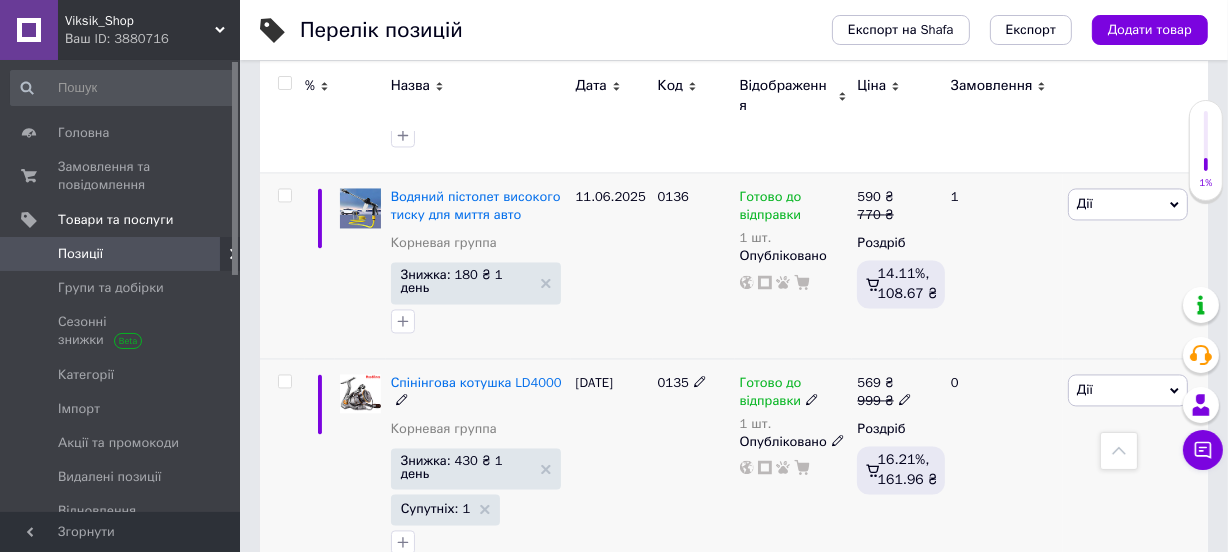 scroll, scrollTop: 3636, scrollLeft: 0, axis: vertical 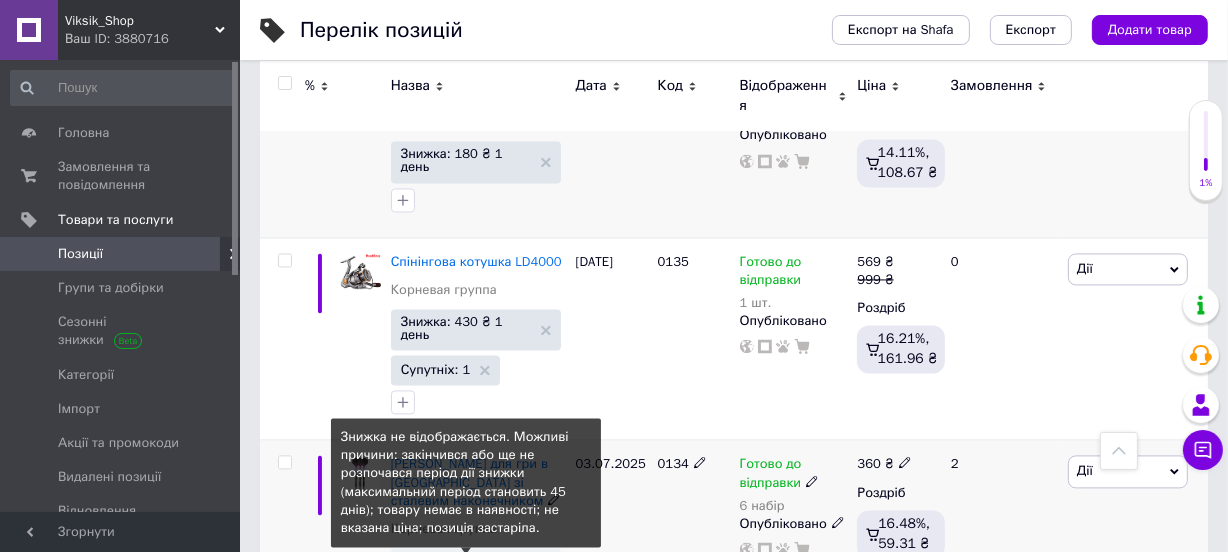 click on "Знижка: 50 ₴ Не відображається" at bounding box center (466, 567) 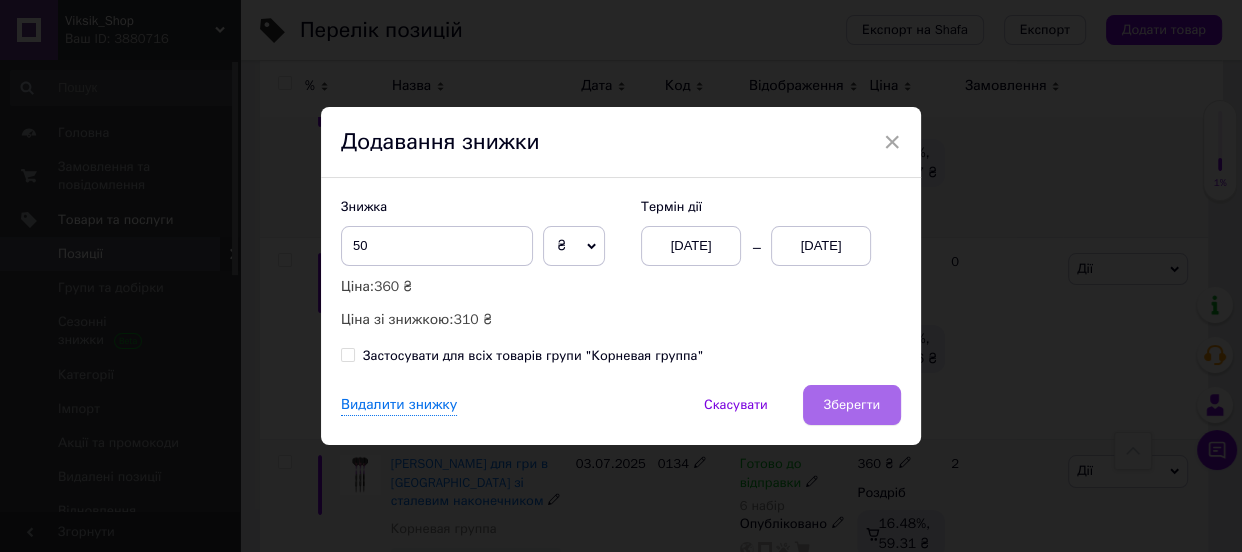 click on "Зберегти" at bounding box center [852, 405] 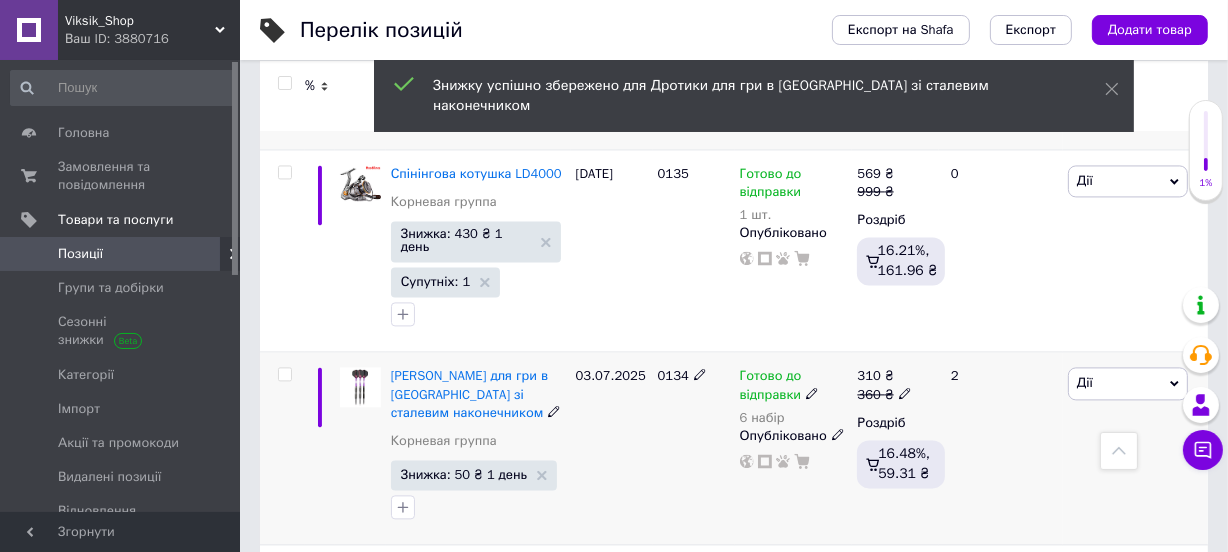 scroll, scrollTop: 3879, scrollLeft: 0, axis: vertical 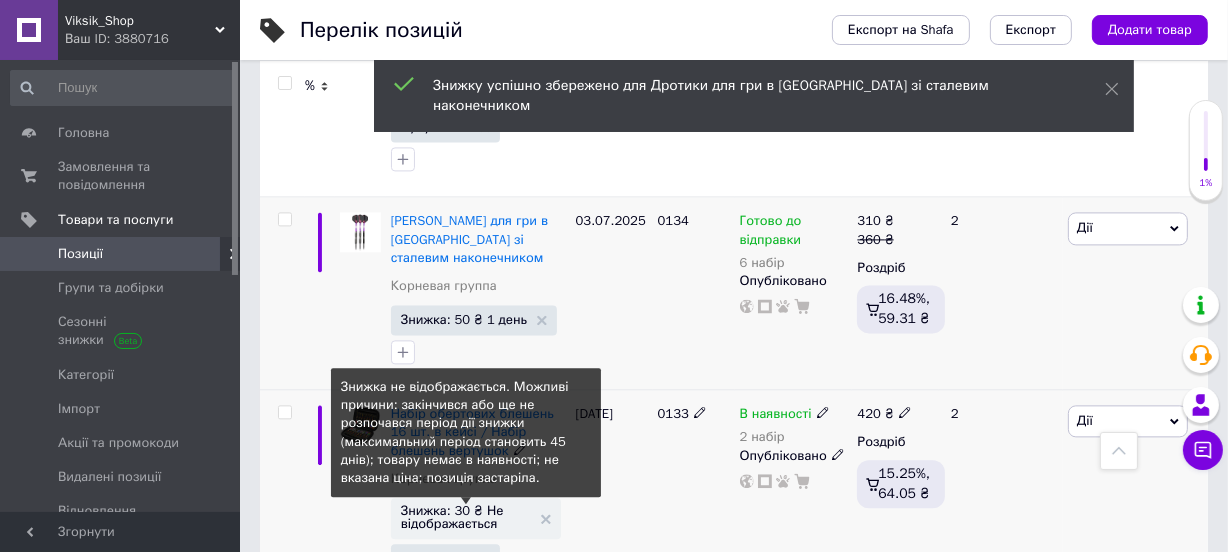 click on "Знижка: 30 ₴ Не відображається" at bounding box center [466, 517] 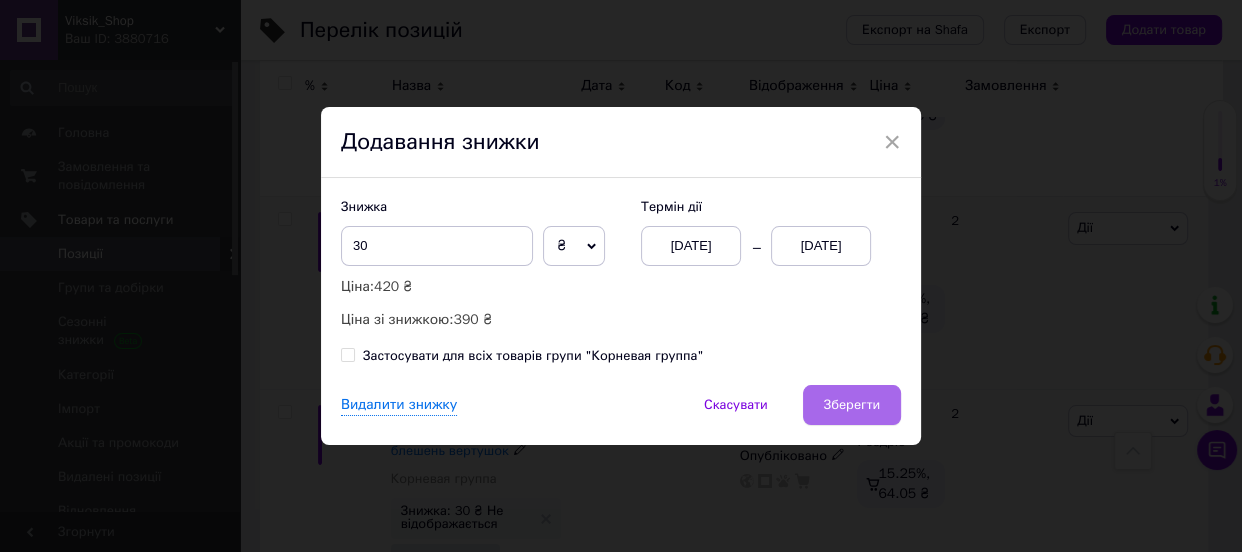 click on "Зберегти" at bounding box center (852, 405) 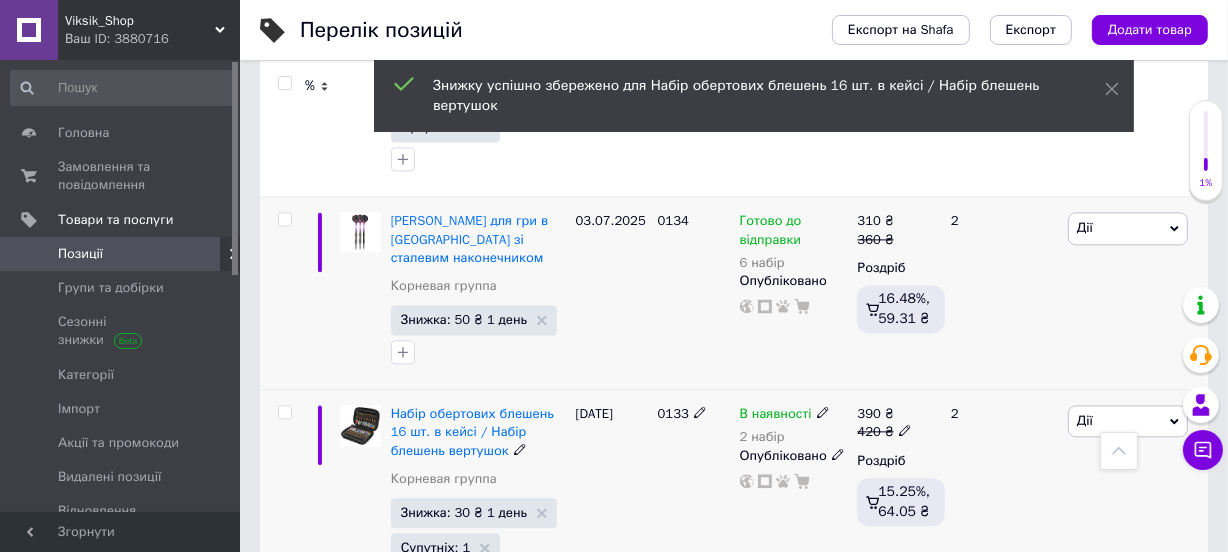 scroll, scrollTop: 4000, scrollLeft: 0, axis: vertical 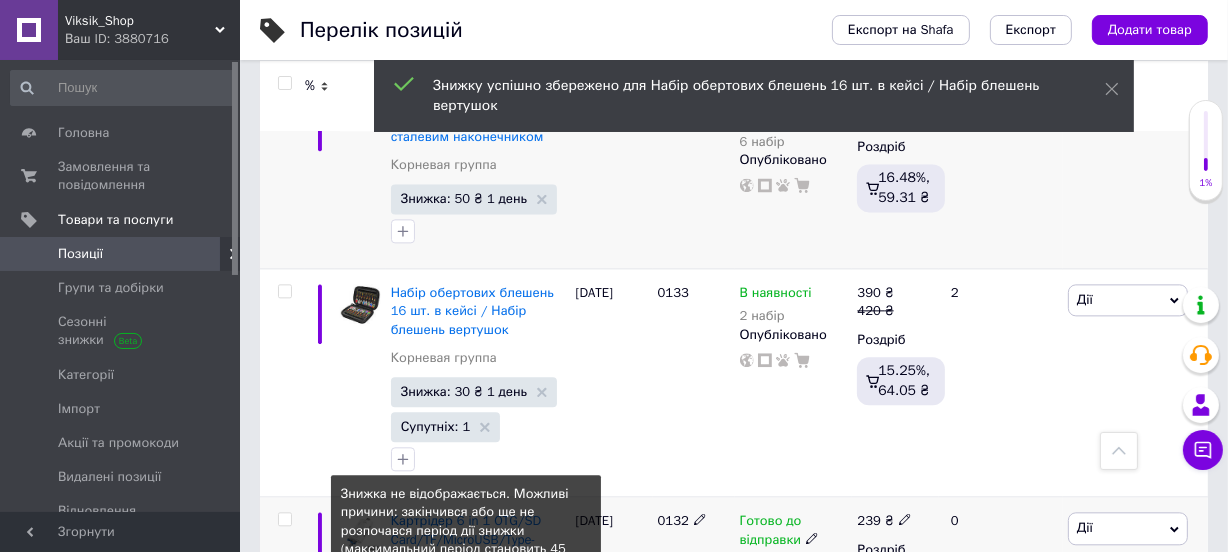 click on "Знижка: 20 ₴ Не відображається" at bounding box center [466, 624] 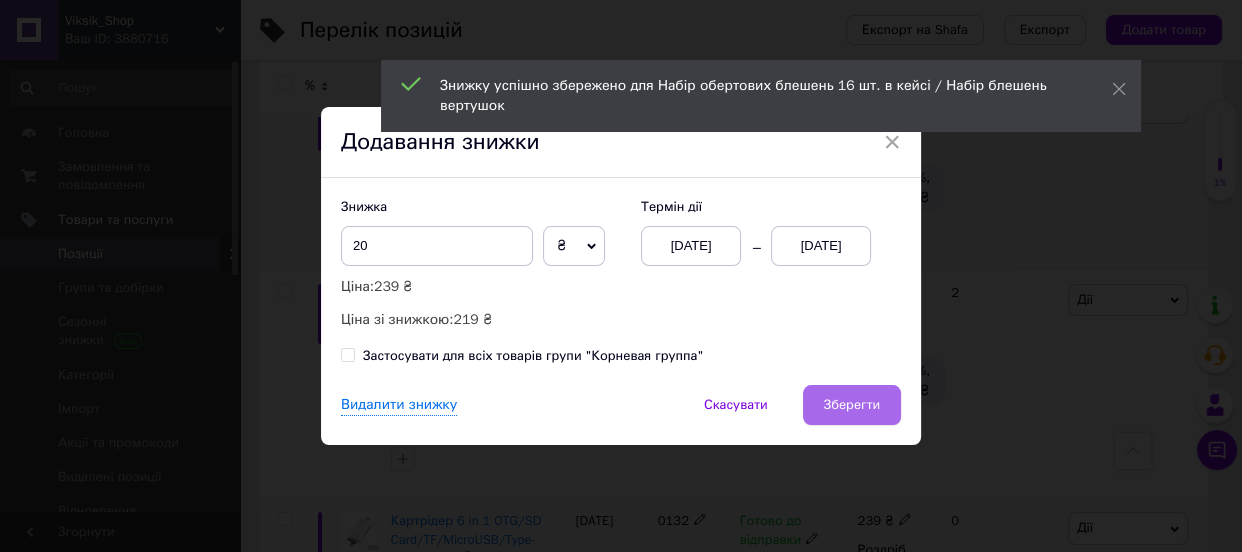 click on "Зберегти" at bounding box center [852, 405] 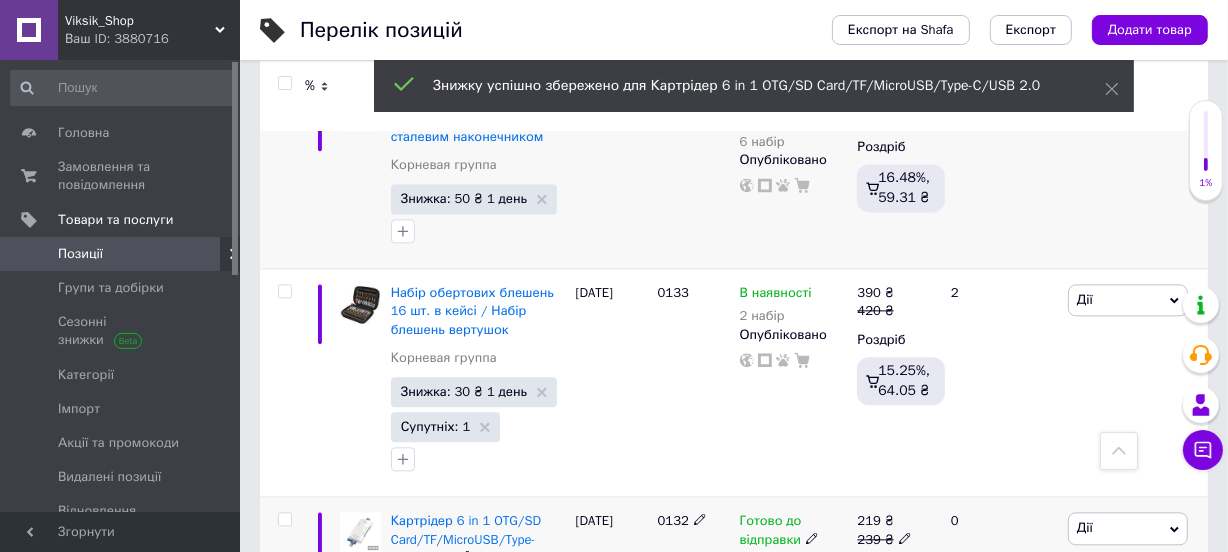 scroll, scrollTop: 4110, scrollLeft: 0, axis: vertical 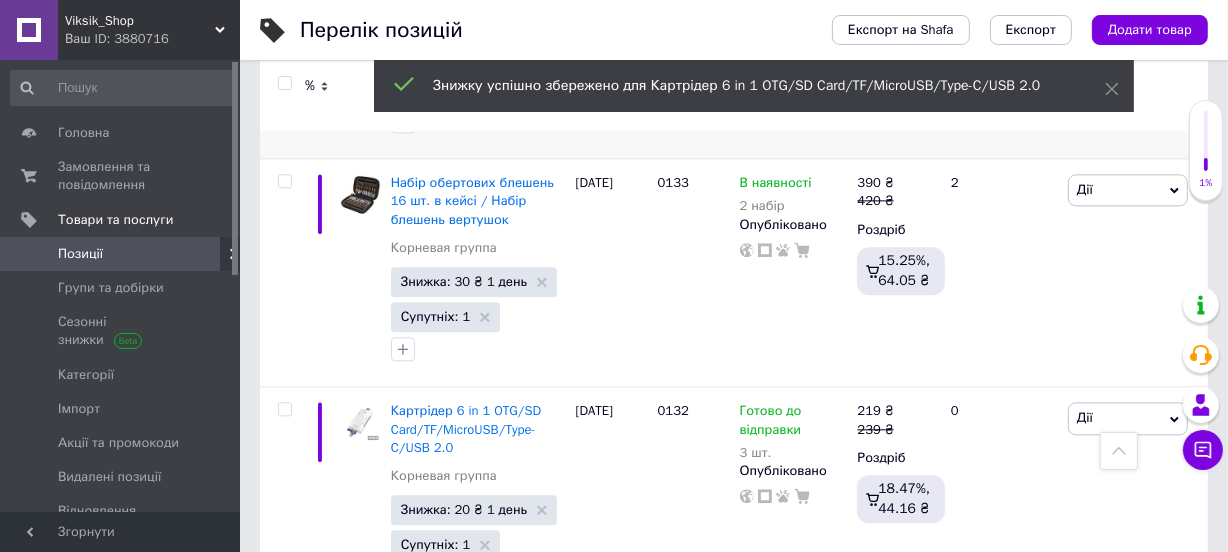 click on "3" at bounding box center [494, 656] 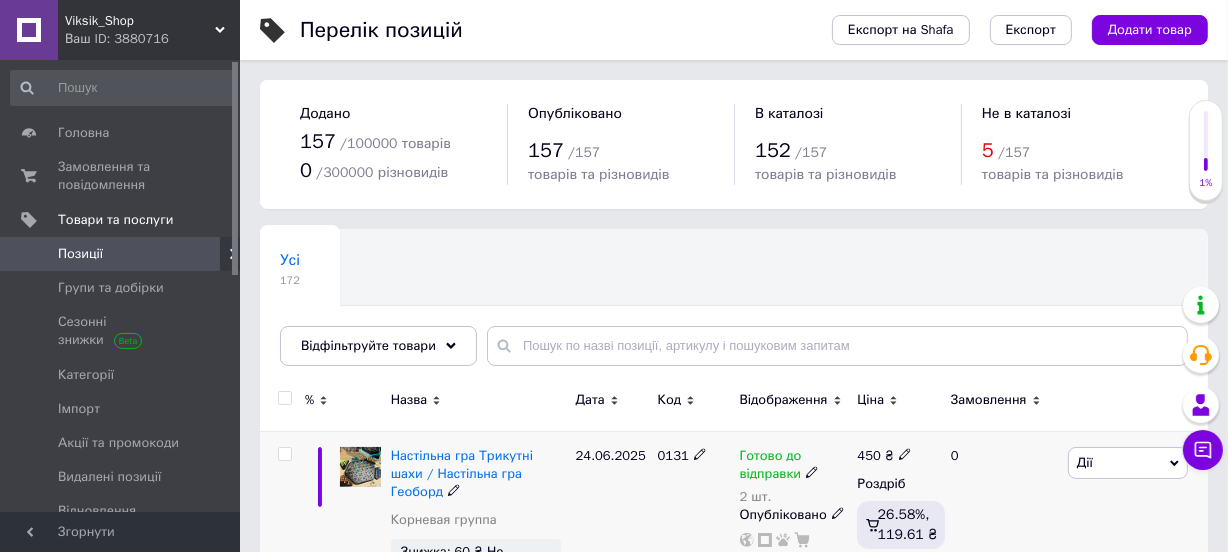 scroll, scrollTop: 120, scrollLeft: 0, axis: vertical 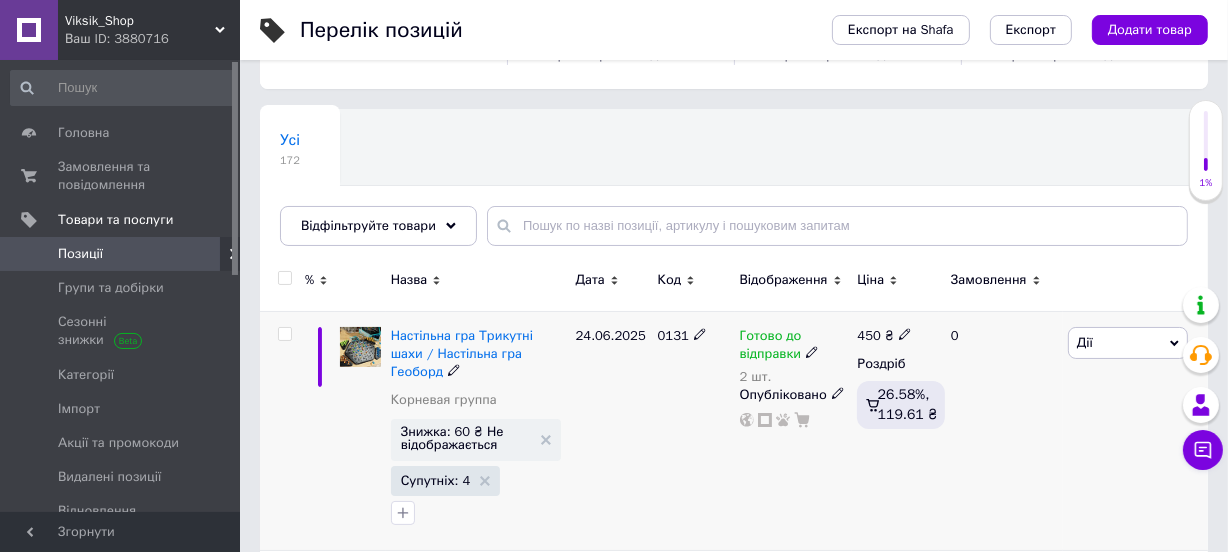 click on "Знижка: 60 ₴ Не відображається" at bounding box center [466, 438] 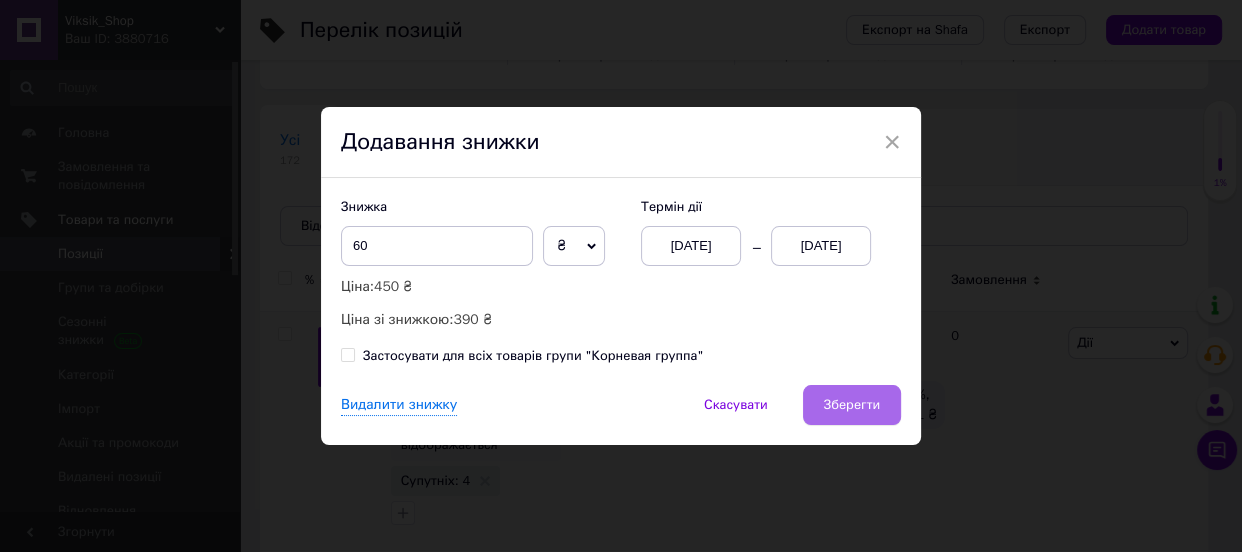 click on "Зберегти" at bounding box center (852, 405) 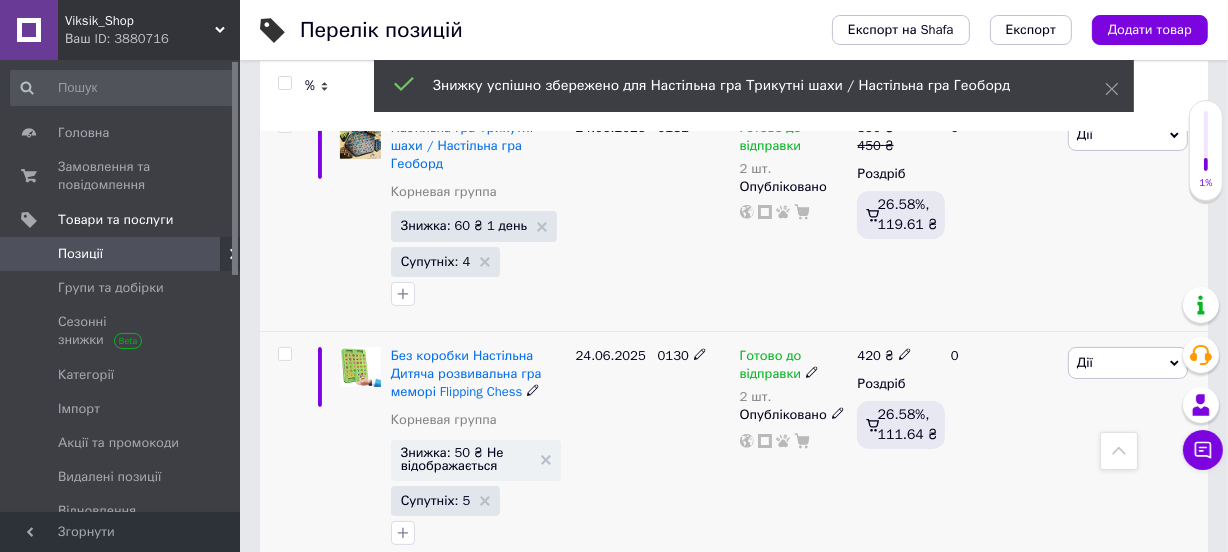 scroll, scrollTop: 363, scrollLeft: 0, axis: vertical 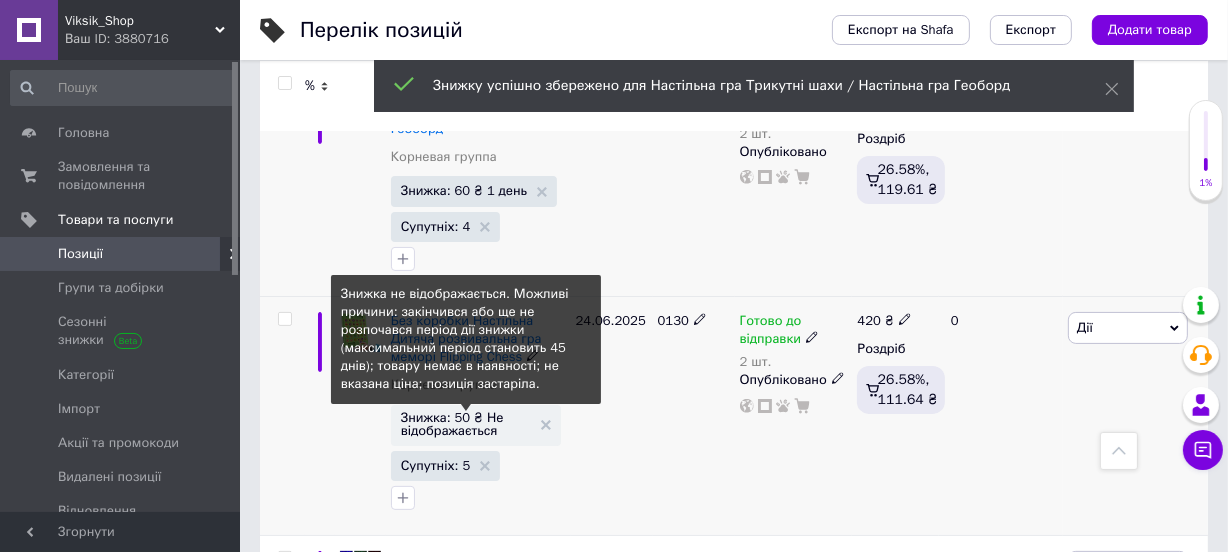 click on "Знижка: 50 ₴ Не відображається" at bounding box center [466, 424] 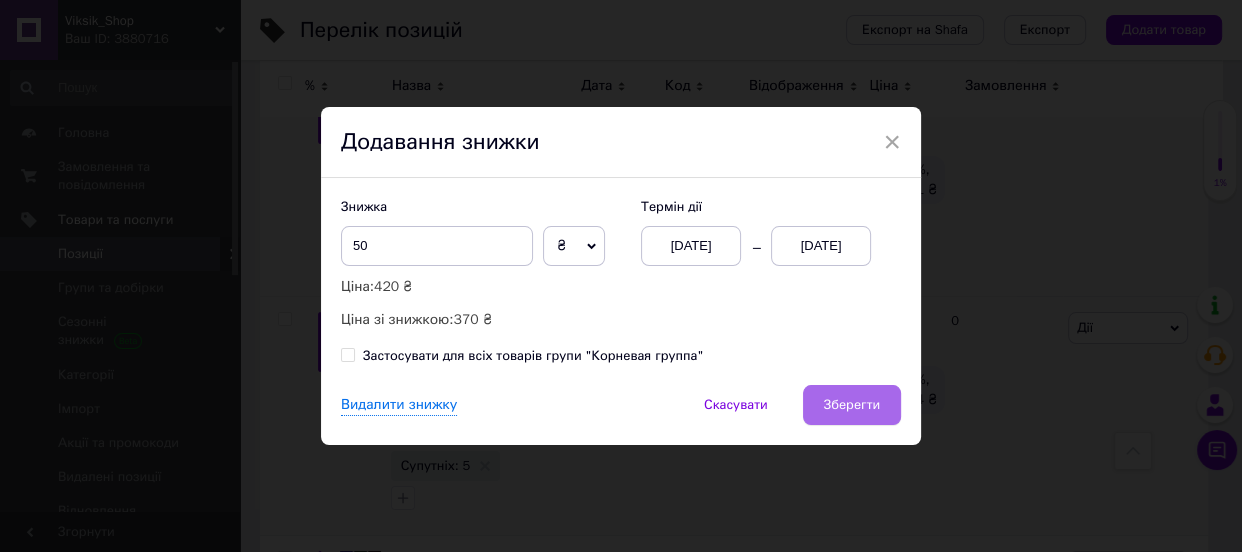 click on "Зберегти" at bounding box center (852, 405) 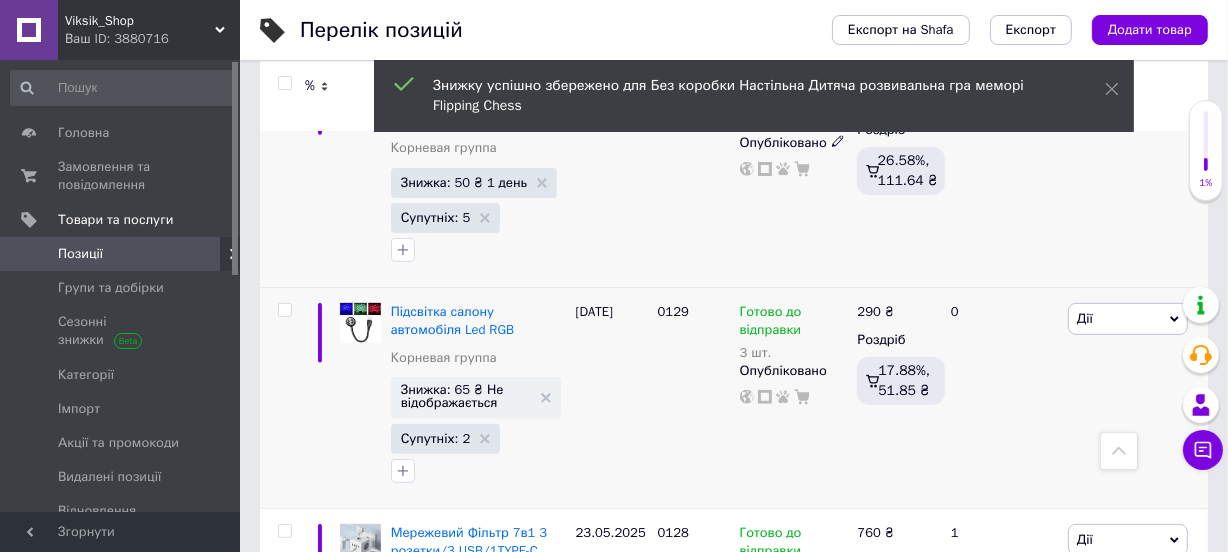 scroll, scrollTop: 606, scrollLeft: 0, axis: vertical 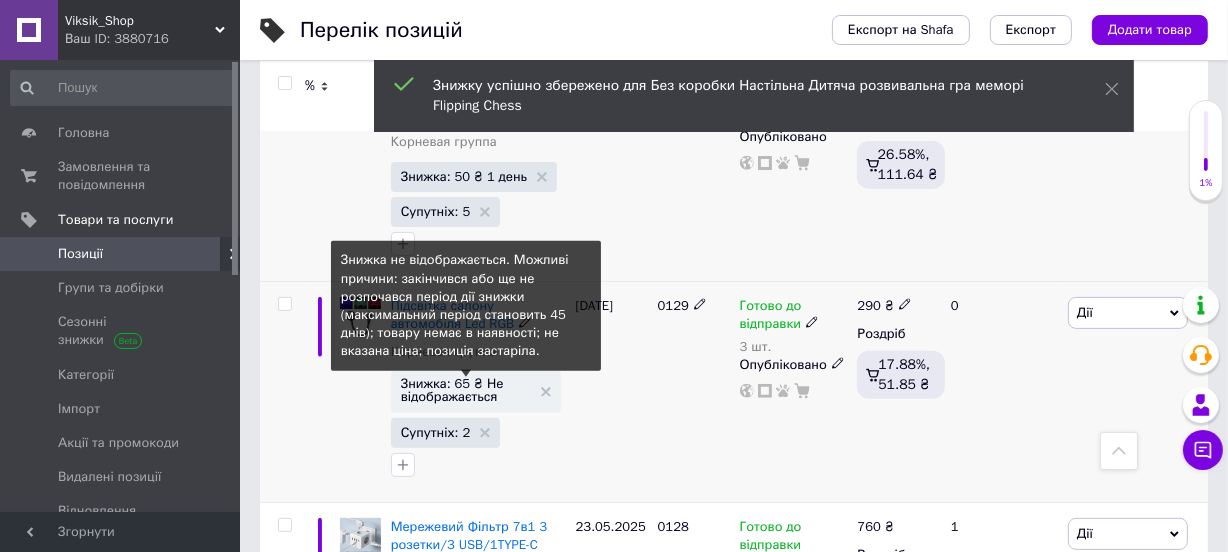click on "Знижка: 65 ₴ Не відображається" at bounding box center (466, 390) 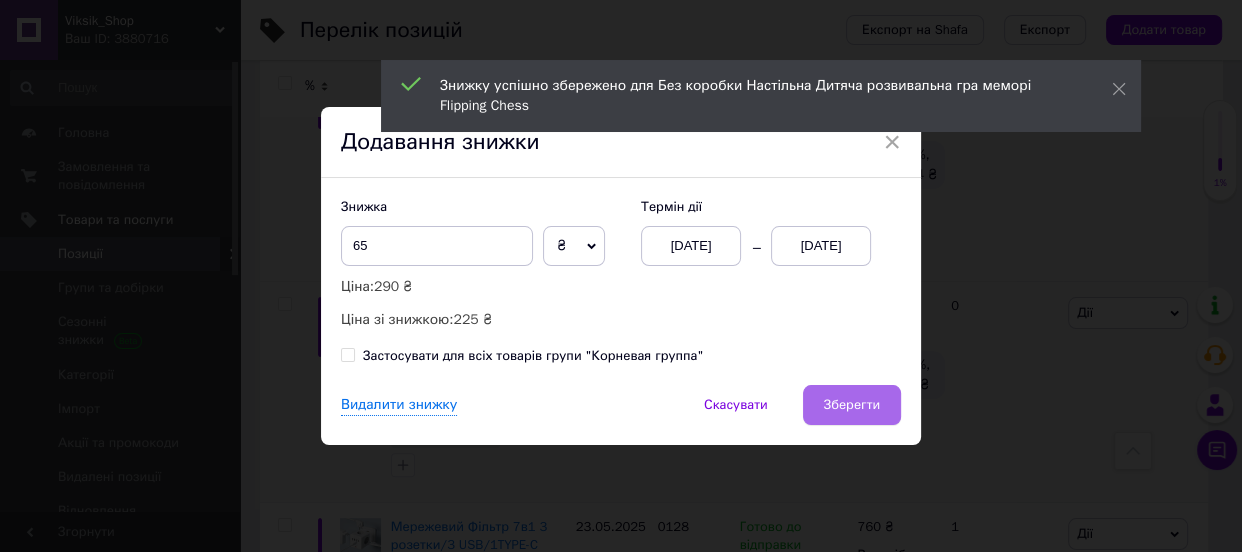 click on "Зберегти" at bounding box center (852, 405) 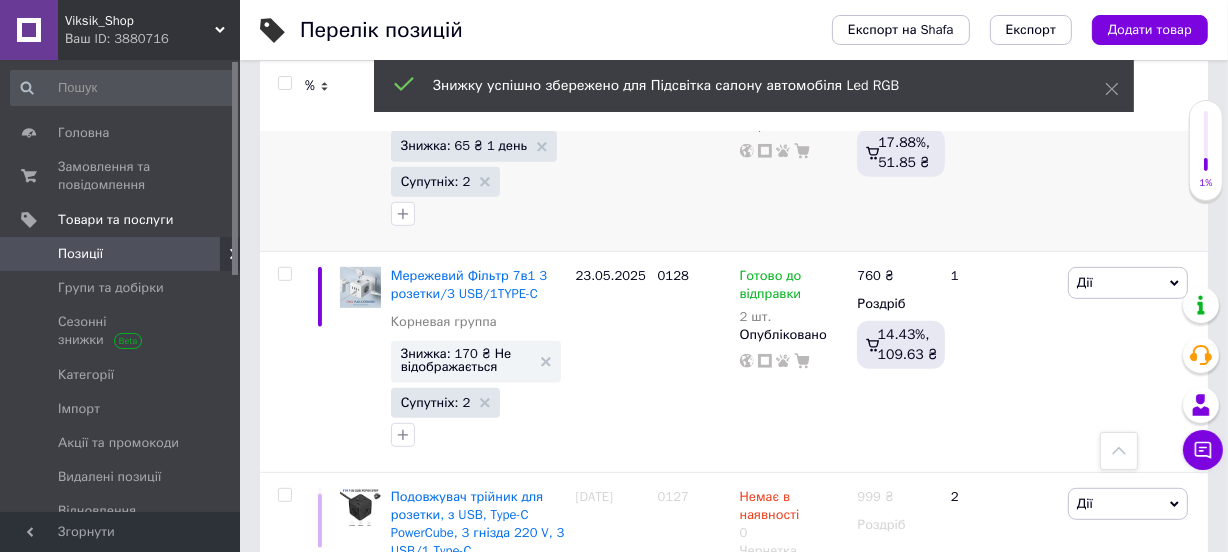 scroll, scrollTop: 848, scrollLeft: 0, axis: vertical 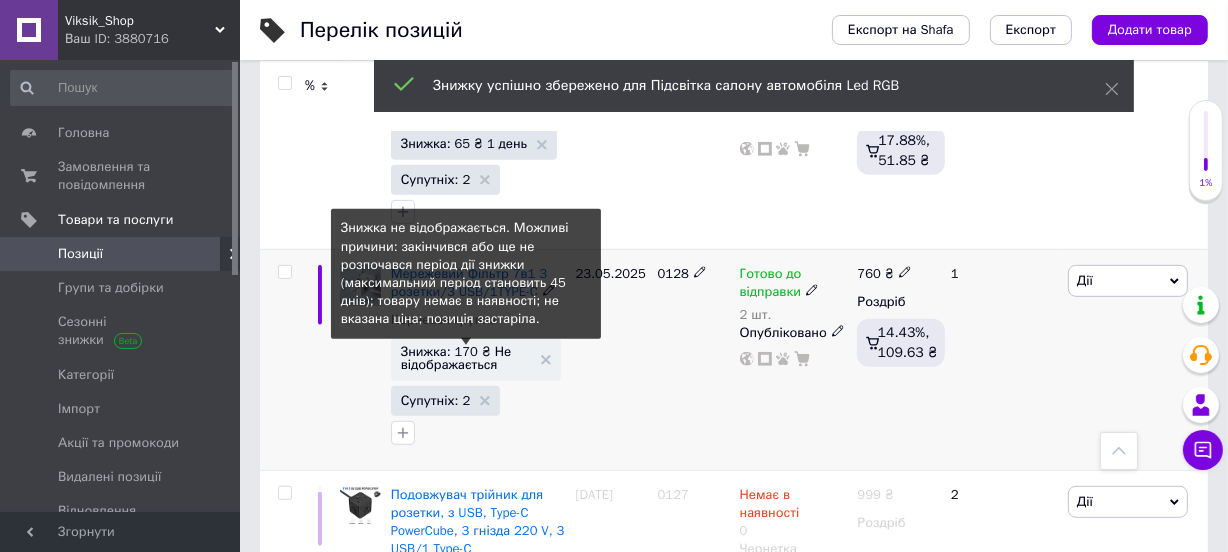 click on "Знижка: 170 ₴ Не відображається" at bounding box center (466, 358) 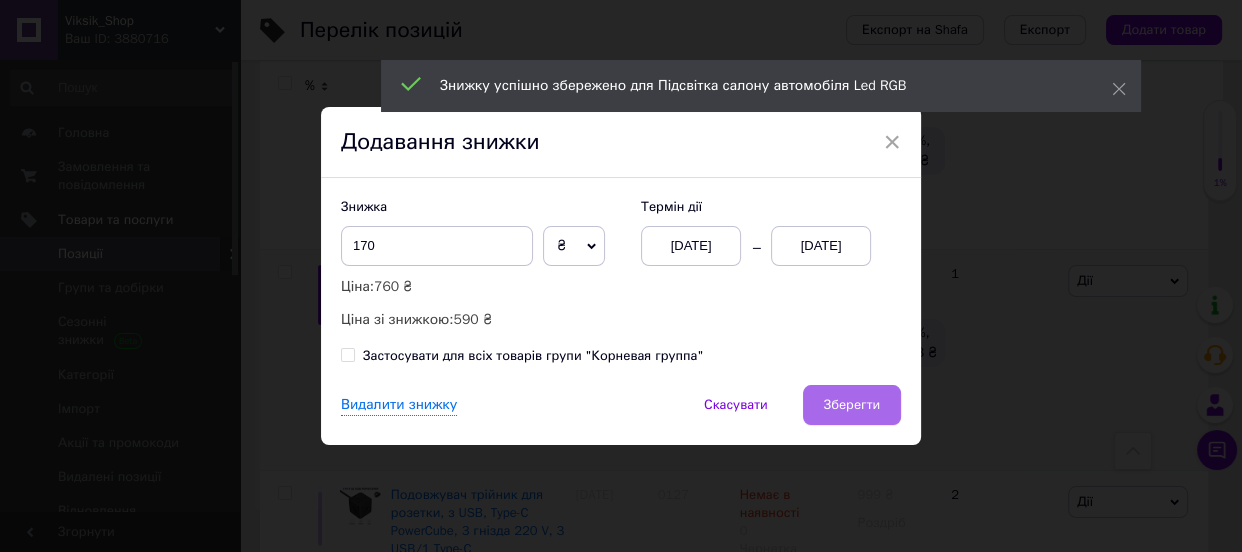 click on "Зберегти" at bounding box center (852, 405) 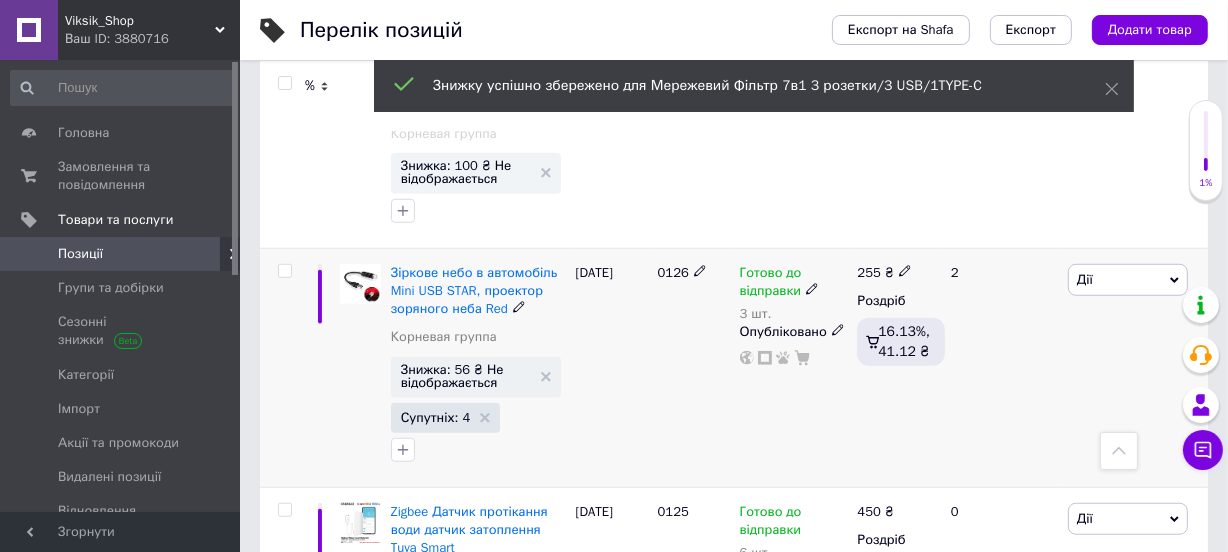 scroll, scrollTop: 1333, scrollLeft: 0, axis: vertical 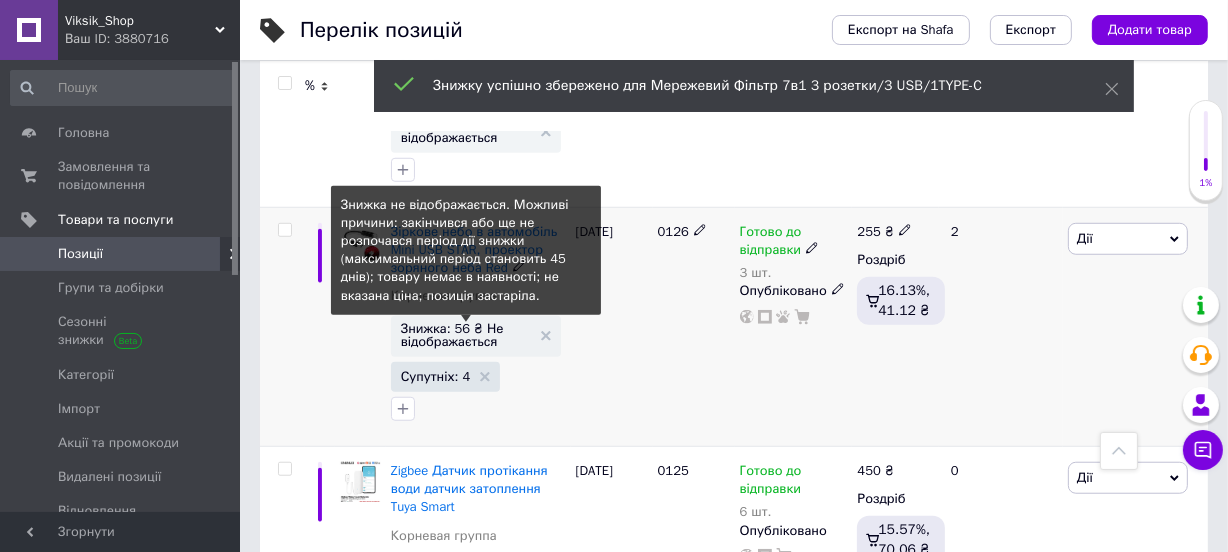 click on "Знижка: 56 ₴ Не відображається" at bounding box center [466, 335] 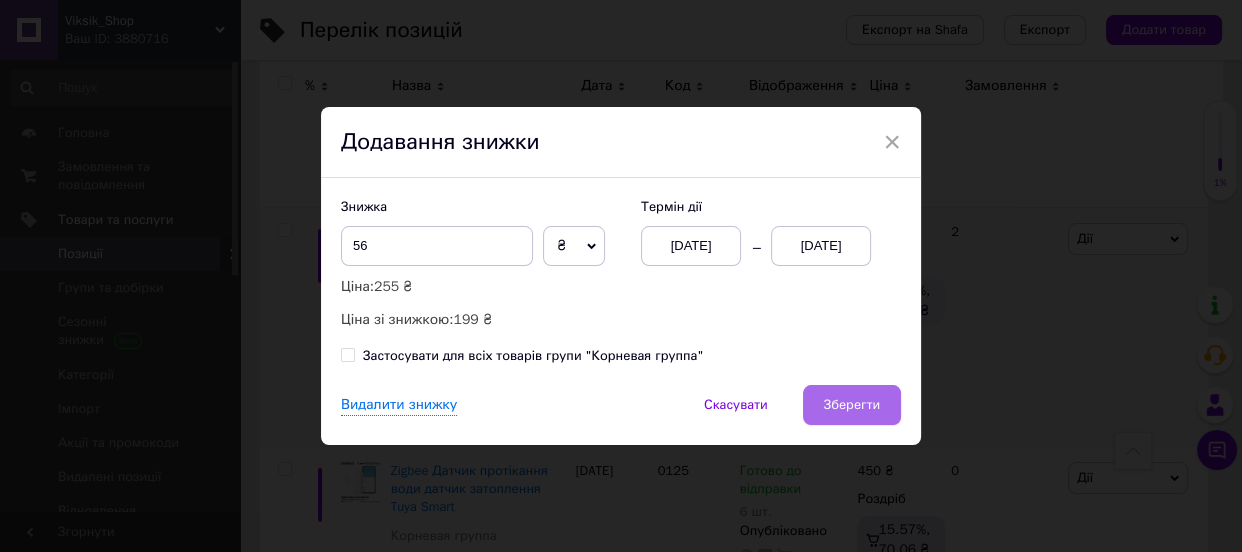 click on "Зберегти" at bounding box center (852, 405) 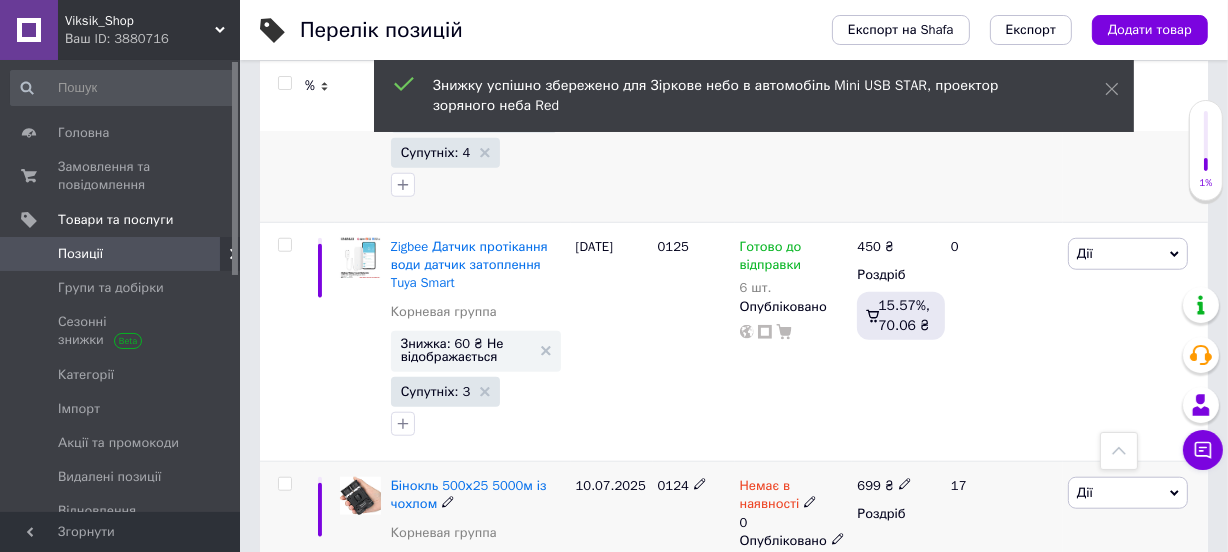 scroll, scrollTop: 1575, scrollLeft: 0, axis: vertical 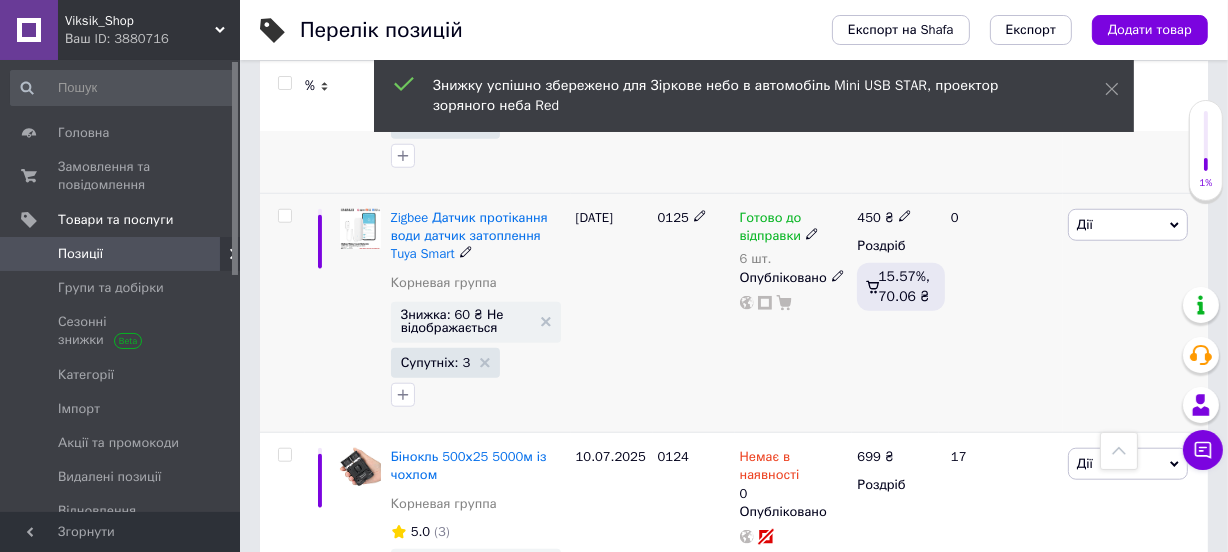 click on "Знижка: 60 ₴ Не відображається" at bounding box center (476, 322) 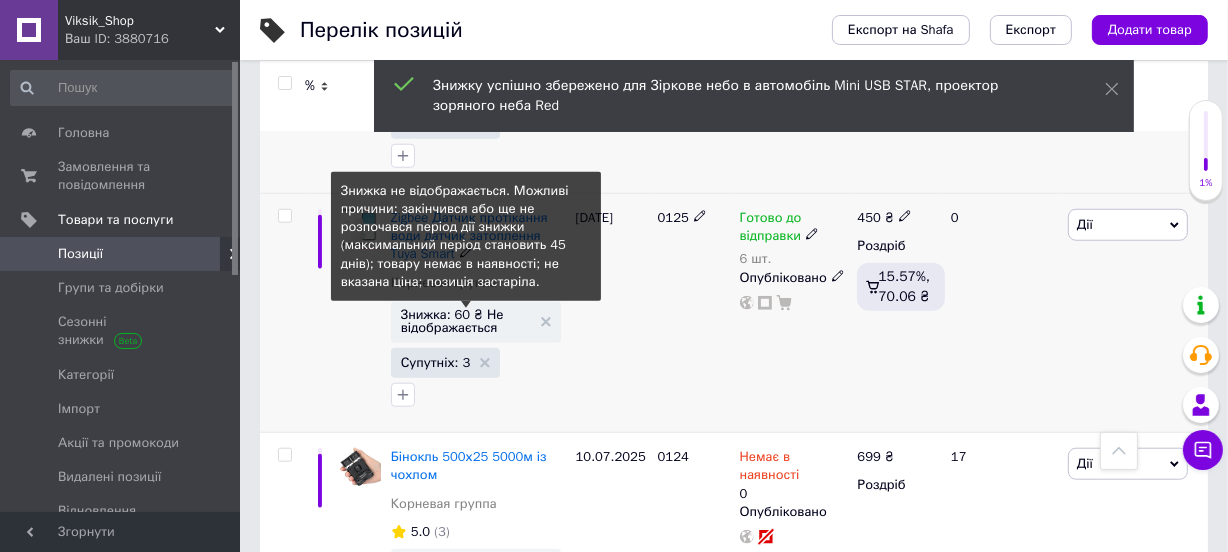 click on "Знижка: 60 ₴ Не відображається" at bounding box center (466, 321) 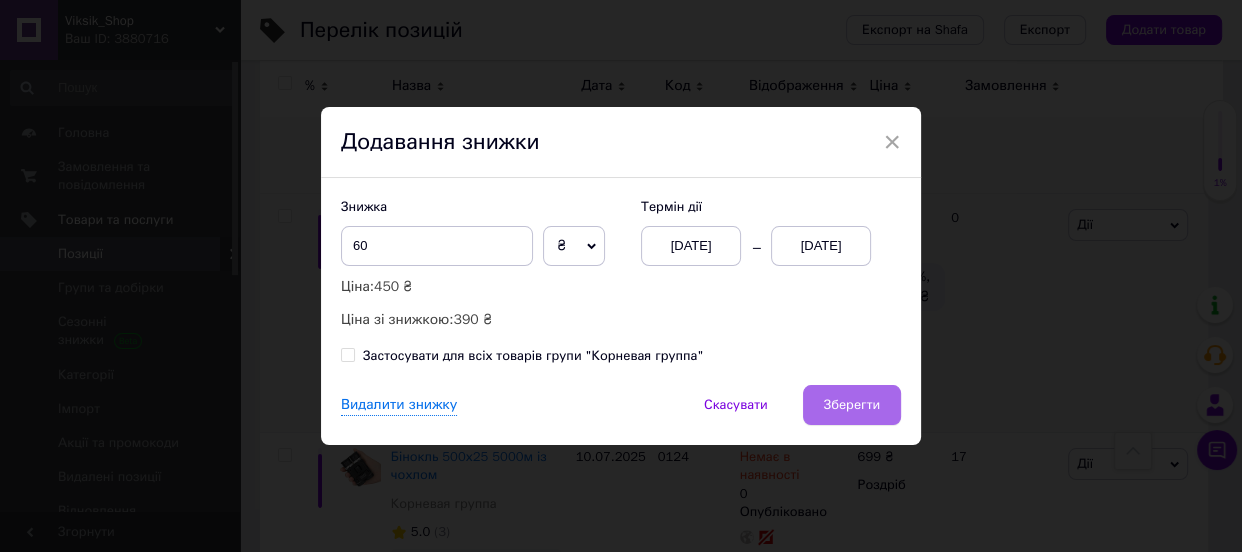 click on "Зберегти" at bounding box center (852, 405) 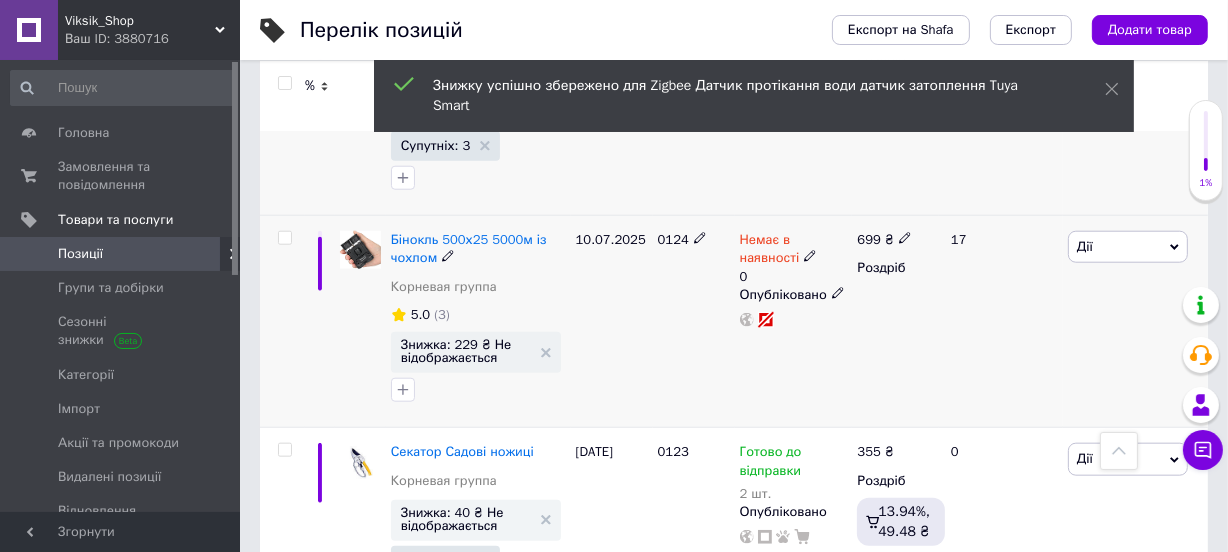 scroll, scrollTop: 1818, scrollLeft: 0, axis: vertical 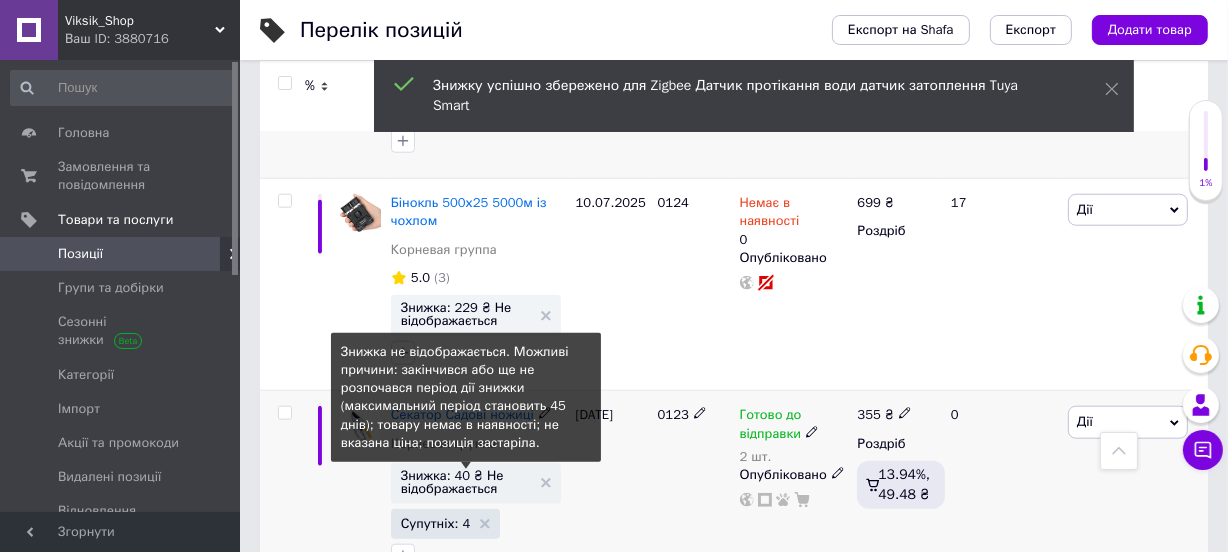 click on "Знижка: 40 ₴ Не відображається" at bounding box center [466, 482] 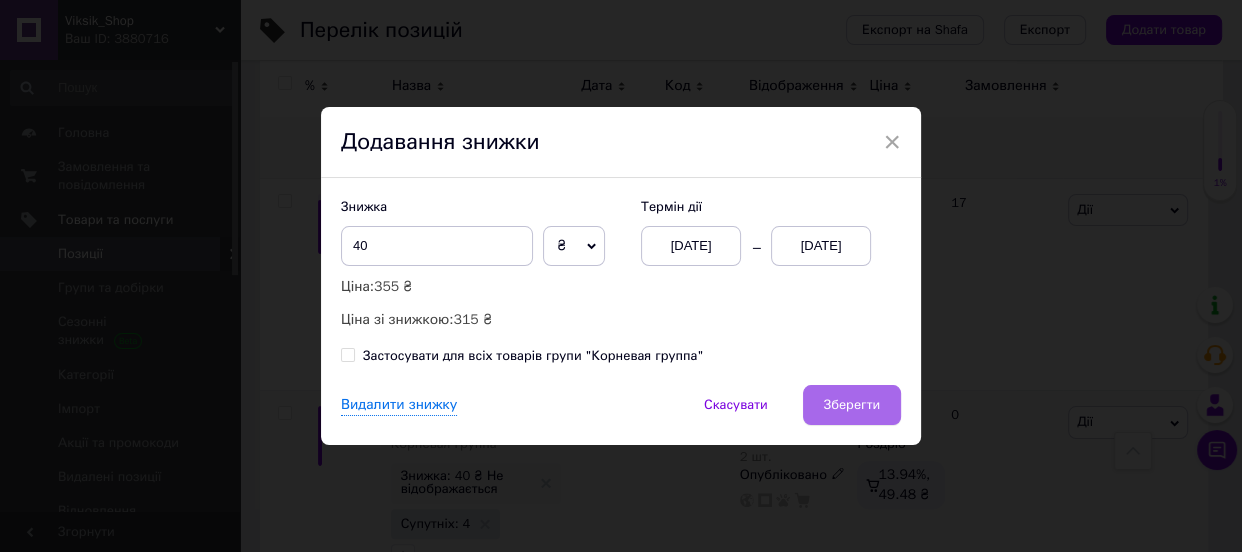 click on "Зберегти" at bounding box center [852, 405] 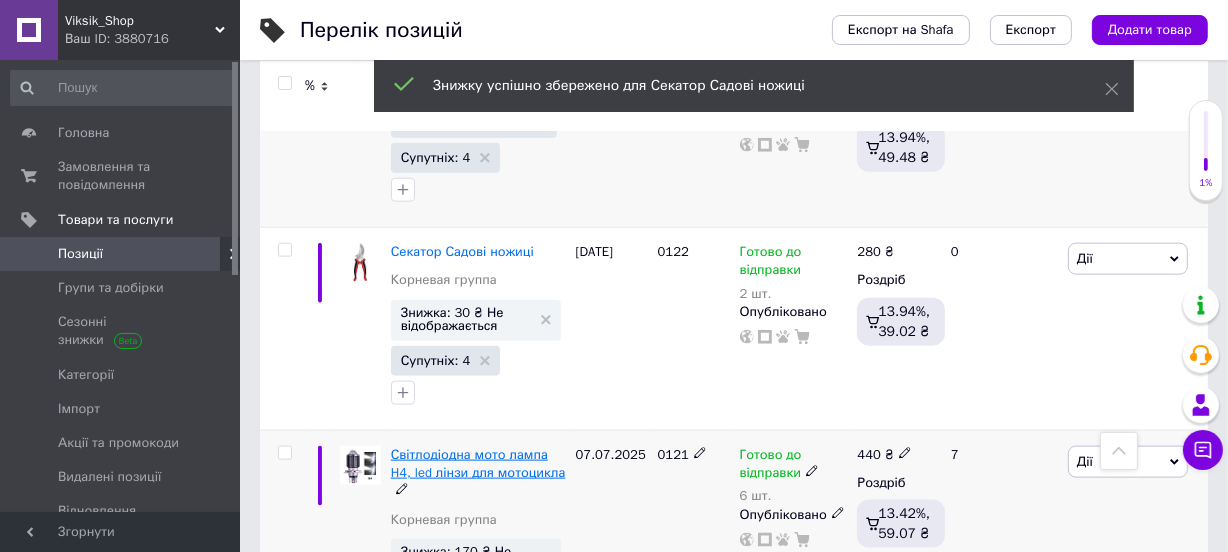 scroll, scrollTop: 2181, scrollLeft: 0, axis: vertical 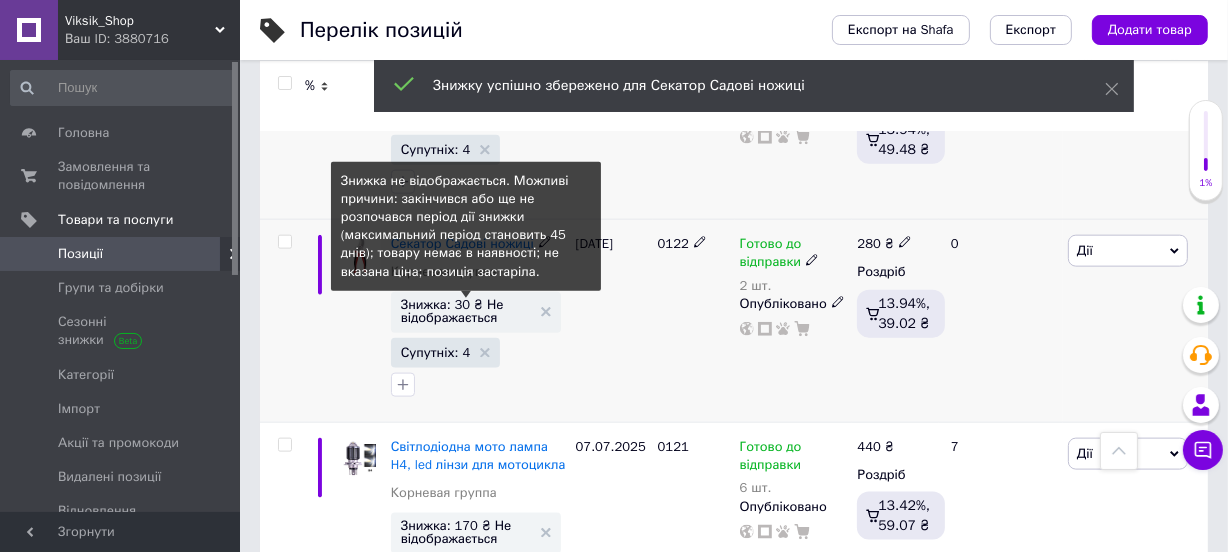 click on "Знижка: 30 ₴ Не відображається" at bounding box center (466, 311) 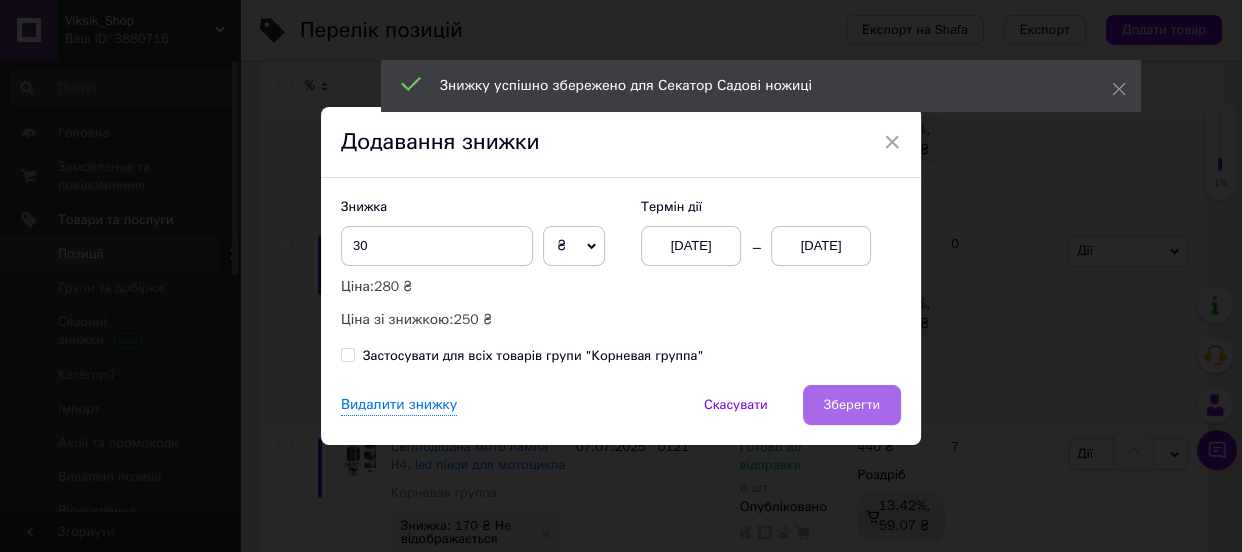 click on "Зберегти" at bounding box center (852, 405) 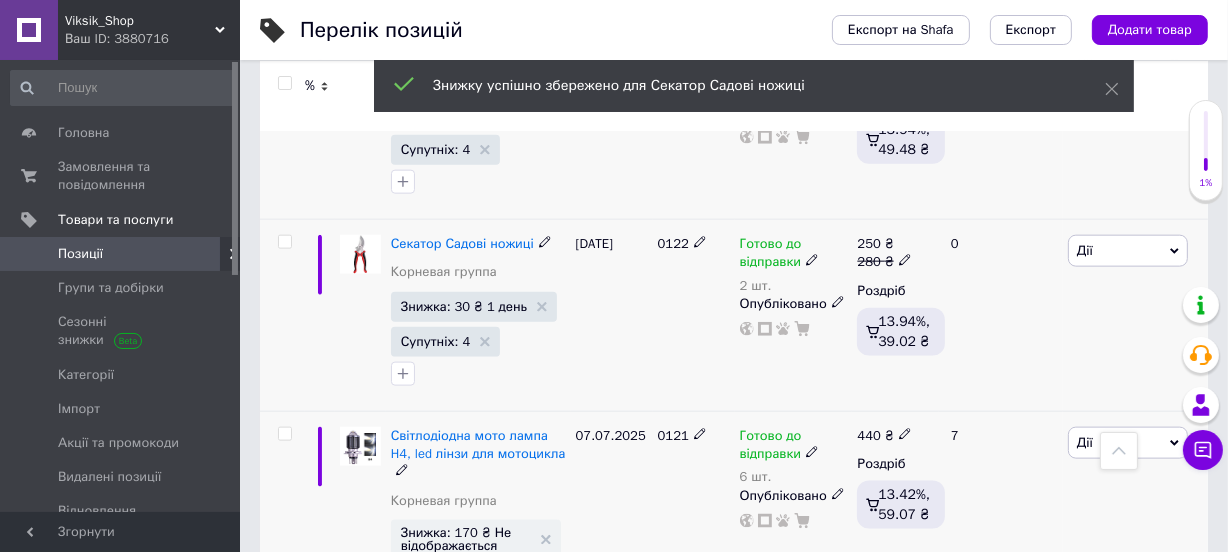 scroll, scrollTop: 2302, scrollLeft: 0, axis: vertical 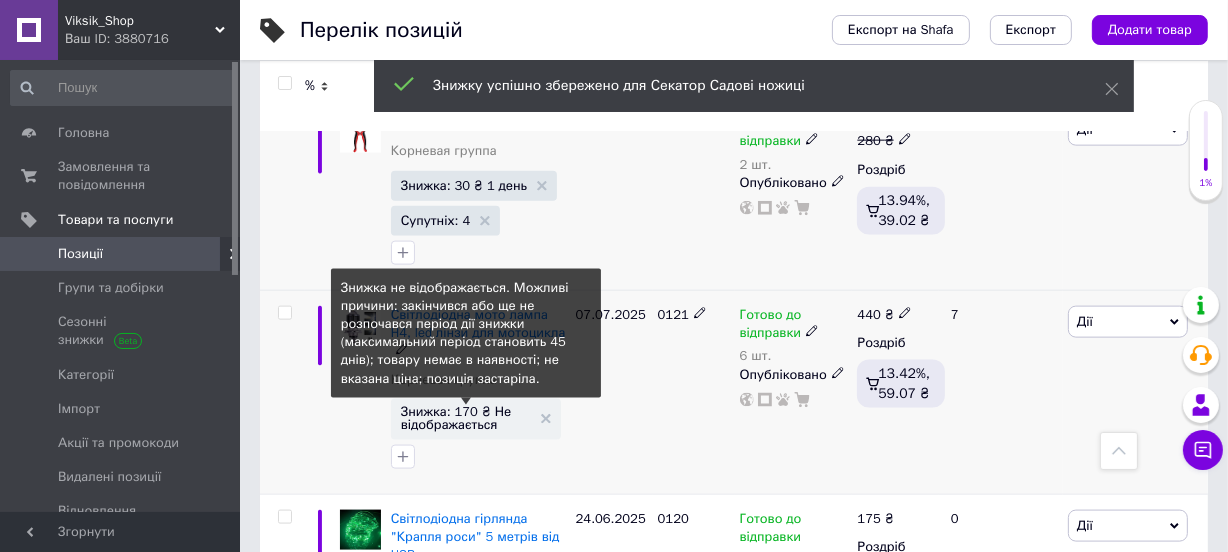 click on "Знижка: 170 ₴ Не відображається" at bounding box center (466, 418) 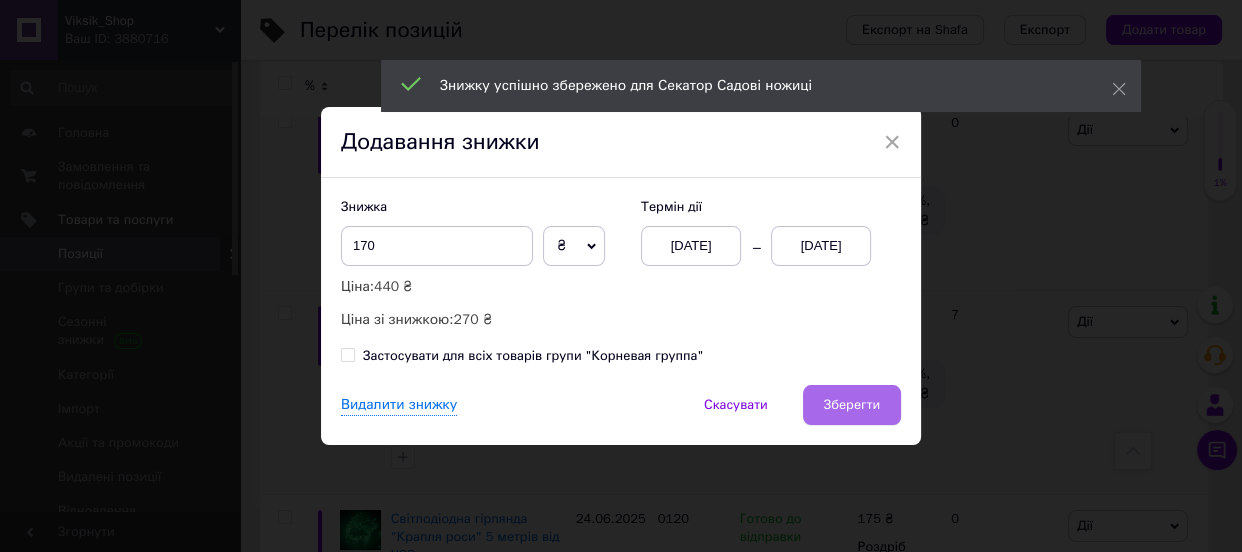 click on "Зберегти" at bounding box center (852, 405) 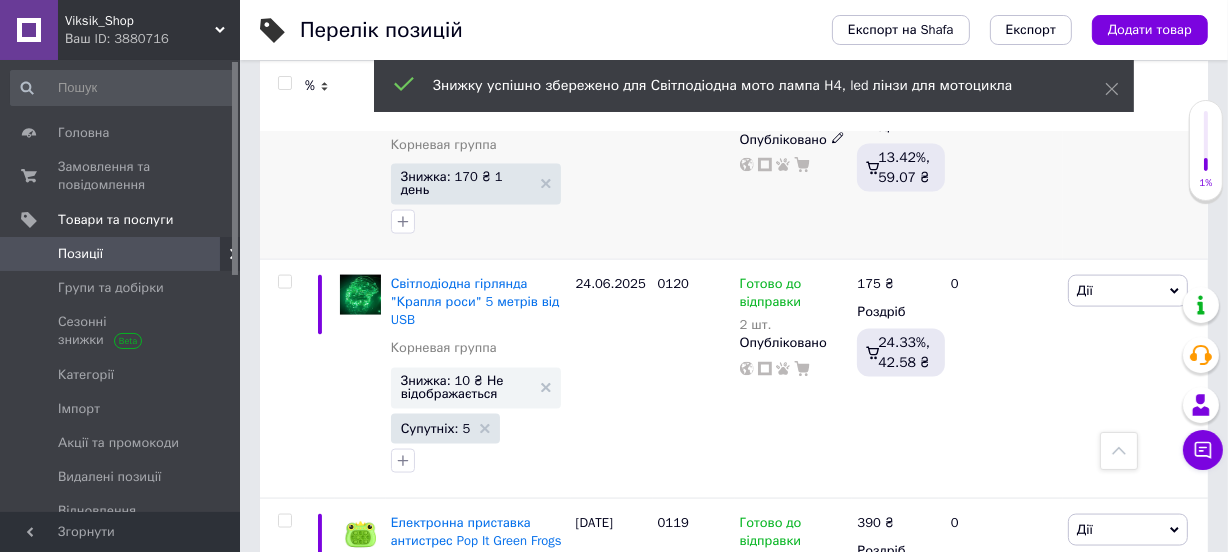 scroll, scrollTop: 2545, scrollLeft: 0, axis: vertical 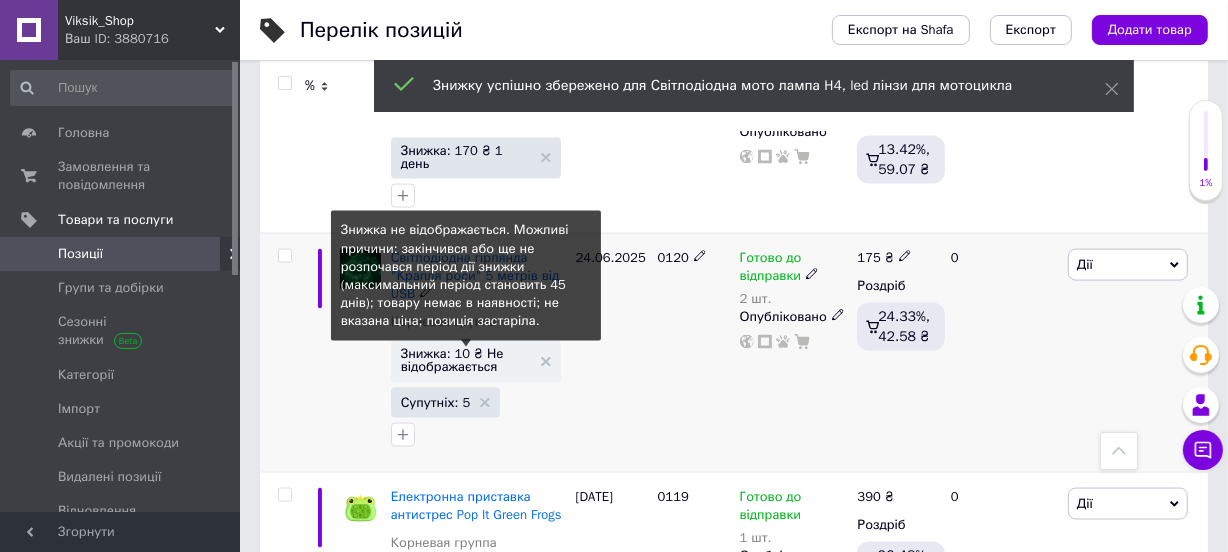 click on "Знижка: 10 ₴ Не відображається" at bounding box center [466, 360] 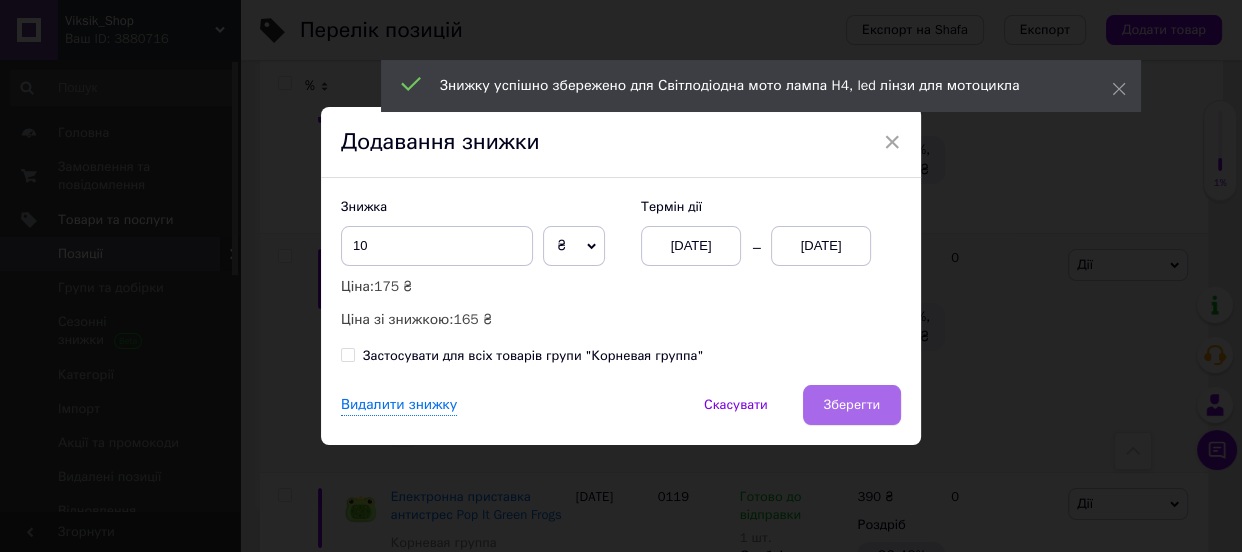 click on "Зберегти" at bounding box center [852, 405] 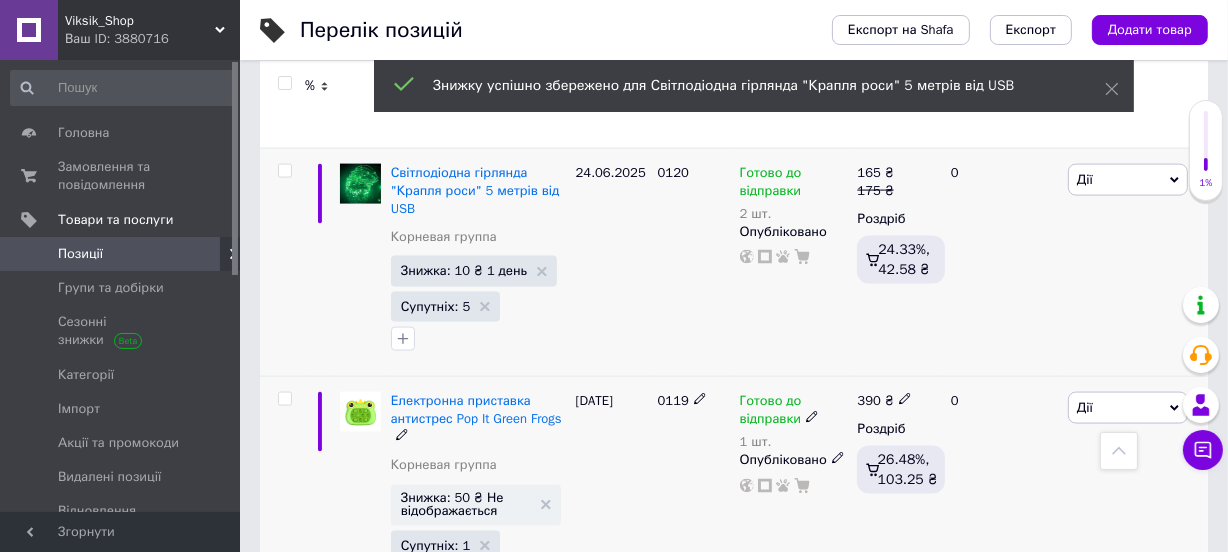 scroll, scrollTop: 2666, scrollLeft: 0, axis: vertical 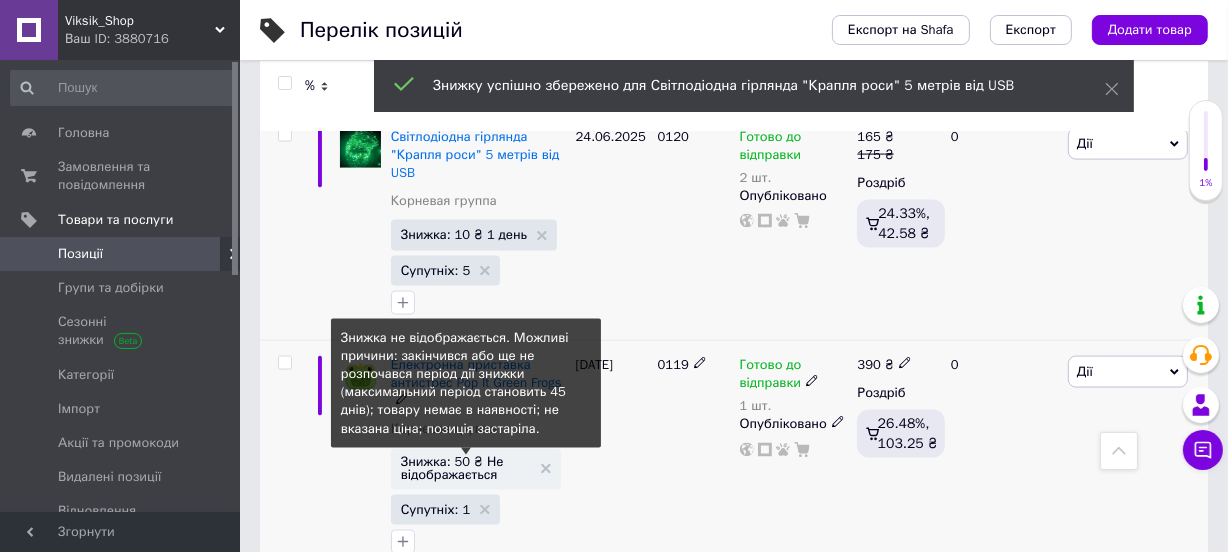 click on "Знижка: 50 ₴ Не відображається" at bounding box center [466, 468] 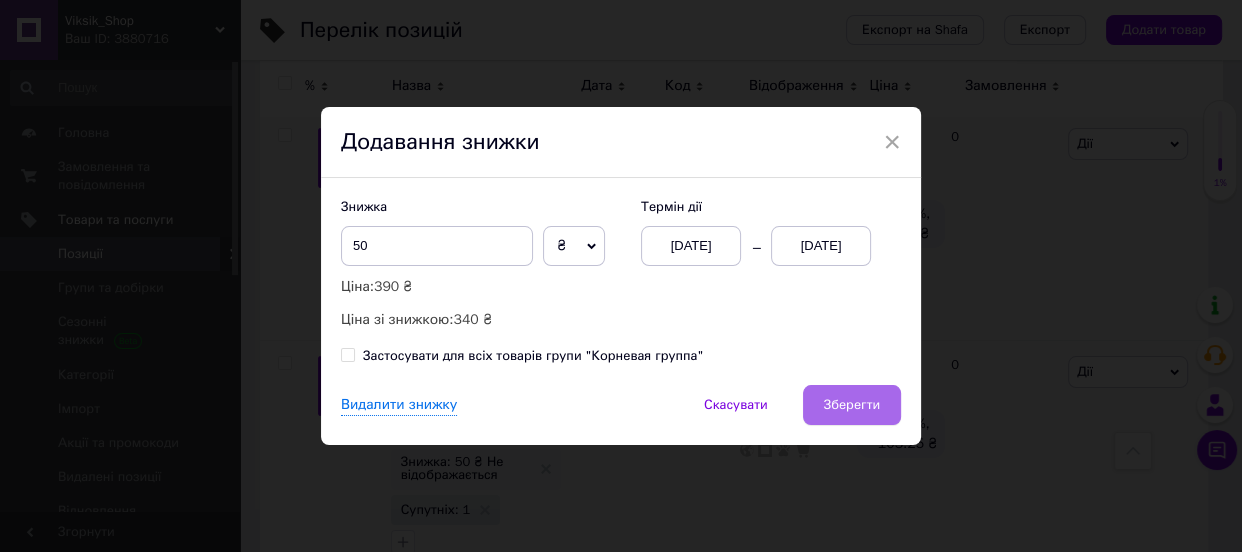 click on "Зберегти" at bounding box center [852, 405] 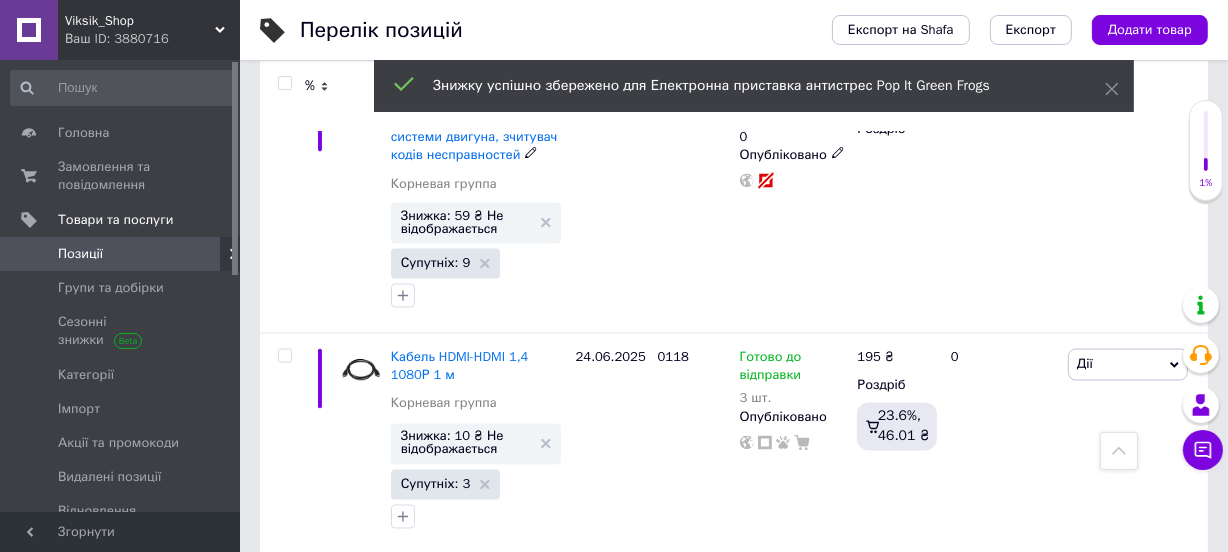 scroll, scrollTop: 3151, scrollLeft: 0, axis: vertical 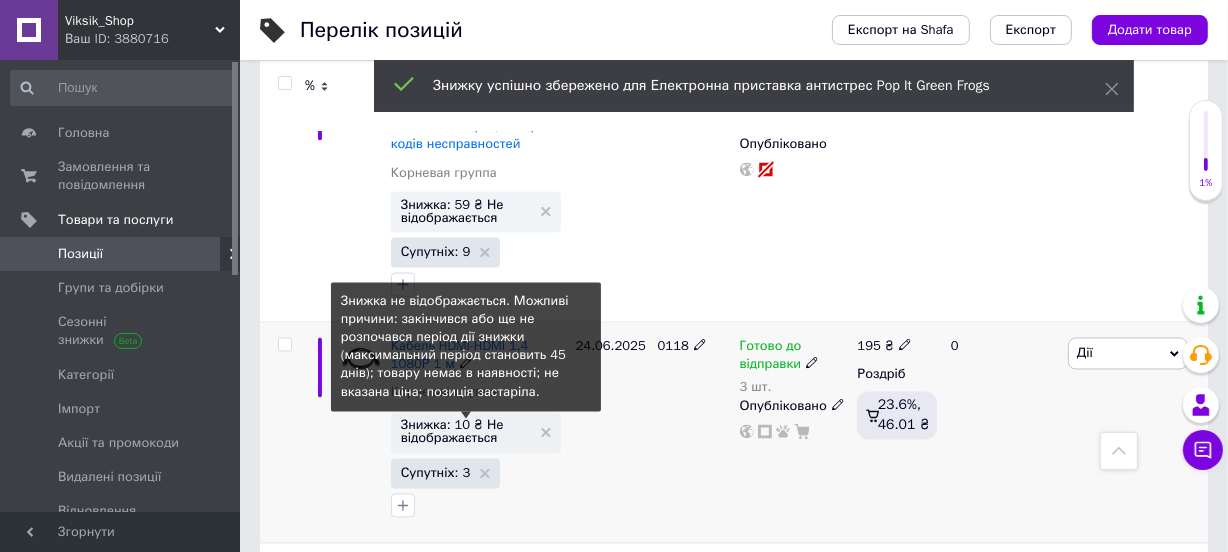 click on "Знижка: 10 ₴ Не відображається" at bounding box center [466, 432] 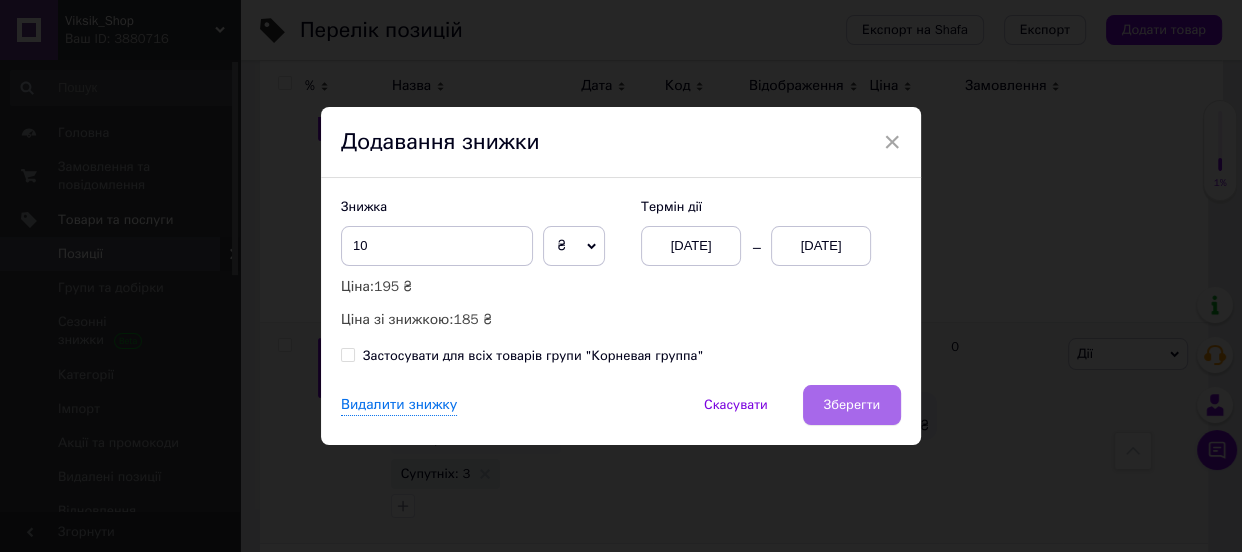 click on "Зберегти" at bounding box center (852, 405) 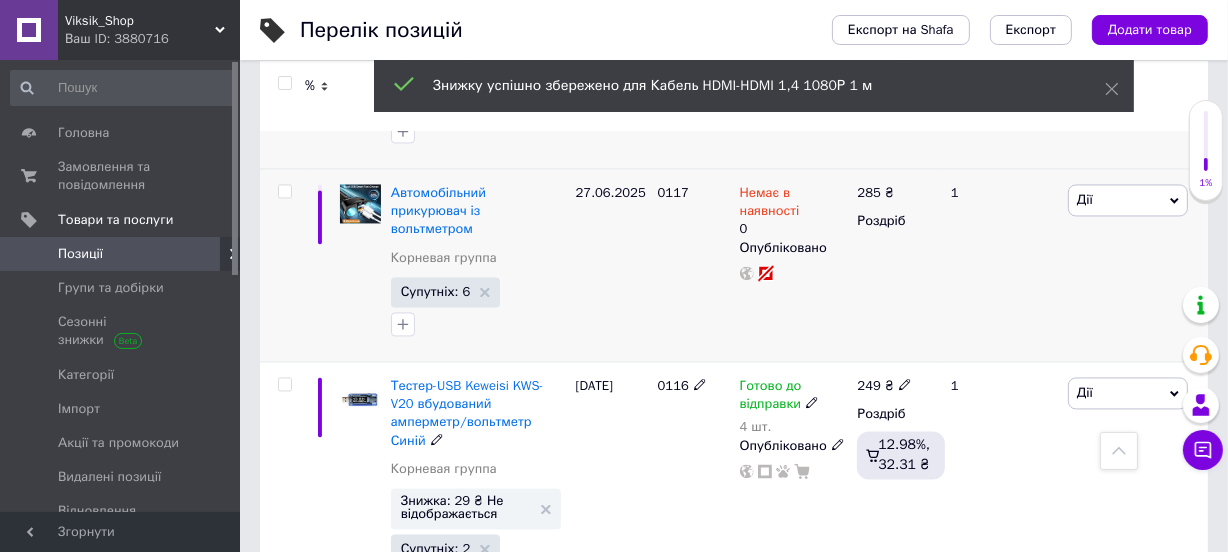 scroll, scrollTop: 3636, scrollLeft: 0, axis: vertical 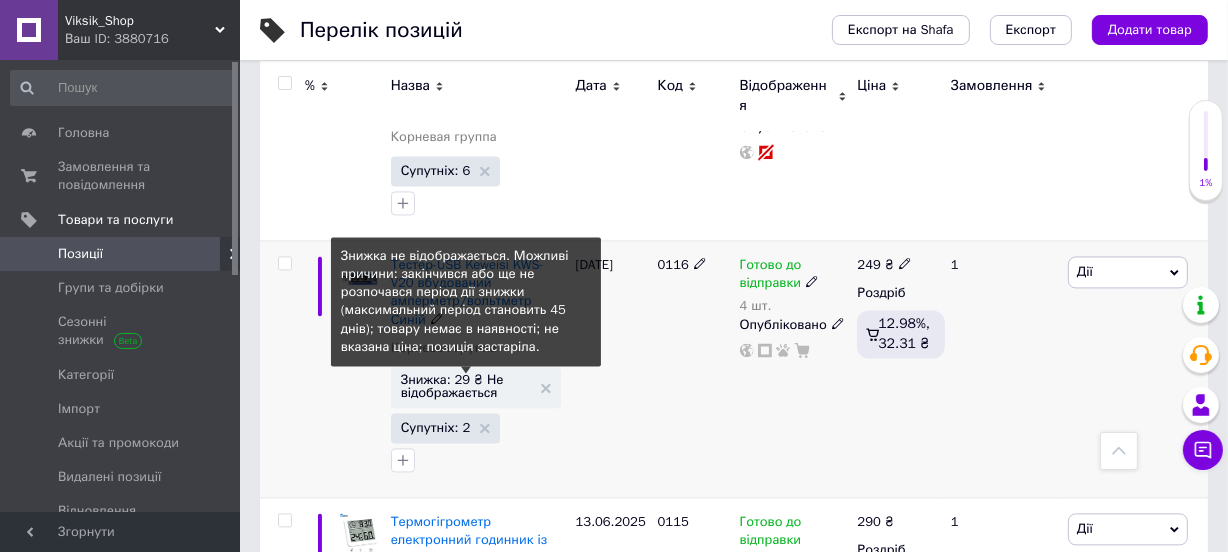 click on "Знижка: 29 ₴ Не відображається" at bounding box center [466, 386] 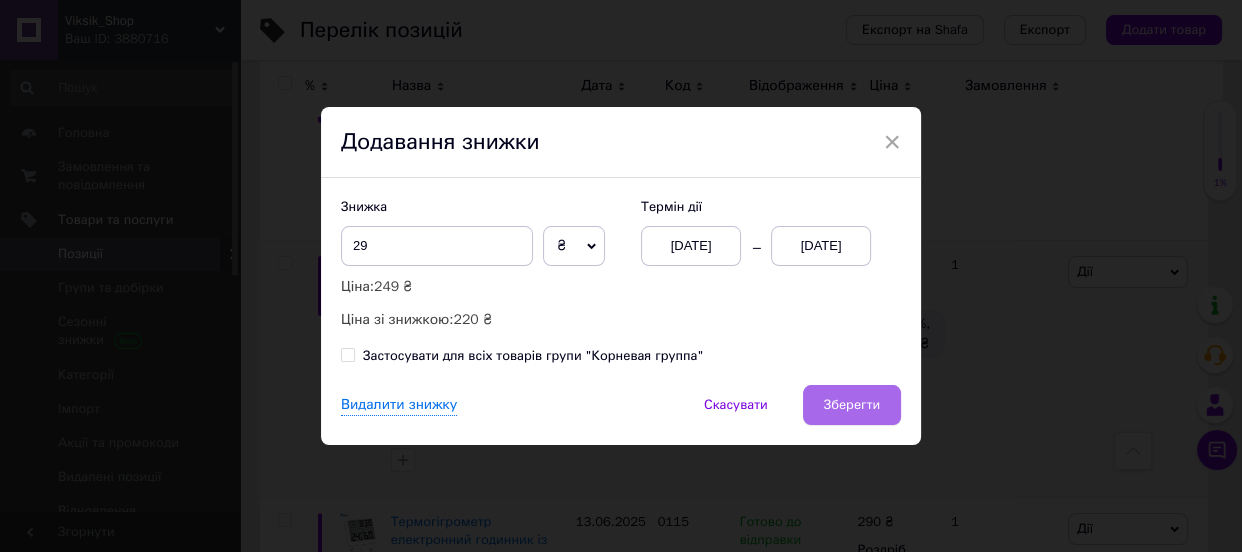 click on "Зберегти" at bounding box center (852, 405) 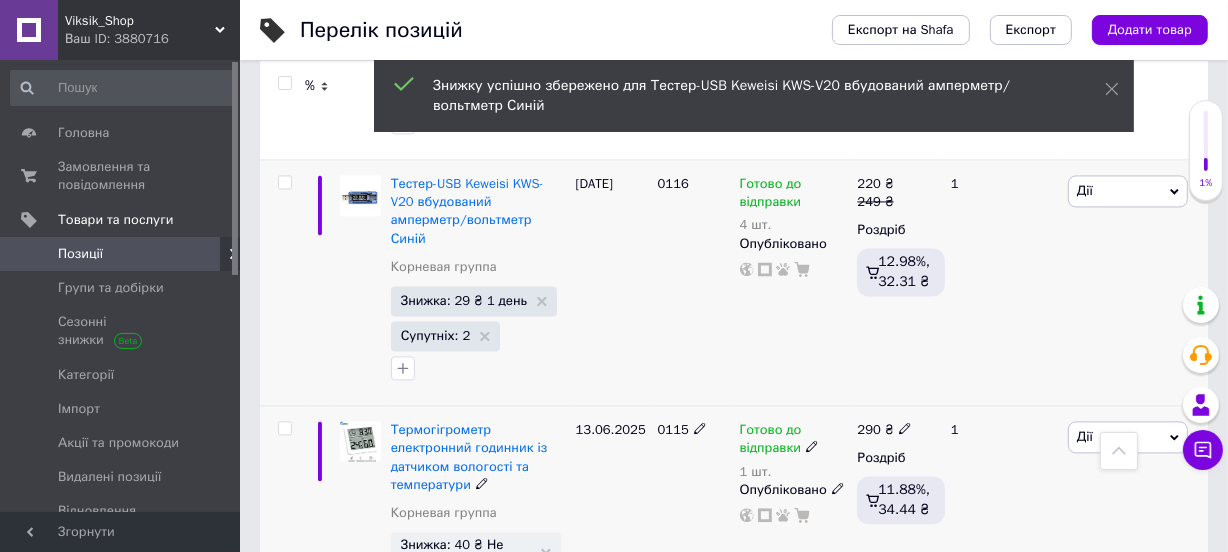 scroll, scrollTop: 3757, scrollLeft: 0, axis: vertical 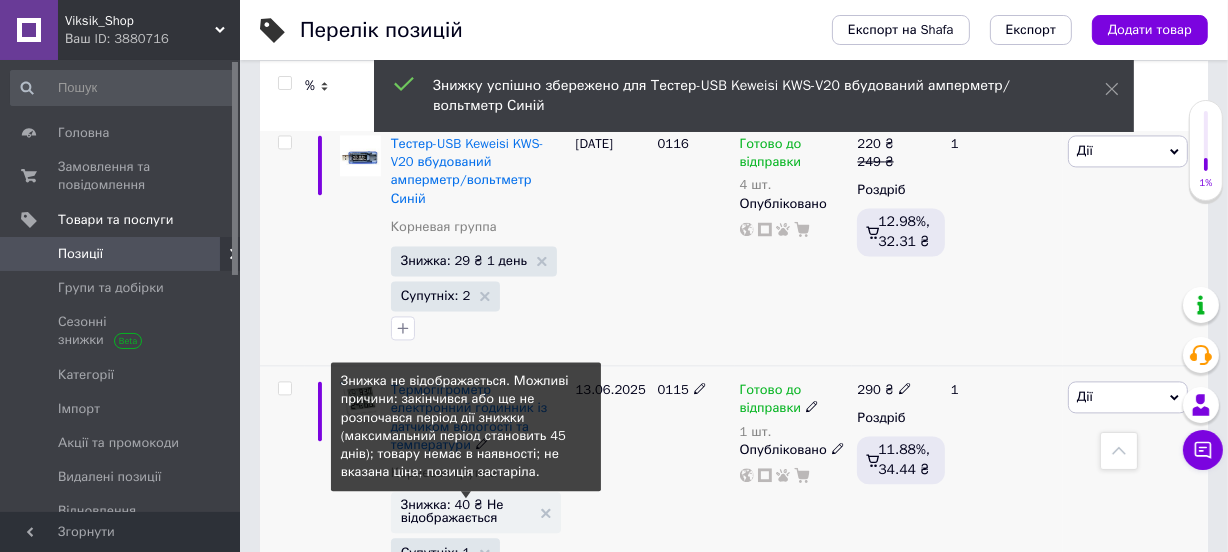 click on "Знижка: 40 ₴ Не відображається" at bounding box center [466, 511] 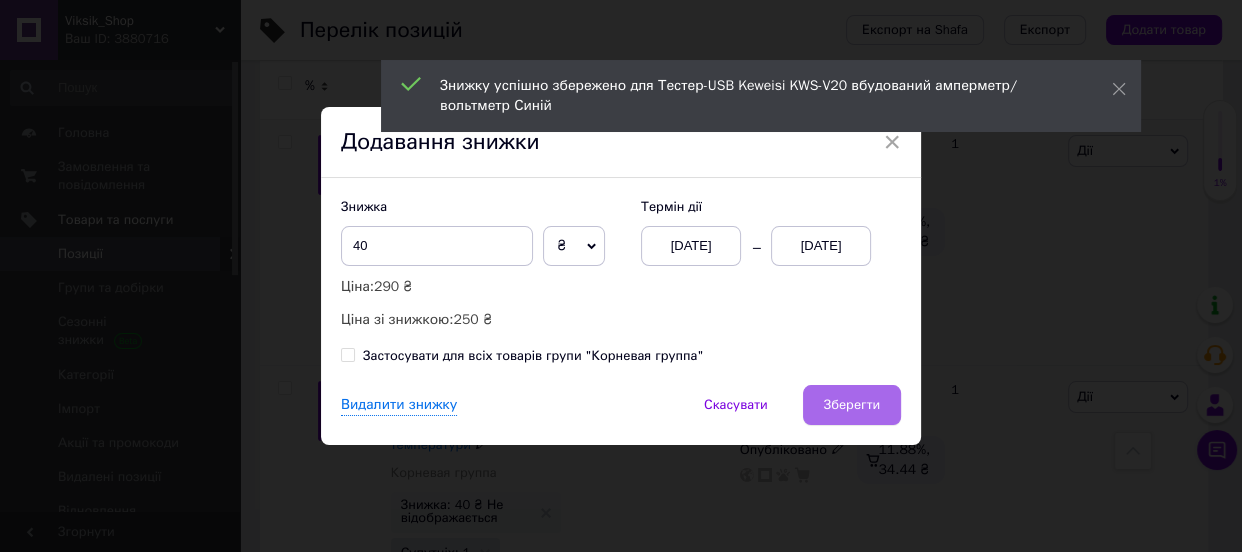 click on "Зберегти" at bounding box center [852, 405] 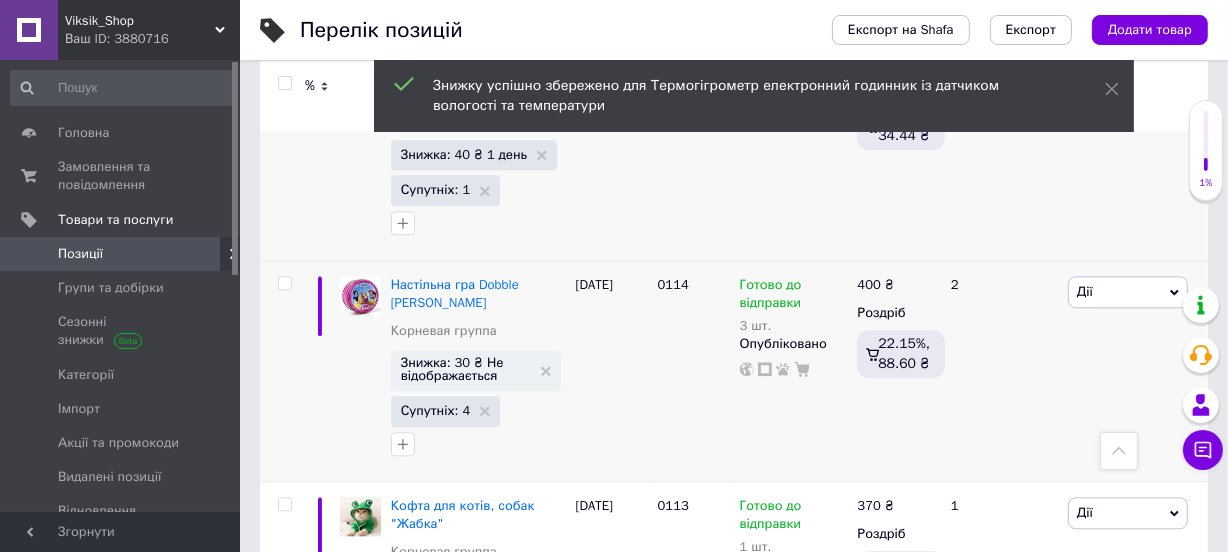 scroll, scrollTop: 4120, scrollLeft: 0, axis: vertical 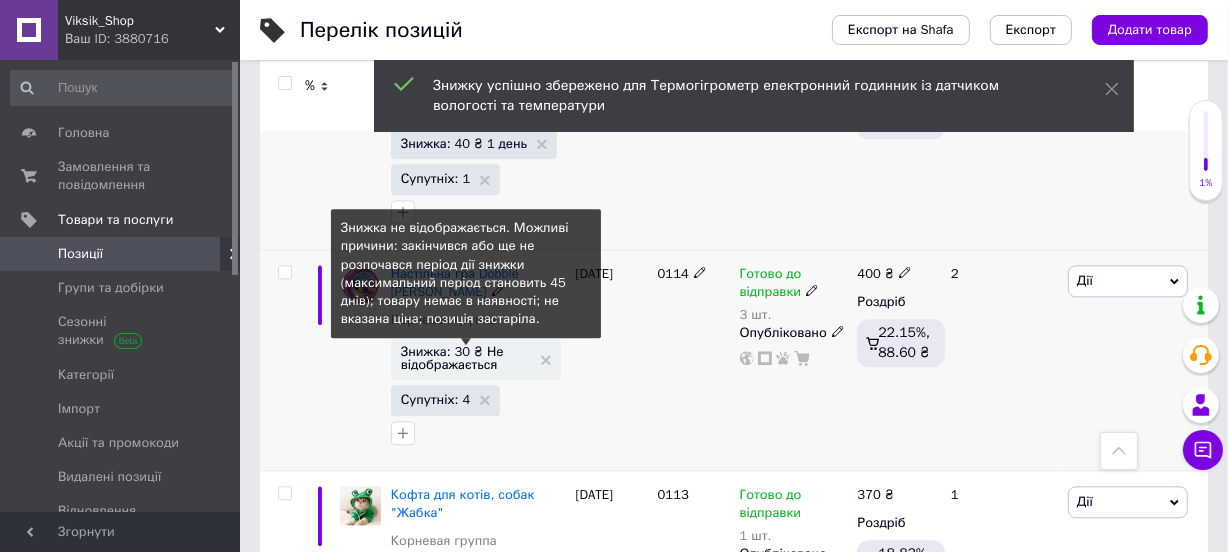 click on "Знижка: 30 ₴ Не відображається" at bounding box center (466, 358) 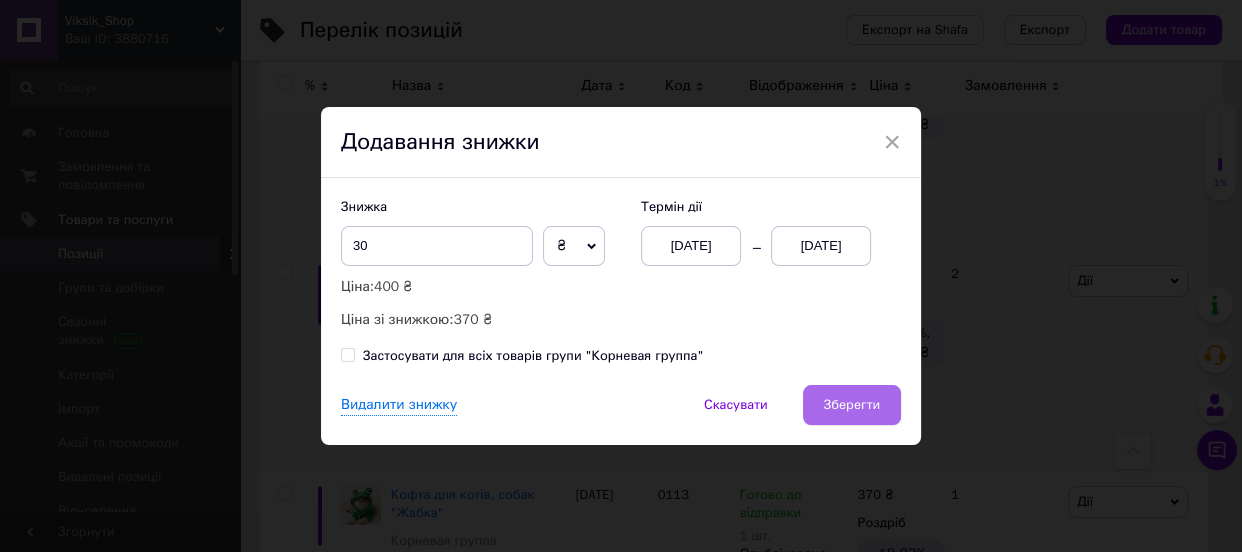 click on "Зберегти" at bounding box center (852, 405) 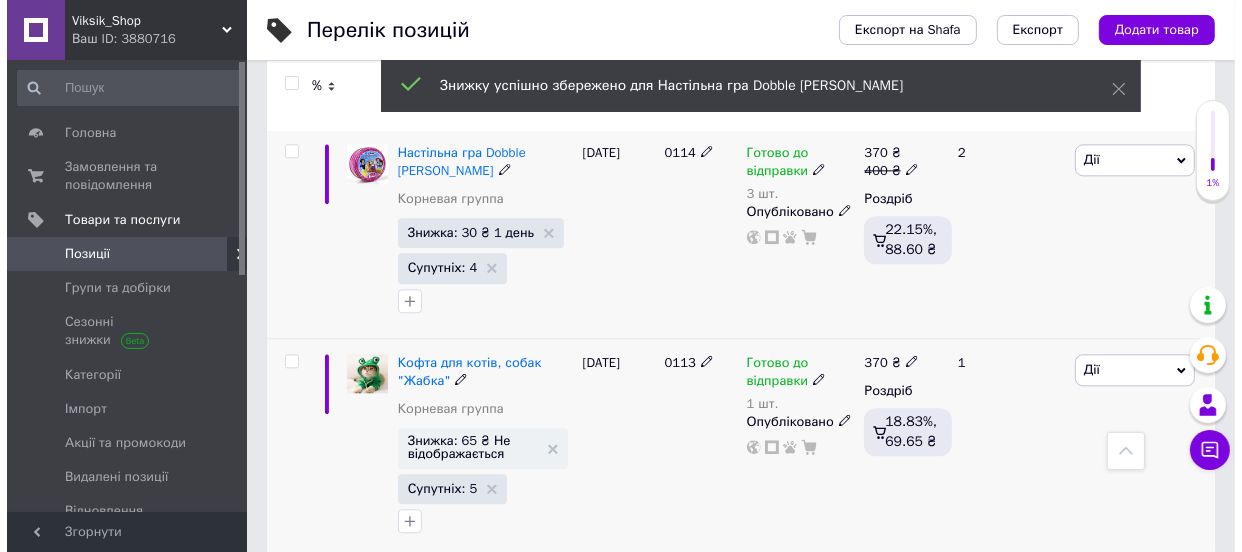 scroll, scrollTop: 4242, scrollLeft: 0, axis: vertical 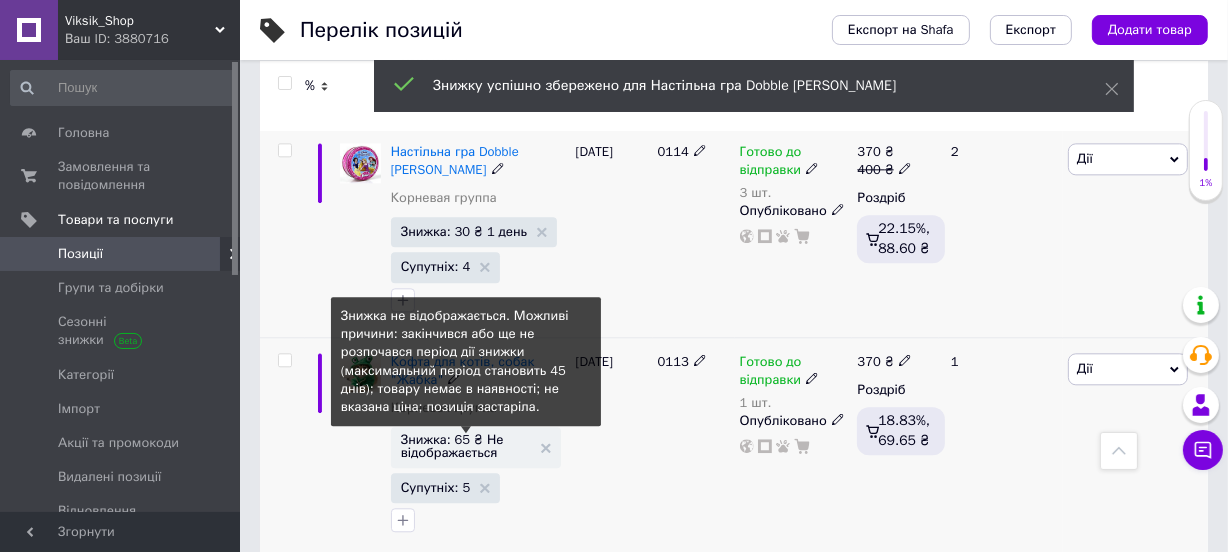 click on "Знижка: 65 ₴ Не відображається" at bounding box center [466, 446] 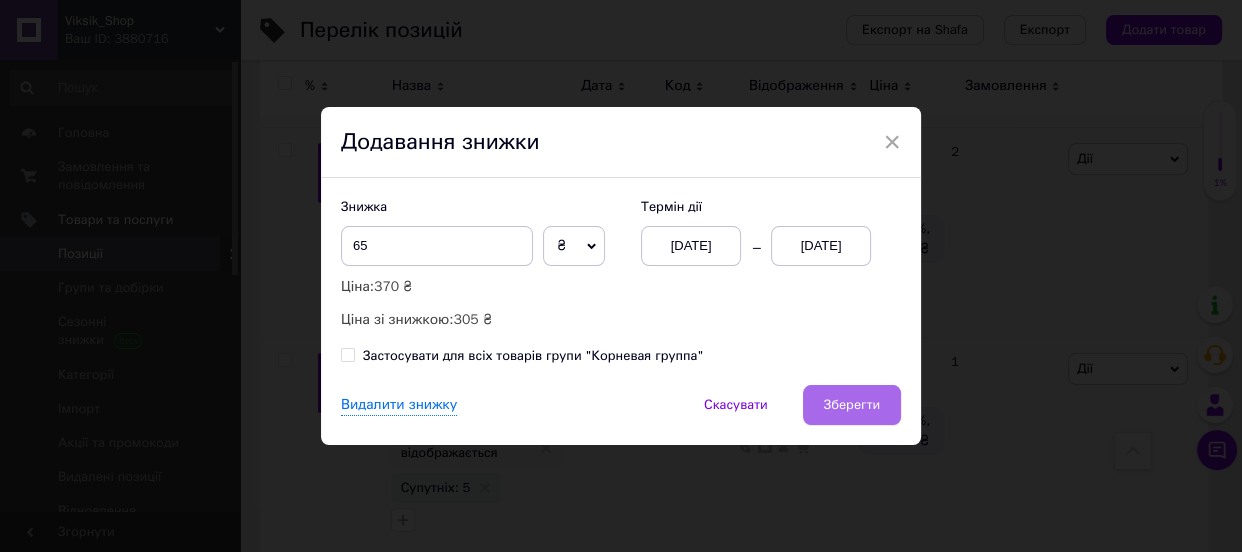 click on "Зберегти" at bounding box center [852, 405] 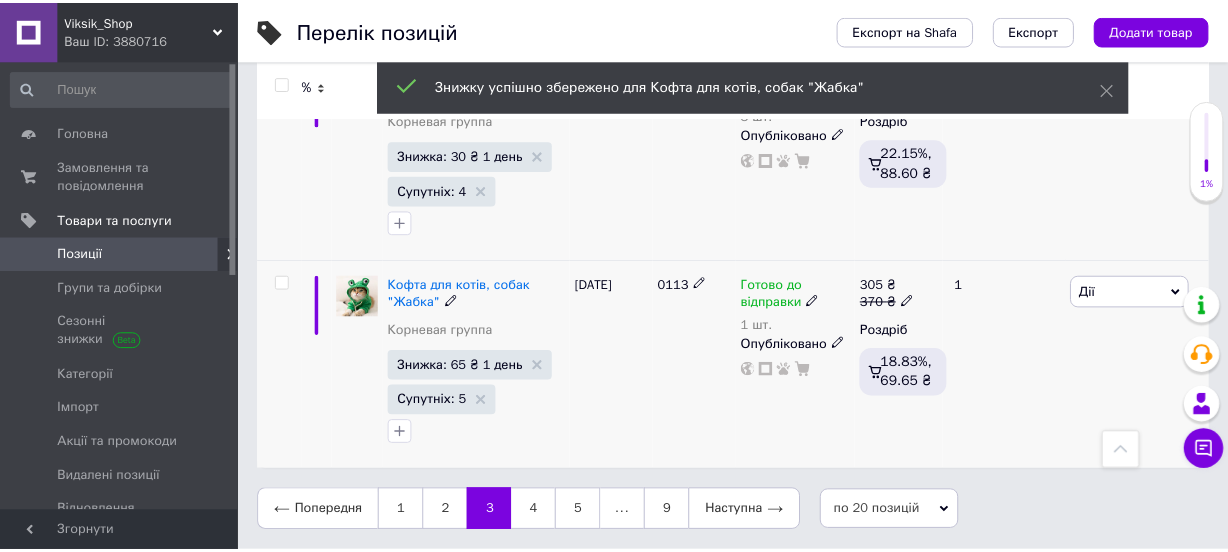 scroll, scrollTop: 4220, scrollLeft: 0, axis: vertical 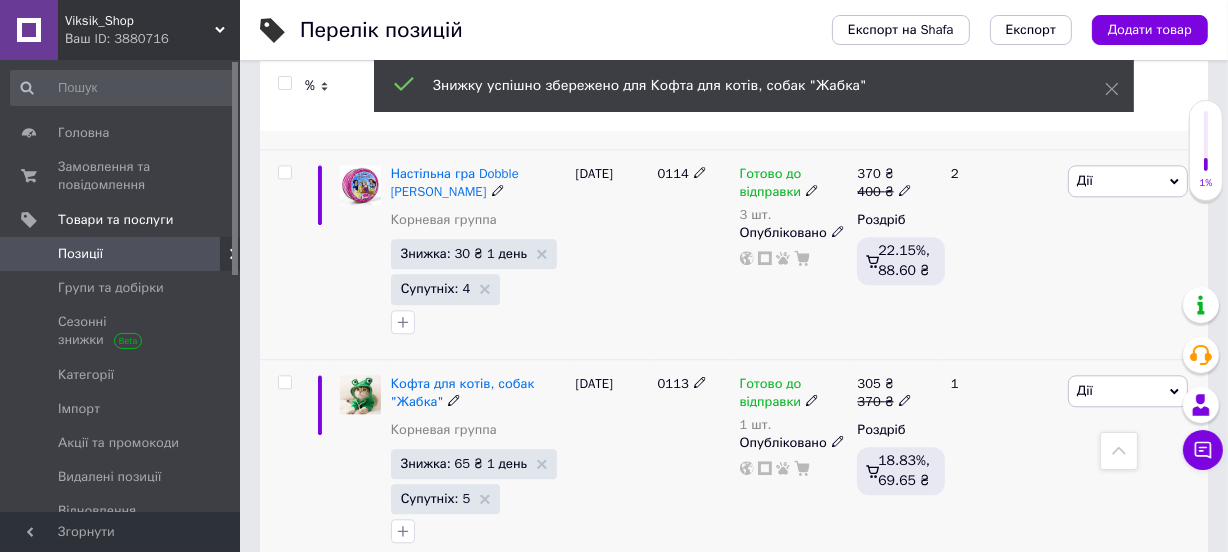 click on "4" at bounding box center (539, 609) 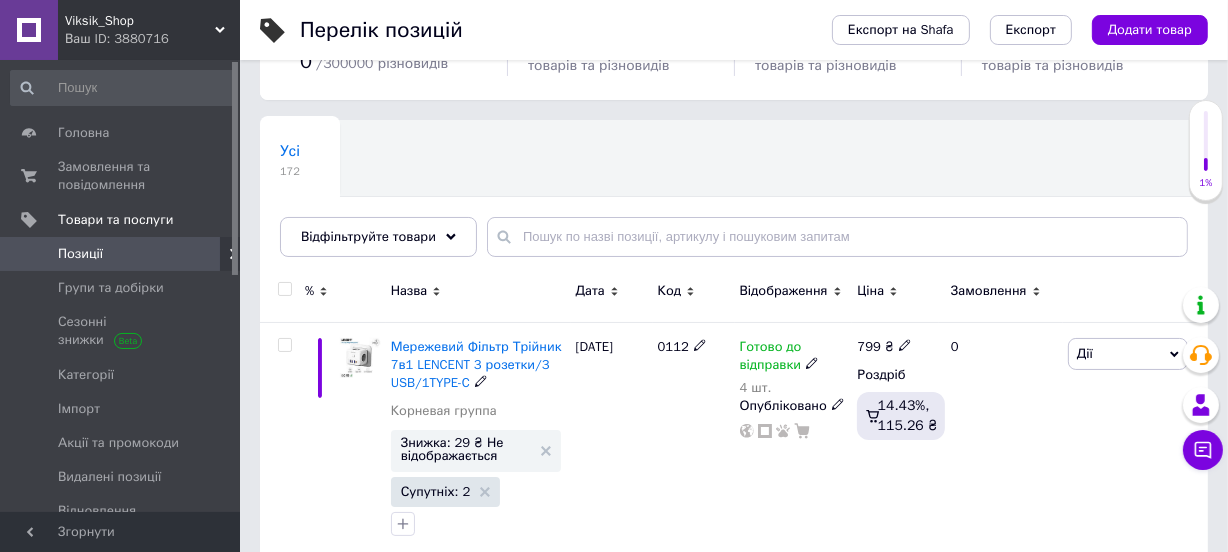 scroll, scrollTop: 242, scrollLeft: 0, axis: vertical 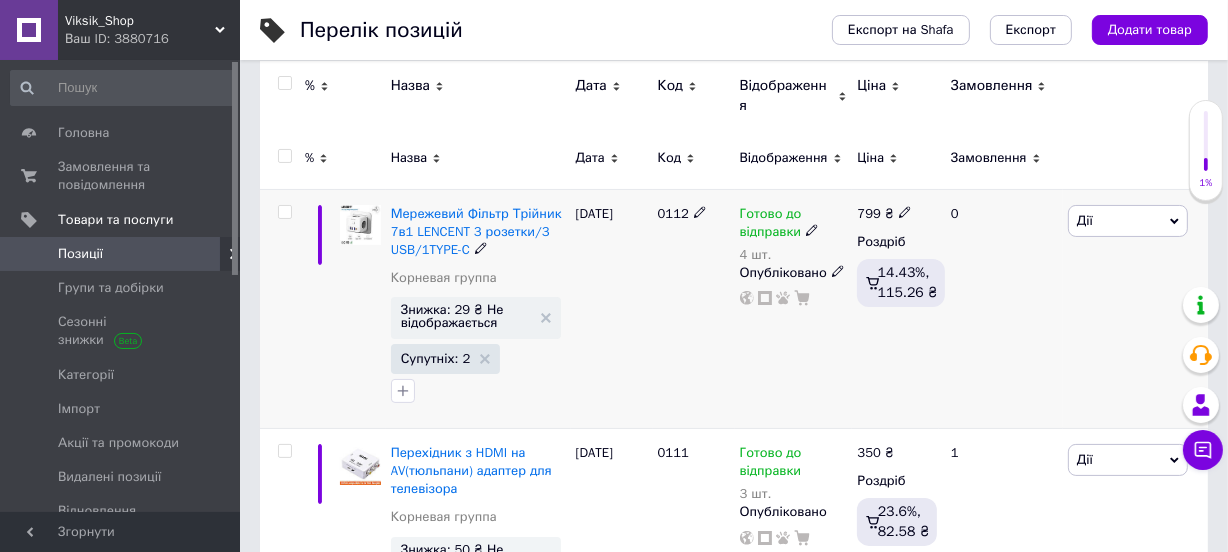click on "Знижка: 29 ₴ Не відображається" at bounding box center [476, 317] 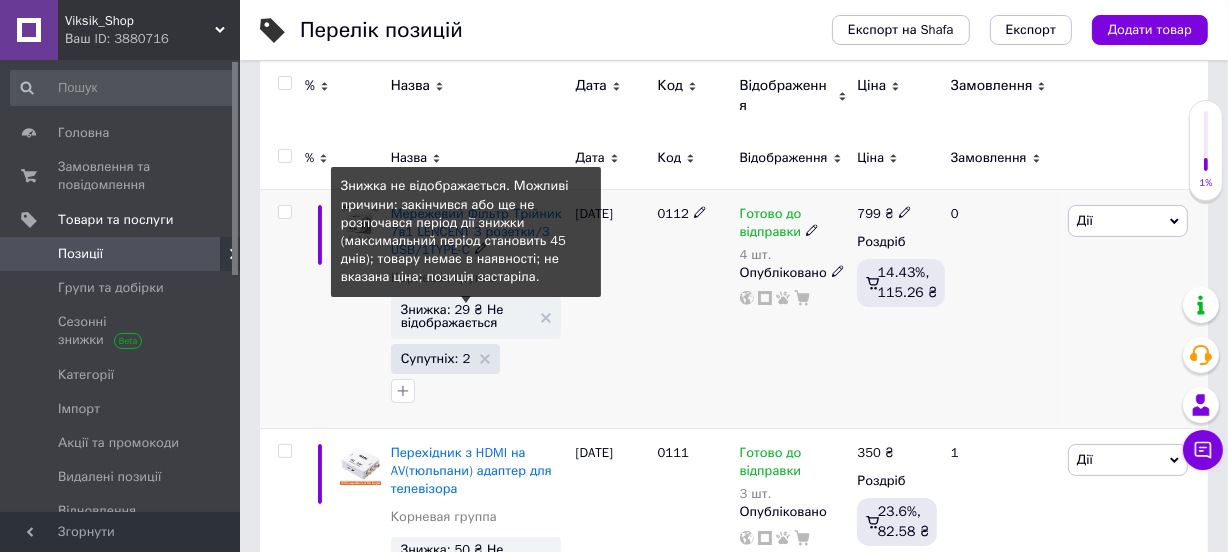 click on "Знижка: 29 ₴ Не відображається" at bounding box center (466, 316) 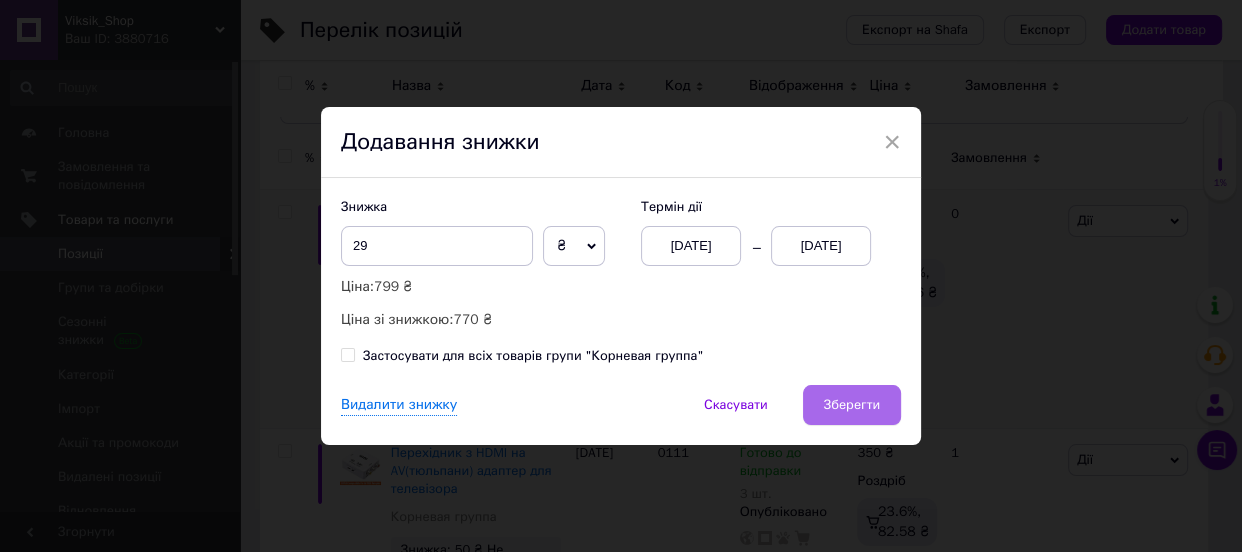 click on "Зберегти" at bounding box center [852, 405] 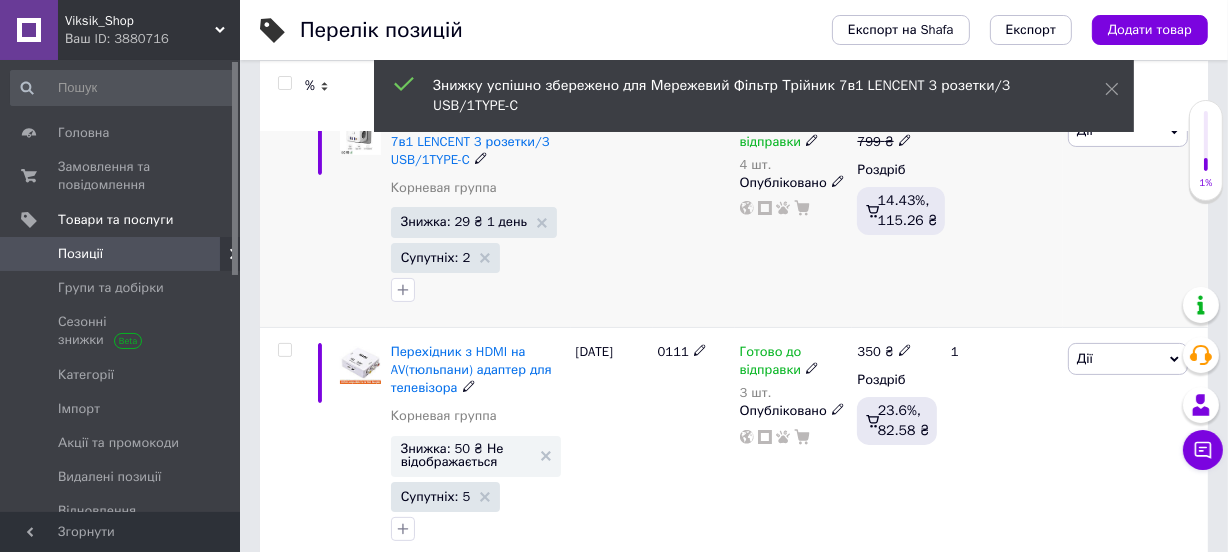 scroll, scrollTop: 484, scrollLeft: 0, axis: vertical 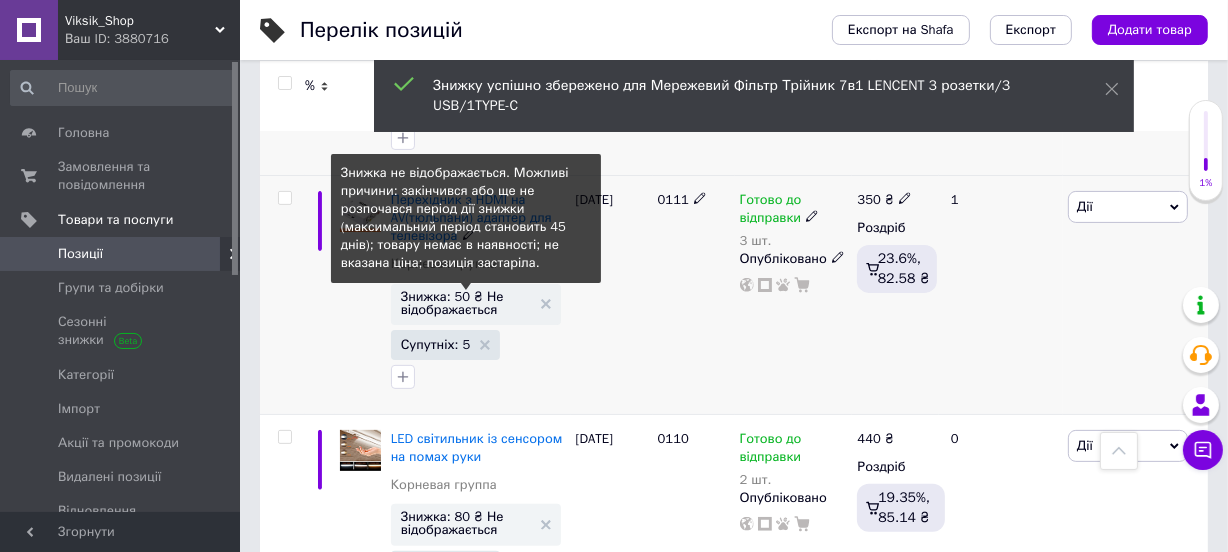 click on "Знижка: 50 ₴ Не відображається" at bounding box center [466, 303] 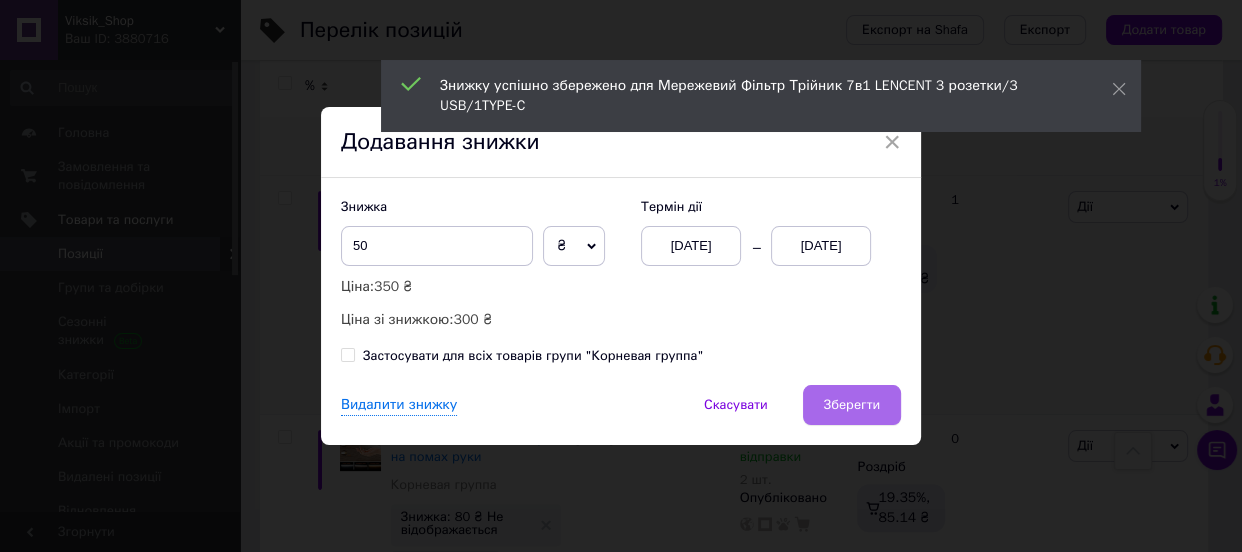 click on "Зберегти" at bounding box center [852, 405] 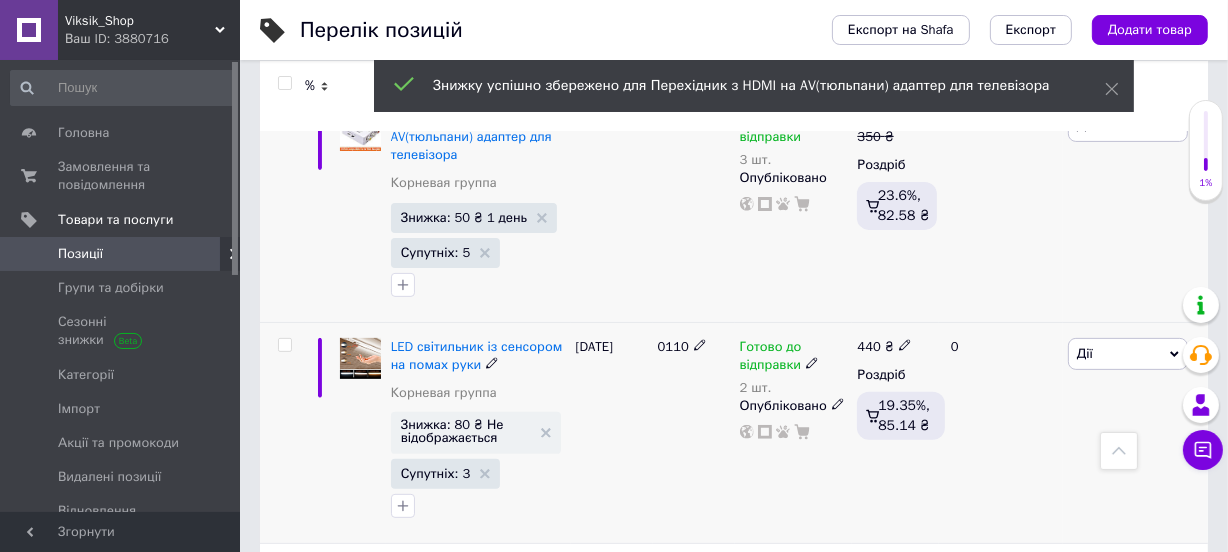 scroll, scrollTop: 606, scrollLeft: 0, axis: vertical 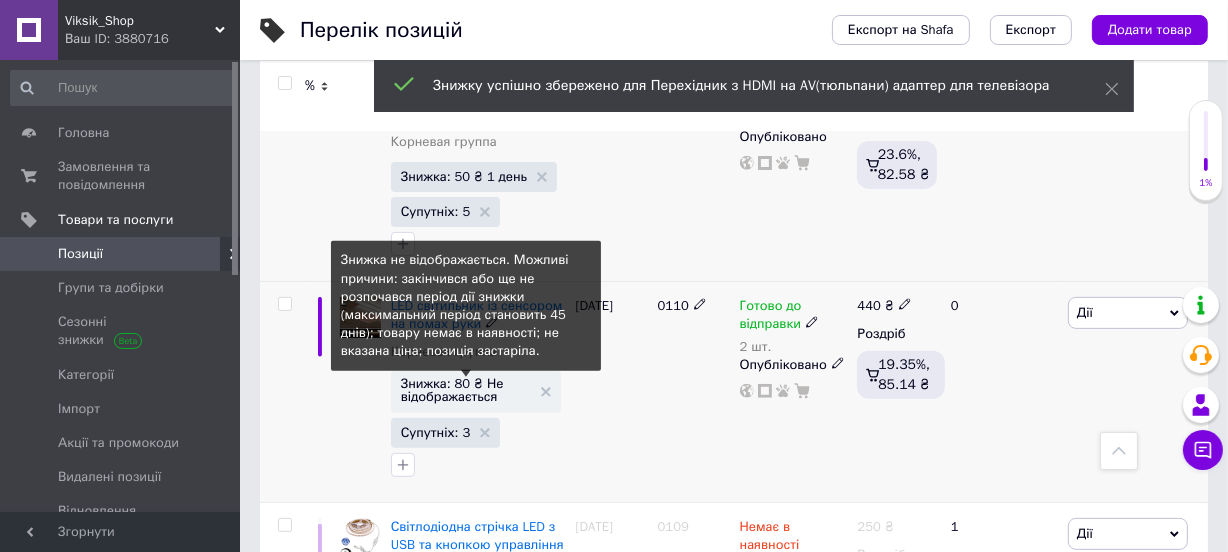 click on "Знижка: 80 ₴ Не відображається" at bounding box center (466, 390) 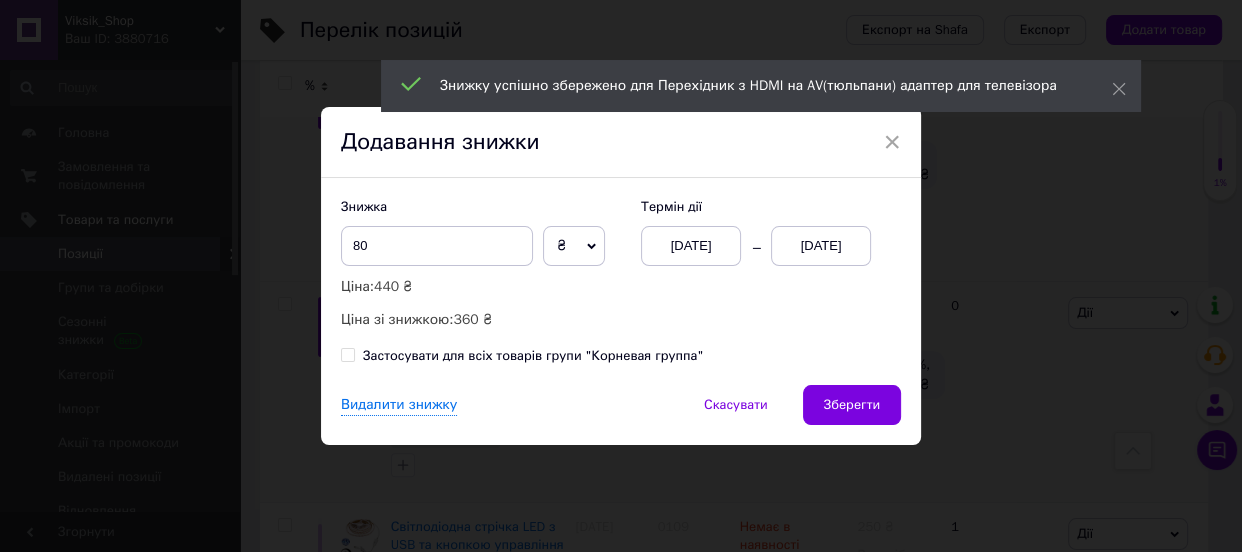 click on "Зберегти" at bounding box center [852, 405] 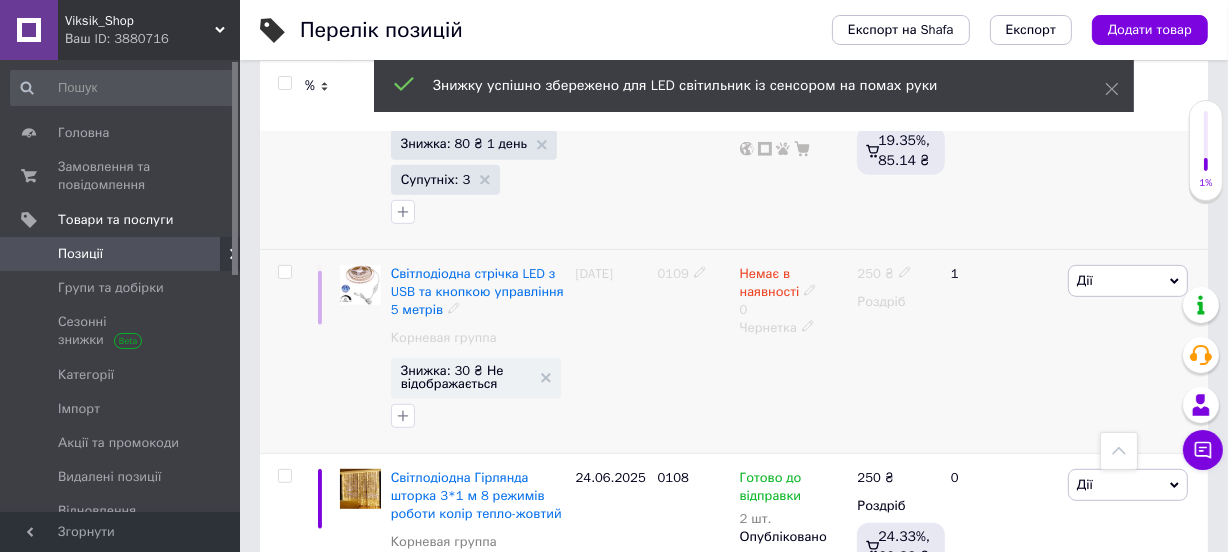 scroll, scrollTop: 970, scrollLeft: 0, axis: vertical 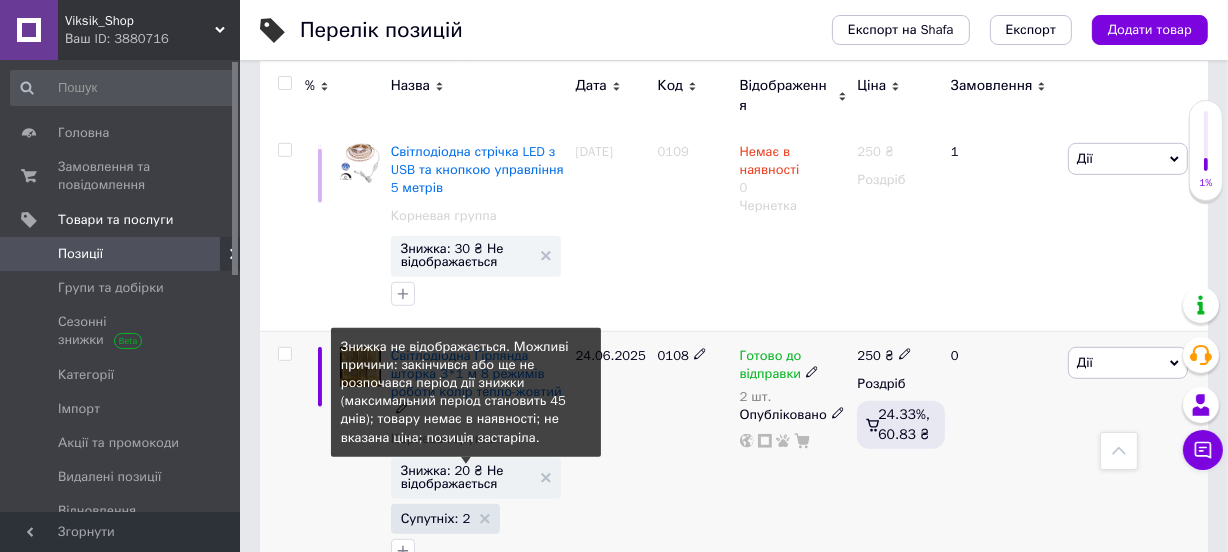click on "Знижка: 20 ₴ Не відображається" at bounding box center (466, 477) 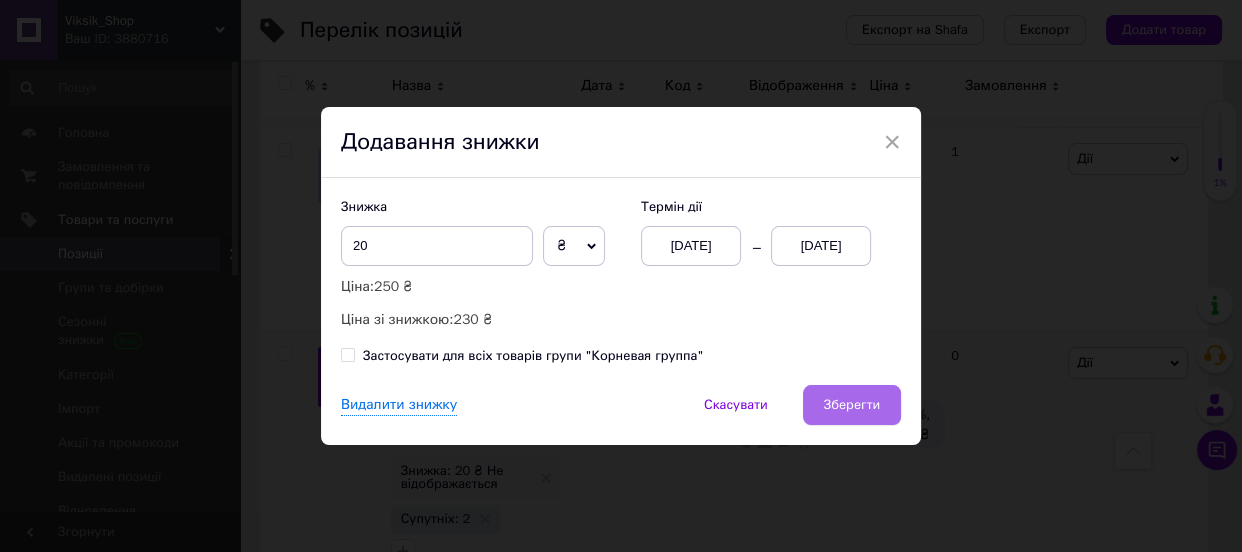 click on "Зберегти" at bounding box center [852, 405] 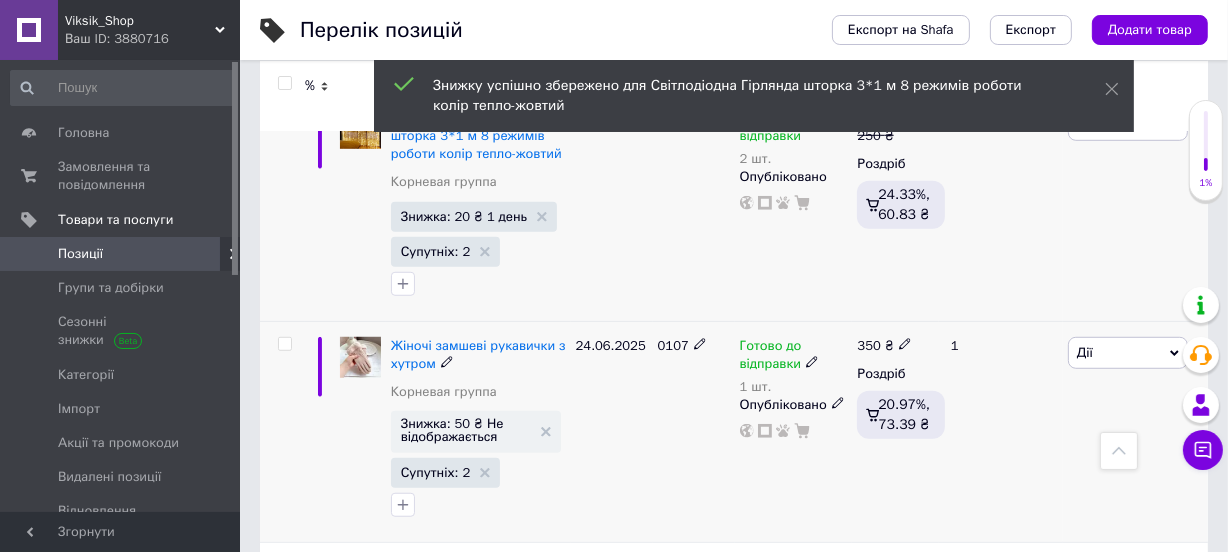 scroll, scrollTop: 1211, scrollLeft: 0, axis: vertical 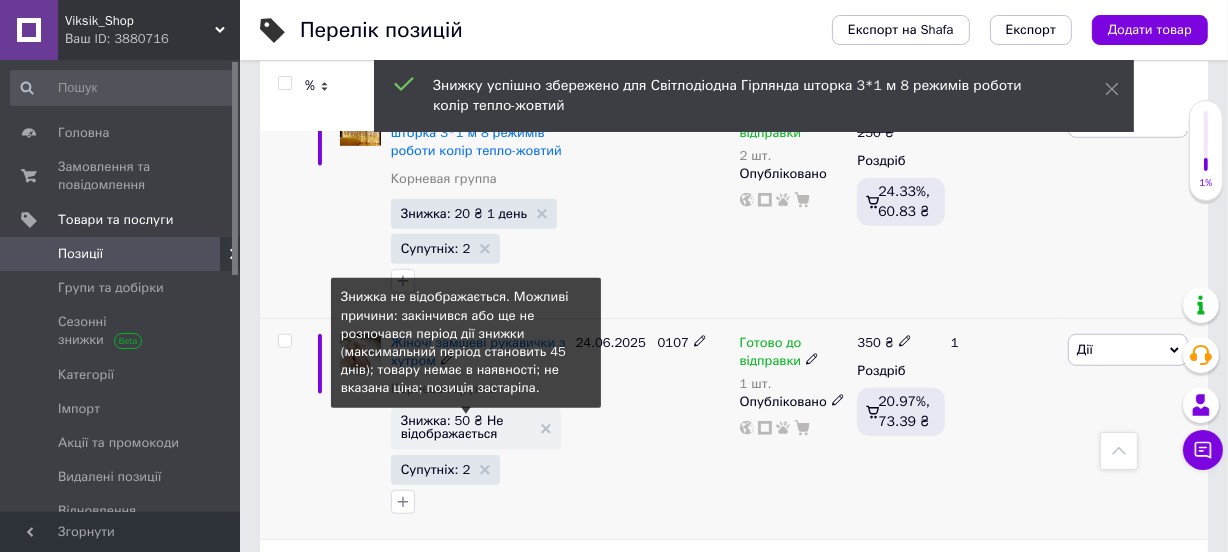 click on "Знижка: 50 ₴ Не відображається" at bounding box center [466, 427] 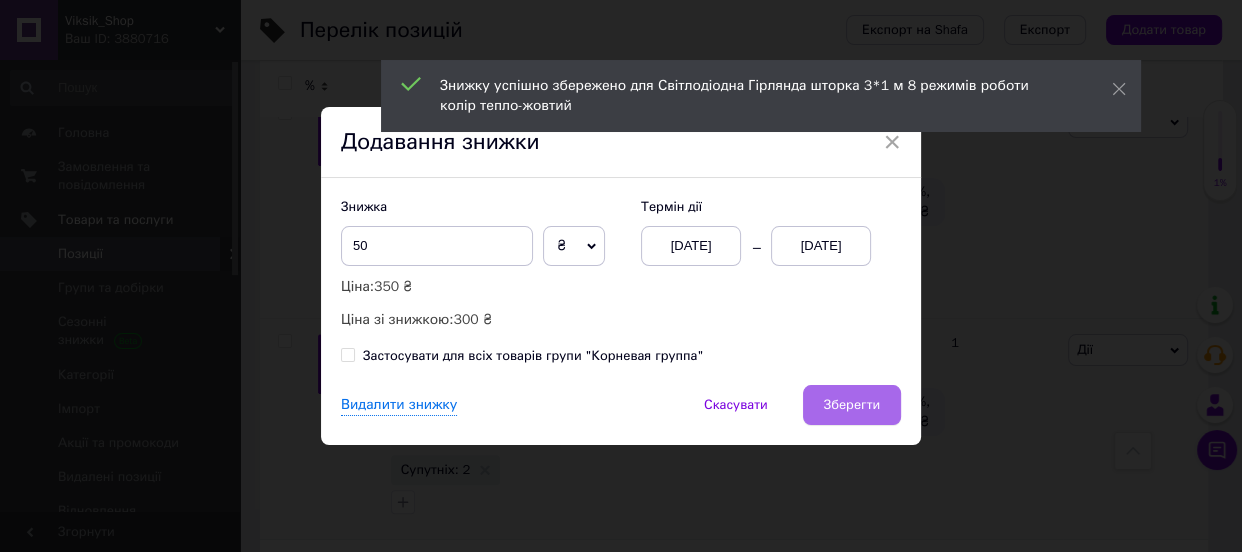 click on "Зберегти" at bounding box center [852, 405] 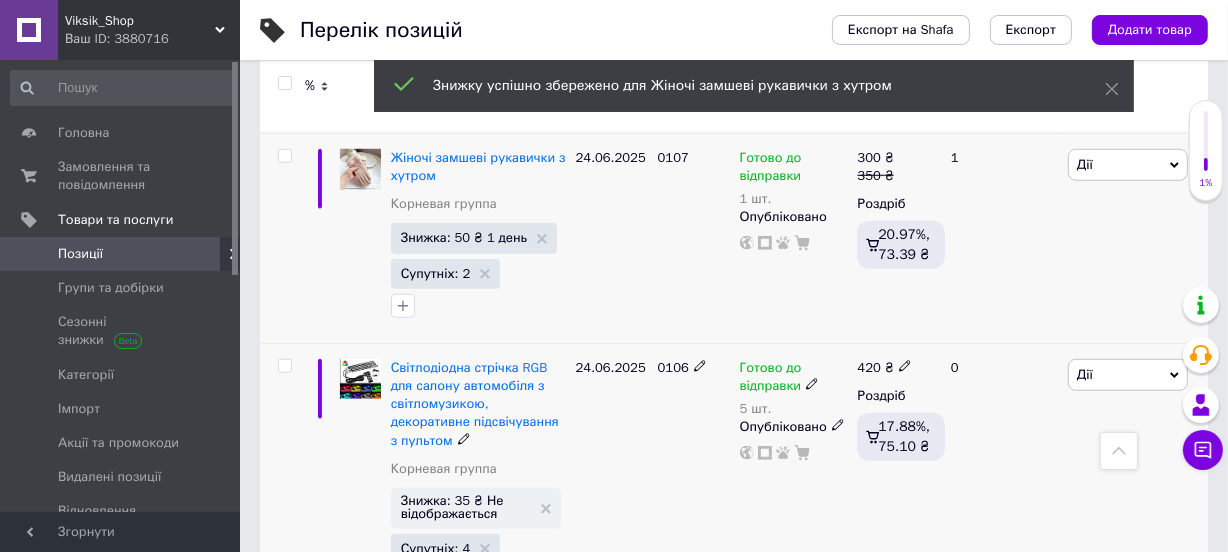scroll, scrollTop: 1454, scrollLeft: 0, axis: vertical 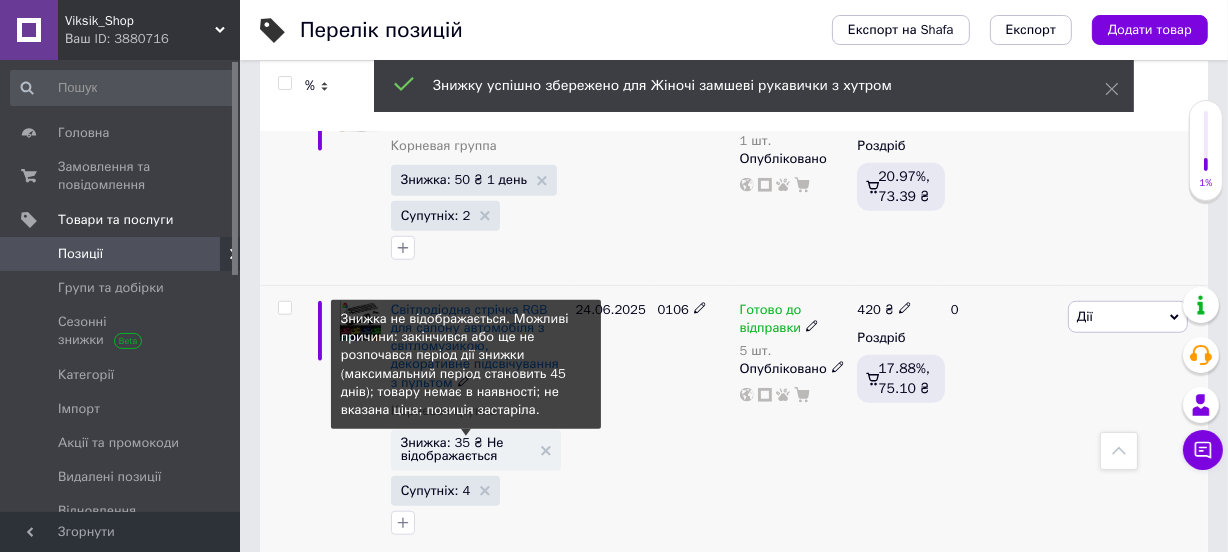 click on "Знижка: 35 ₴ Не відображається" at bounding box center [466, 449] 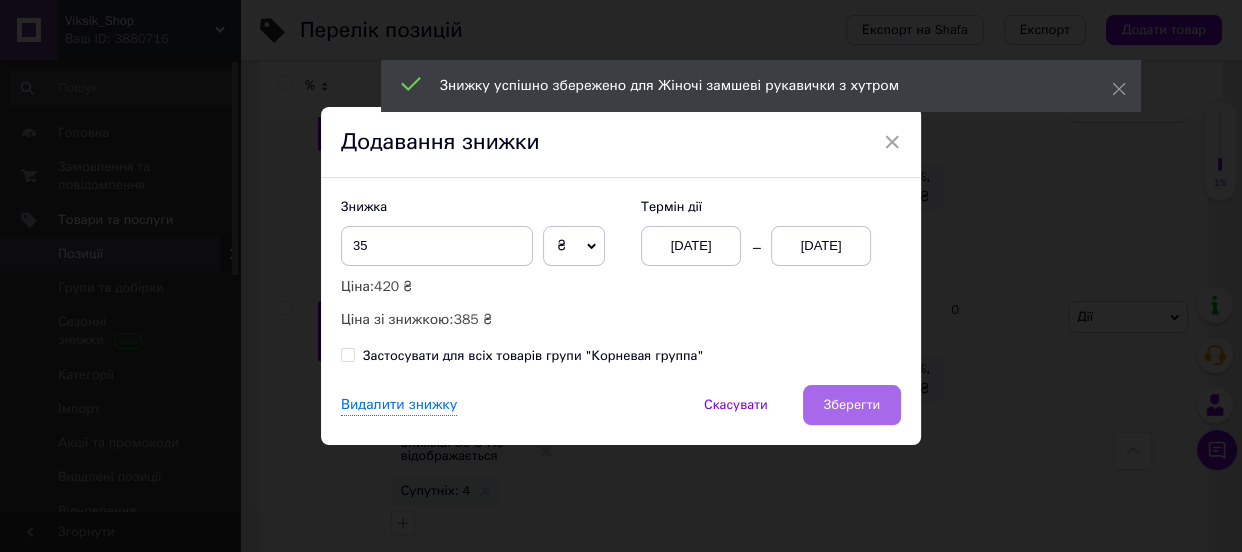 click on "Зберегти" at bounding box center (852, 405) 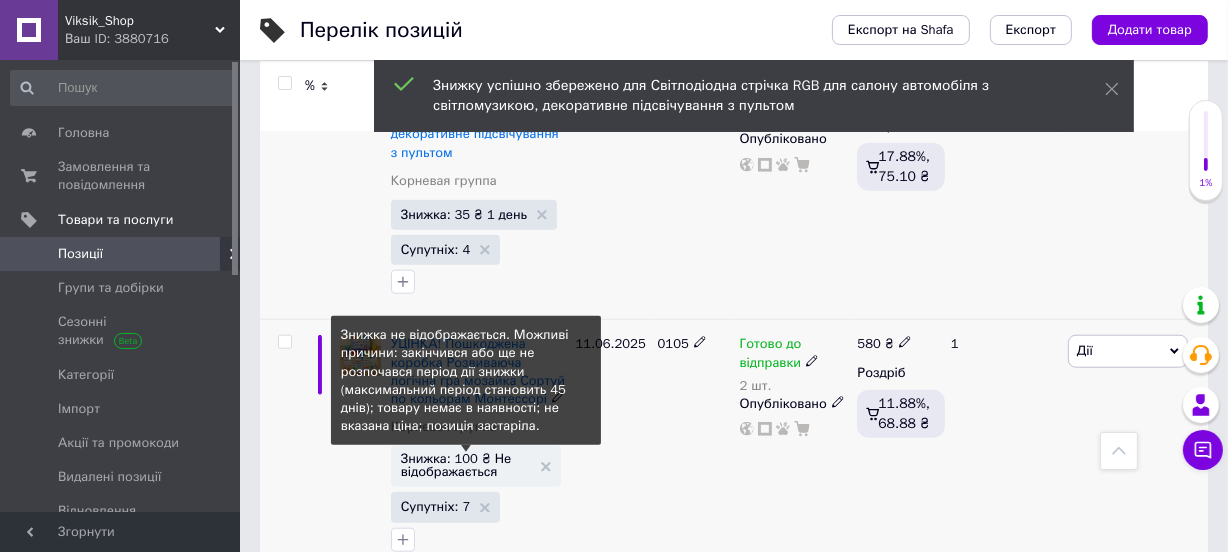 scroll, scrollTop: 1697, scrollLeft: 0, axis: vertical 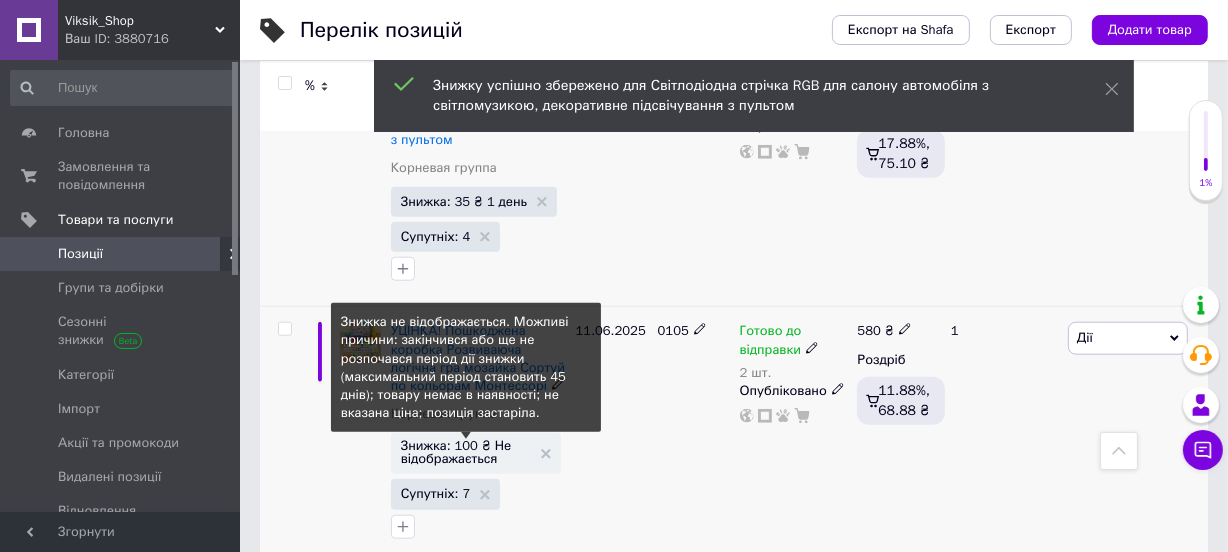 click on "Знижка: 100 ₴ Не відображається" at bounding box center (466, 452) 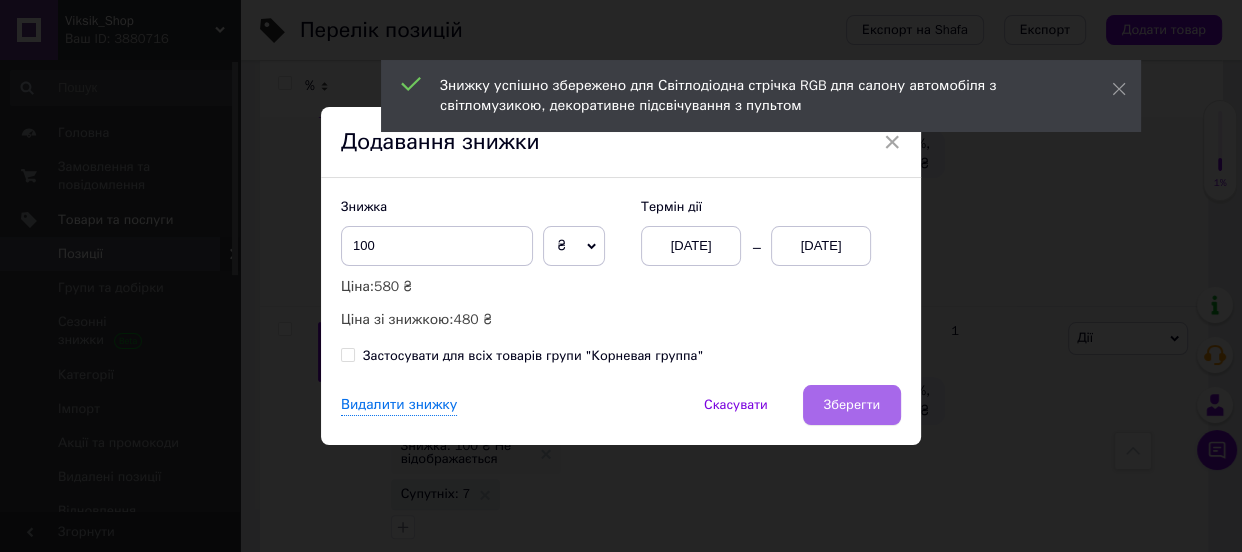 click on "Зберегти" at bounding box center [852, 405] 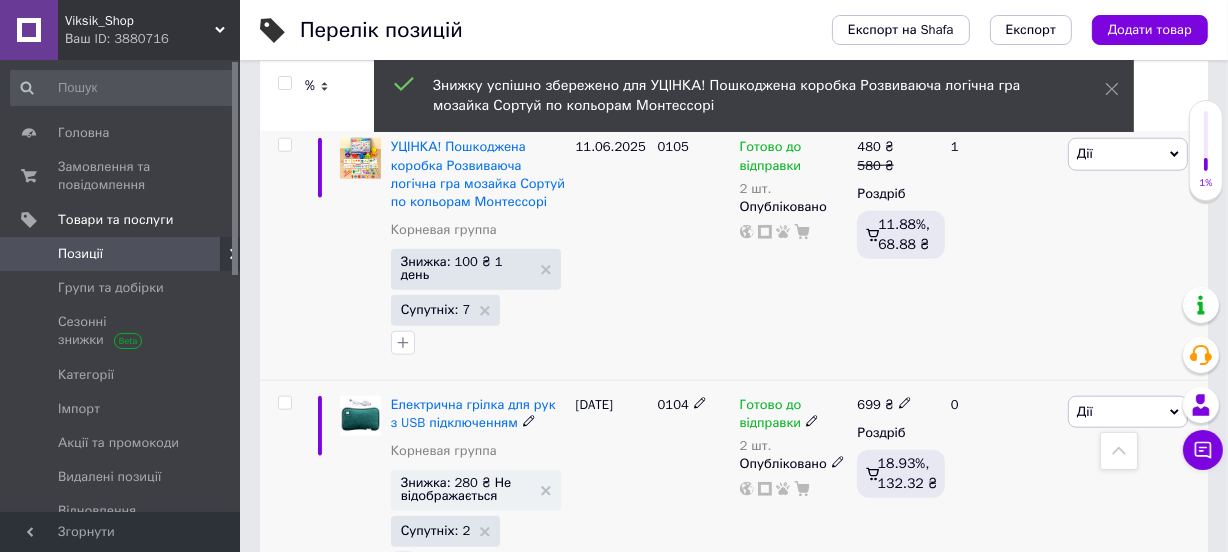 scroll, scrollTop: 1939, scrollLeft: 0, axis: vertical 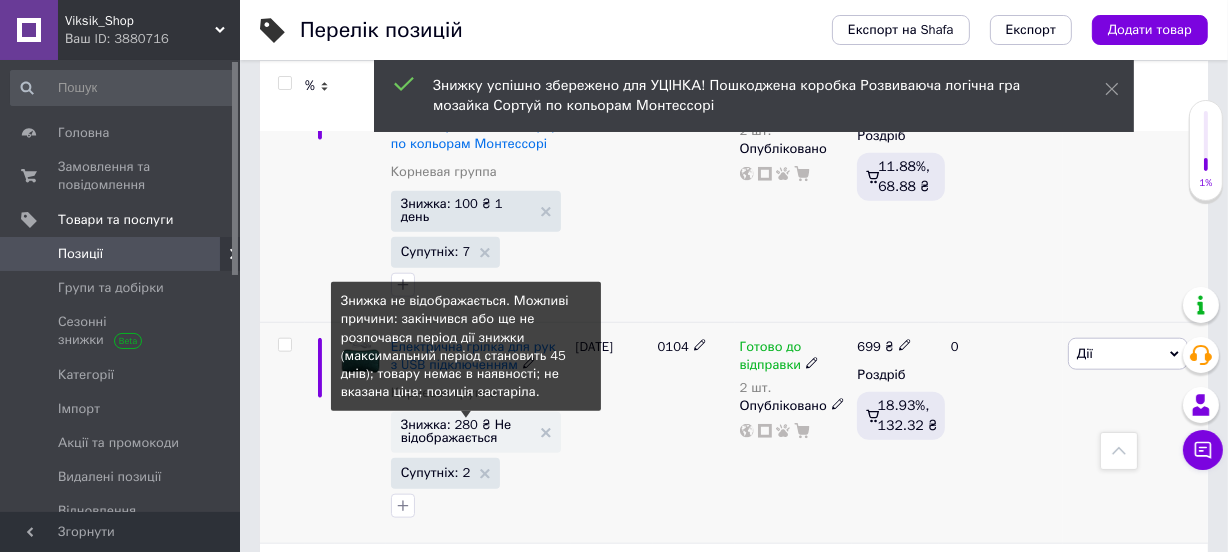 click on "Знижка: 280 ₴ Не відображається" at bounding box center [466, 431] 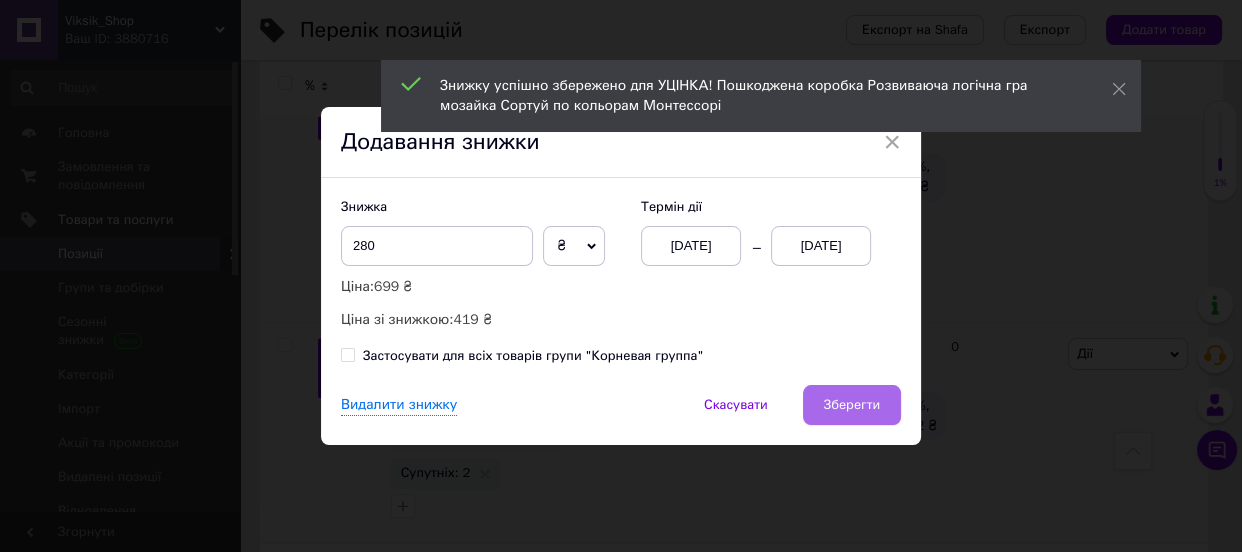 click on "Зберегти" at bounding box center [852, 405] 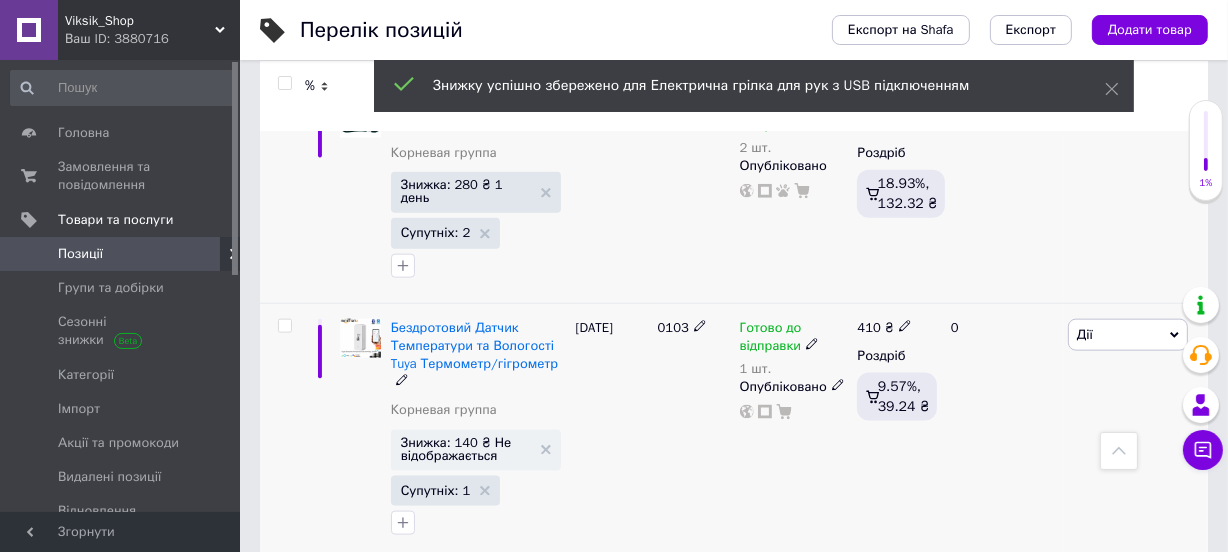 scroll, scrollTop: 2181, scrollLeft: 0, axis: vertical 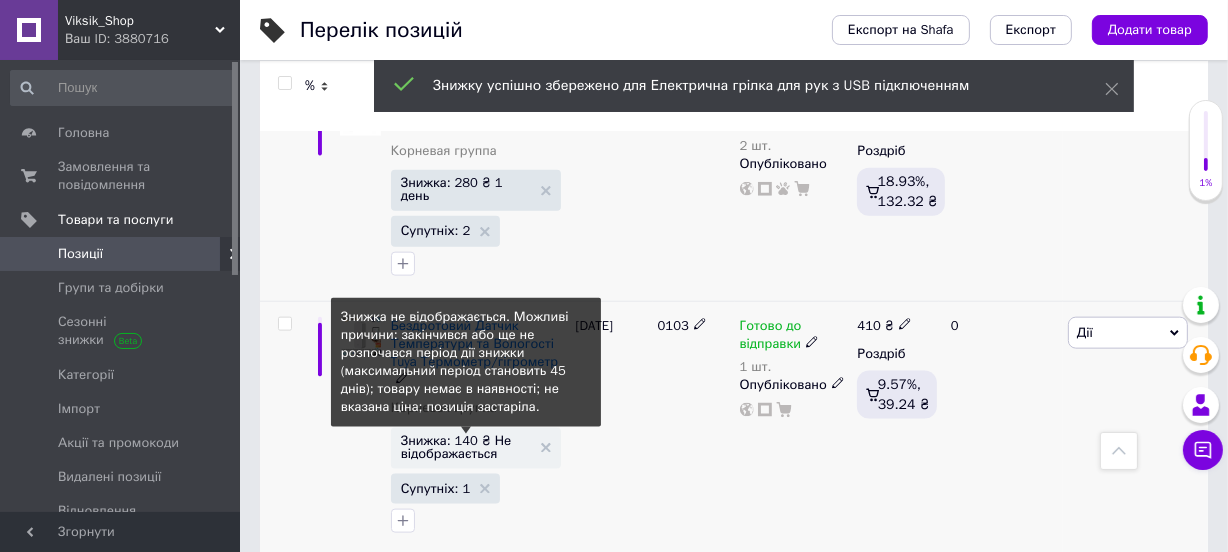 click on "Знижка: 140 ₴ Не відображається" at bounding box center (466, 447) 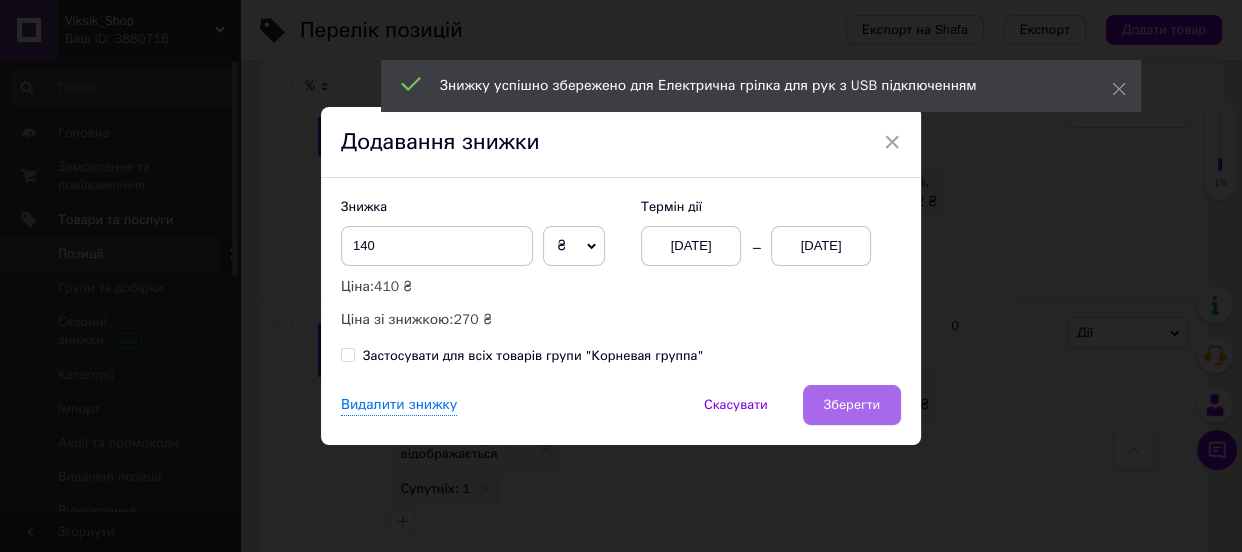 click on "Зберегти" at bounding box center (852, 405) 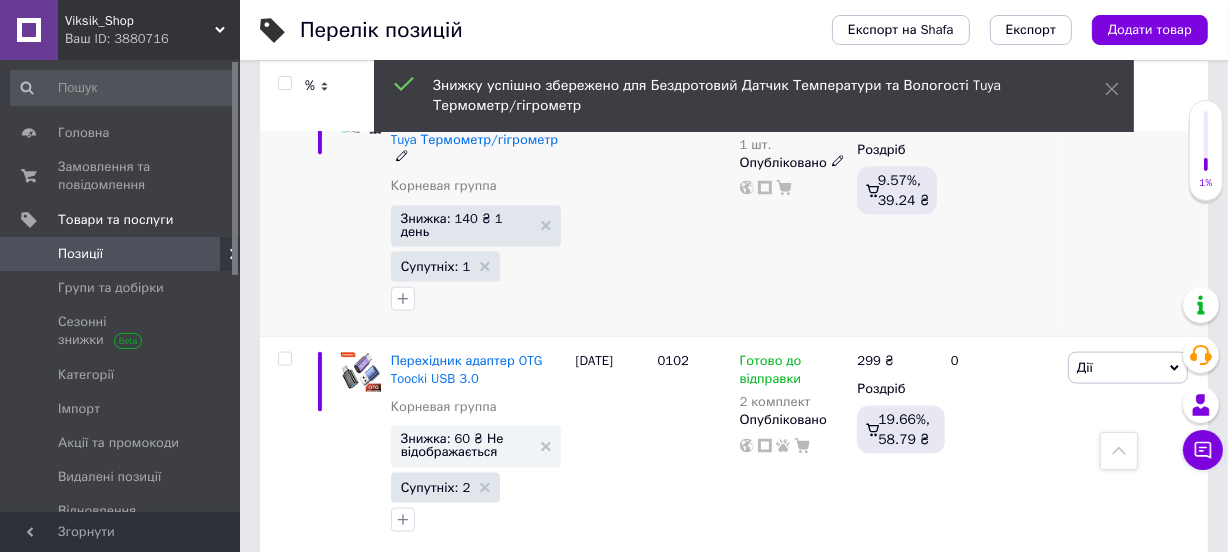 scroll, scrollTop: 2424, scrollLeft: 0, axis: vertical 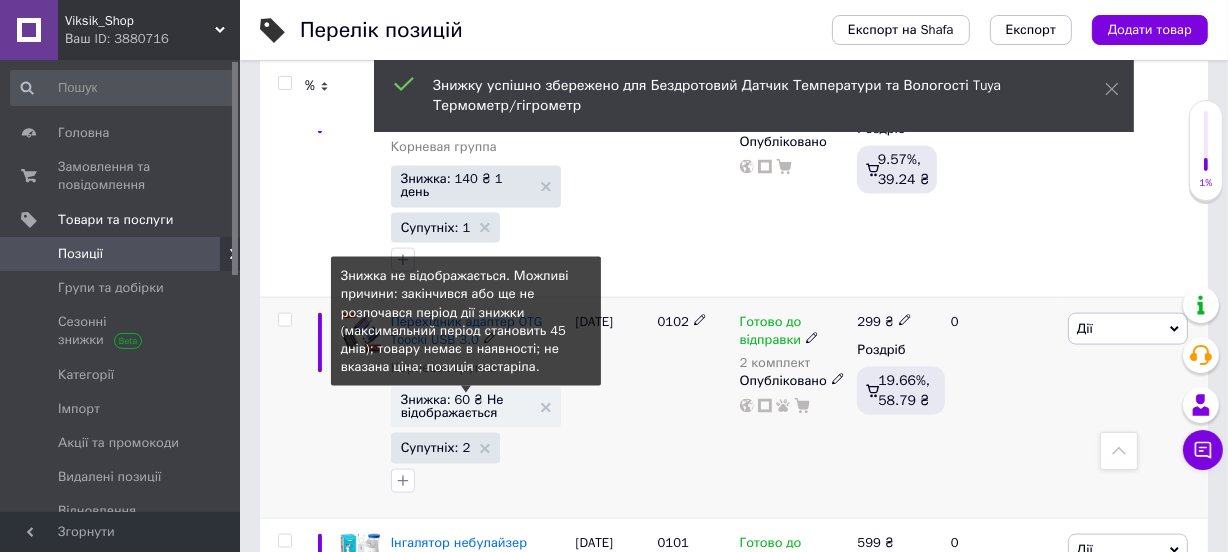 click on "Знижка: 60 ₴ Не відображається" at bounding box center [466, 406] 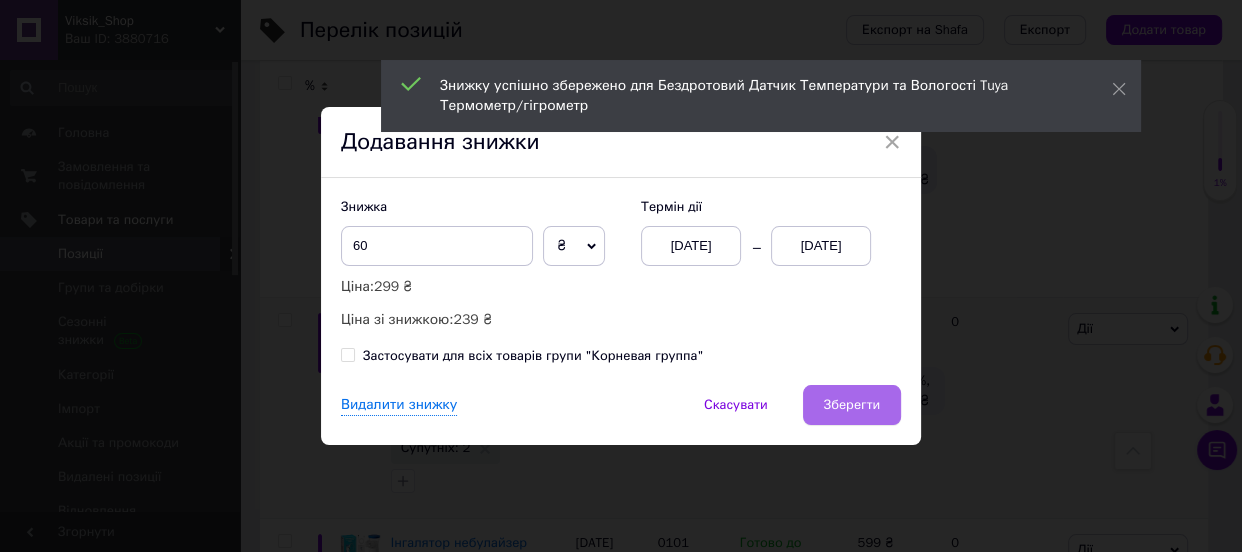 click on "Зберегти" at bounding box center (852, 405) 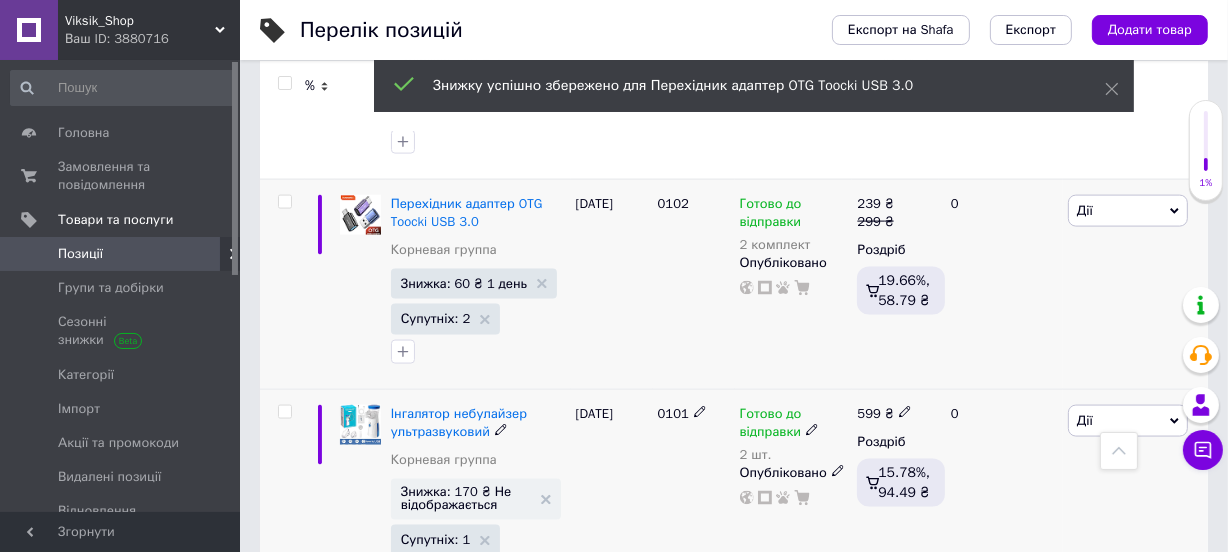 scroll, scrollTop: 2545, scrollLeft: 0, axis: vertical 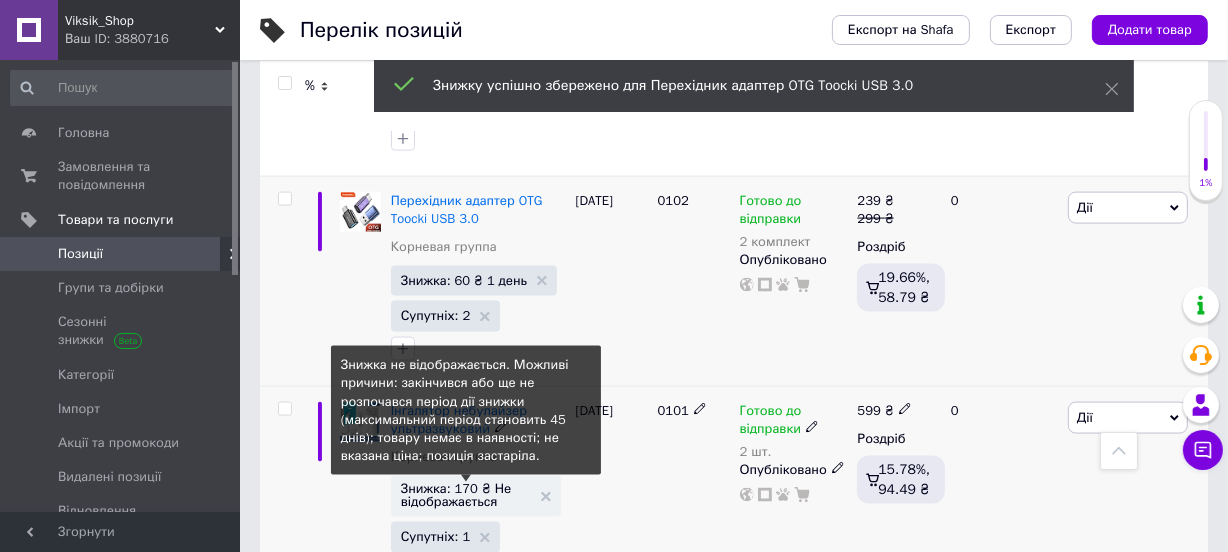 click on "Знижка: 170 ₴ Не відображається" at bounding box center [466, 495] 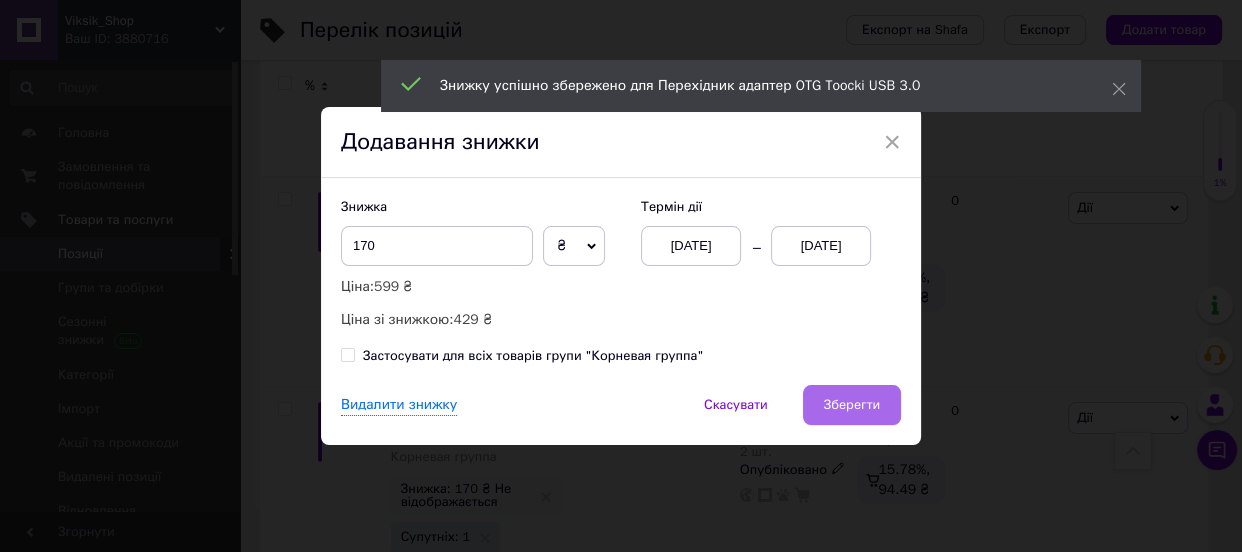 click on "Зберегти" at bounding box center [852, 405] 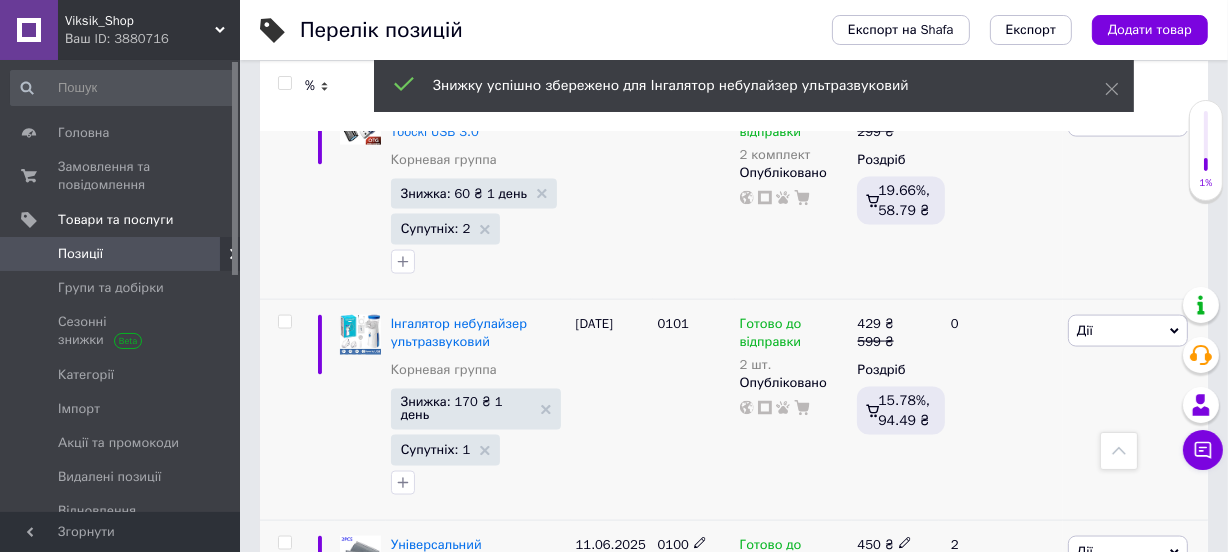 scroll, scrollTop: 2788, scrollLeft: 0, axis: vertical 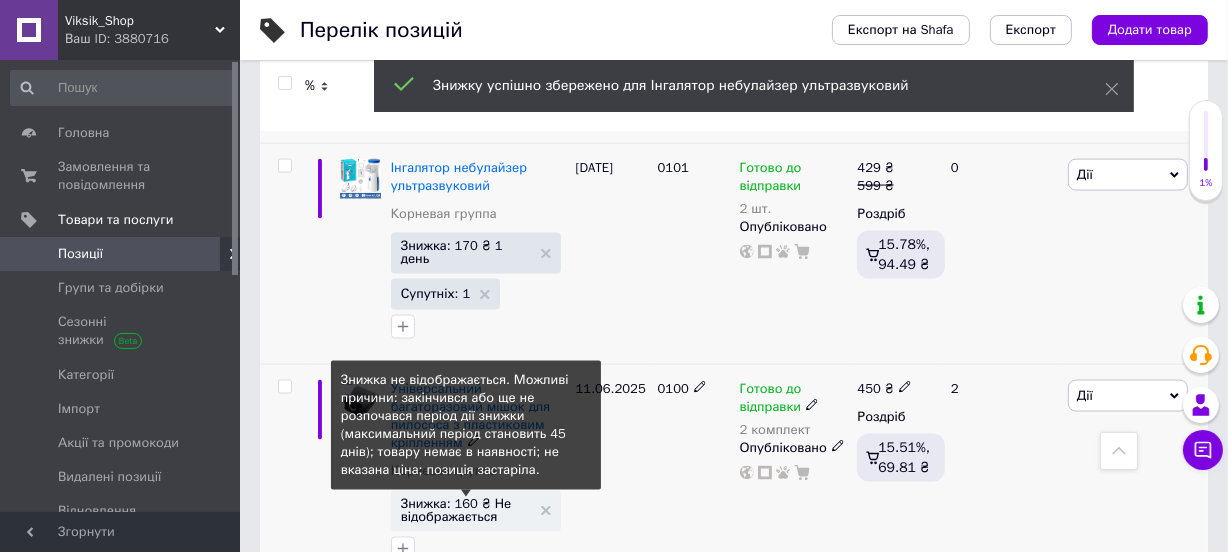 click on "Знижка: 160 ₴ Не відображається" at bounding box center [466, 510] 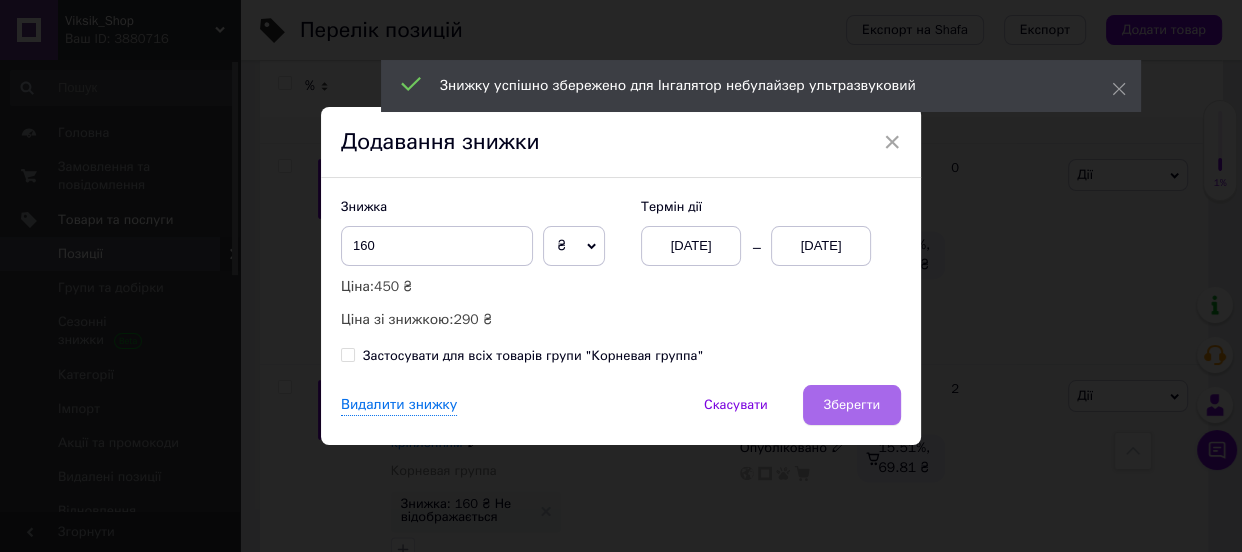 click on "Зберегти" at bounding box center [852, 405] 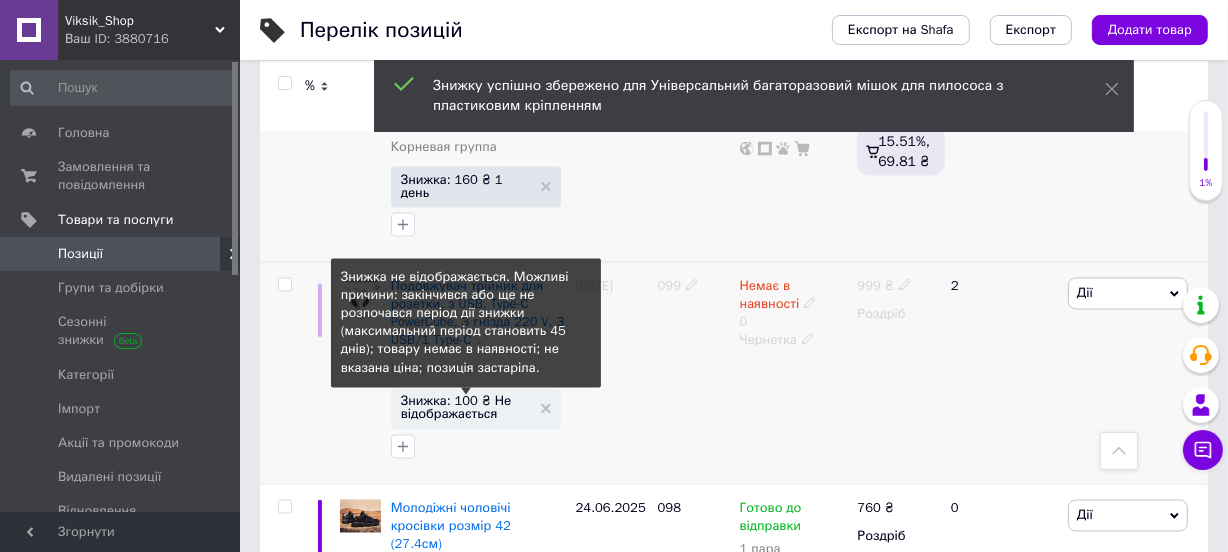 scroll, scrollTop: 3151, scrollLeft: 0, axis: vertical 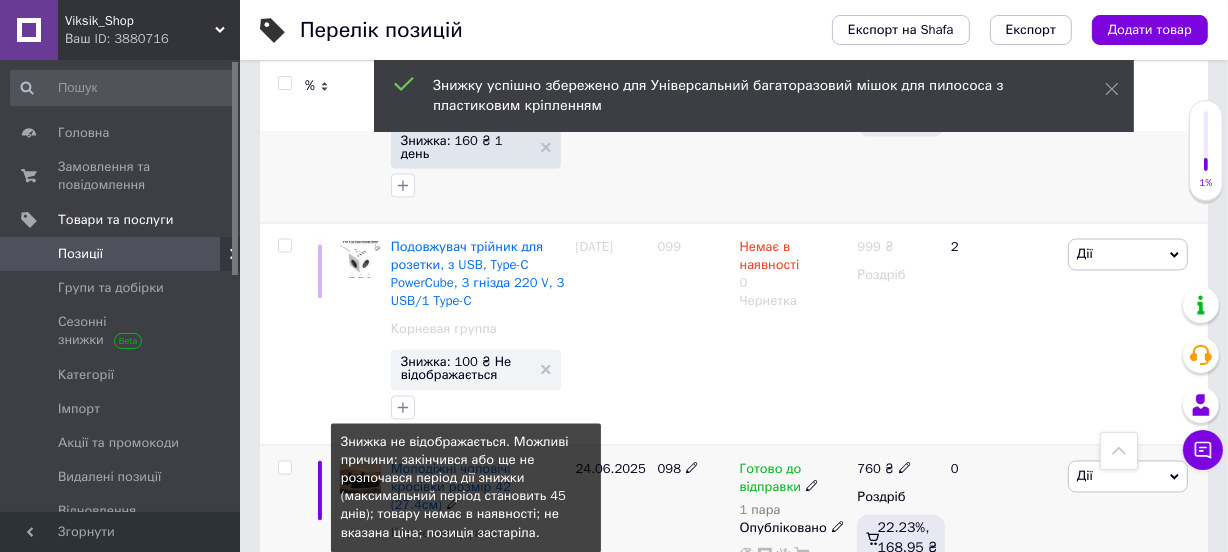 click on "Знижка: 150 ₴ Не відображається" at bounding box center [466, 573] 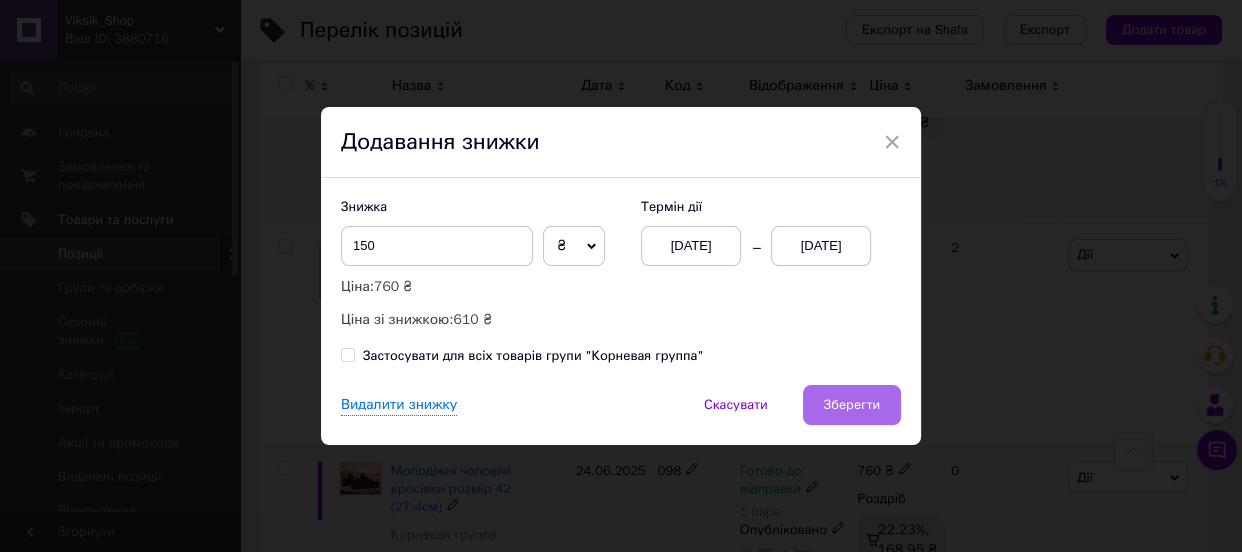 click on "Зберегти" at bounding box center [852, 405] 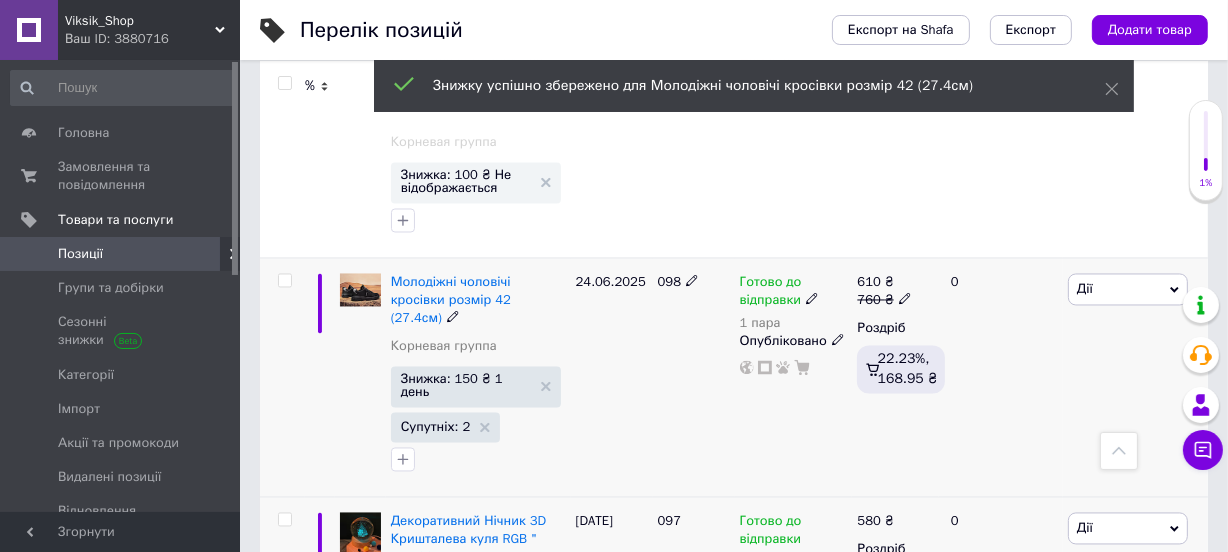 scroll, scrollTop: 3393, scrollLeft: 0, axis: vertical 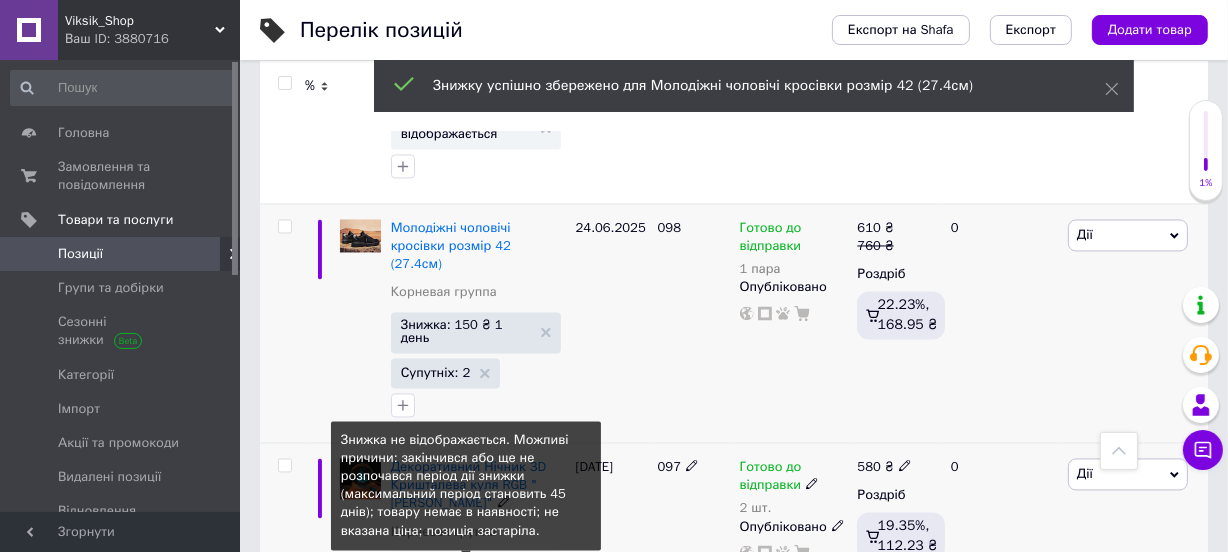 click on "Знижка: 240 ₴ Не відображається" at bounding box center [466, 570] 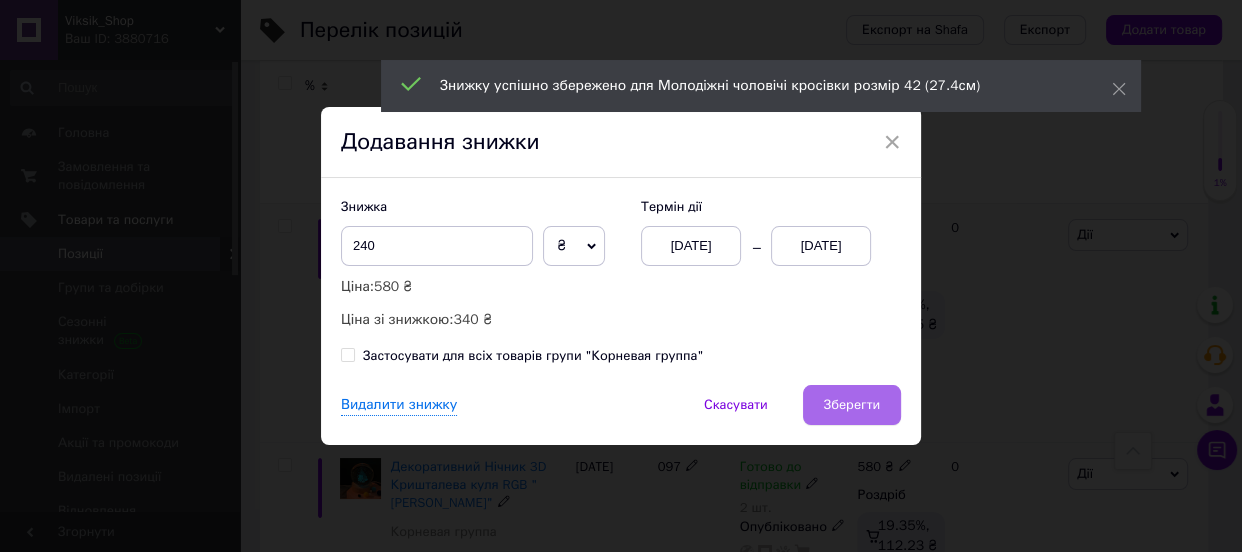 click on "Зберегти" at bounding box center [852, 405] 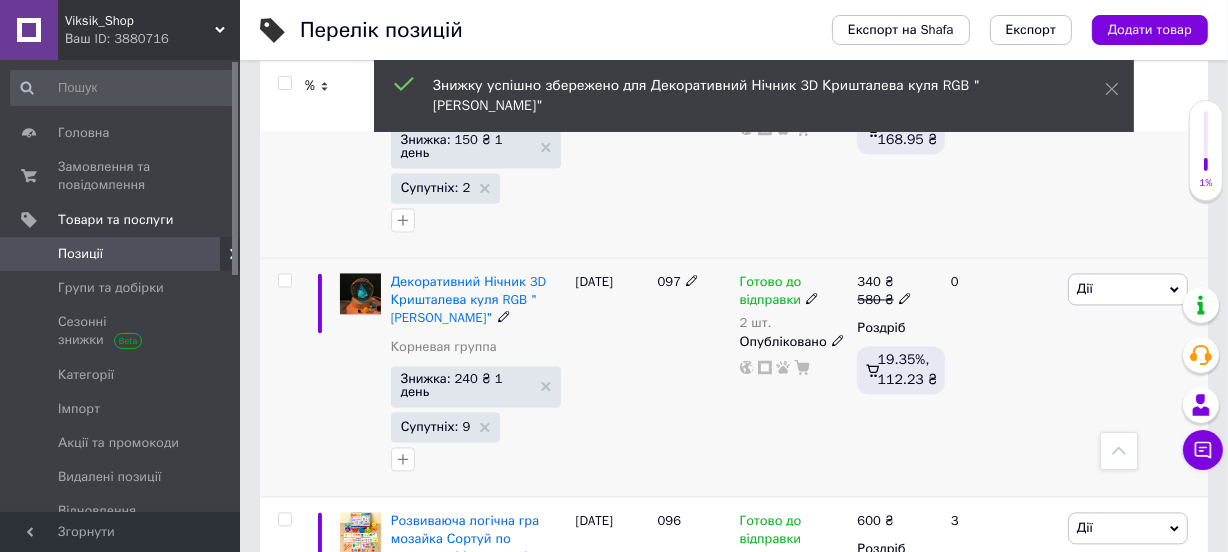 scroll, scrollTop: 3636, scrollLeft: 0, axis: vertical 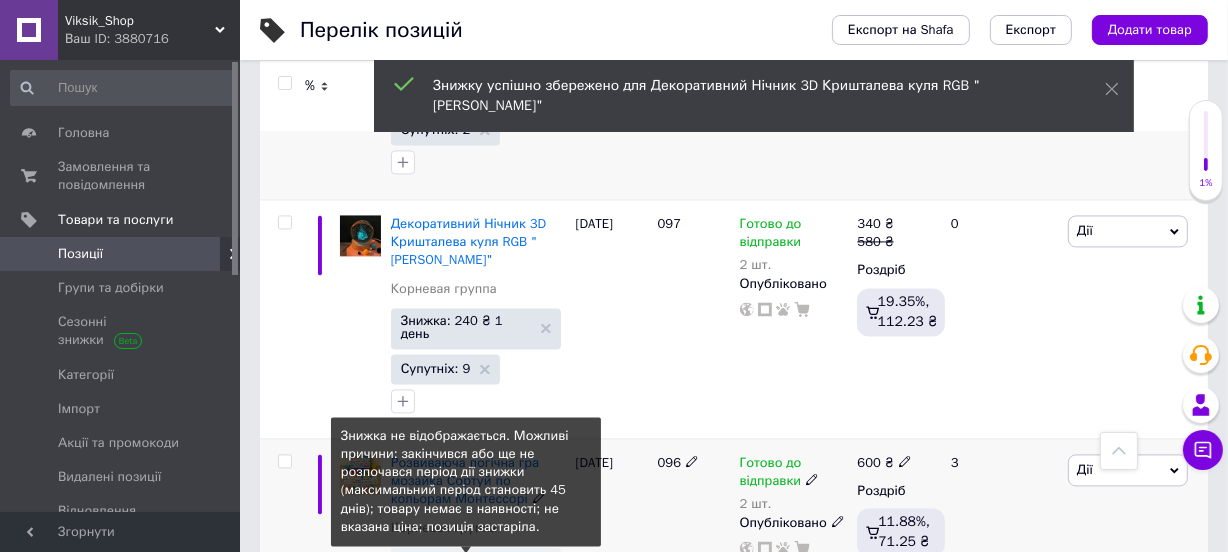 click on "Знижка: 60 ₴ Не відображається" at bounding box center [466, 566] 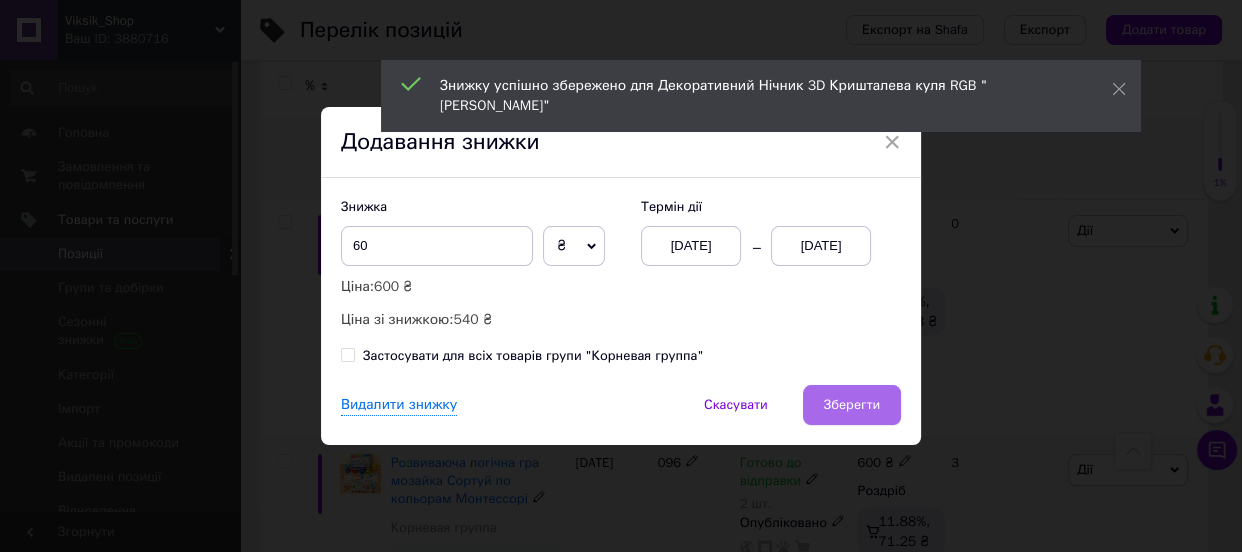 click on "Зберегти" at bounding box center (852, 405) 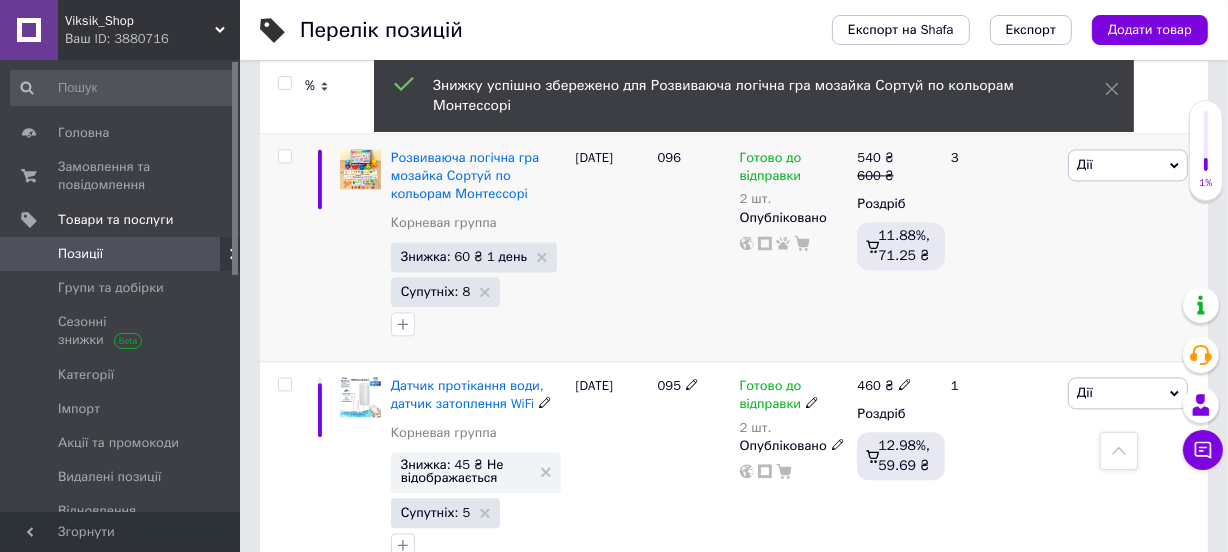 scroll, scrollTop: 4000, scrollLeft: 0, axis: vertical 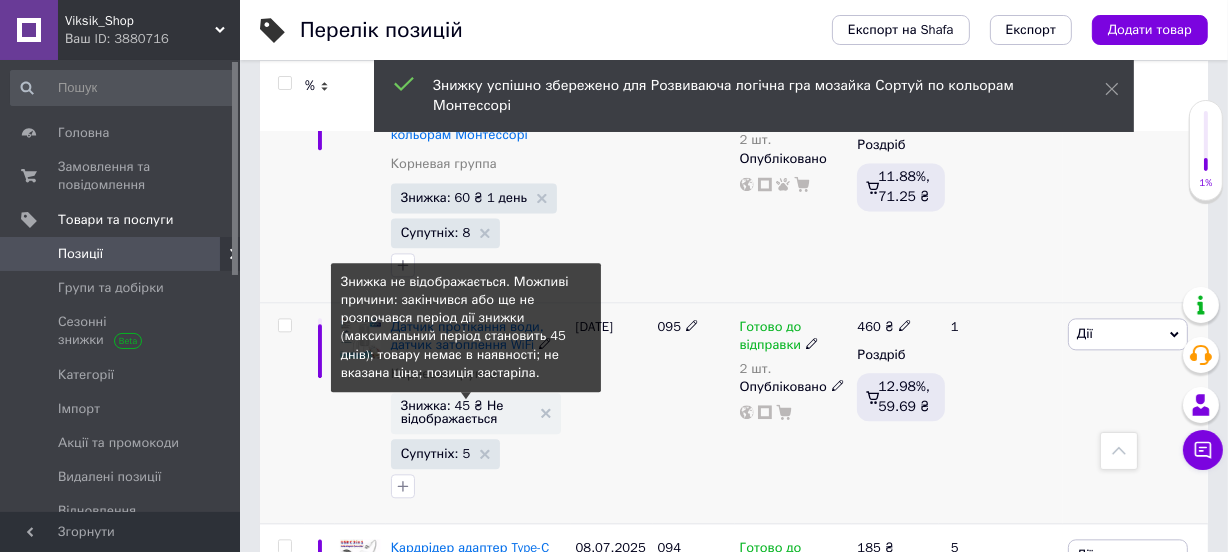 click on "Знижка: 45 ₴ Не відображається" at bounding box center (466, 412) 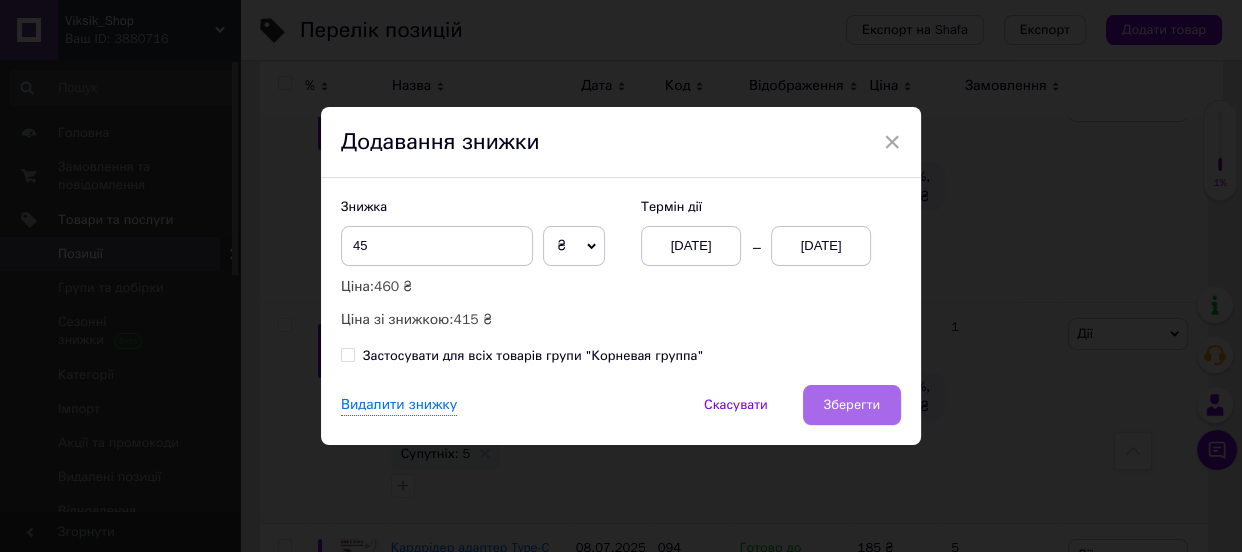 click on "Зберегти" at bounding box center [852, 405] 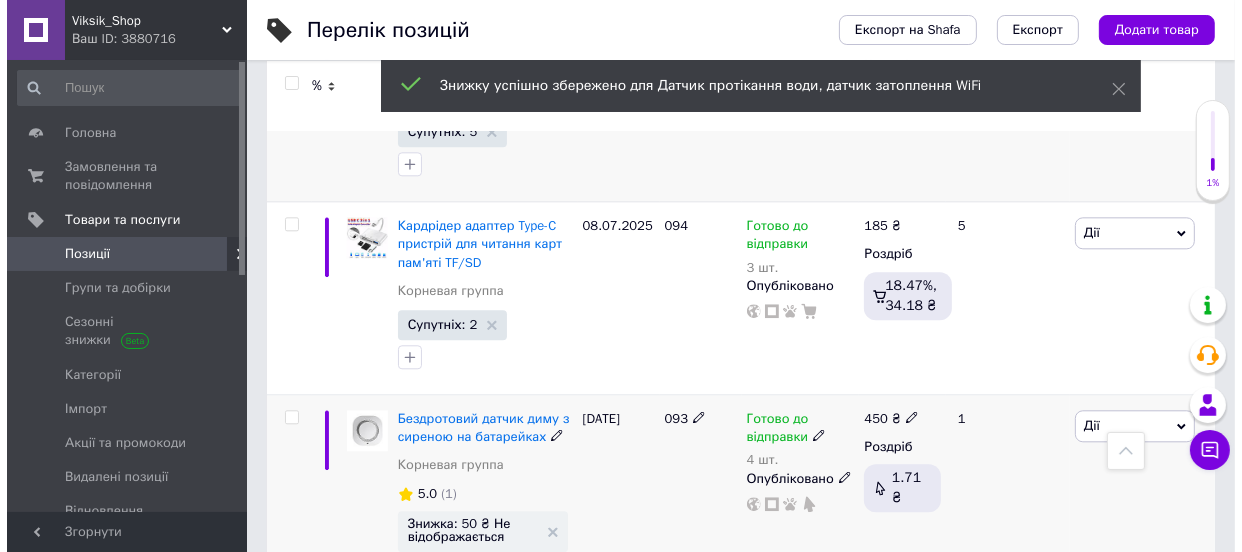 scroll, scrollTop: 4363, scrollLeft: 0, axis: vertical 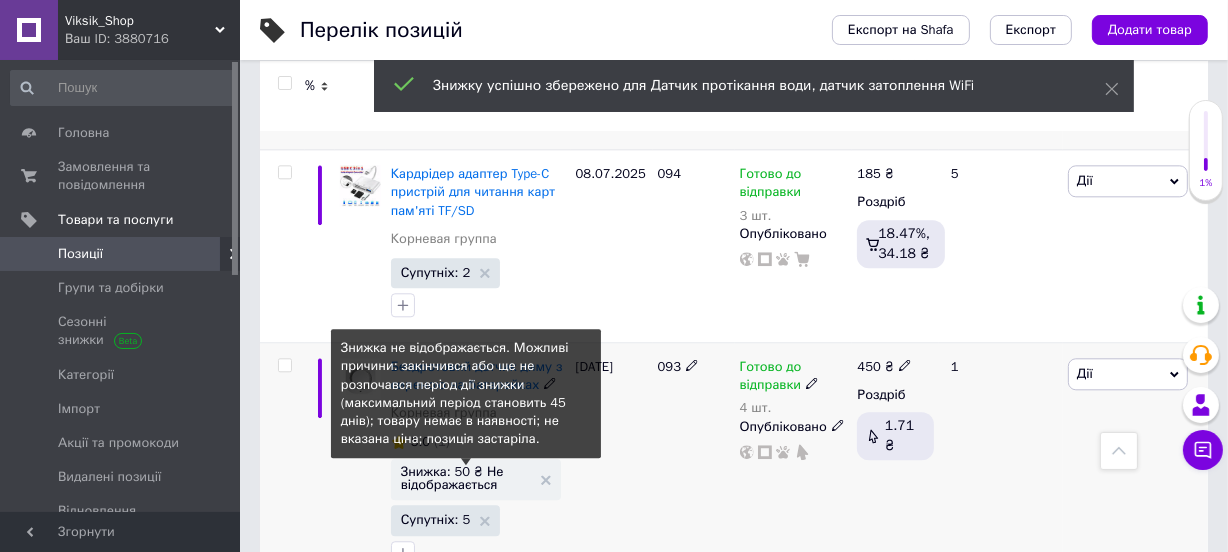 click on "Знижка: 50 ₴ Не відображається" at bounding box center (466, 478) 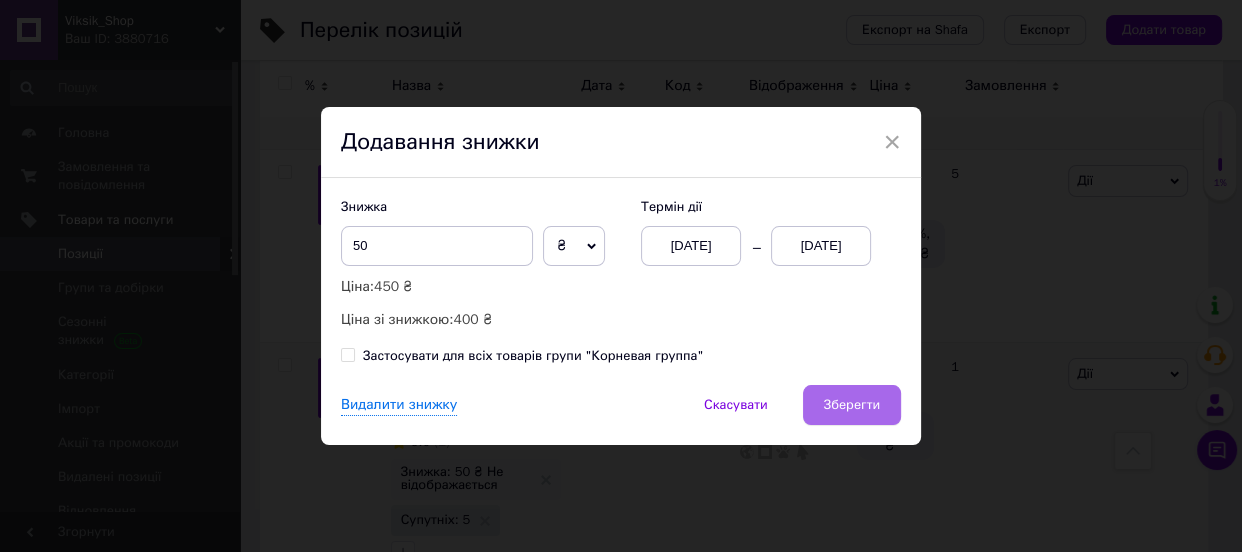 click on "Зберегти" at bounding box center (852, 405) 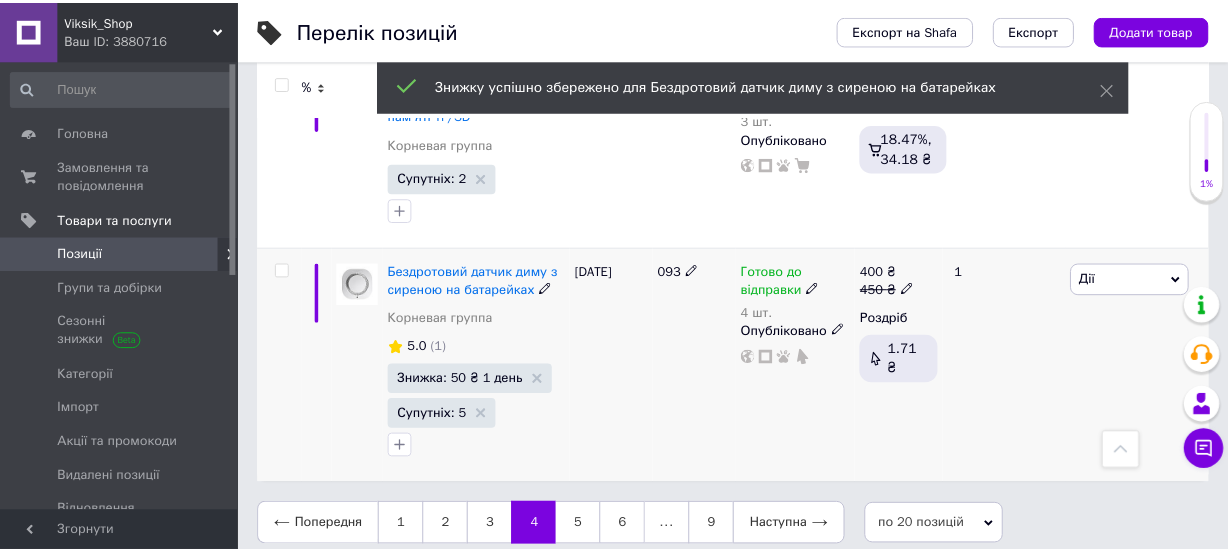 scroll, scrollTop: 4355, scrollLeft: 0, axis: vertical 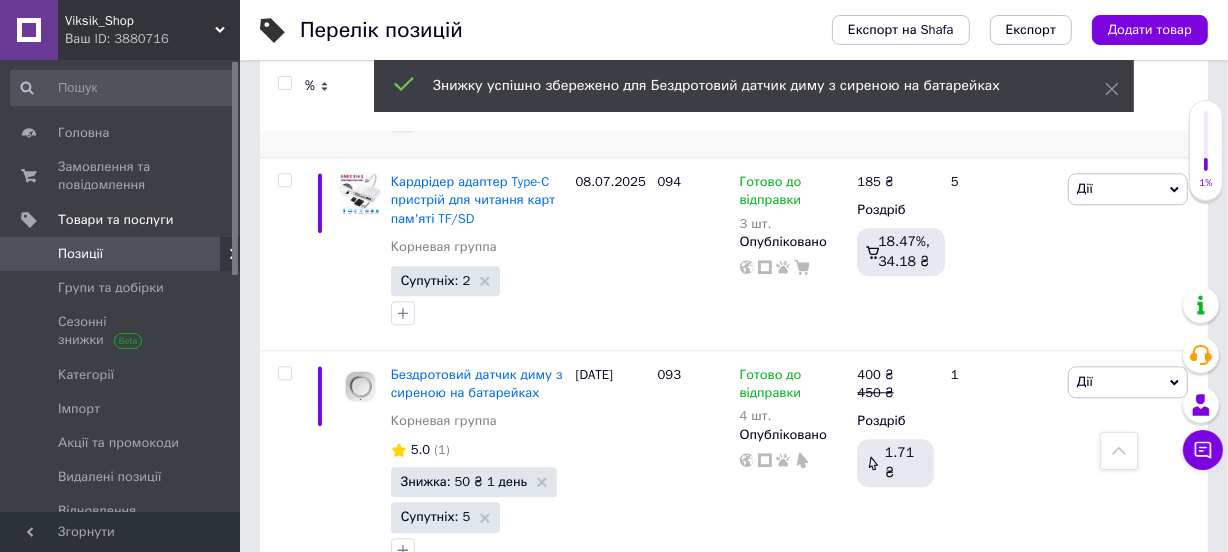 click on "5" at bounding box center [584, 628] 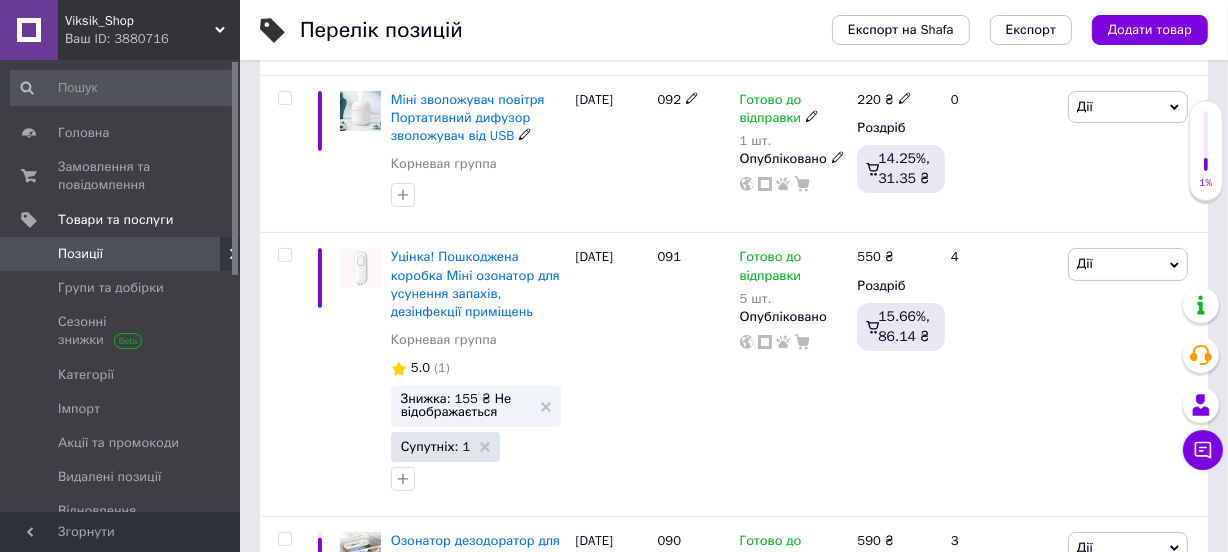scroll, scrollTop: 363, scrollLeft: 0, axis: vertical 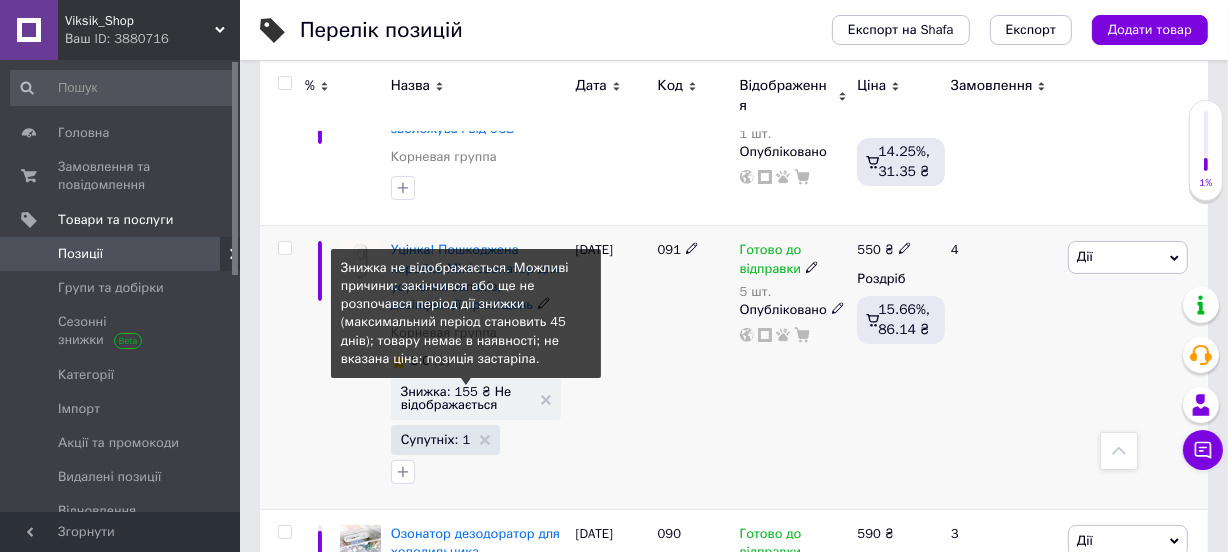 click on "Знижка: 155 ₴ Не відображається" at bounding box center (466, 398) 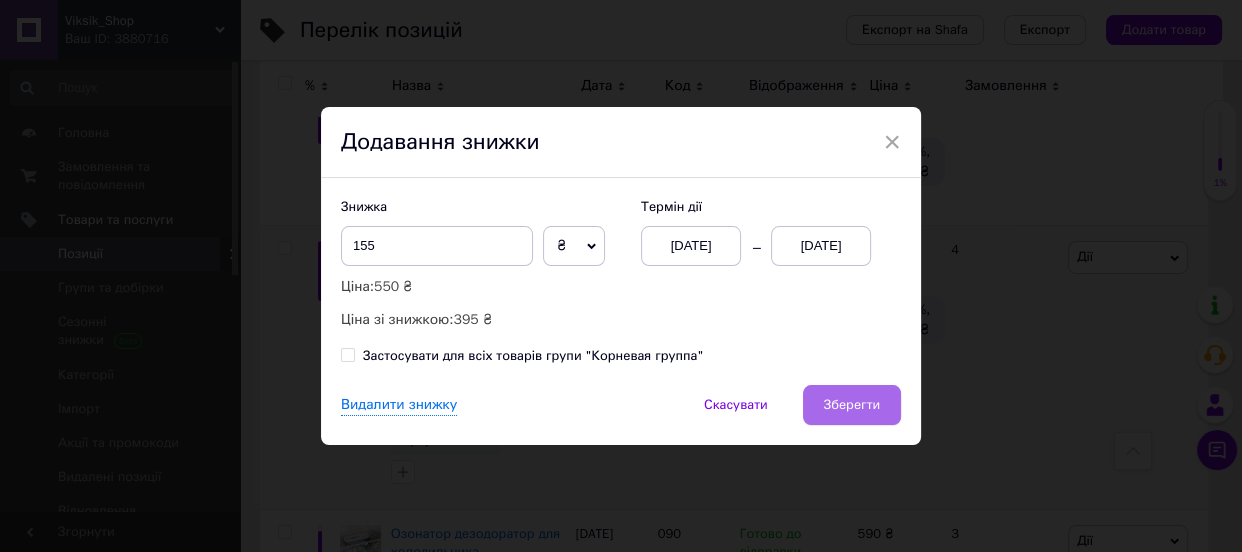 click on "Зберегти" at bounding box center (852, 405) 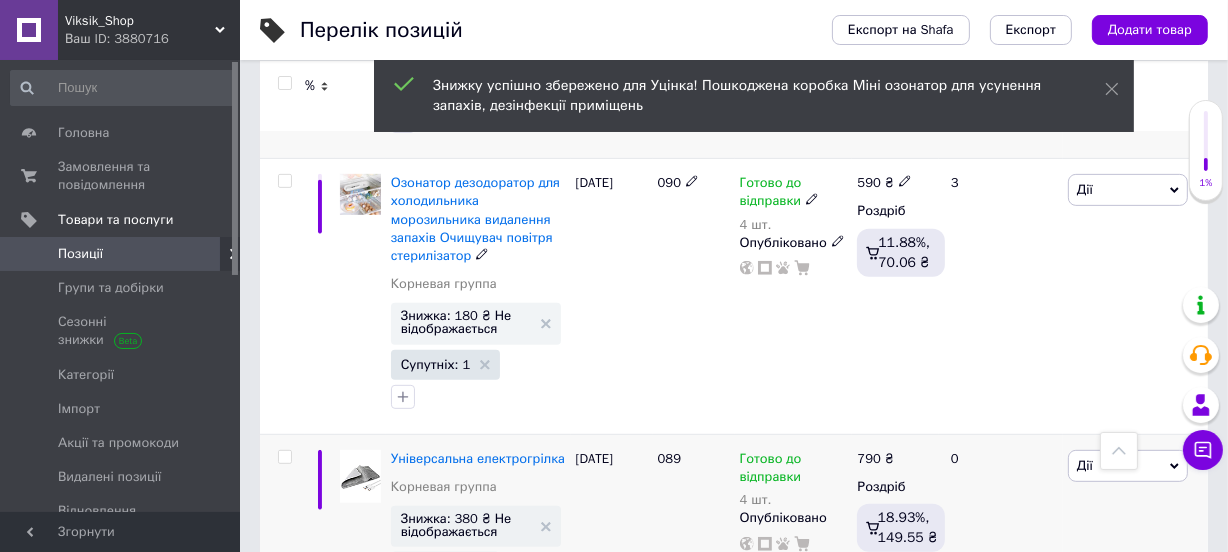 scroll, scrollTop: 727, scrollLeft: 0, axis: vertical 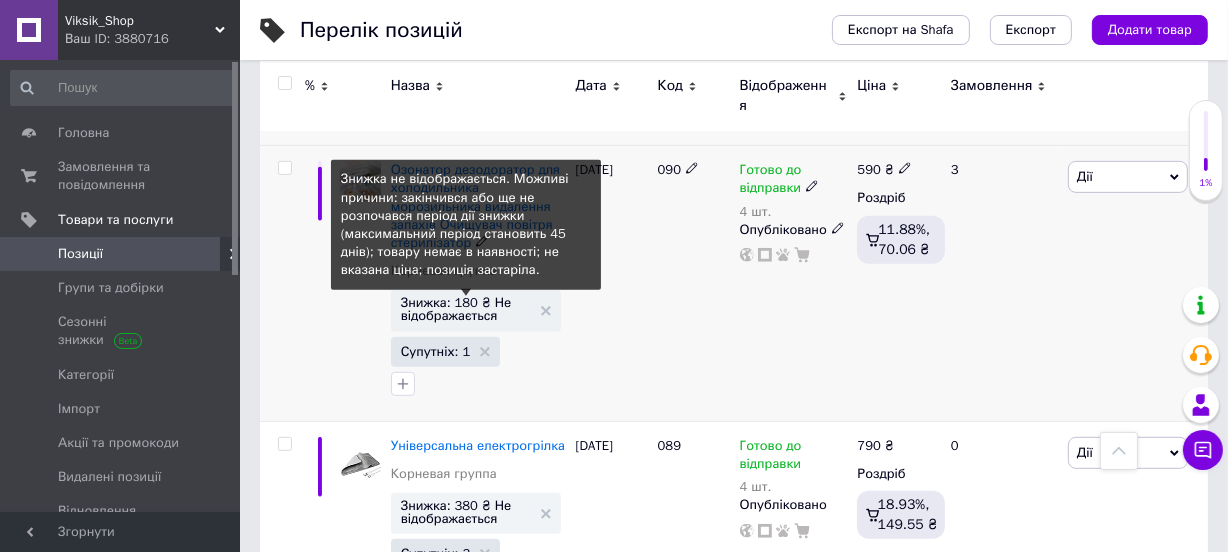 click on "Знижка: 180 ₴ Не відображається" at bounding box center (466, 309) 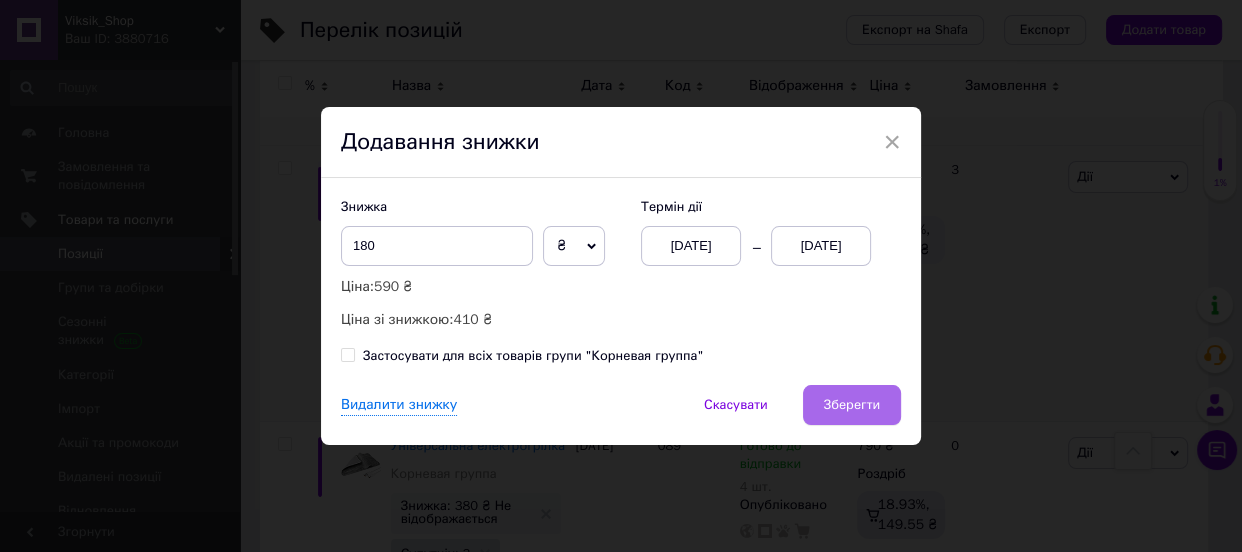 click on "Зберегти" at bounding box center (852, 405) 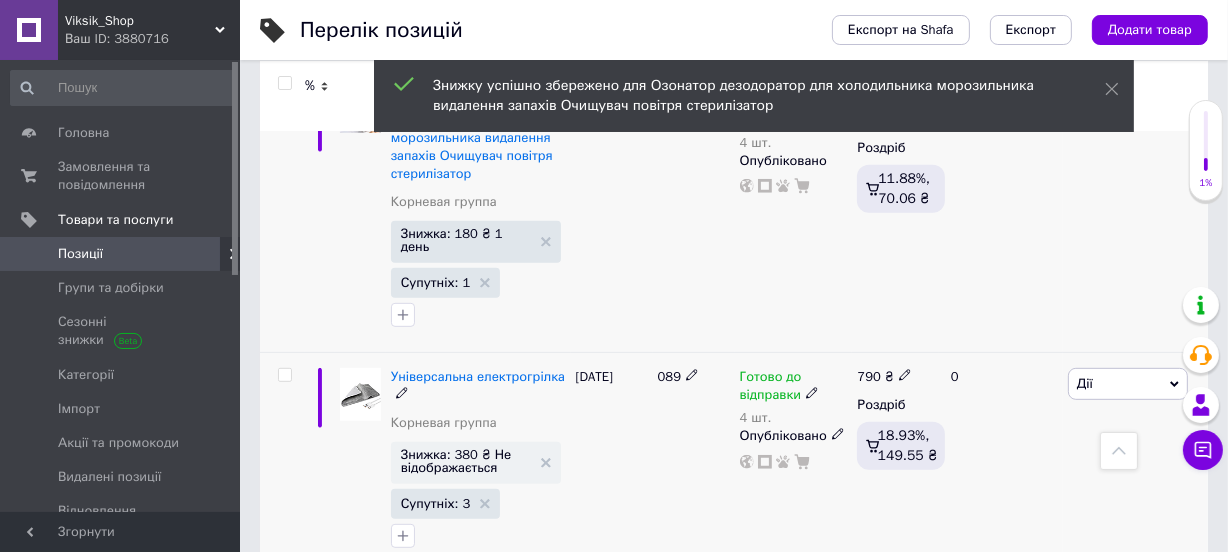 scroll, scrollTop: 848, scrollLeft: 0, axis: vertical 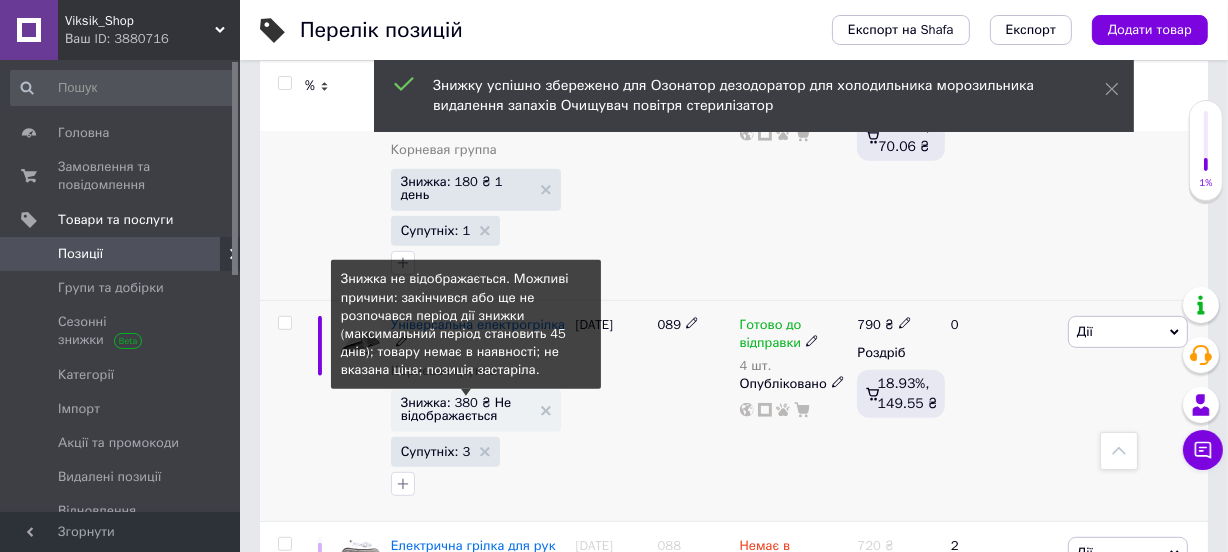 click on "Знижка: 380 ₴ Не відображається" at bounding box center [466, 409] 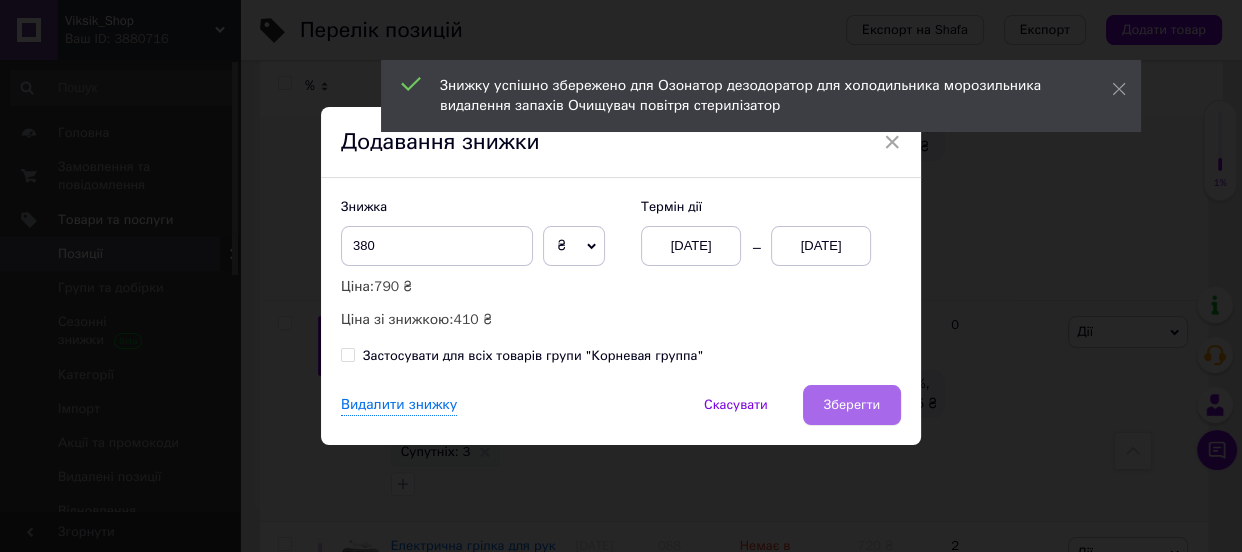 click on "Зберегти" at bounding box center [852, 405] 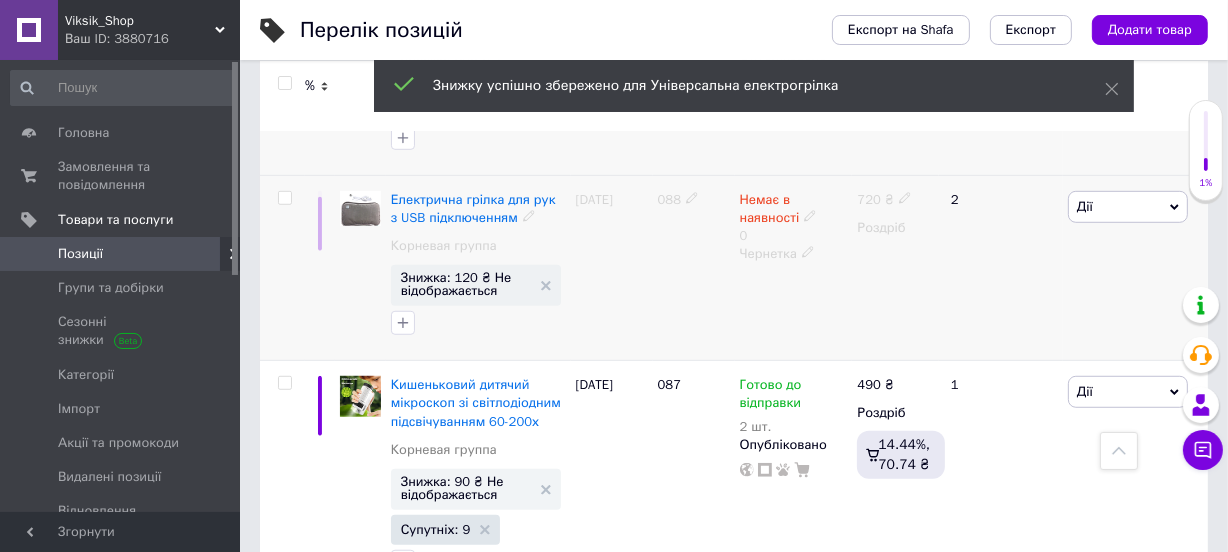 scroll, scrollTop: 1211, scrollLeft: 0, axis: vertical 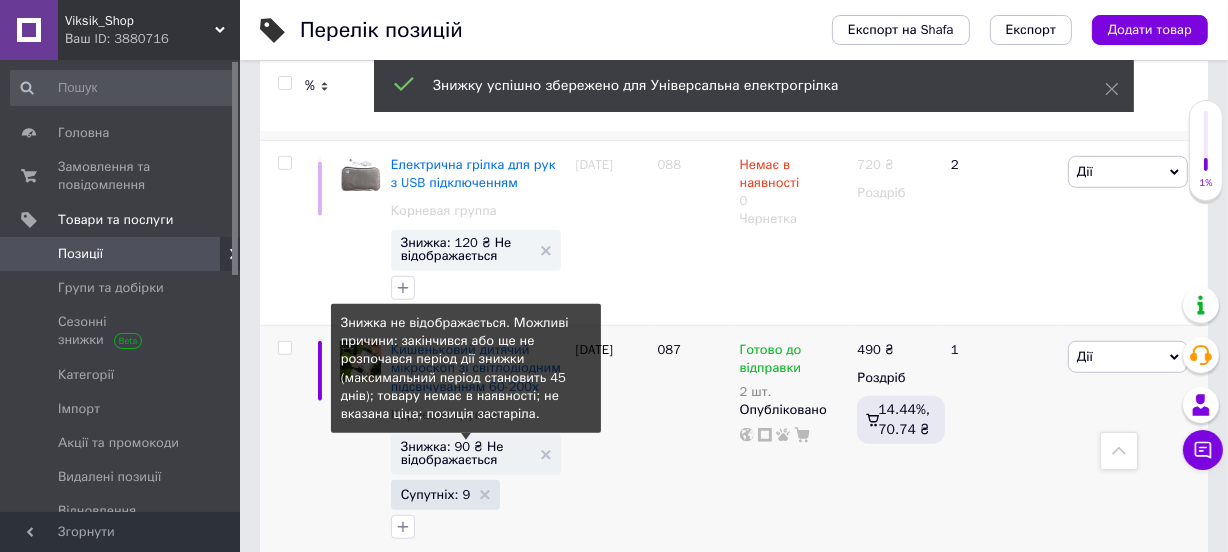 click on "Знижка: 90 ₴ Не відображається" at bounding box center [466, 453] 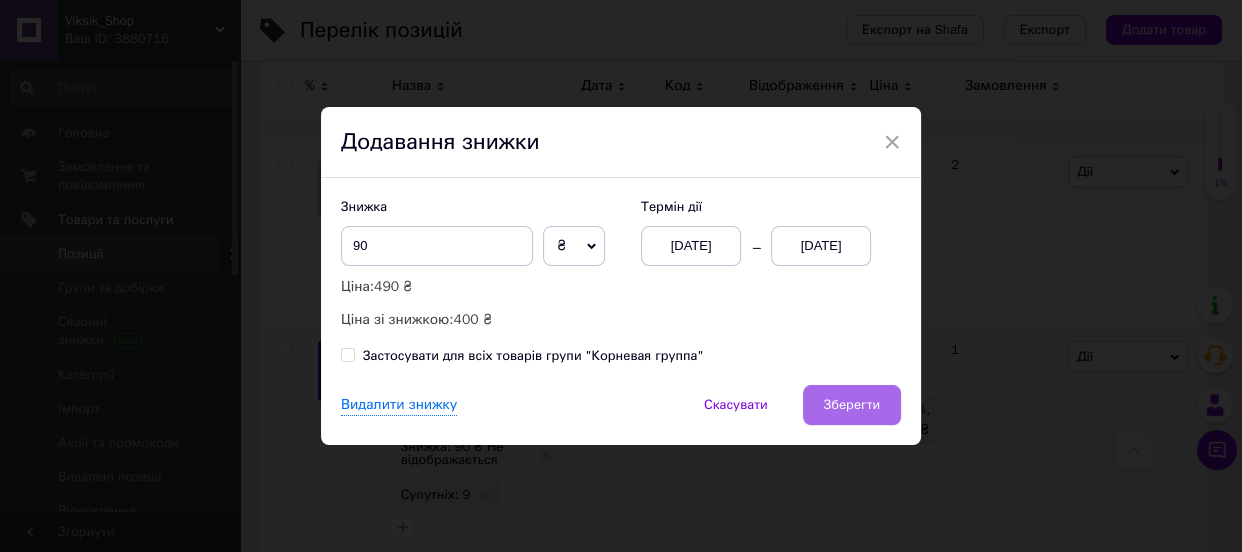 click on "Зберегти" at bounding box center [852, 405] 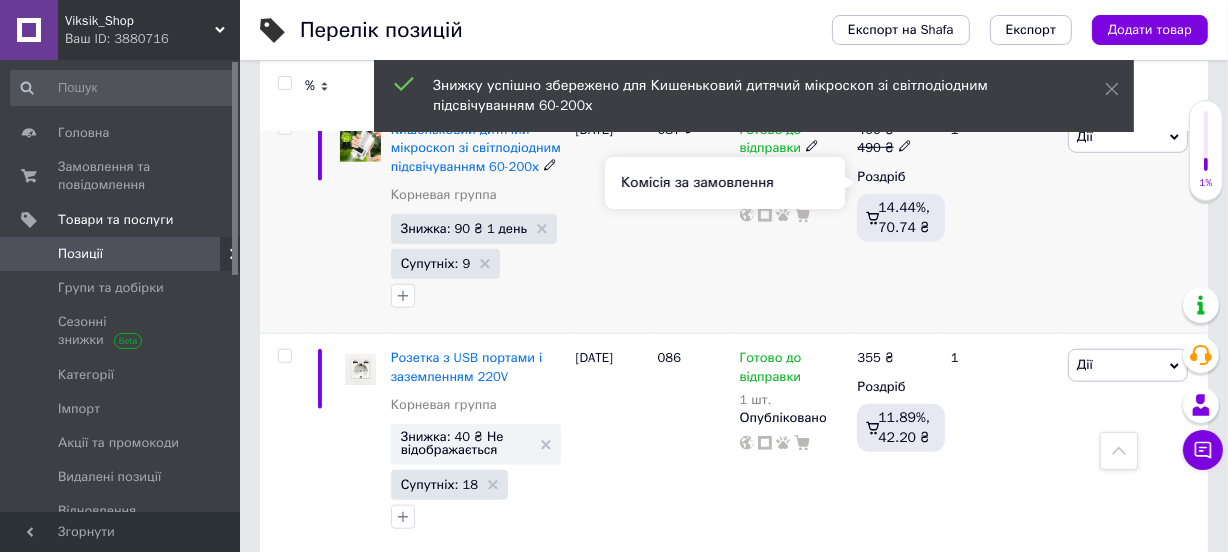 scroll, scrollTop: 1454, scrollLeft: 0, axis: vertical 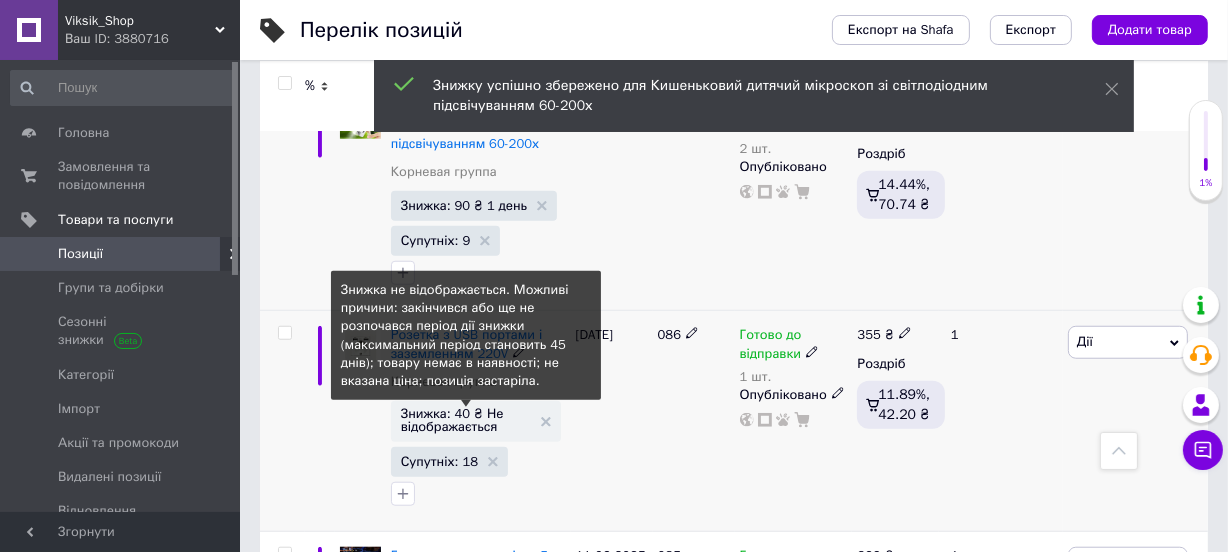 click on "Знижка: 40 ₴ Не відображається" at bounding box center (466, 420) 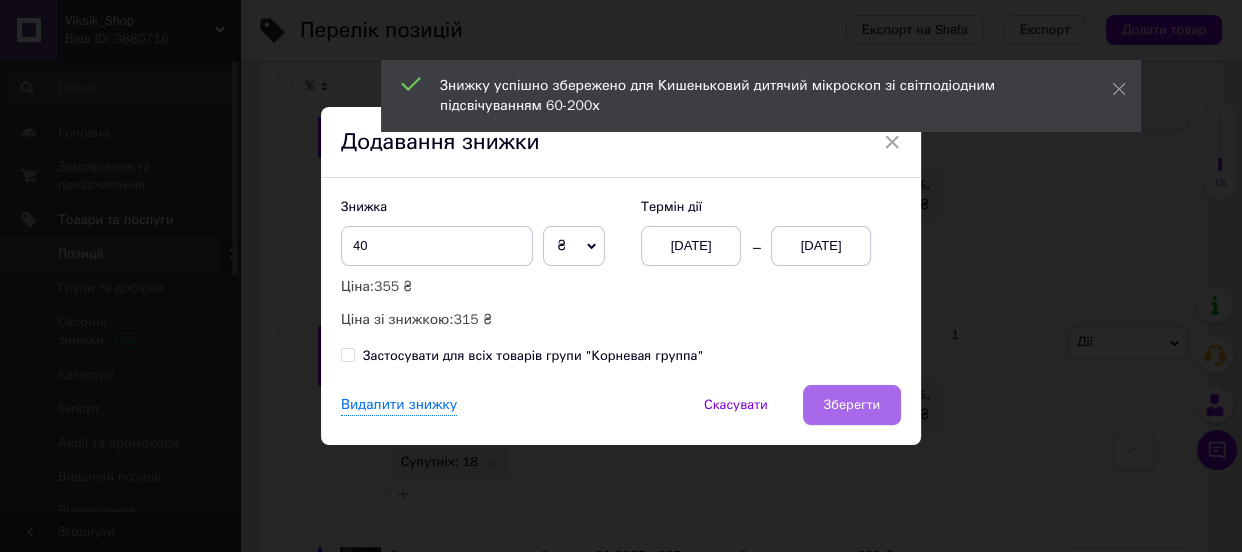click on "Зберегти" at bounding box center (852, 405) 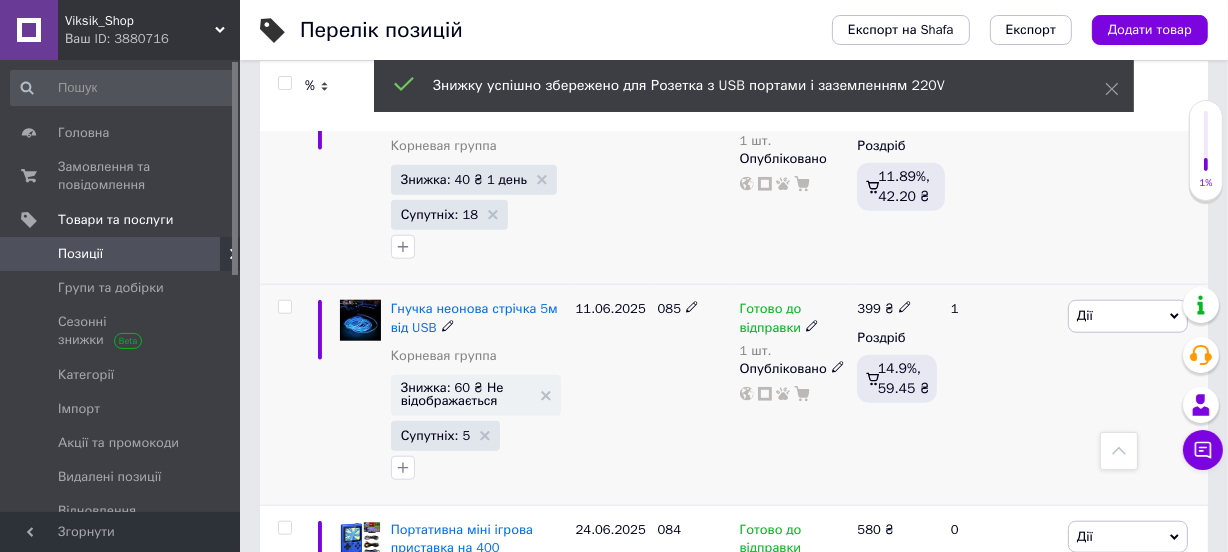 scroll, scrollTop: 1697, scrollLeft: 0, axis: vertical 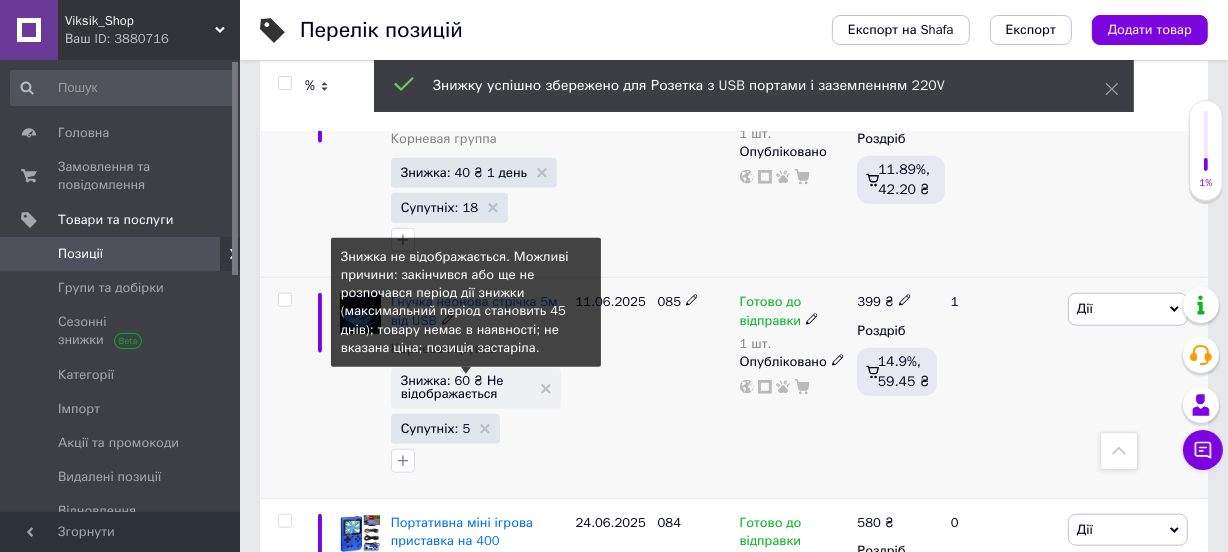 click on "Знижка: 60 ₴ Не відображається" at bounding box center [466, 387] 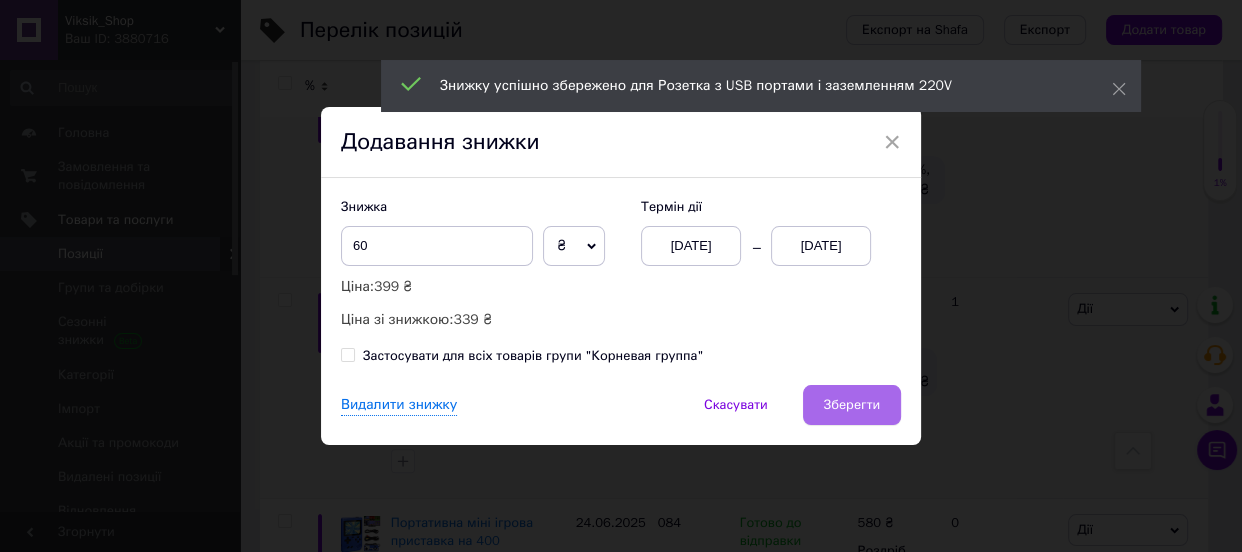 click on "Зберегти" at bounding box center (852, 405) 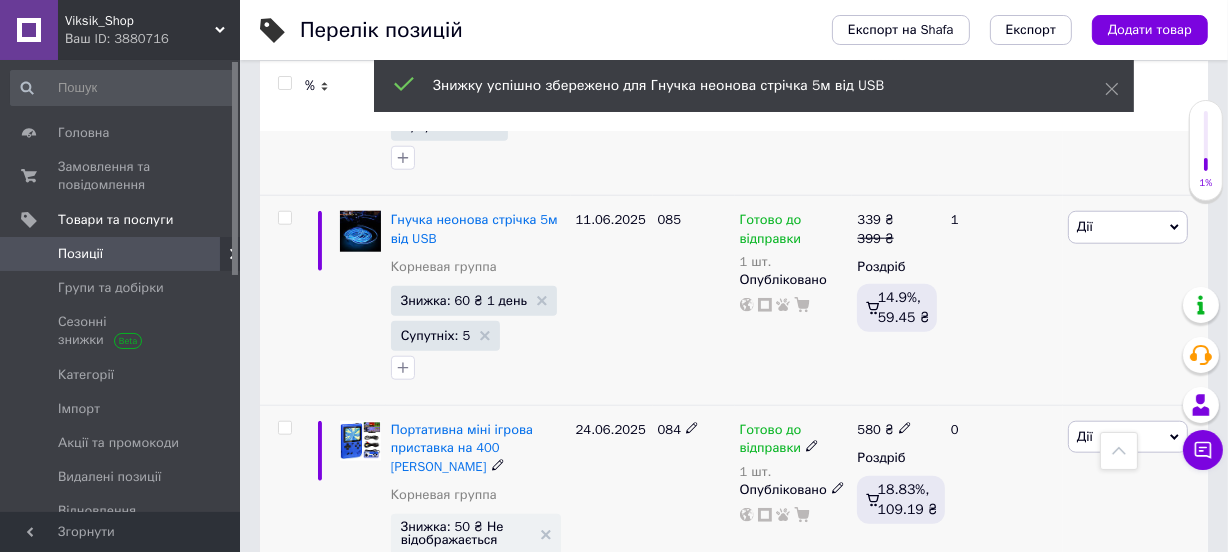 scroll, scrollTop: 1818, scrollLeft: 0, axis: vertical 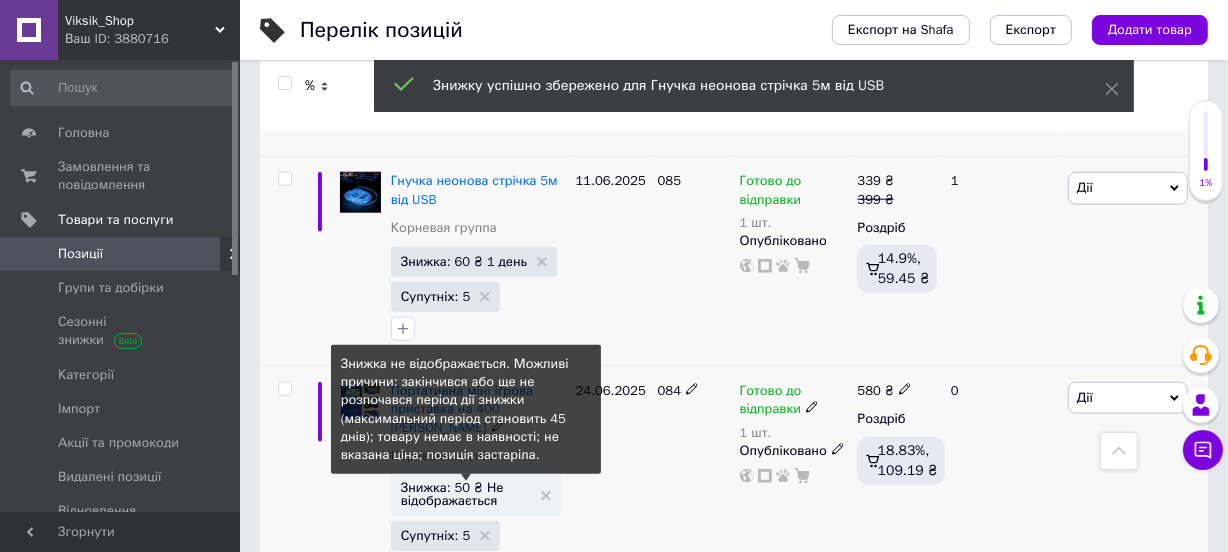 click on "Знижка: 50 ₴ Не відображається" at bounding box center [466, 494] 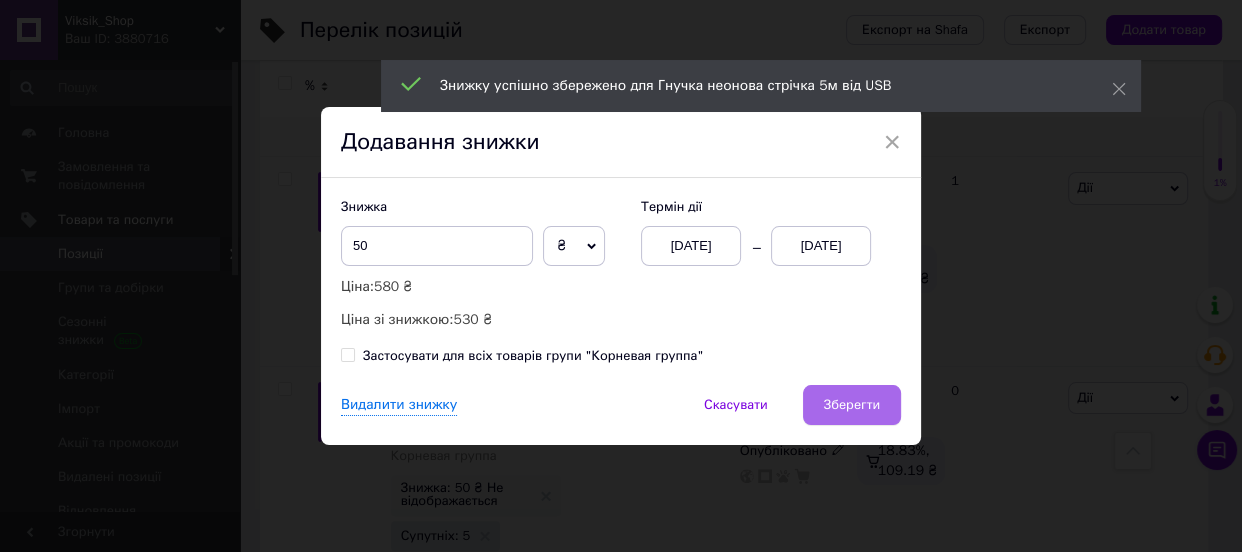 click on "Зберегти" at bounding box center (852, 405) 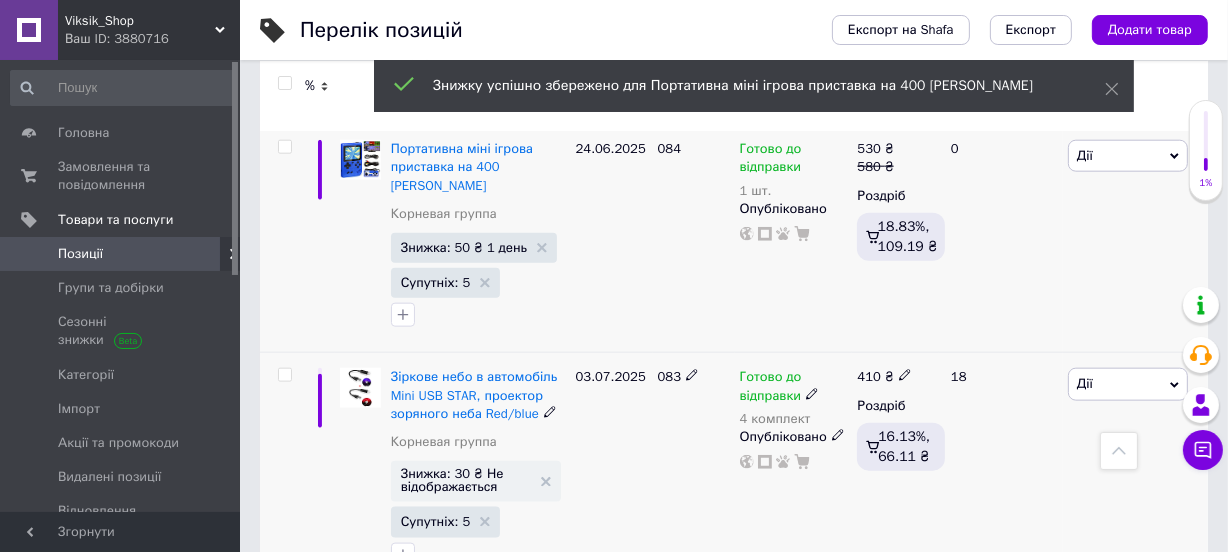 scroll, scrollTop: 2060, scrollLeft: 0, axis: vertical 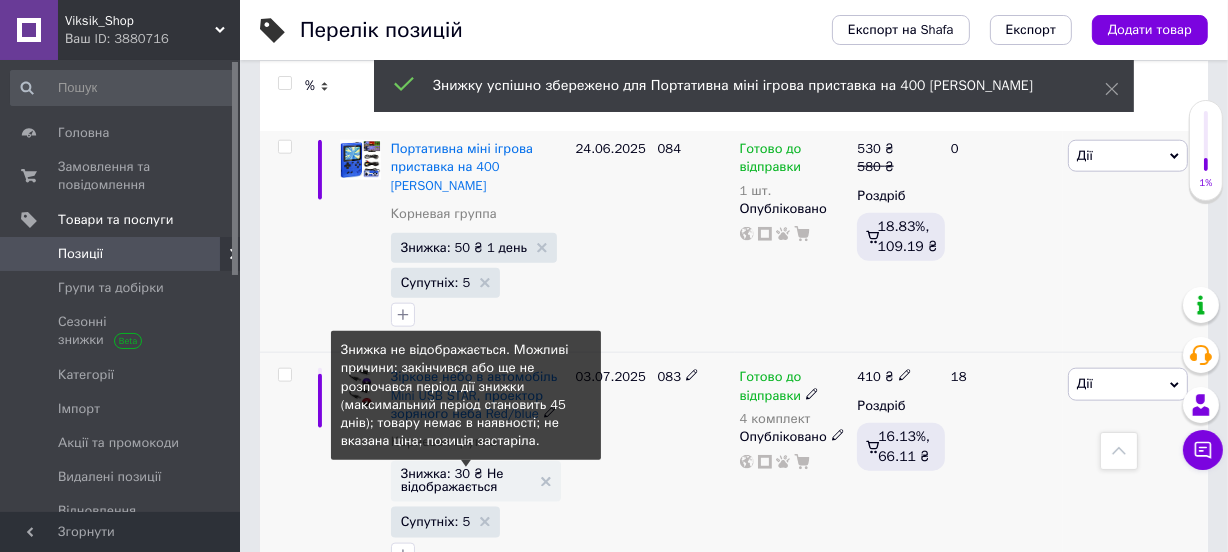 click on "Знижка: 30 ₴ Не відображається" at bounding box center (466, 480) 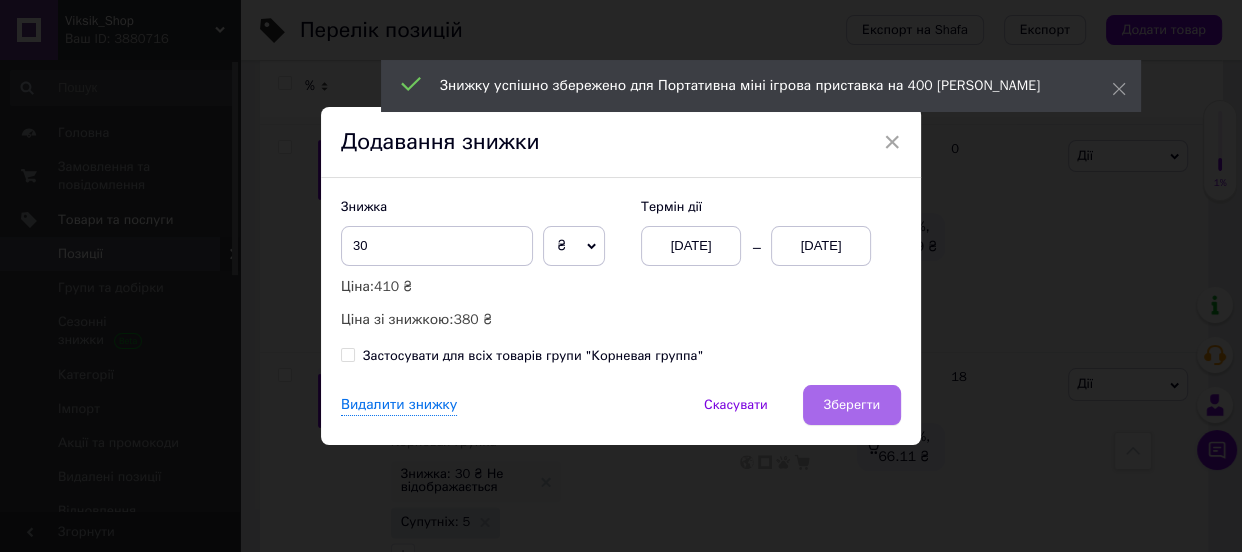 click on "Зберегти" at bounding box center [852, 405] 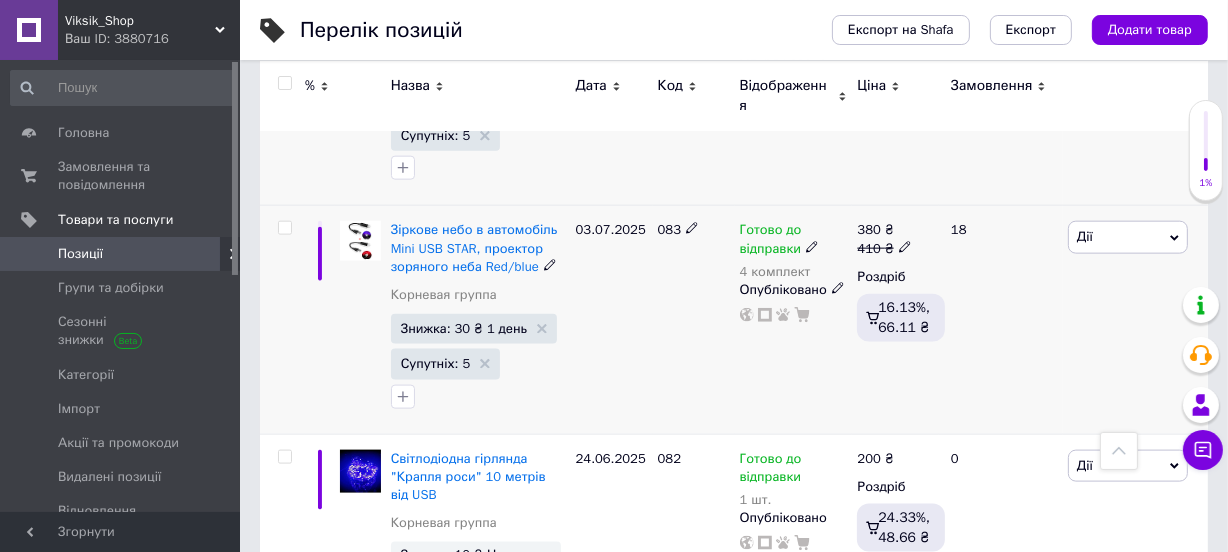 scroll, scrollTop: 2302, scrollLeft: 0, axis: vertical 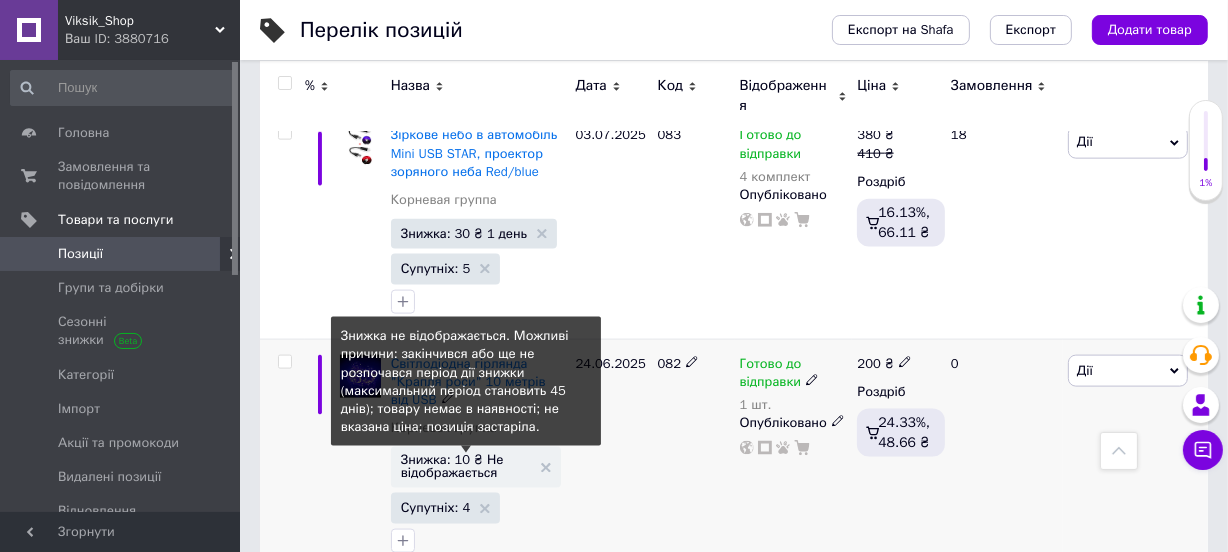 click on "Знижка: 10 ₴ Не відображається" at bounding box center (466, 466) 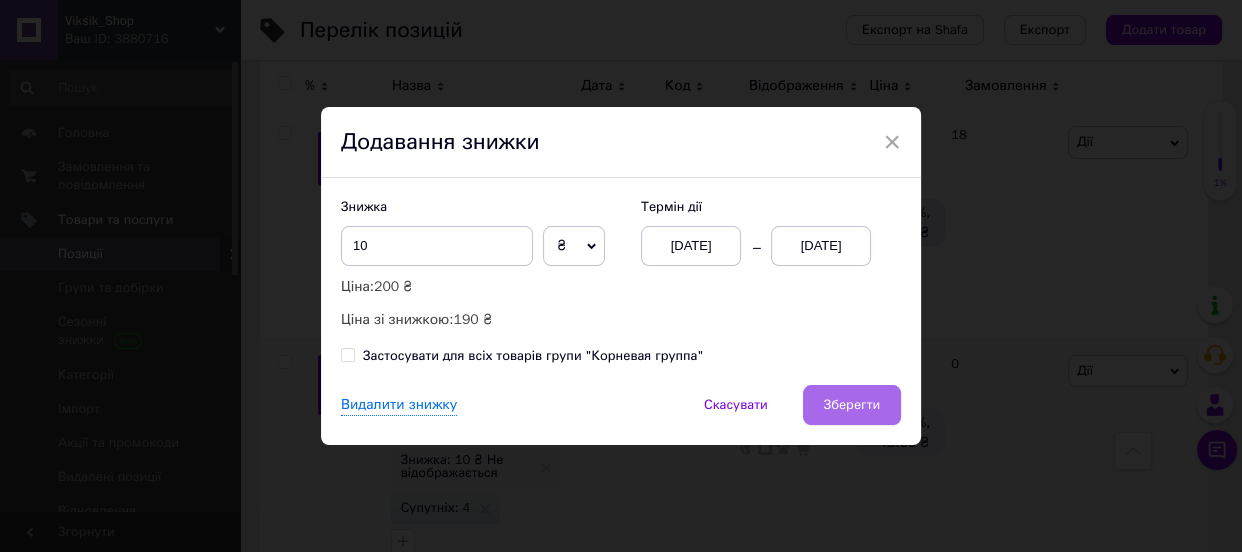 click on "Зберегти" at bounding box center (852, 405) 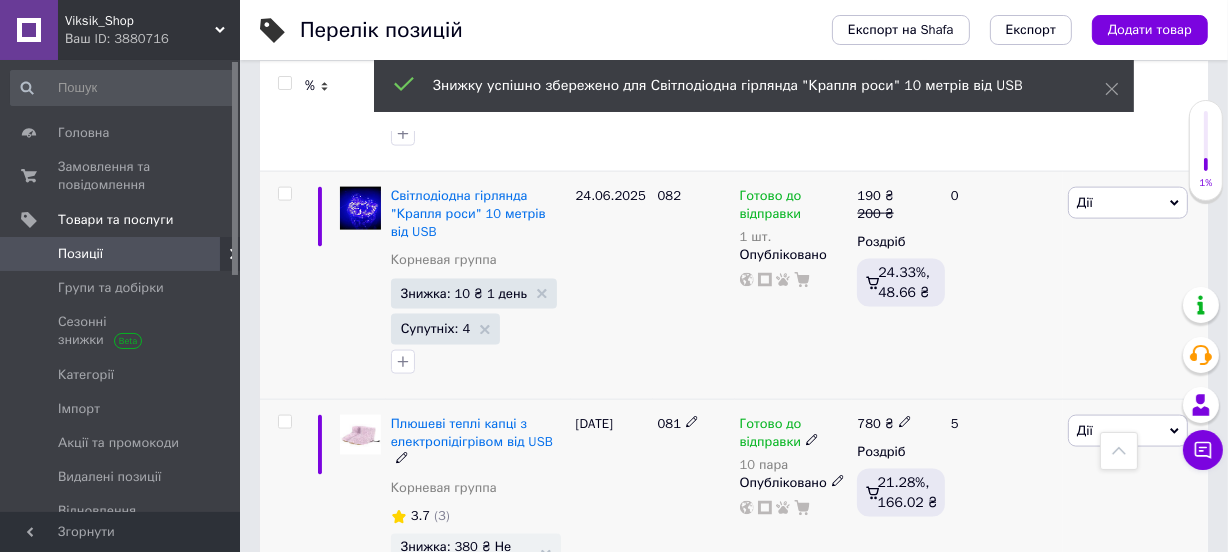 scroll, scrollTop: 2545, scrollLeft: 0, axis: vertical 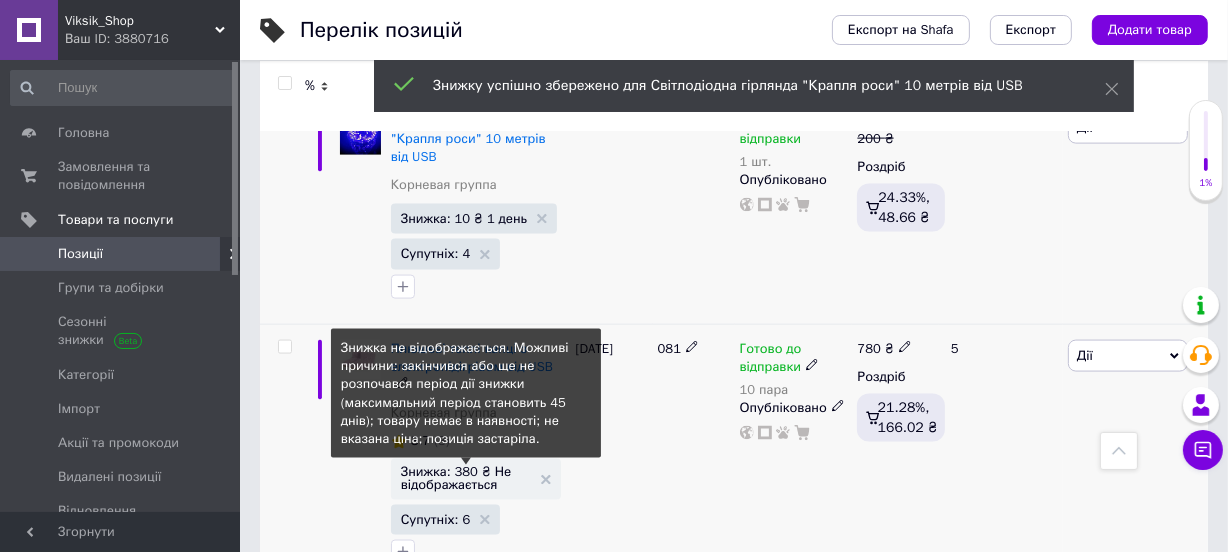 click on "Знижка: 380 ₴ Не відображається" at bounding box center [466, 478] 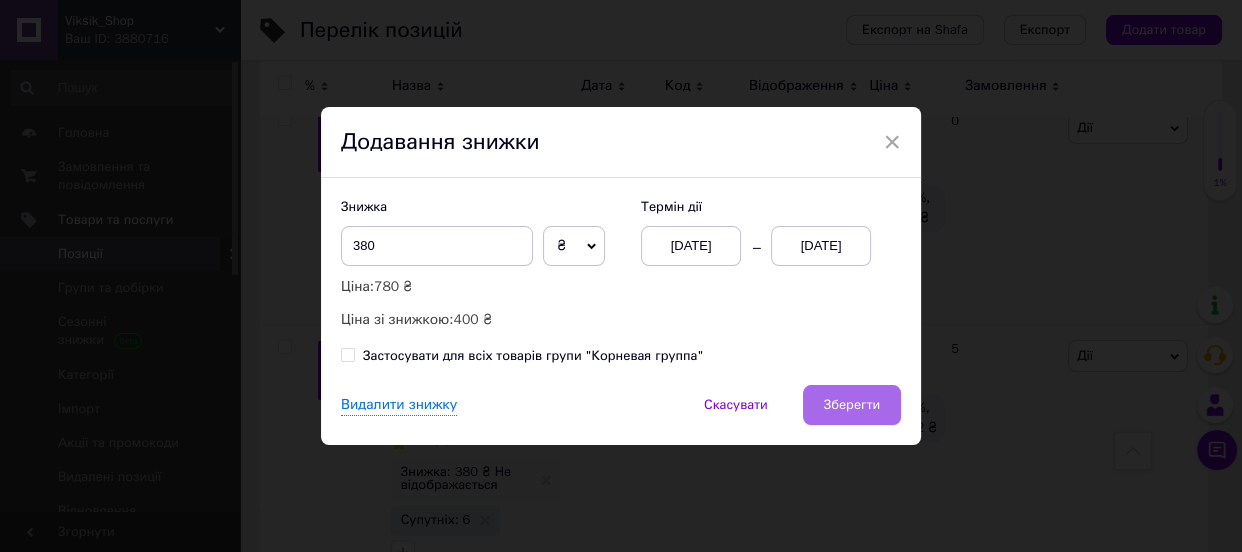 click on "Зберегти" at bounding box center (852, 405) 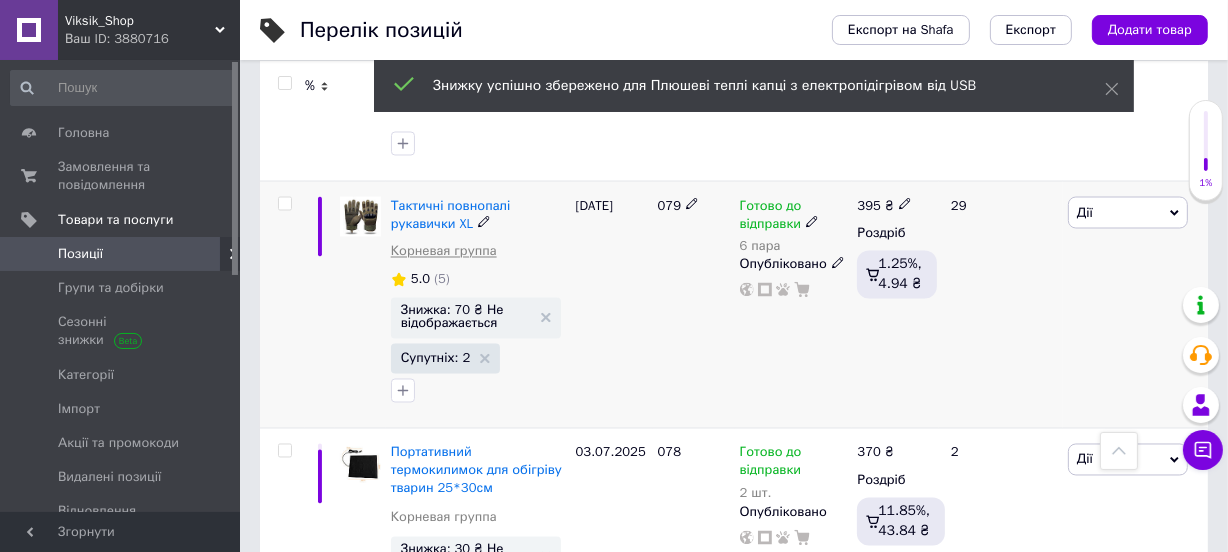 scroll, scrollTop: 3151, scrollLeft: 0, axis: vertical 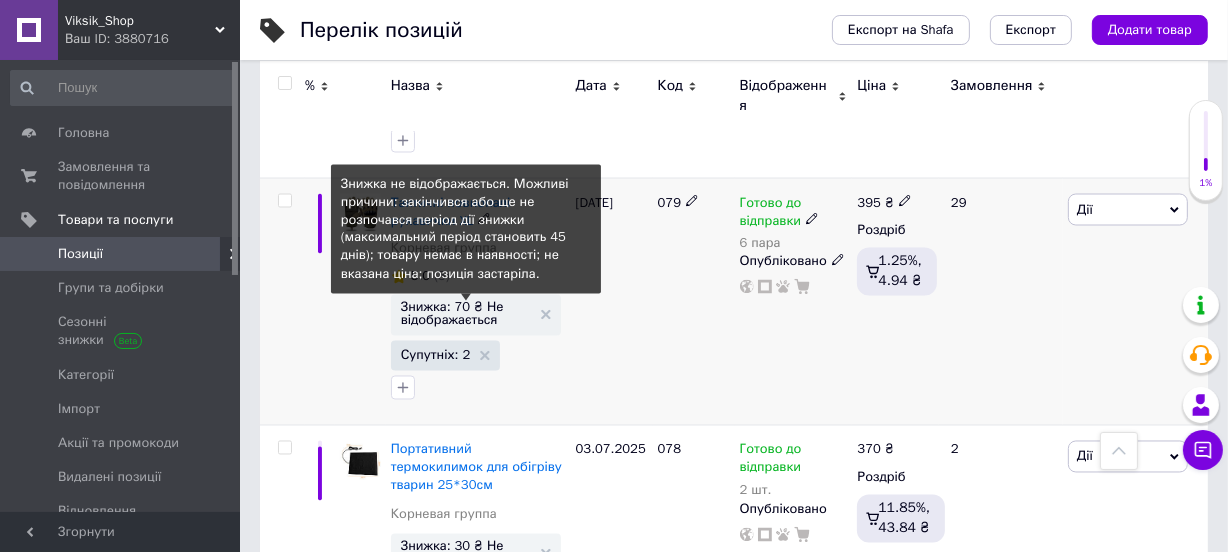 click on "Знижка: 70 ₴ Не відображається" at bounding box center [466, 314] 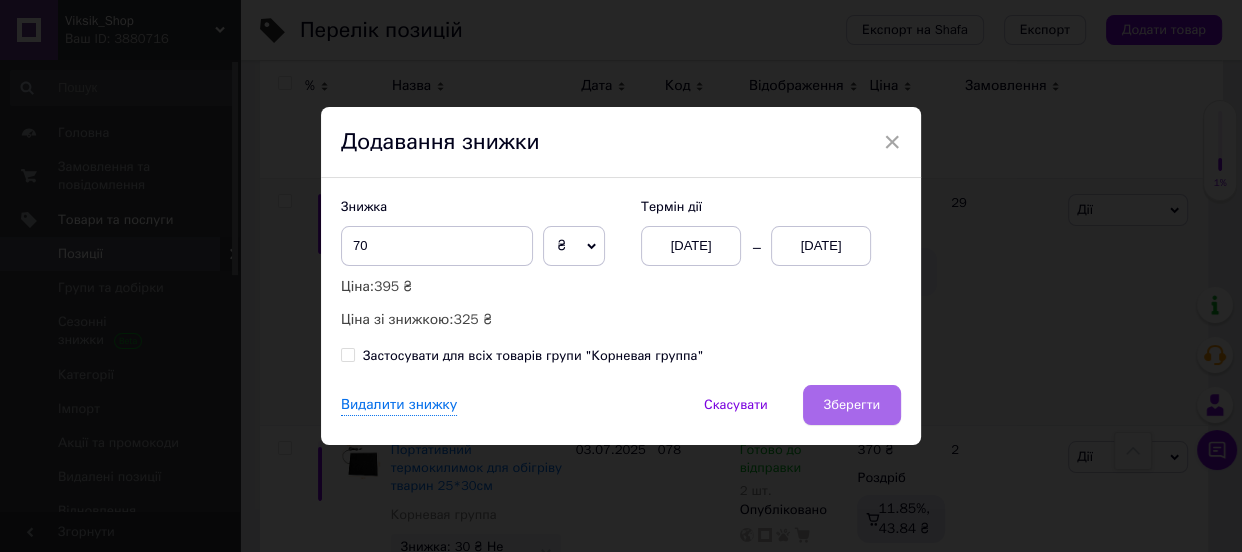 click on "Зберегти" at bounding box center [852, 405] 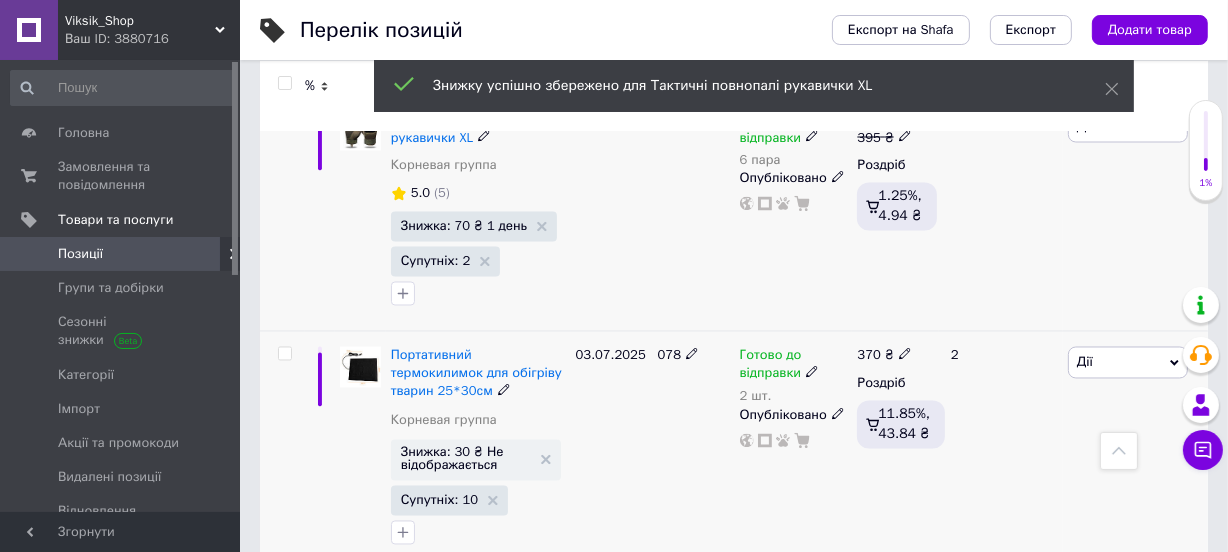 scroll, scrollTop: 3272, scrollLeft: 0, axis: vertical 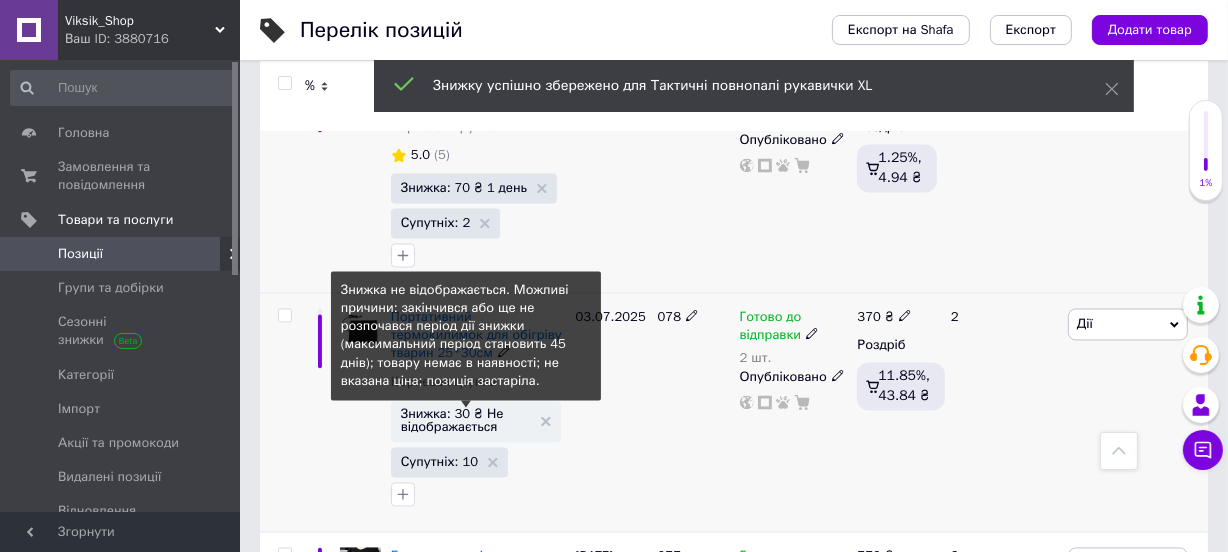 click on "Знижка: 30 ₴ Не відображається" at bounding box center (466, 421) 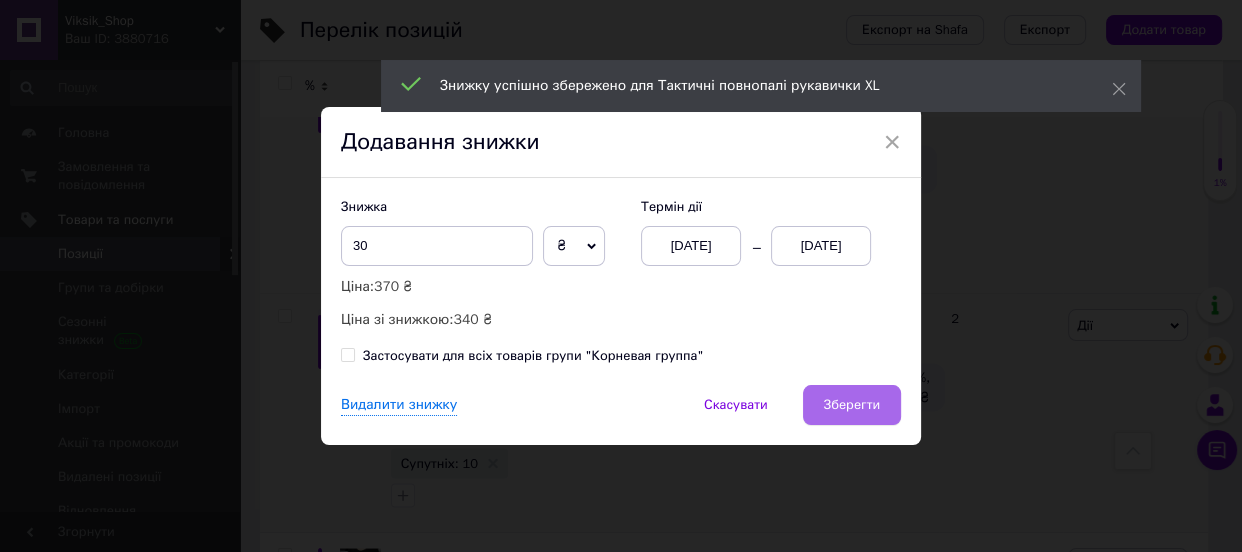 click on "Зберегти" at bounding box center (852, 405) 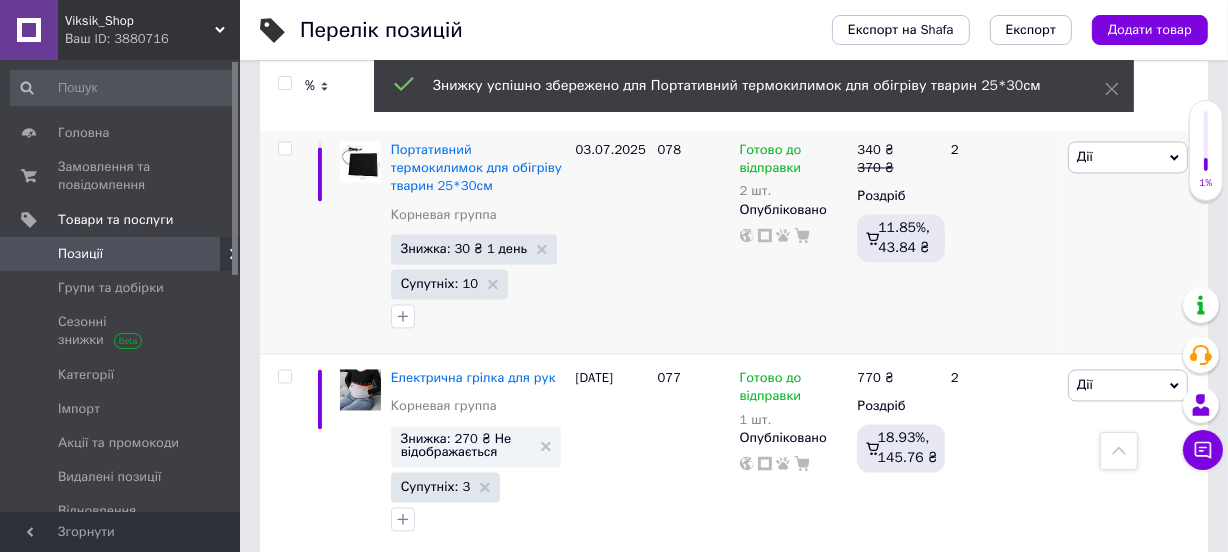 scroll, scrollTop: 3515, scrollLeft: 0, axis: vertical 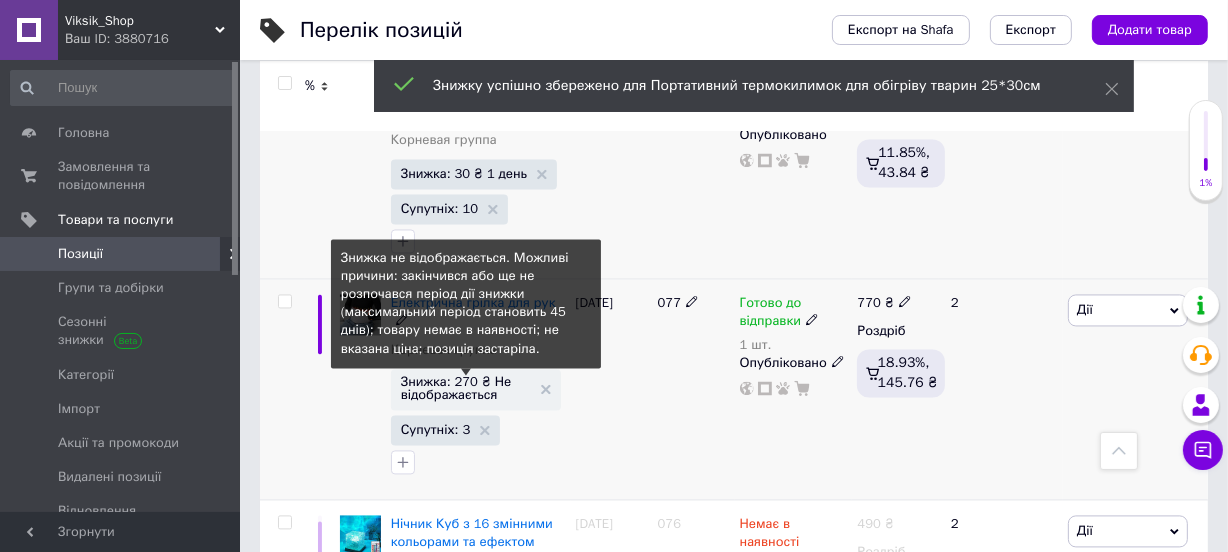 click on "Знижка: 270 ₴ Не відображається" at bounding box center [466, 388] 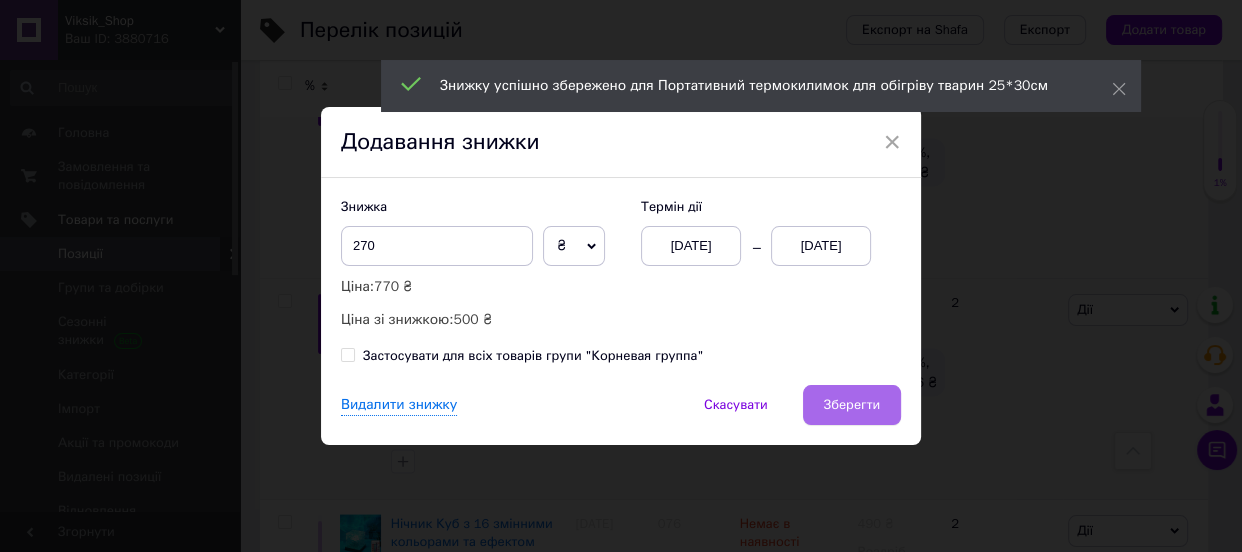 click on "Зберегти" at bounding box center [852, 405] 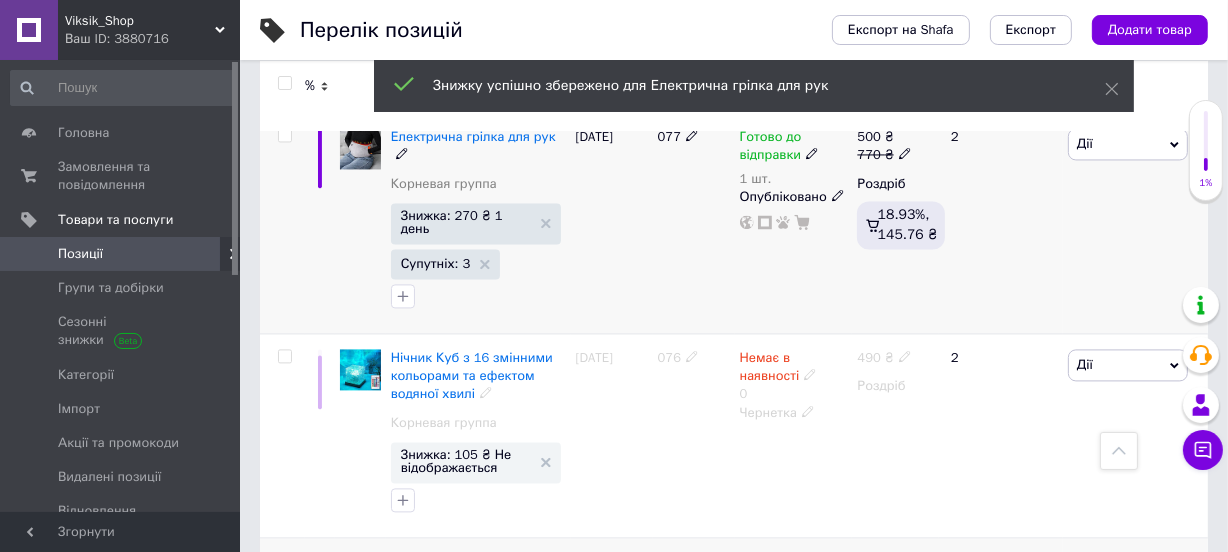 scroll, scrollTop: 3757, scrollLeft: 0, axis: vertical 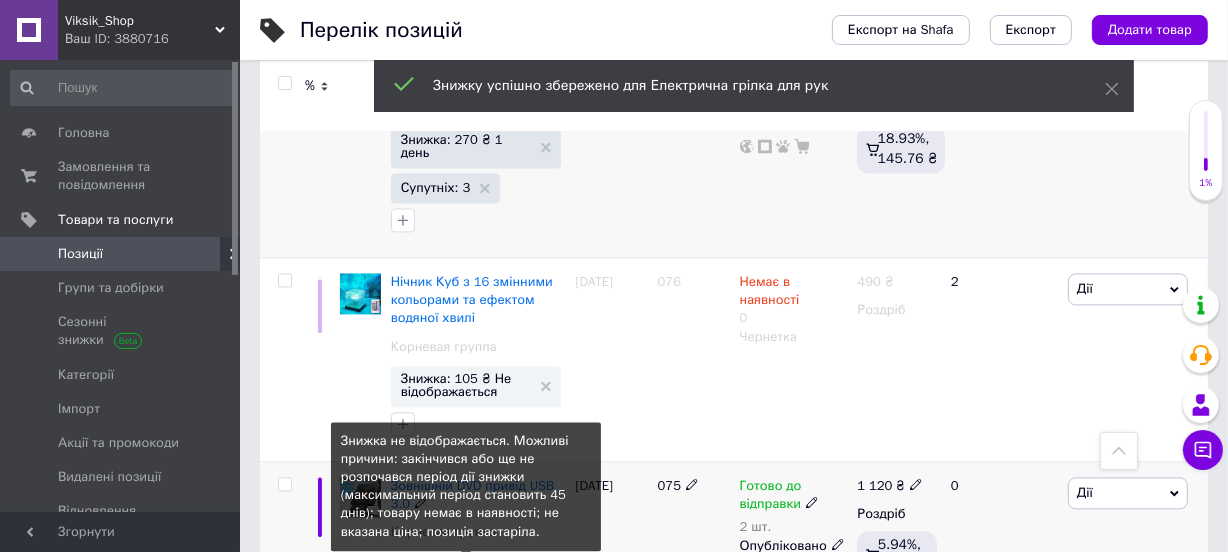click on "Знижка: 330 ₴ Не відображається" at bounding box center [466, 571] 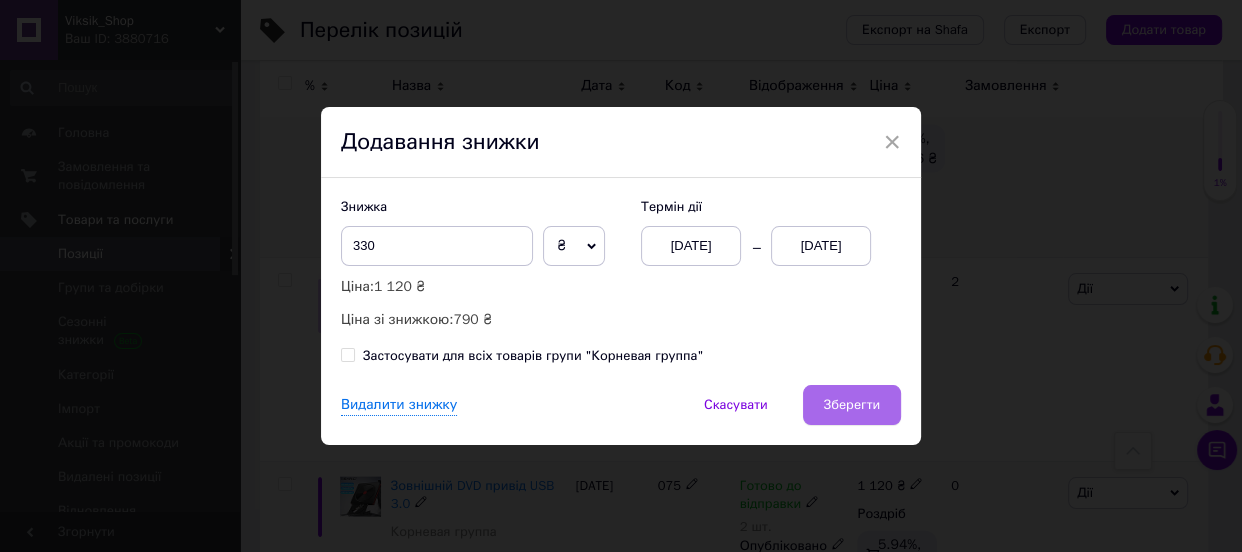 click on "Зберегти" at bounding box center [852, 405] 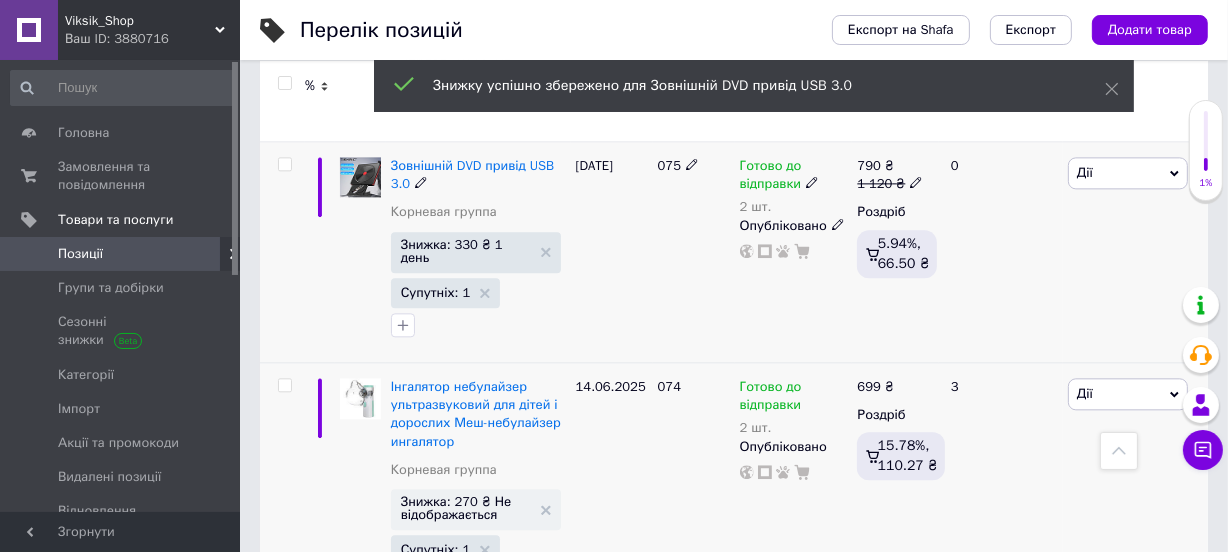 scroll, scrollTop: 4120, scrollLeft: 0, axis: vertical 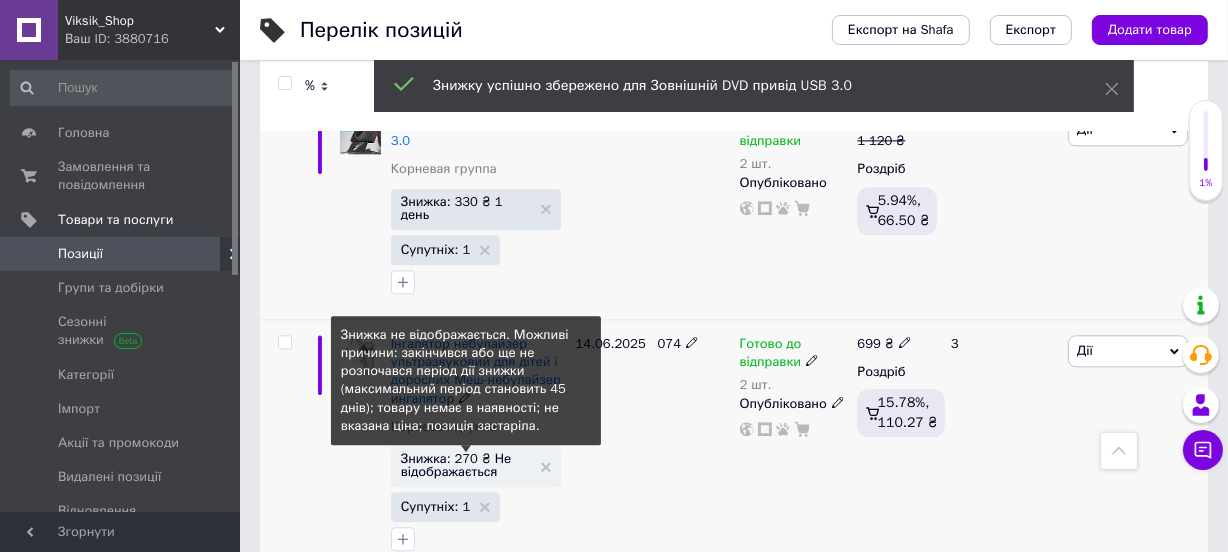 click on "Знижка: 270 ₴ Не відображається" at bounding box center [466, 465] 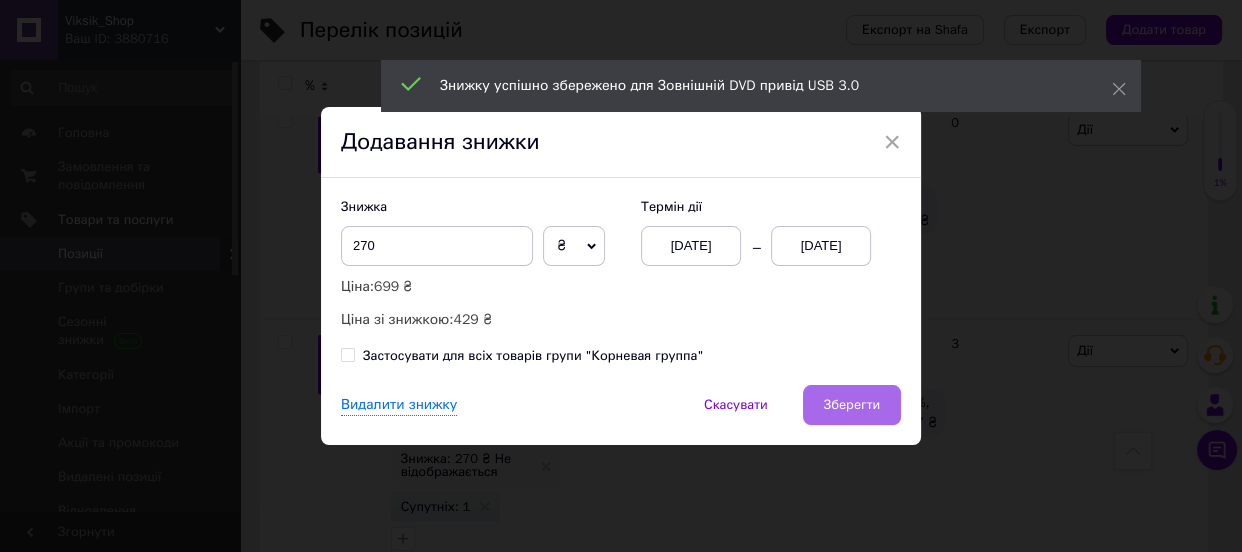 click on "Зберегти" at bounding box center [852, 405] 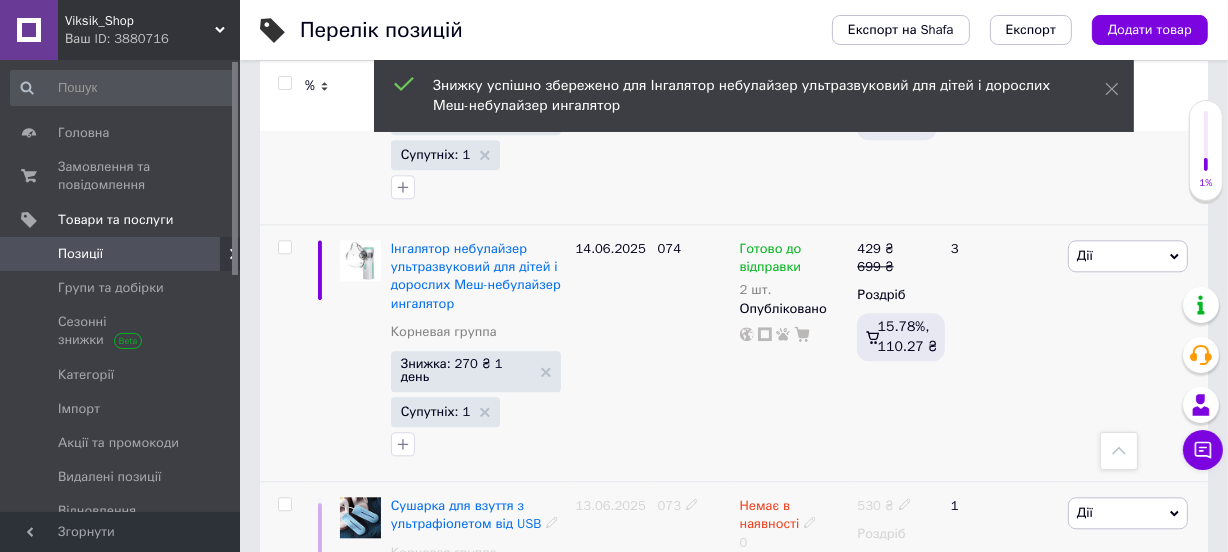 scroll, scrollTop: 4276, scrollLeft: 0, axis: vertical 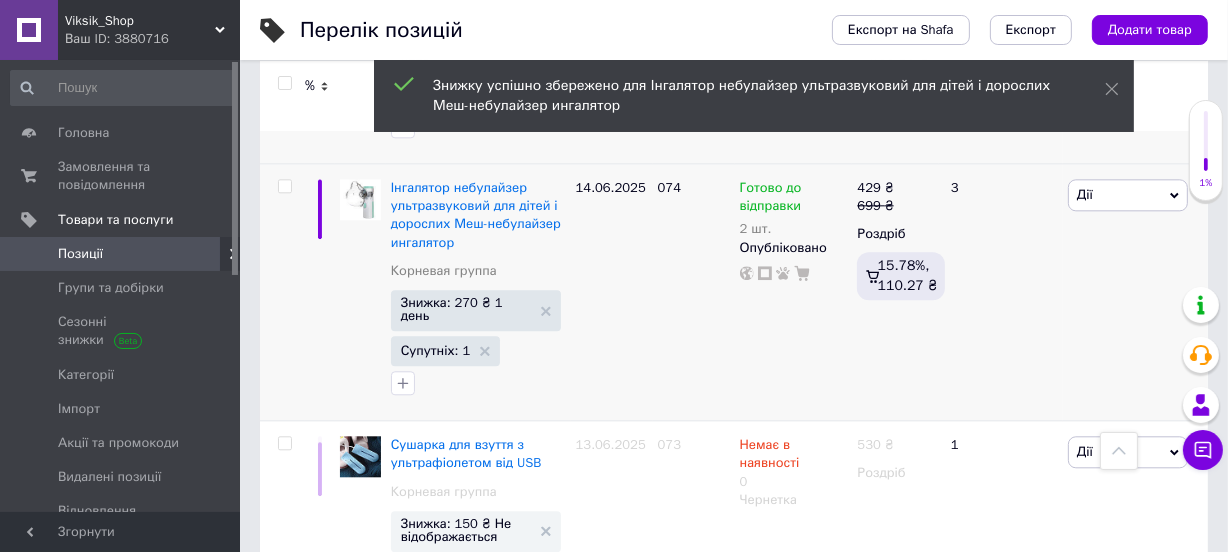 click on "6" at bounding box center [629, 647] 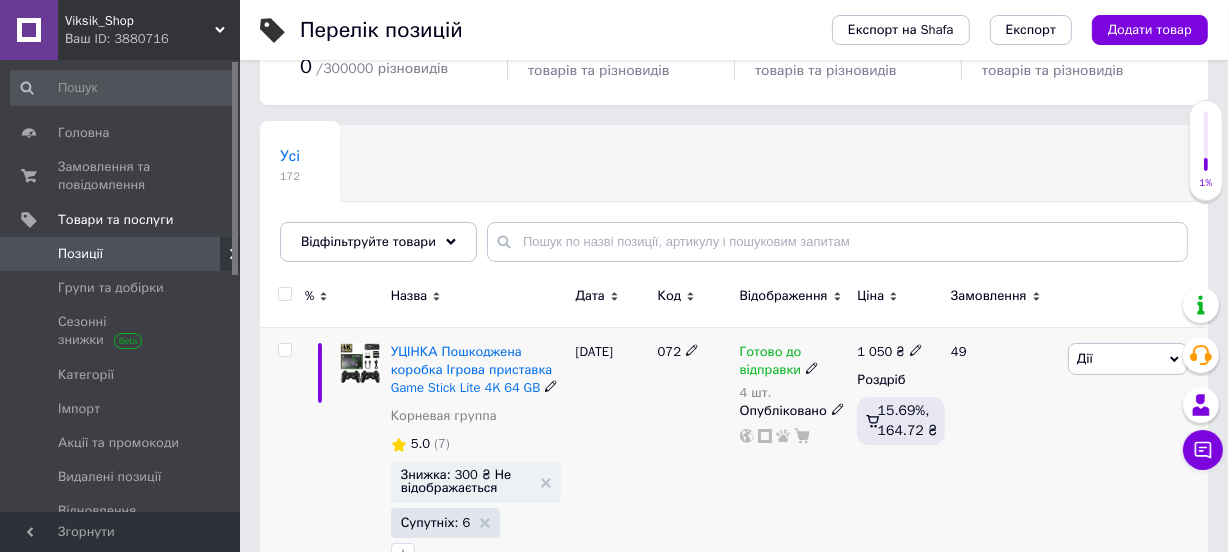 scroll, scrollTop: 242, scrollLeft: 0, axis: vertical 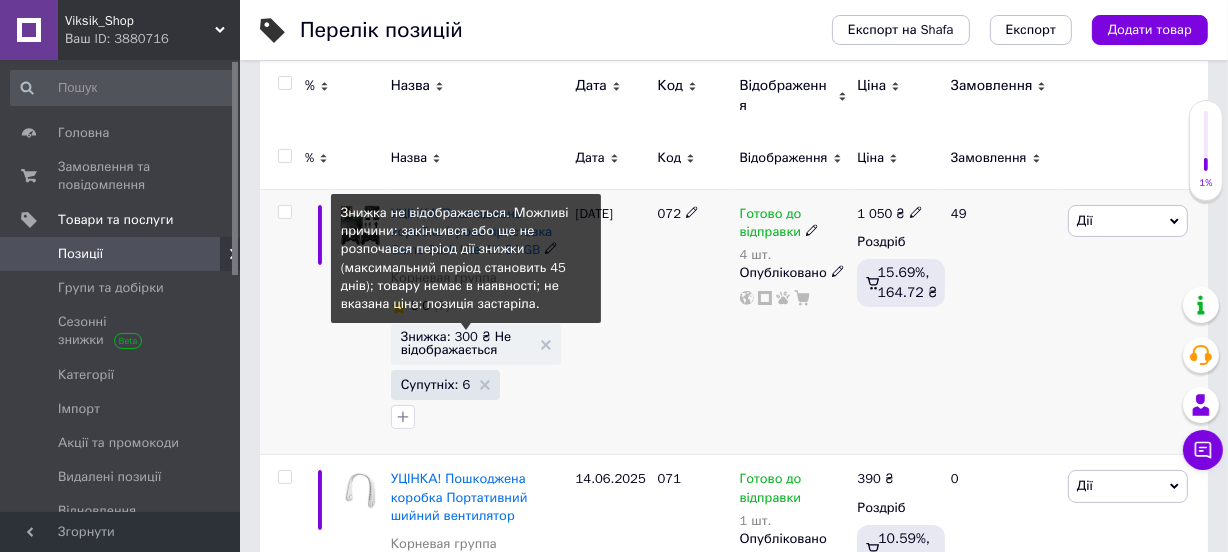 click on "Знижка: 300 ₴ Не відображається" at bounding box center (466, 343) 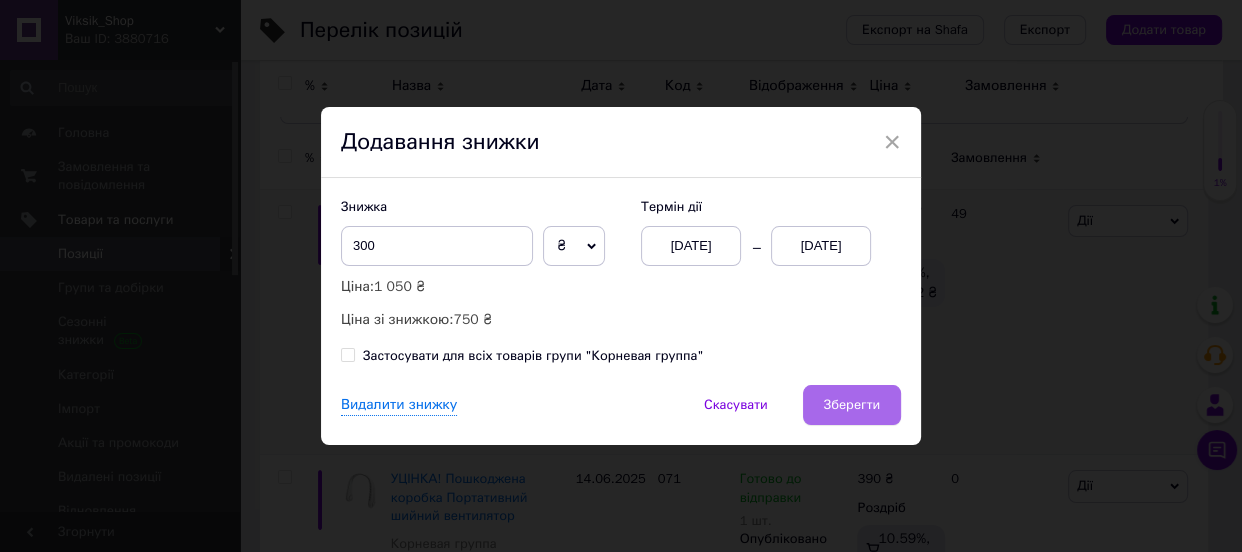 click on "Зберегти" at bounding box center (852, 405) 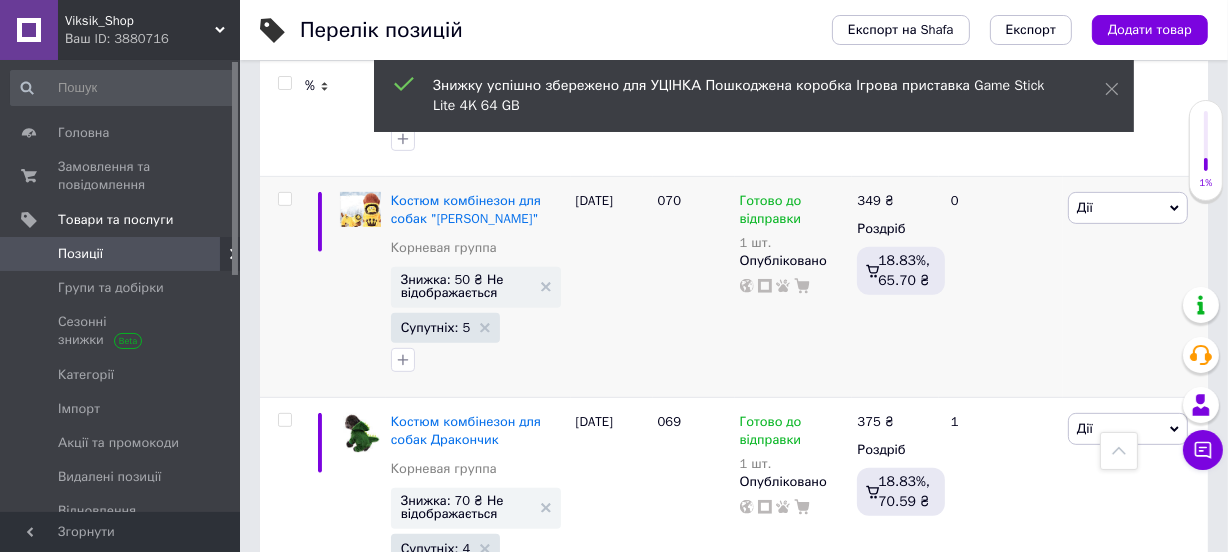 scroll, scrollTop: 727, scrollLeft: 0, axis: vertical 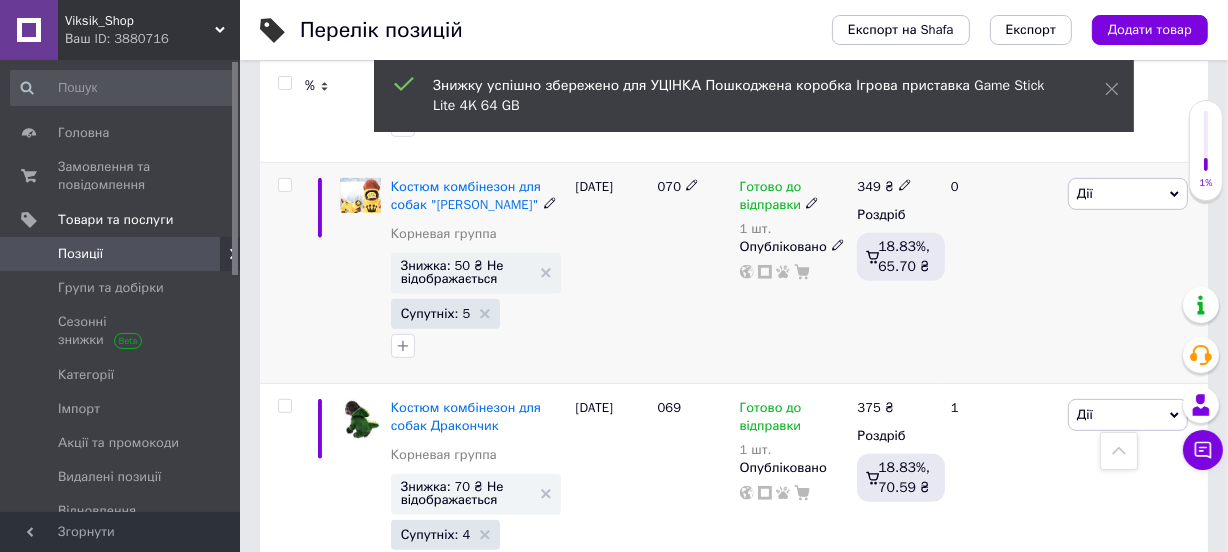 click on "Знижка: 50 ₴ Не відображається" at bounding box center [466, 272] 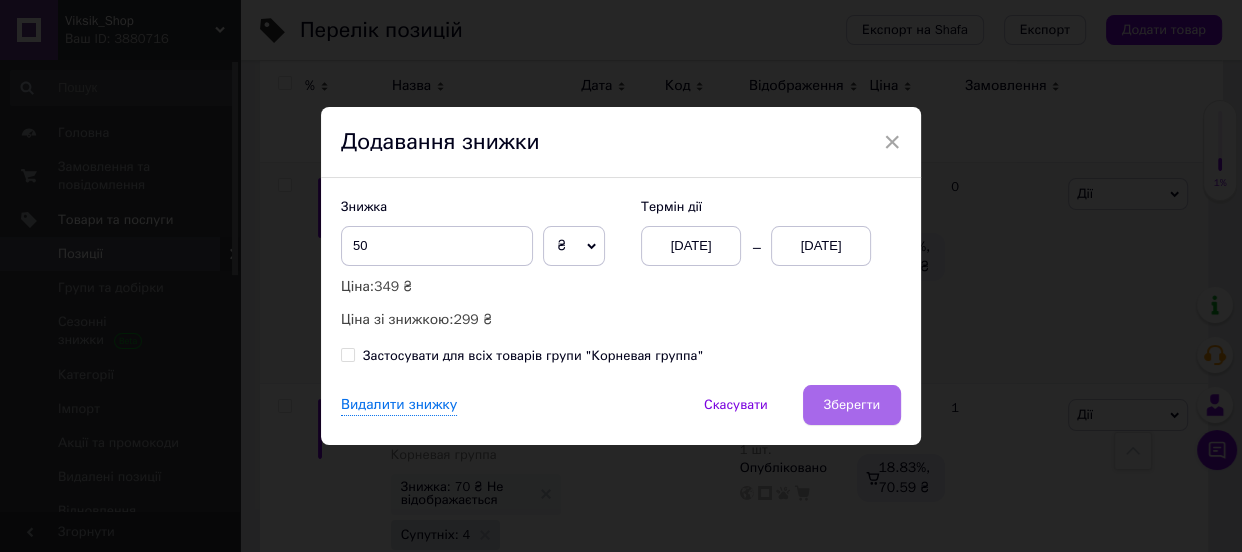 click on "Зберегти" at bounding box center (852, 405) 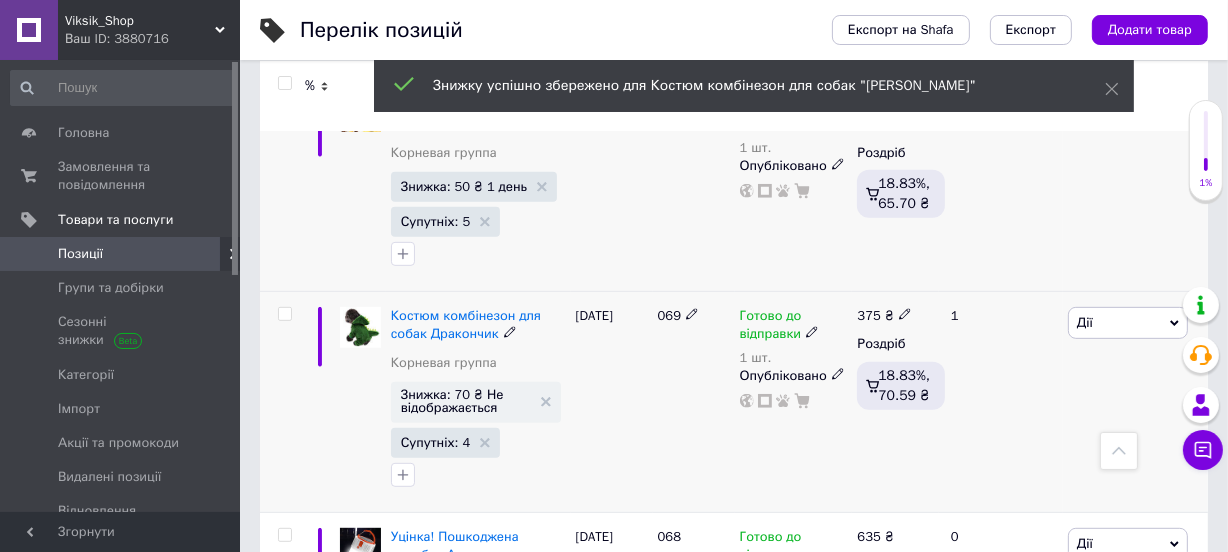 scroll, scrollTop: 848, scrollLeft: 0, axis: vertical 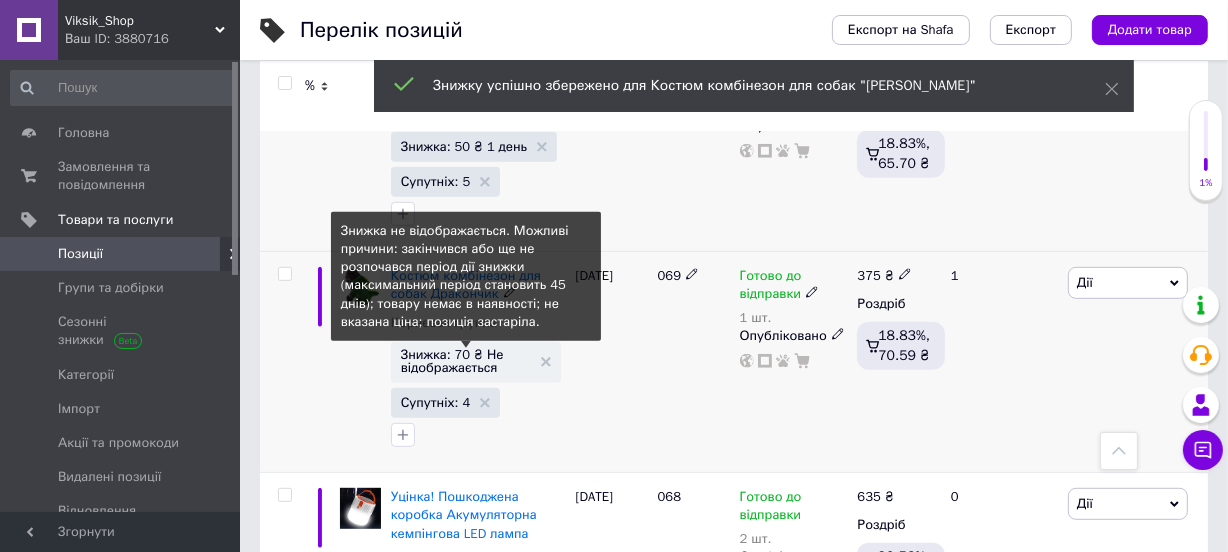 click on "Знижка: 70 ₴ Не відображається" at bounding box center [466, 361] 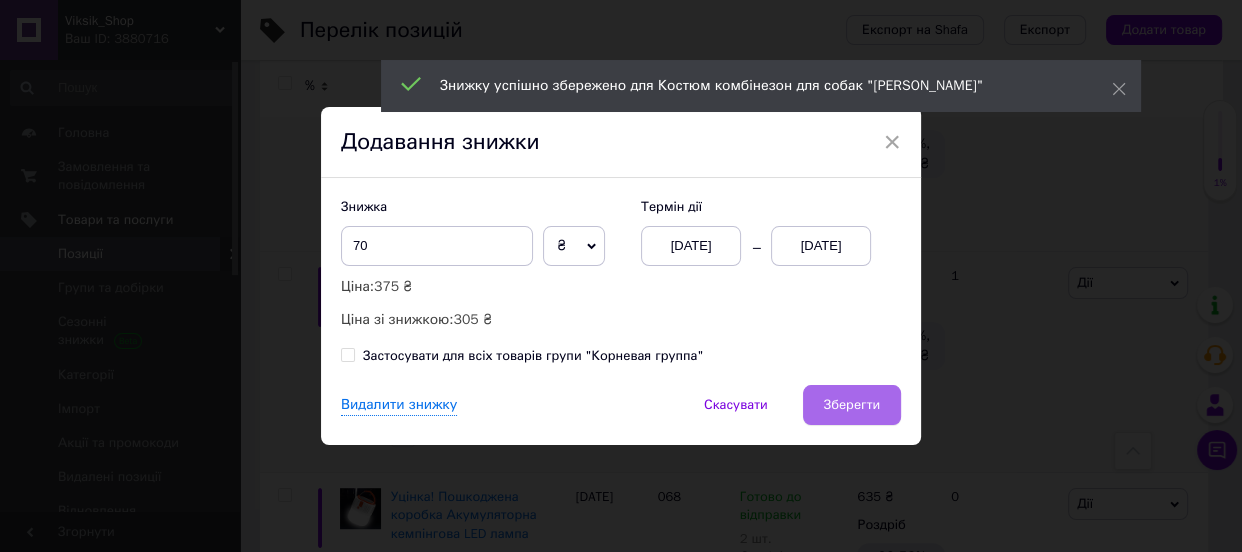 click on "Зберегти" at bounding box center [852, 405] 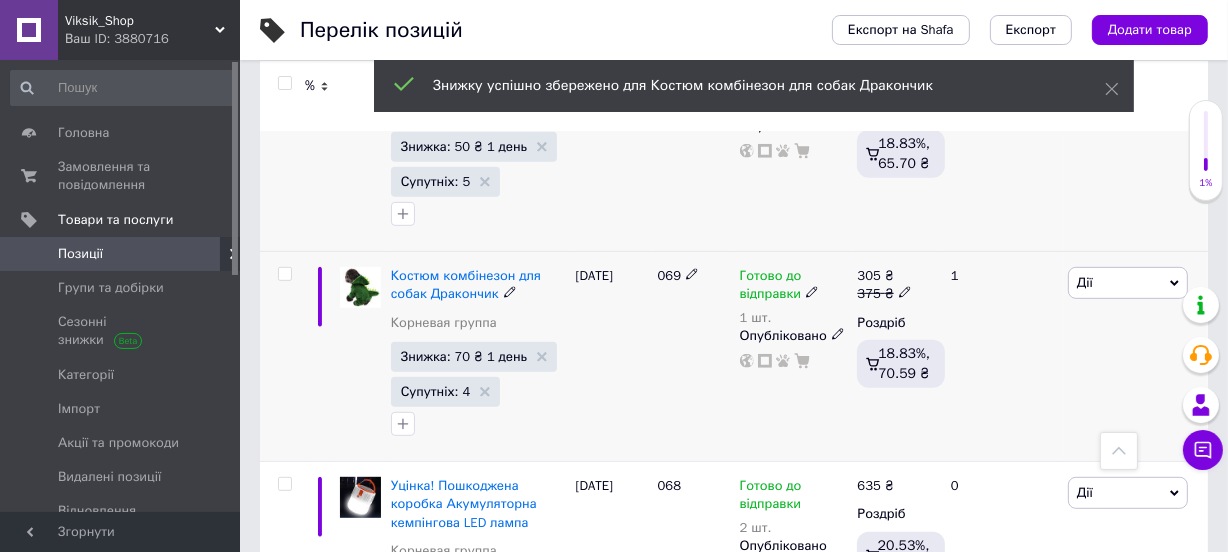 scroll, scrollTop: 970, scrollLeft: 0, axis: vertical 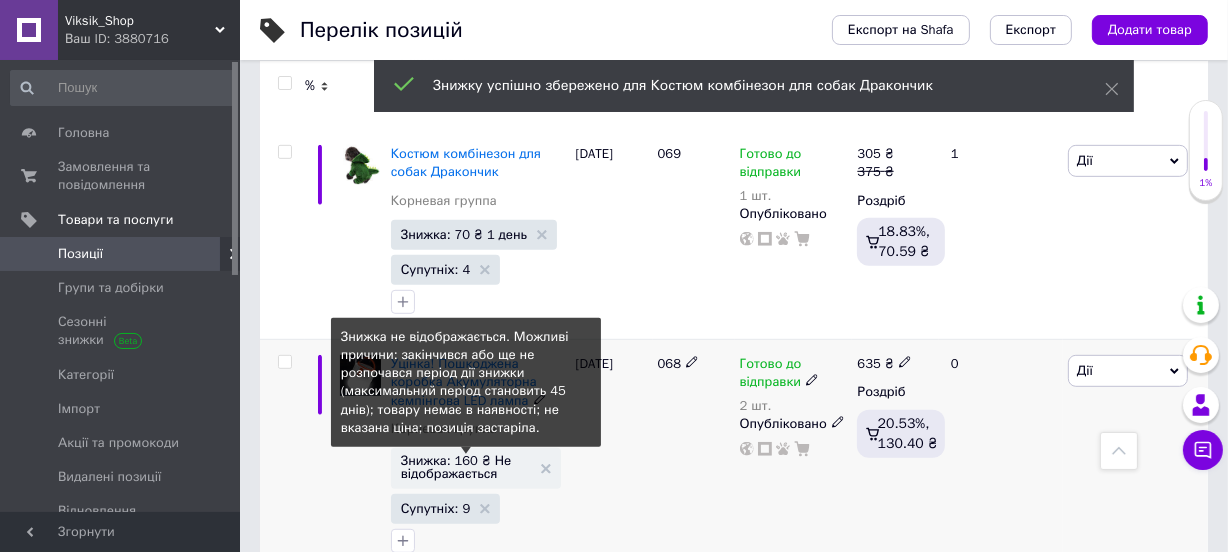 click on "Знижка: 160 ₴ Не відображається" at bounding box center (466, 467) 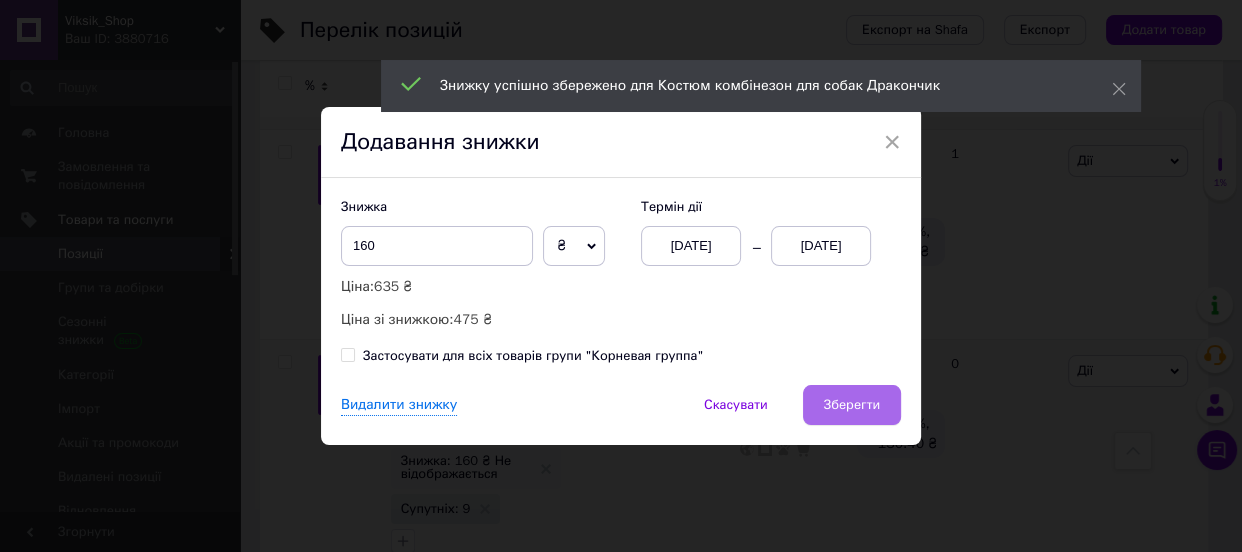 click on "Зберегти" at bounding box center (852, 405) 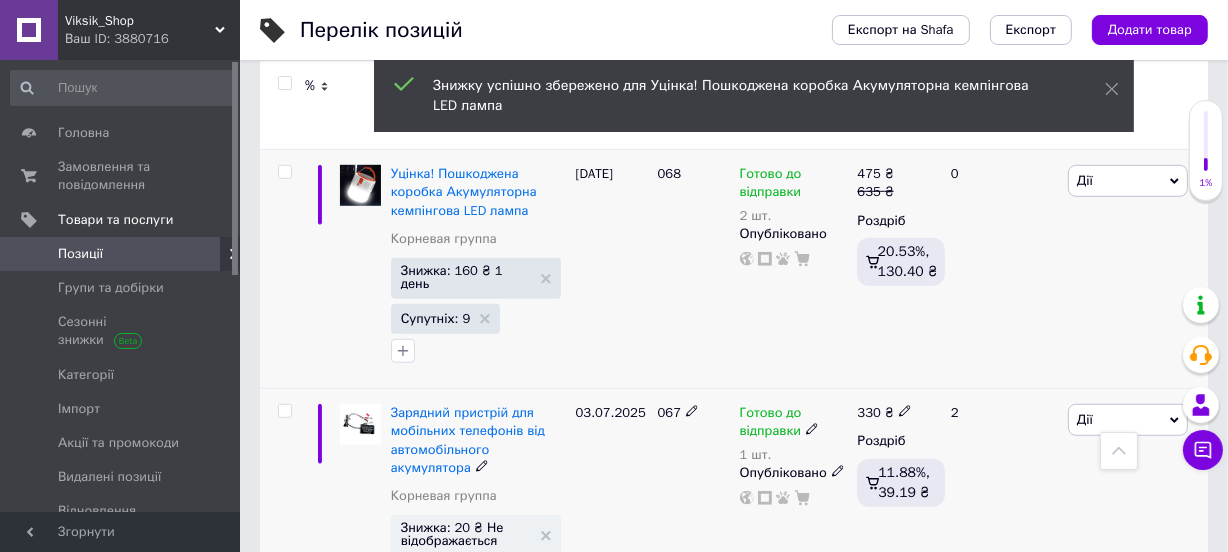 scroll, scrollTop: 1211, scrollLeft: 0, axis: vertical 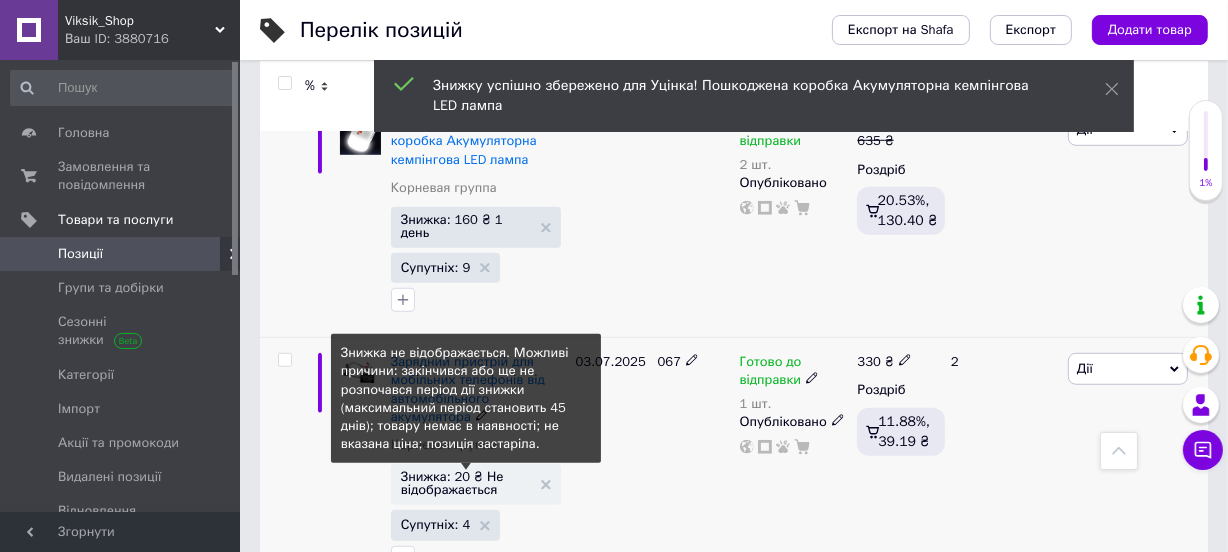 click on "Знижка: 20 ₴ Не відображається" at bounding box center [466, 483] 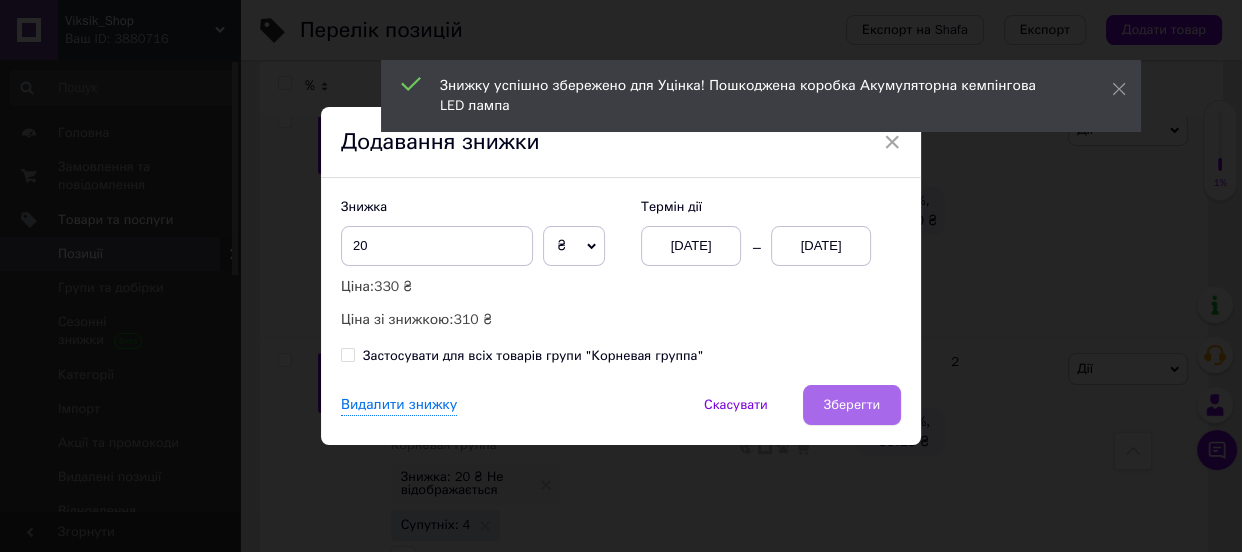 click on "Зберегти" at bounding box center (852, 405) 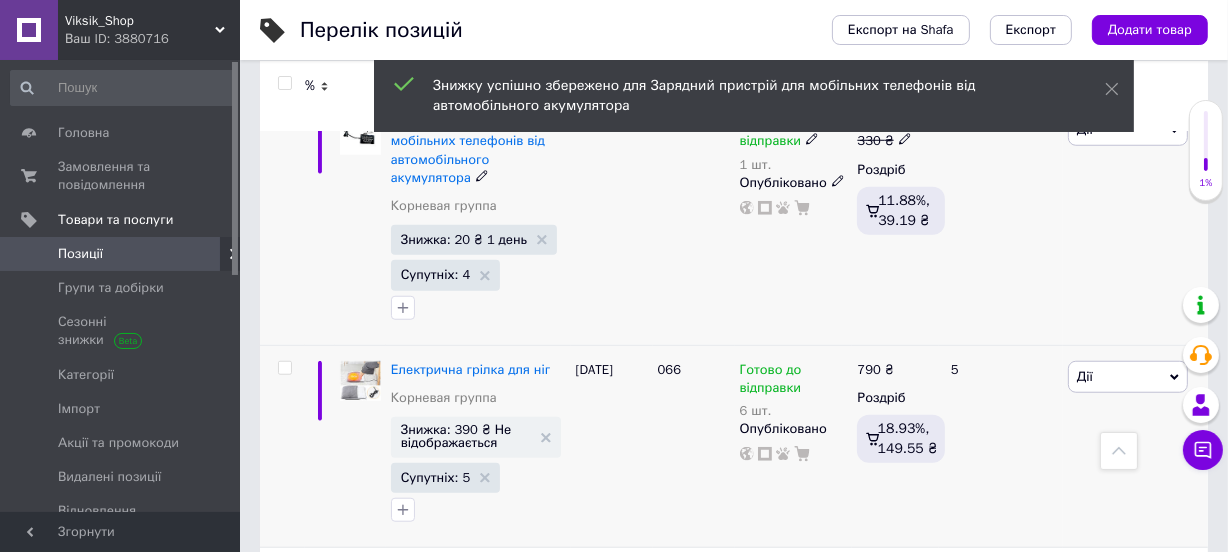 scroll, scrollTop: 1454, scrollLeft: 0, axis: vertical 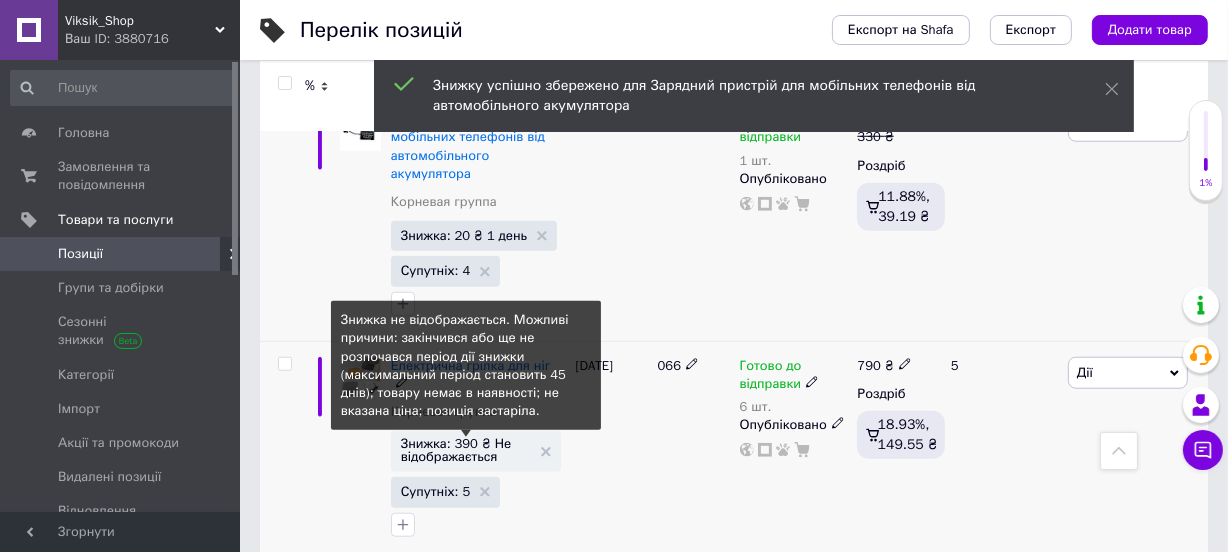 click on "Знижка: 390 ₴ Не відображається" at bounding box center [466, 450] 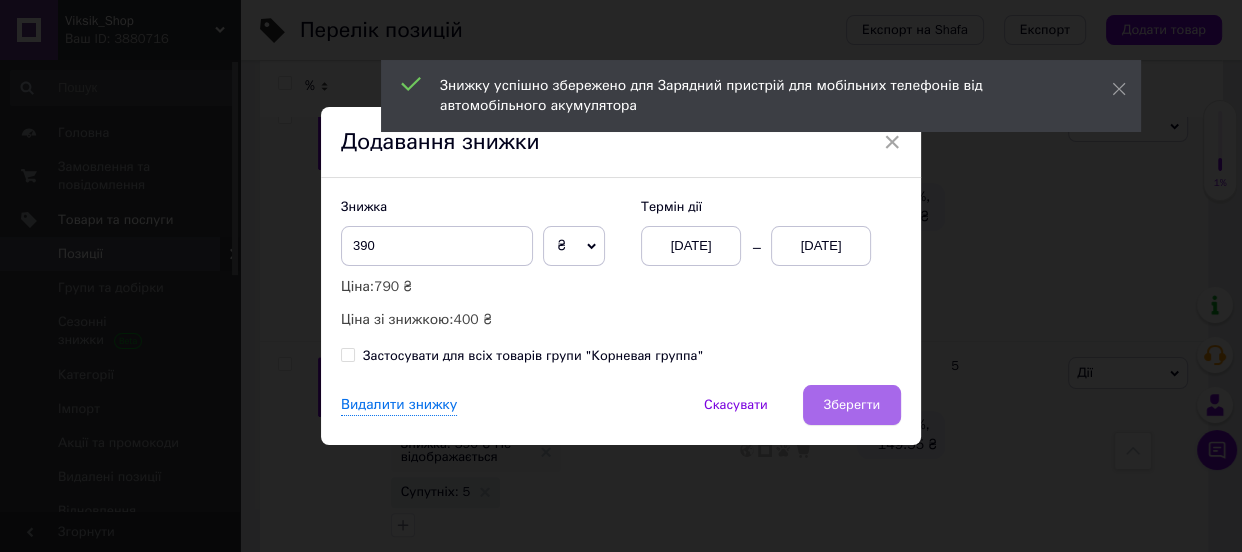 click on "Зберегти" at bounding box center [852, 405] 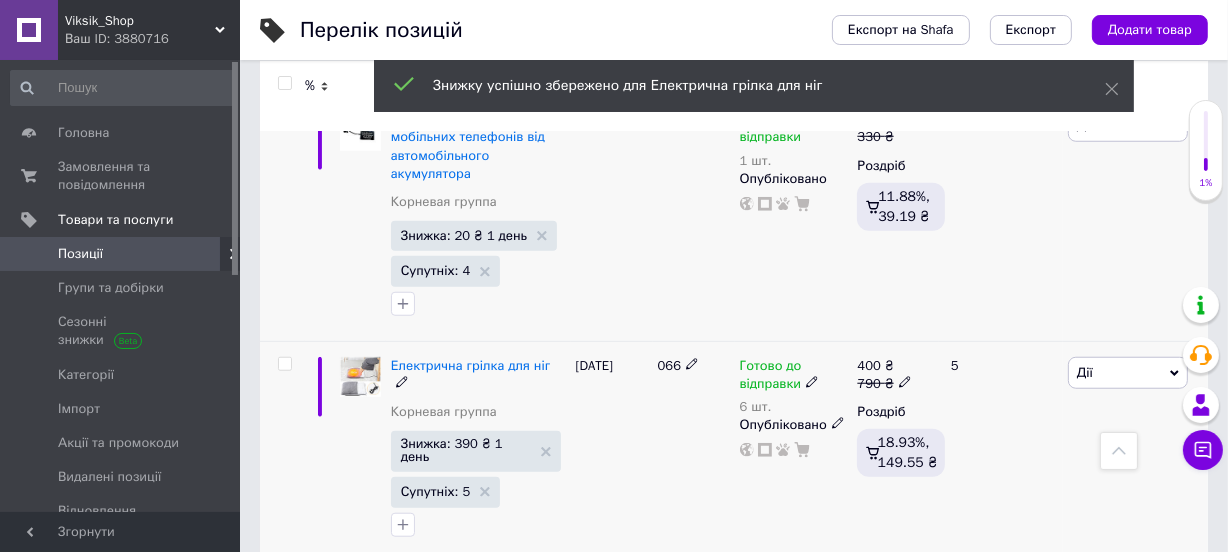 scroll, scrollTop: 1697, scrollLeft: 0, axis: vertical 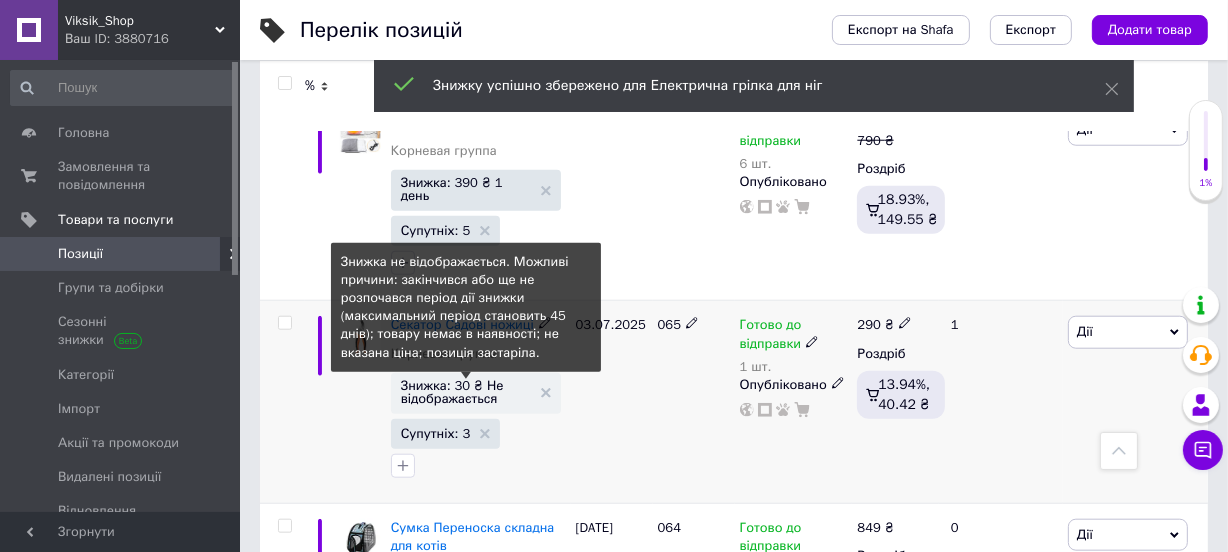 click on "Знижка: 30 ₴ Не відображається" at bounding box center [466, 392] 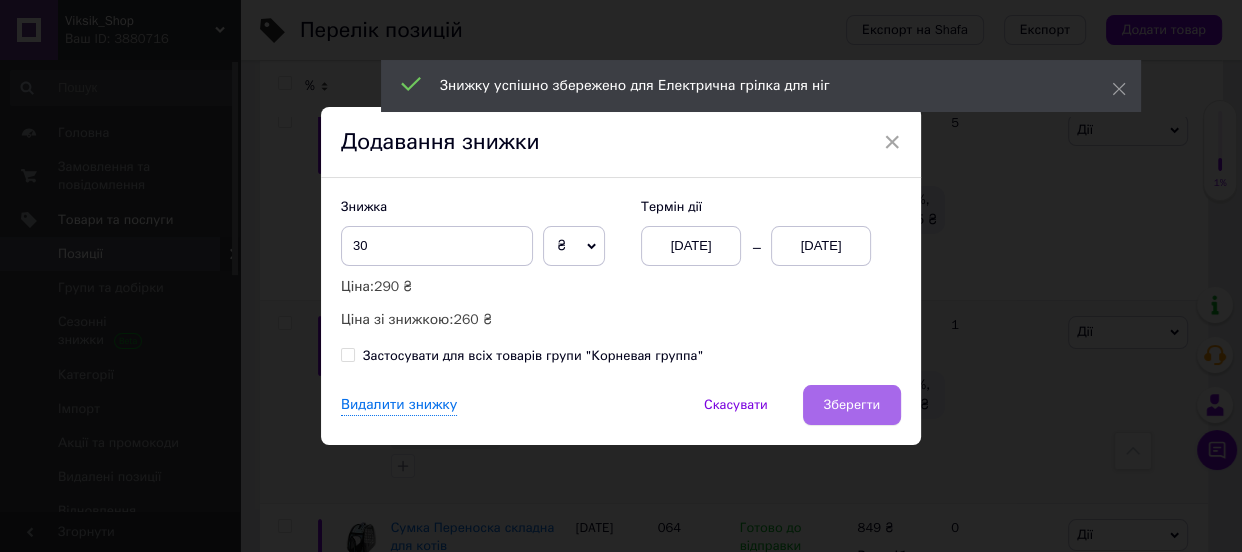 click on "Зберегти" at bounding box center [852, 405] 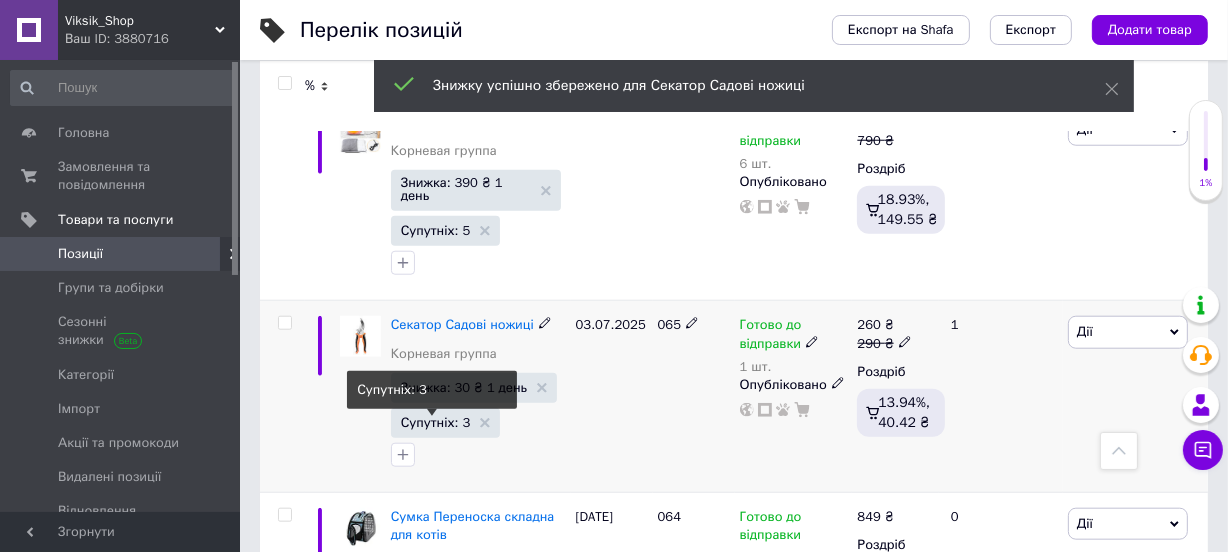 scroll, scrollTop: 1818, scrollLeft: 0, axis: vertical 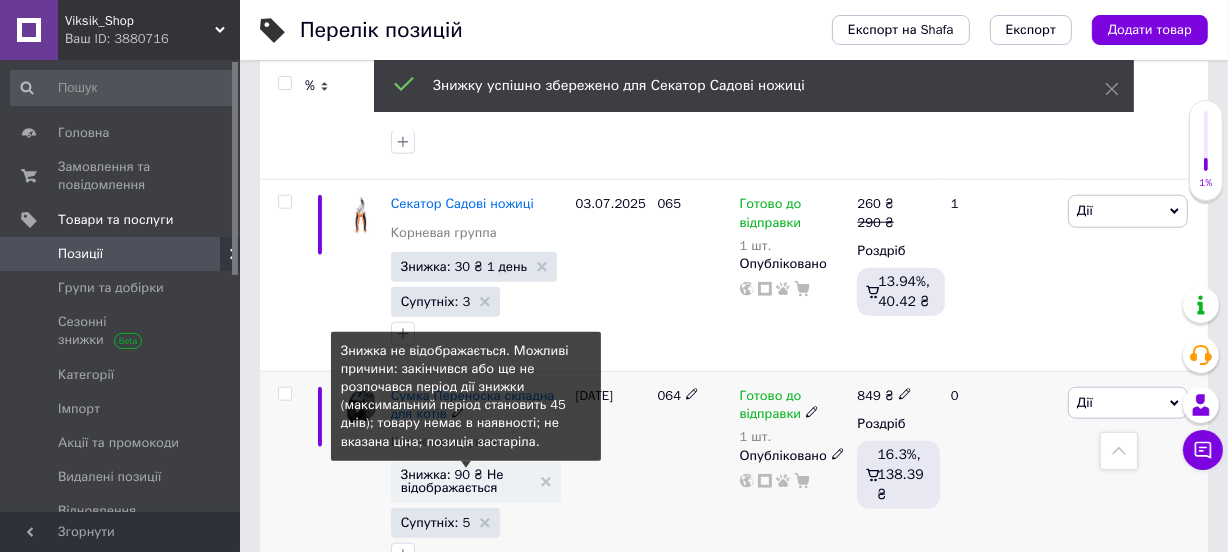 click on "Знижка: 90 ₴ Не відображається" at bounding box center (466, 481) 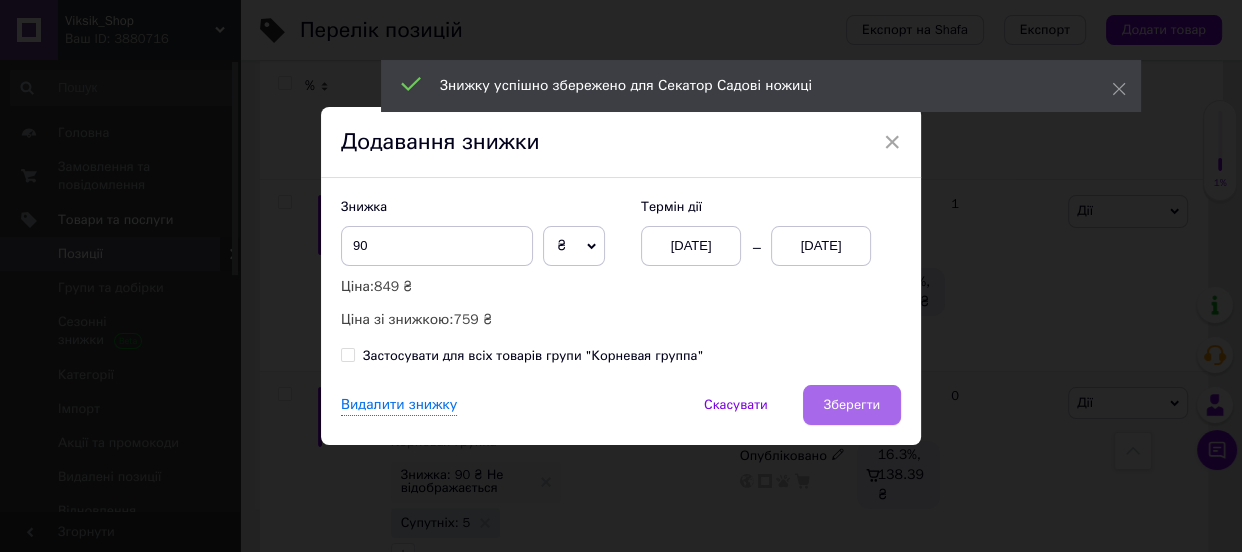 click on "Зберегти" at bounding box center (852, 405) 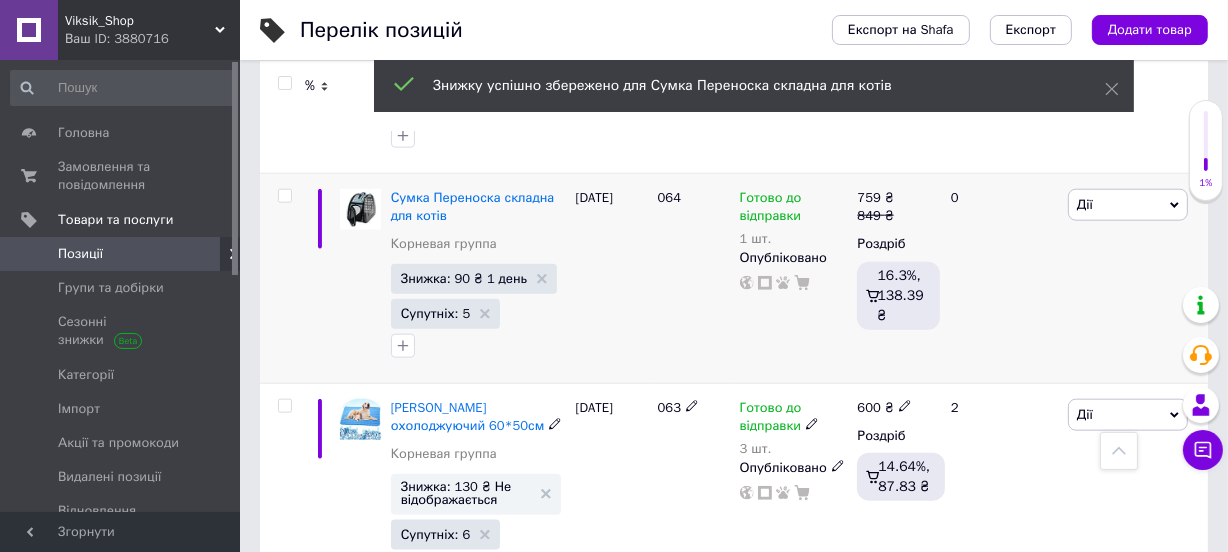 scroll, scrollTop: 2060, scrollLeft: 0, axis: vertical 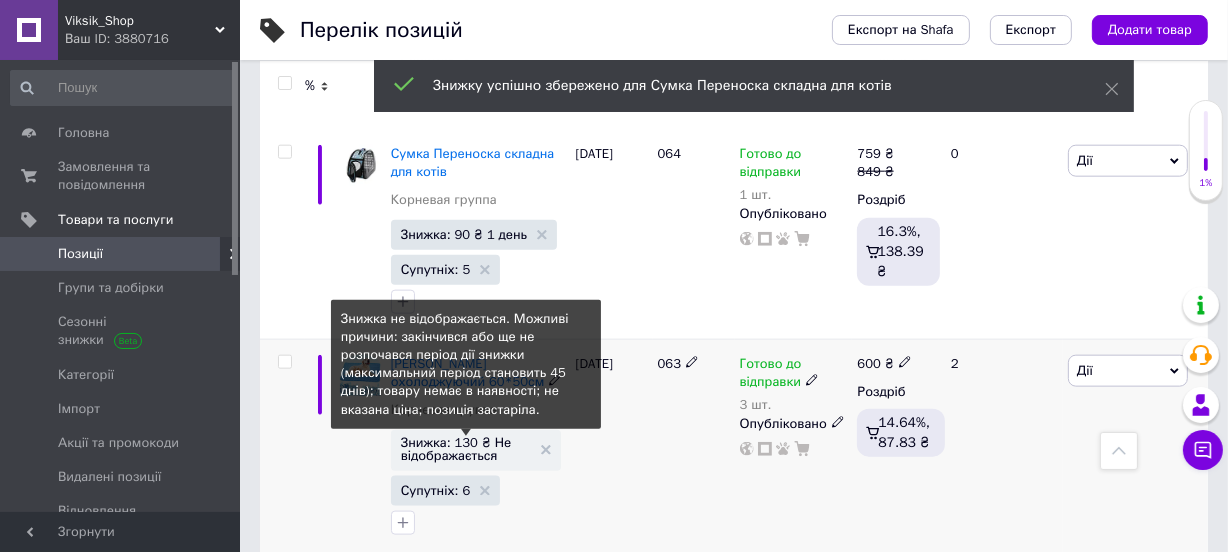 click on "Знижка: 130 ₴ Не відображається" at bounding box center [466, 449] 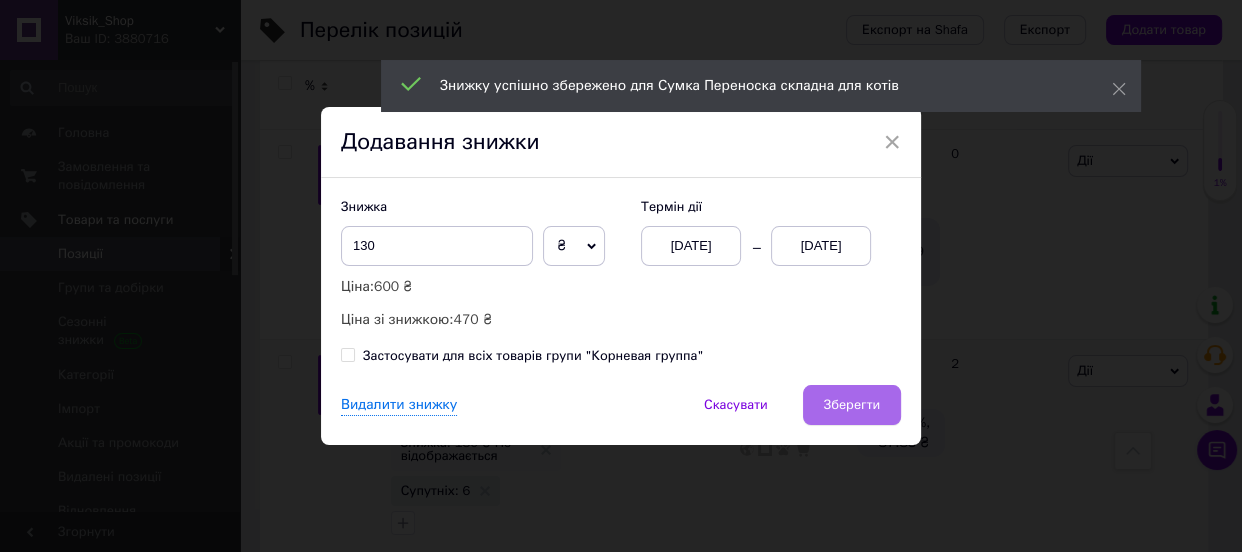 click on "Зберегти" at bounding box center (852, 405) 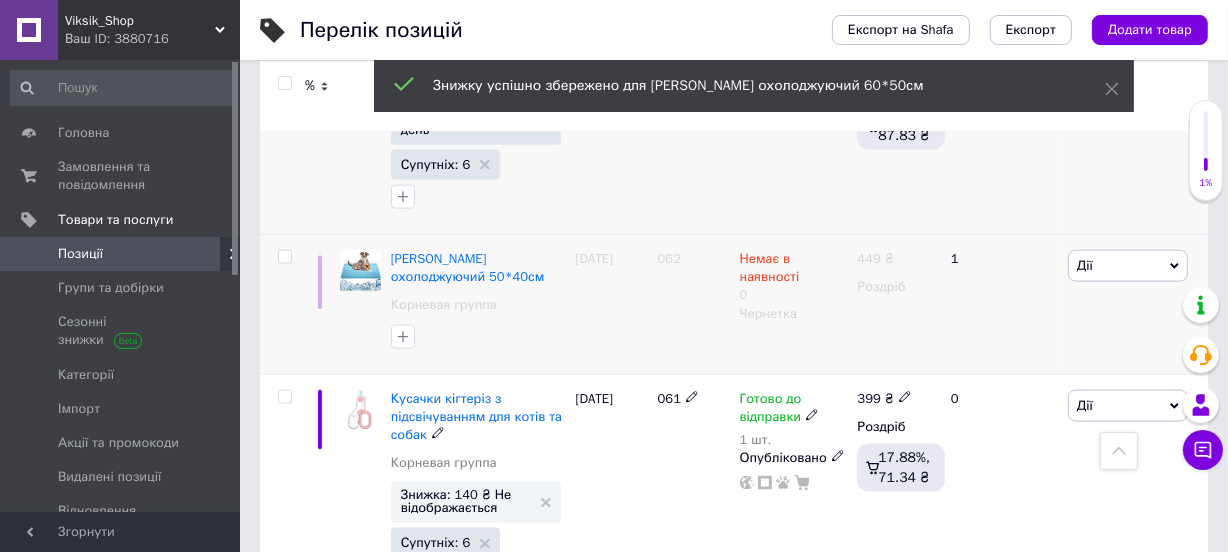 scroll, scrollTop: 2424, scrollLeft: 0, axis: vertical 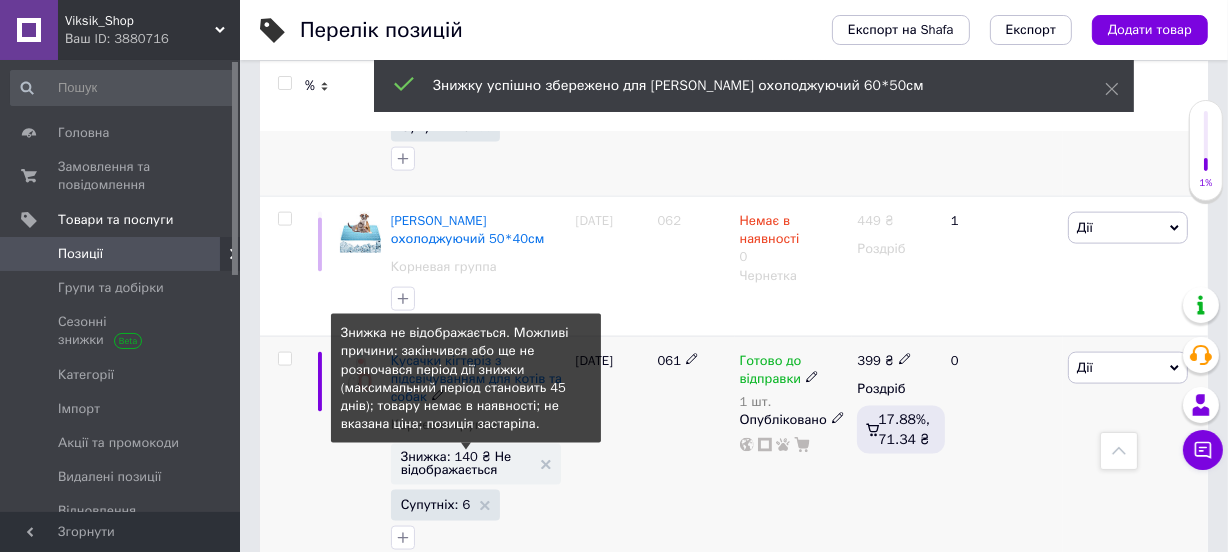 click on "Знижка: 140 ₴ Не відображається" at bounding box center [466, 463] 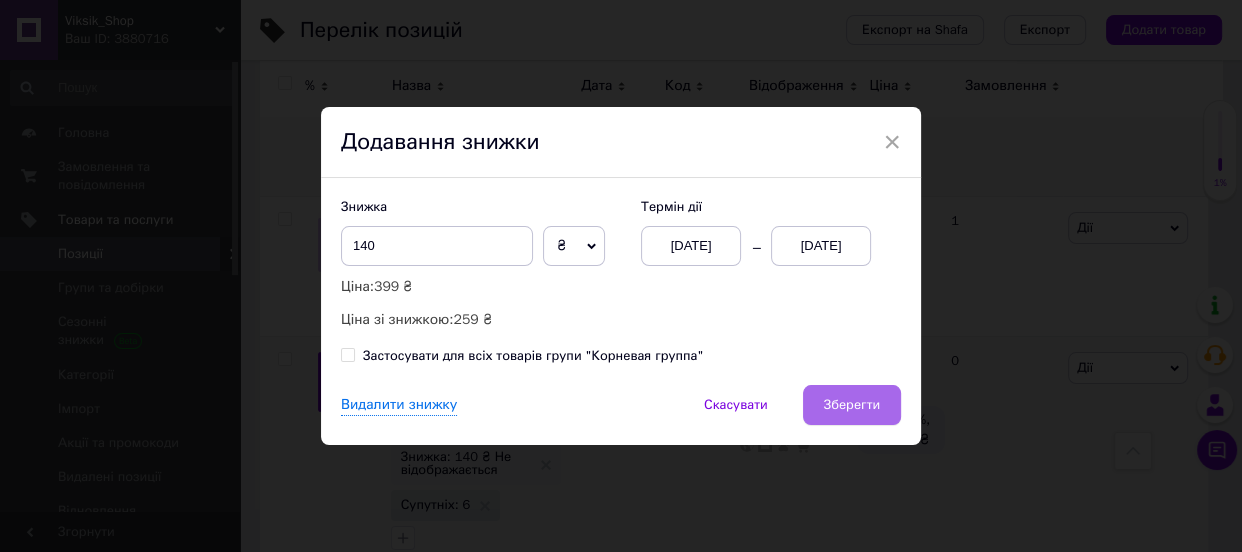 click on "Зберегти" at bounding box center [852, 405] 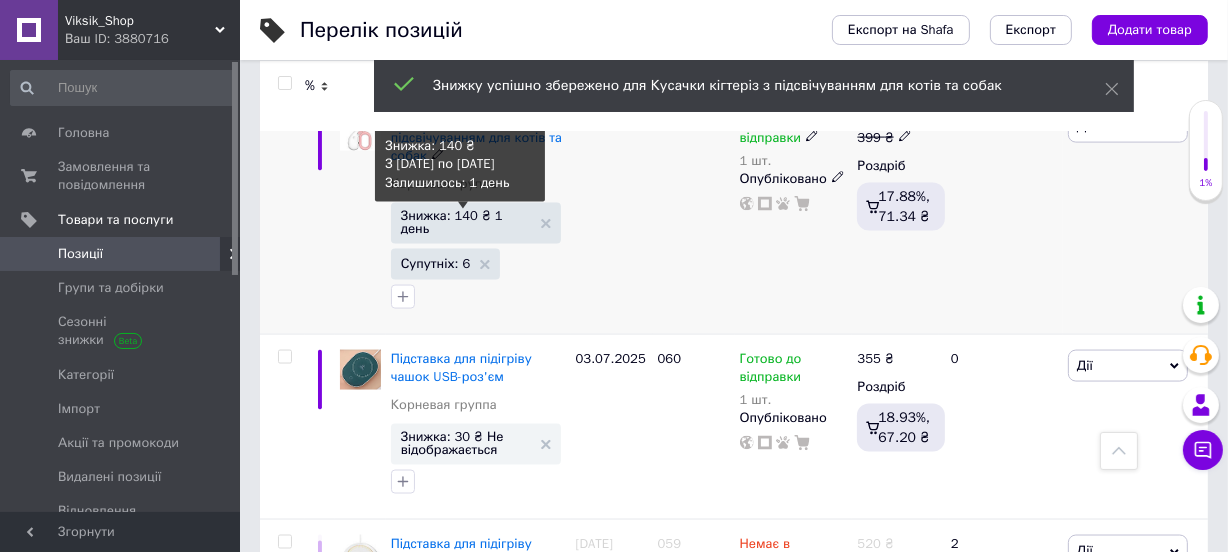 scroll, scrollTop: 2666, scrollLeft: 0, axis: vertical 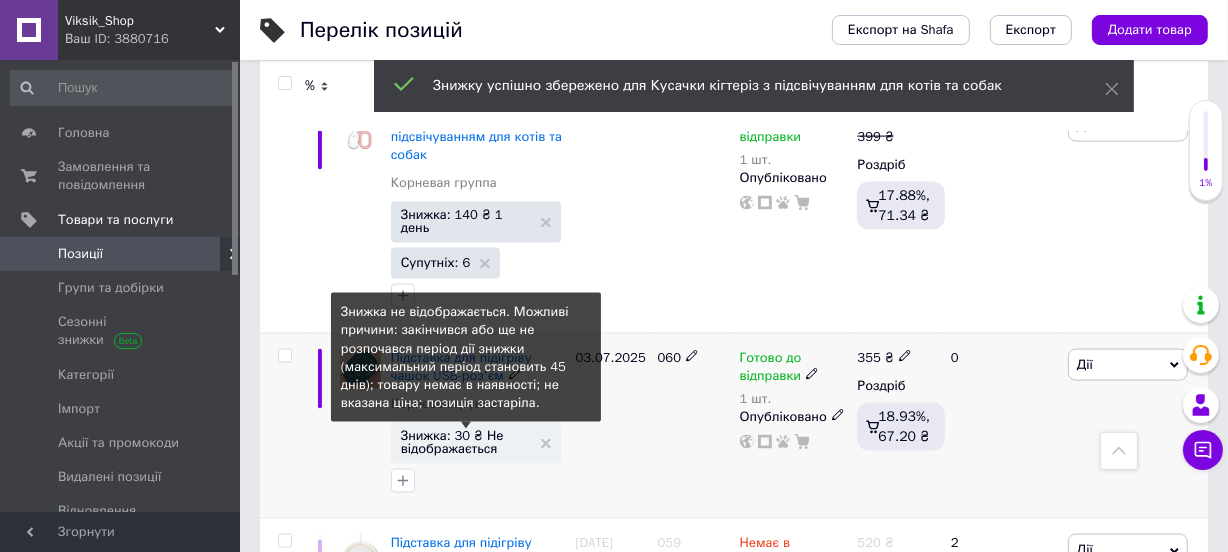 click on "Знижка: 30 ₴ Не відображається" at bounding box center (466, 442) 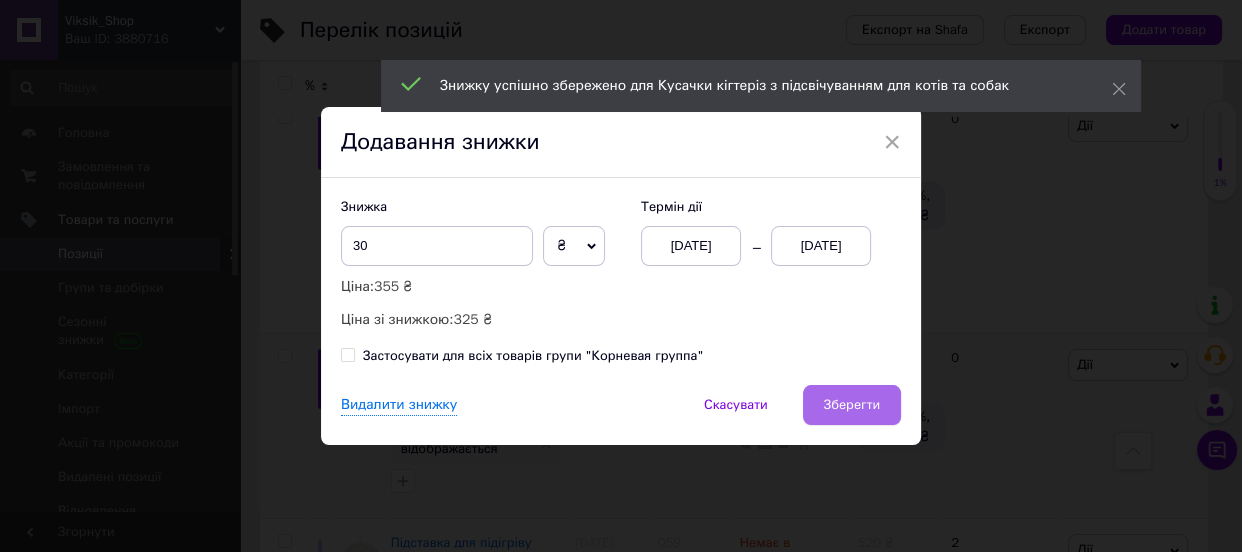 click on "Зберегти" at bounding box center (852, 405) 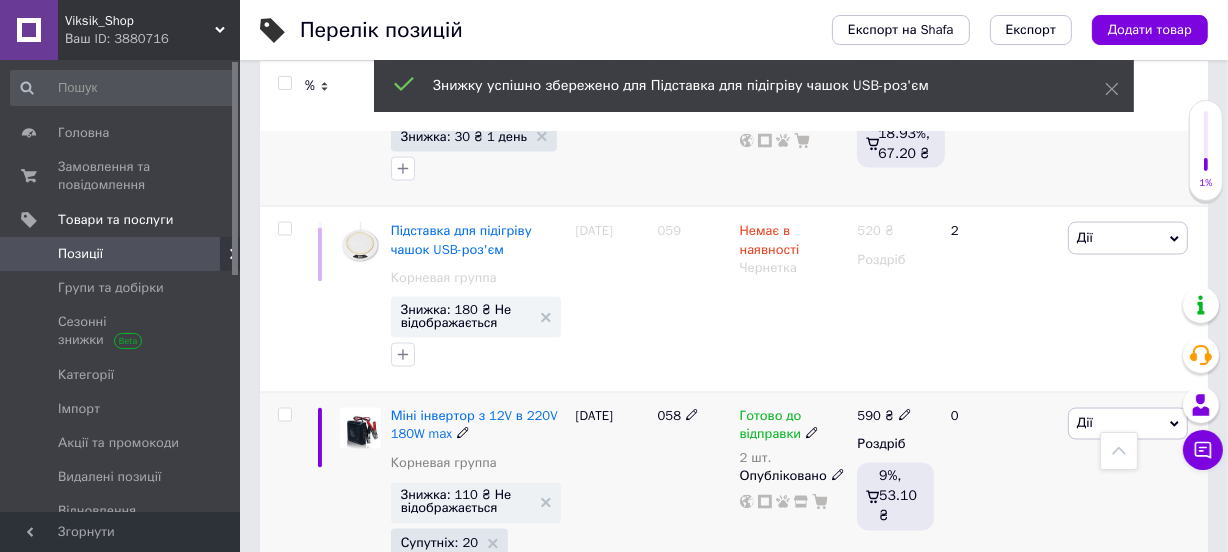scroll, scrollTop: 3030, scrollLeft: 0, axis: vertical 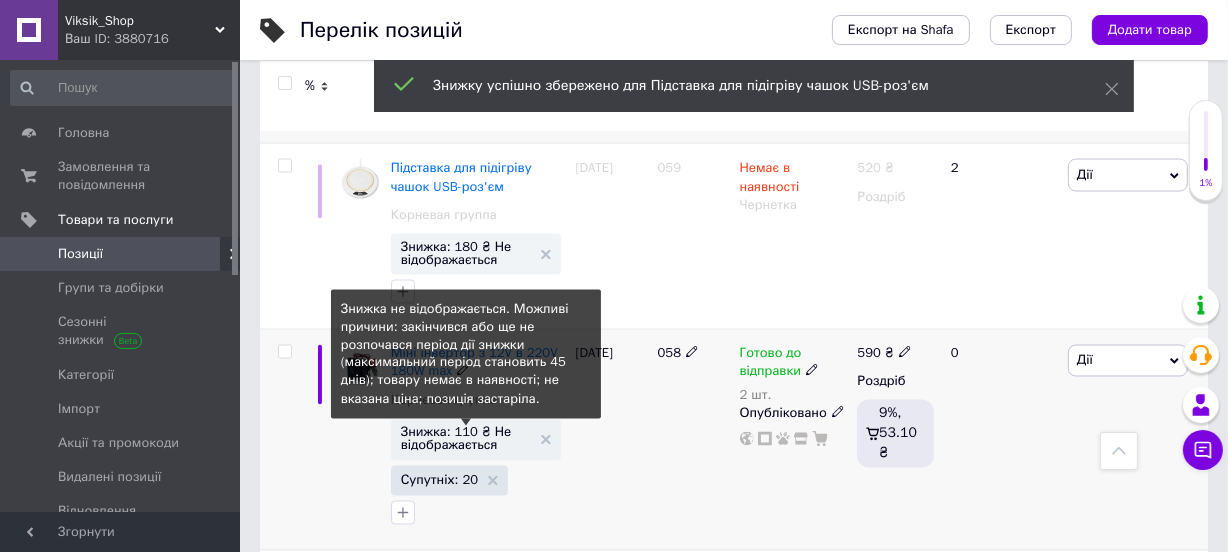 click on "Знижка: 110 ₴ Не відображається" at bounding box center (466, 439) 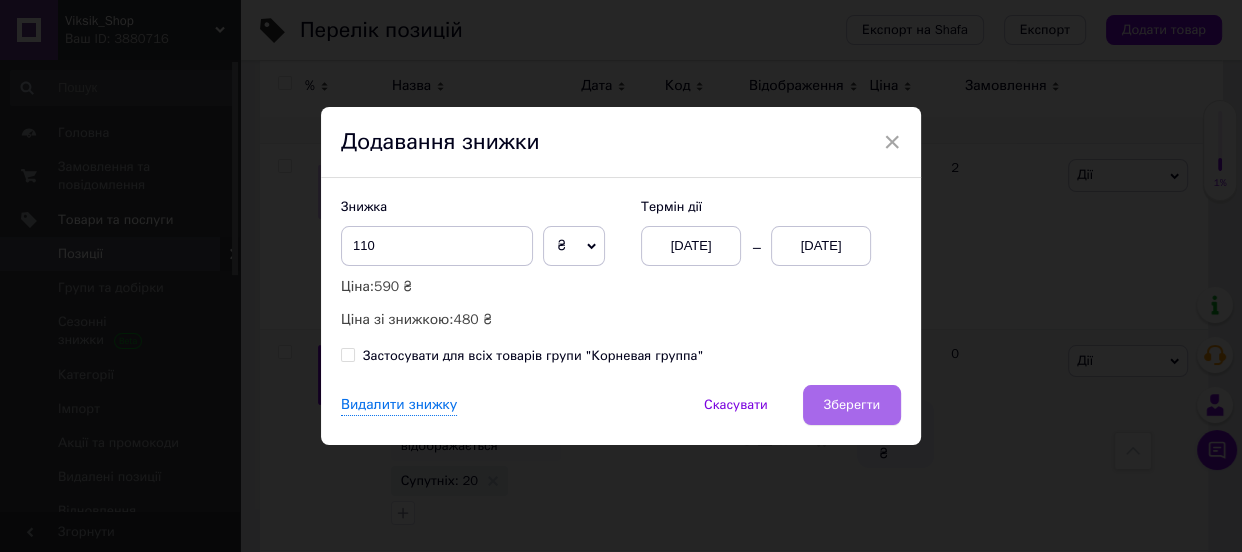 click on "Зберегти" at bounding box center (852, 405) 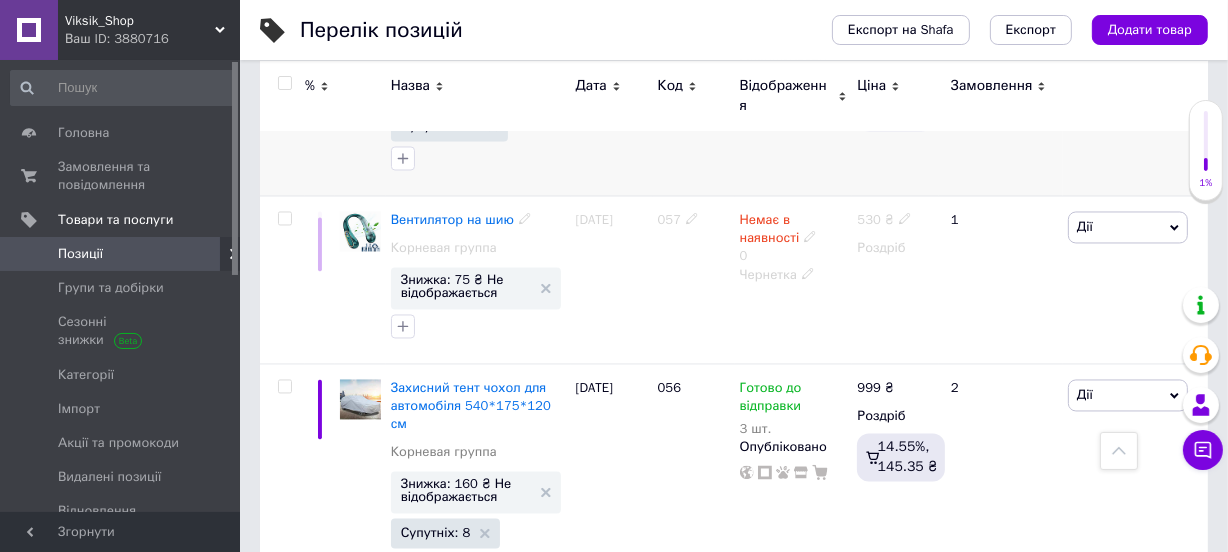 scroll, scrollTop: 3393, scrollLeft: 0, axis: vertical 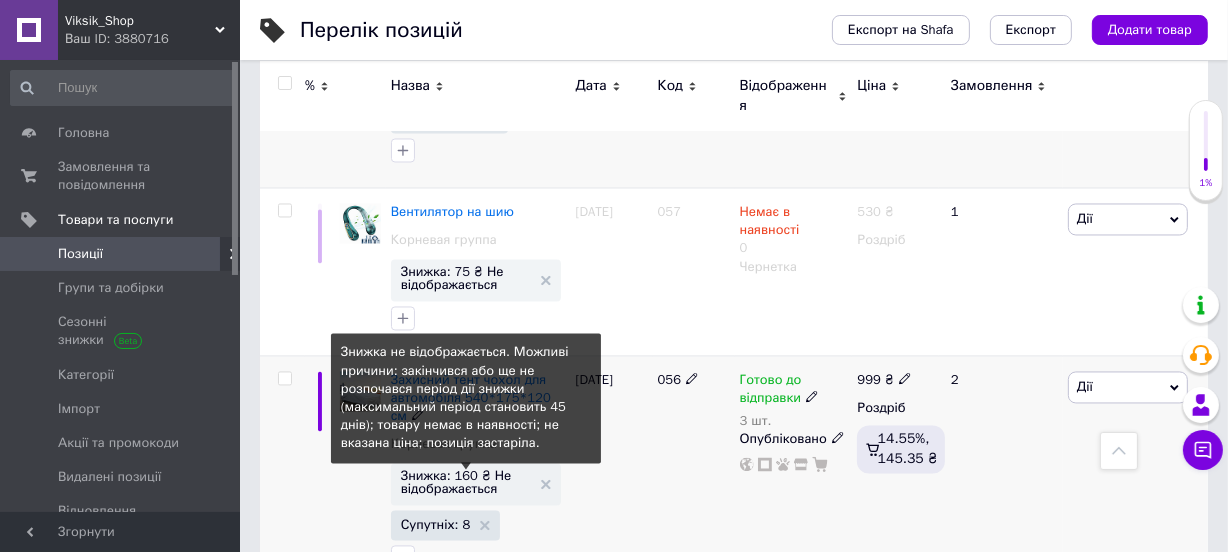 click on "Знижка: 160 ₴ Не відображається" at bounding box center (466, 482) 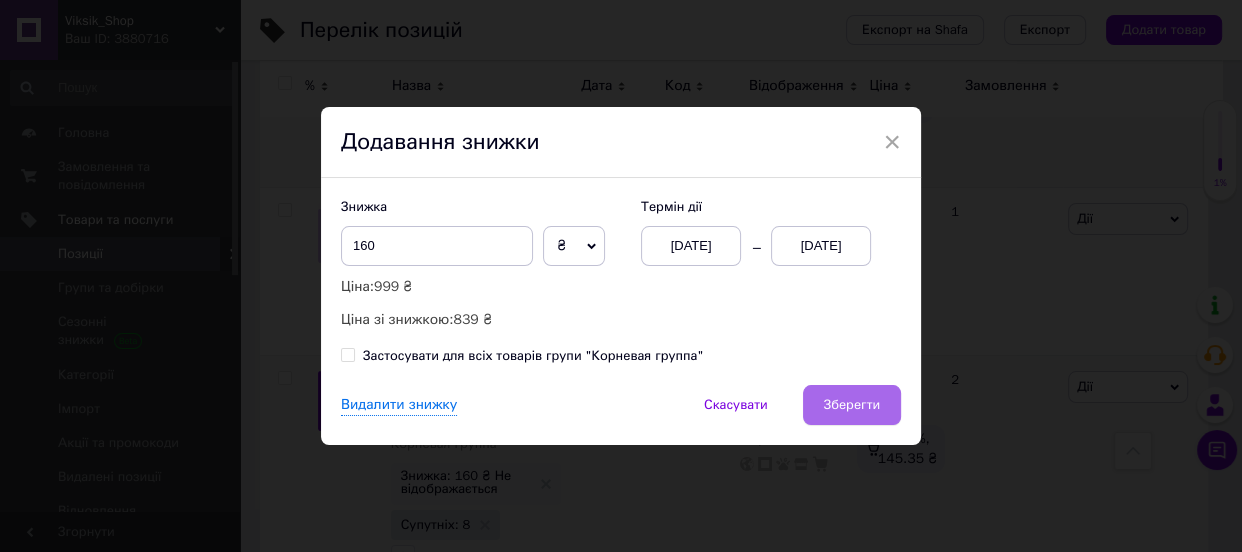 click on "Зберегти" at bounding box center (852, 405) 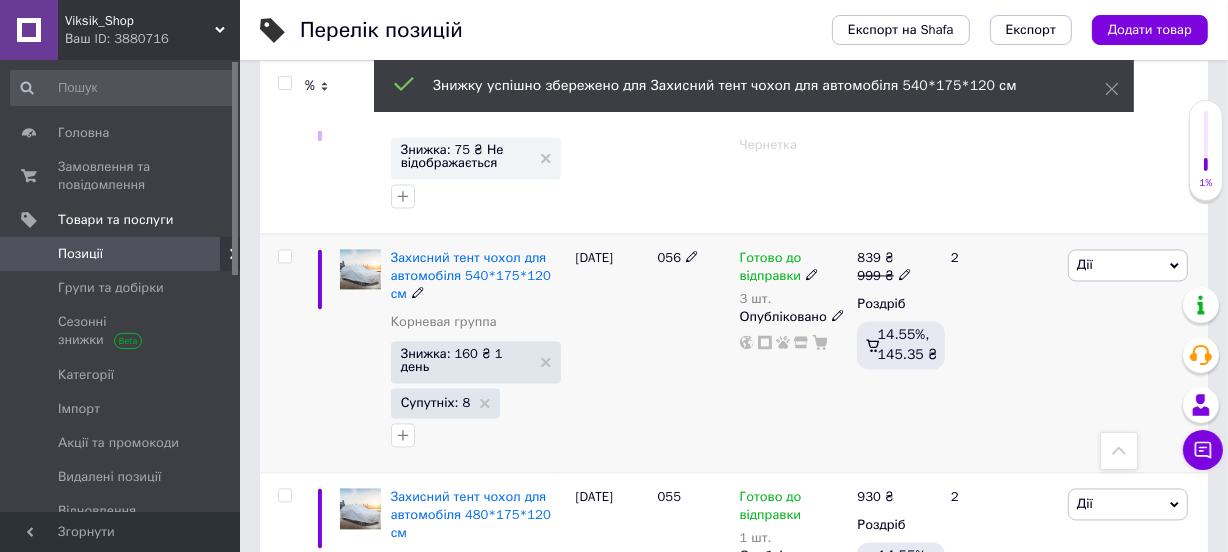 scroll, scrollTop: 3636, scrollLeft: 0, axis: vertical 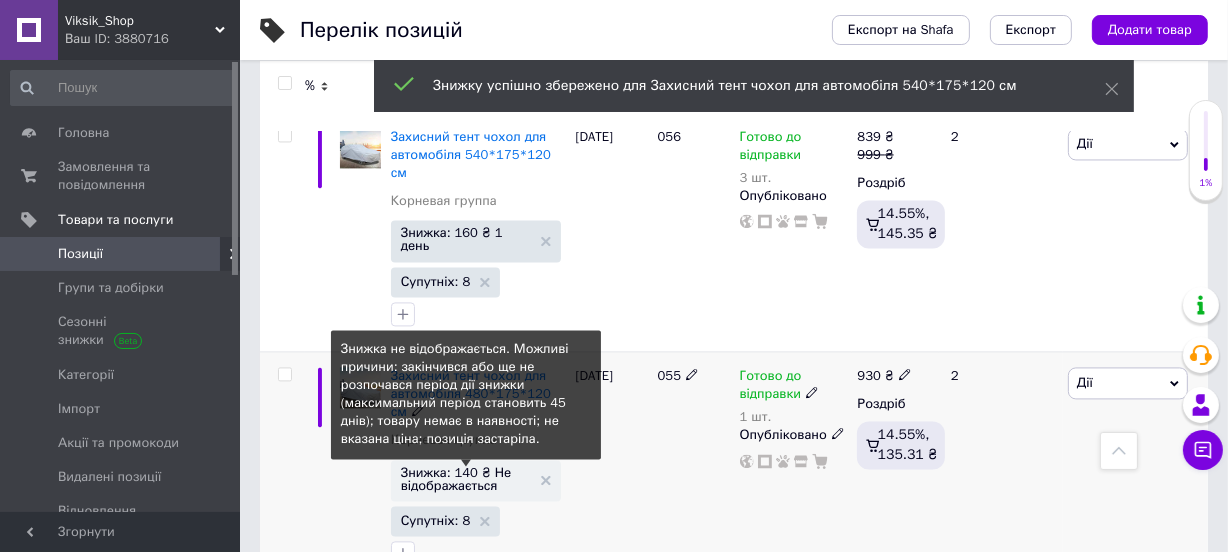 click on "Знижка: 140 ₴ Не відображається" at bounding box center (466, 479) 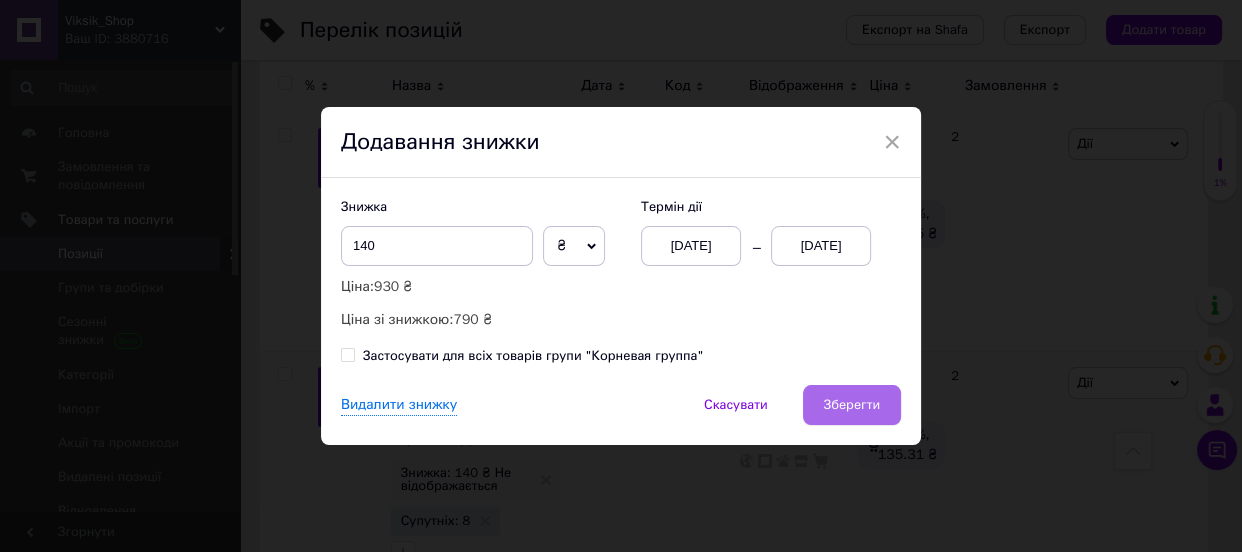 click on "Зберегти" at bounding box center [852, 405] 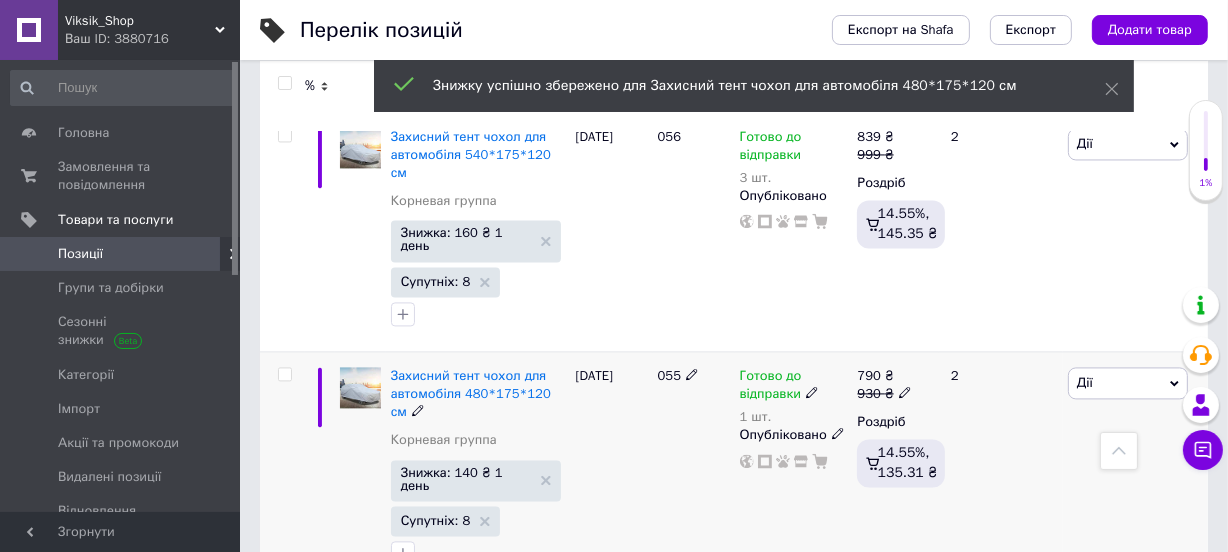 scroll, scrollTop: 3757, scrollLeft: 0, axis: vertical 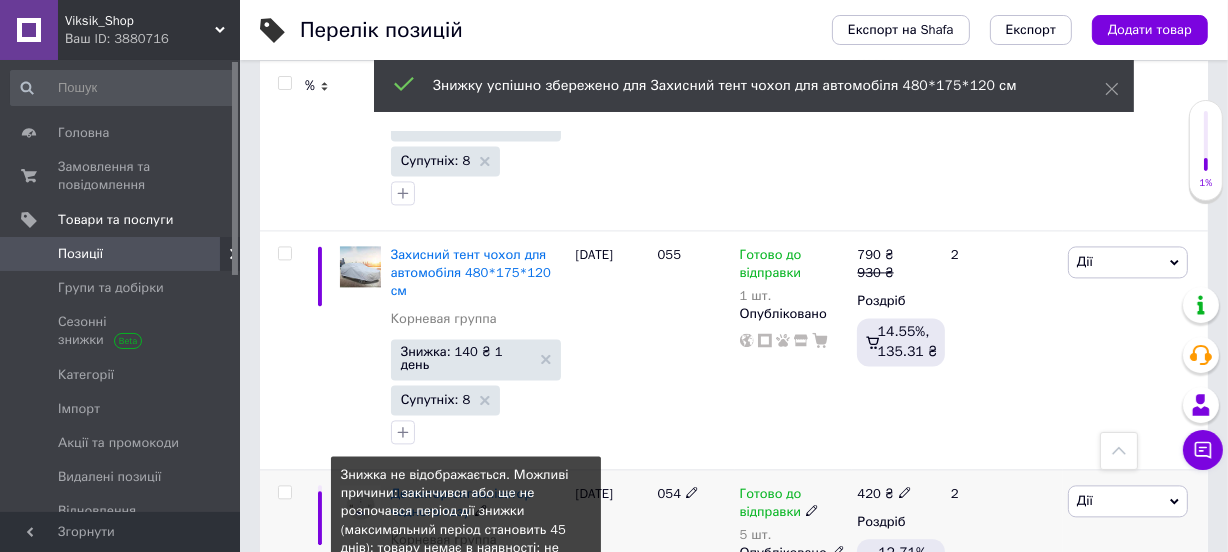 click on "Знижка: 70 ₴ Не відображається" at bounding box center [466, 605] 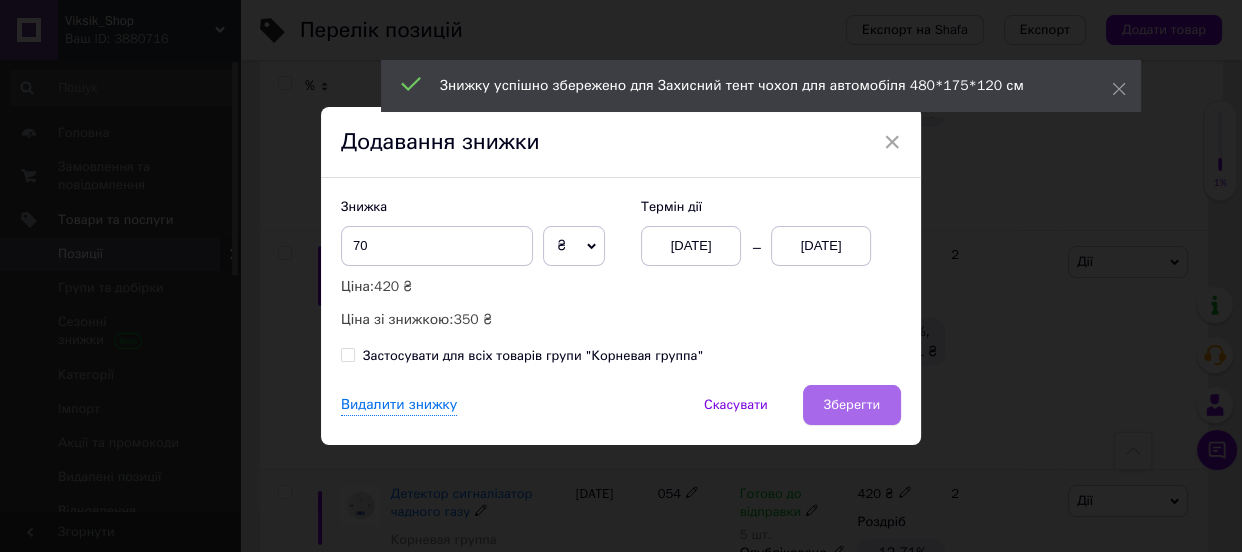 click on "Зберегти" at bounding box center (852, 405) 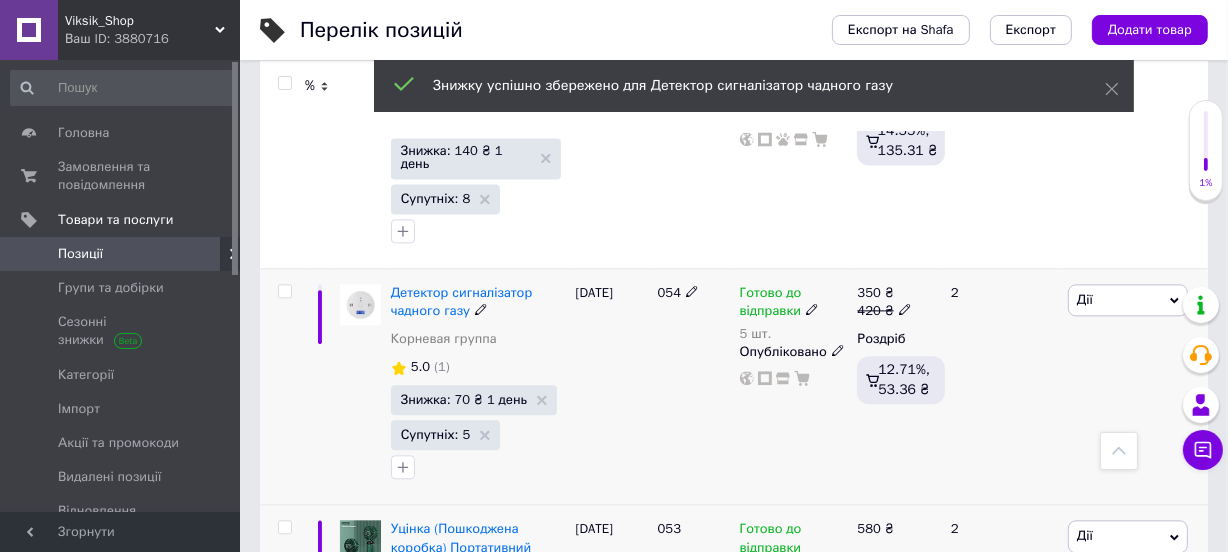 scroll, scrollTop: 4000, scrollLeft: 0, axis: vertical 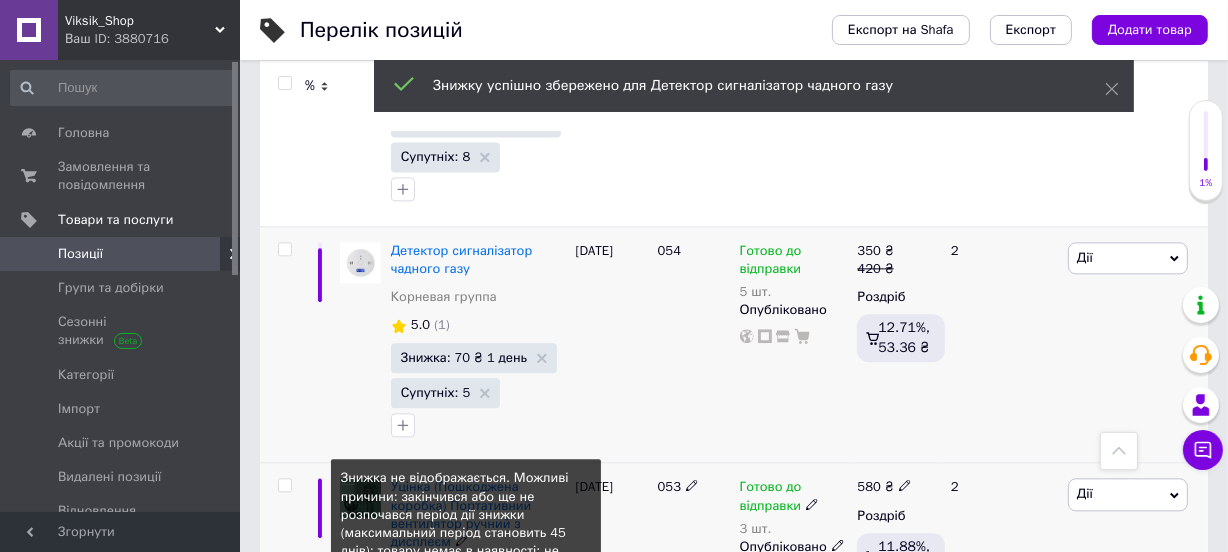 click on "Знижка: 135 ₴ Не відображається" at bounding box center [466, 608] 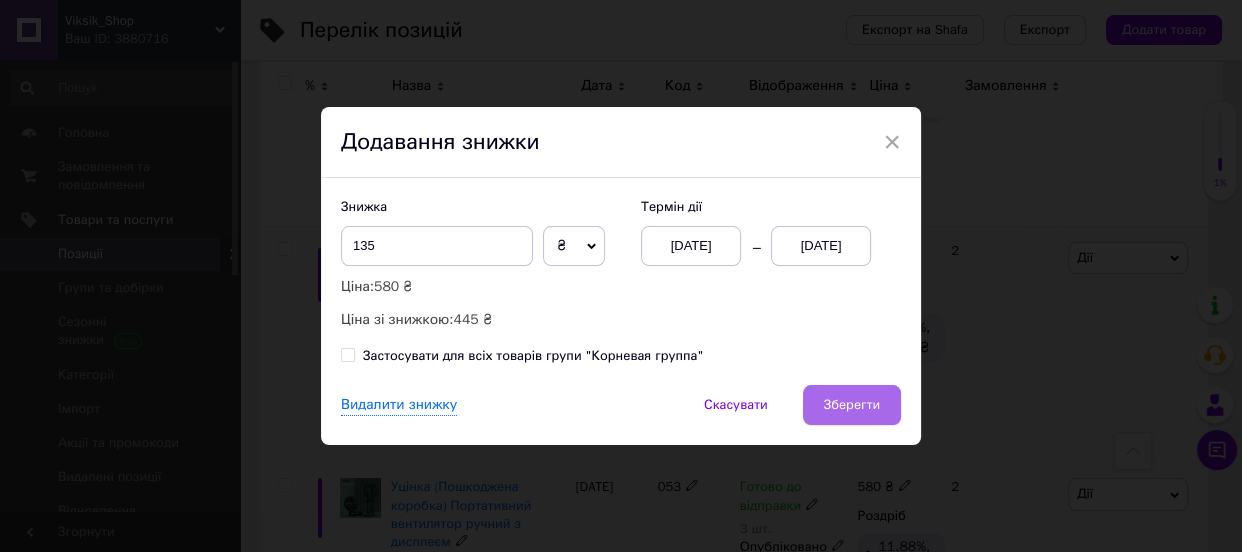 click on "Зберегти" at bounding box center [852, 405] 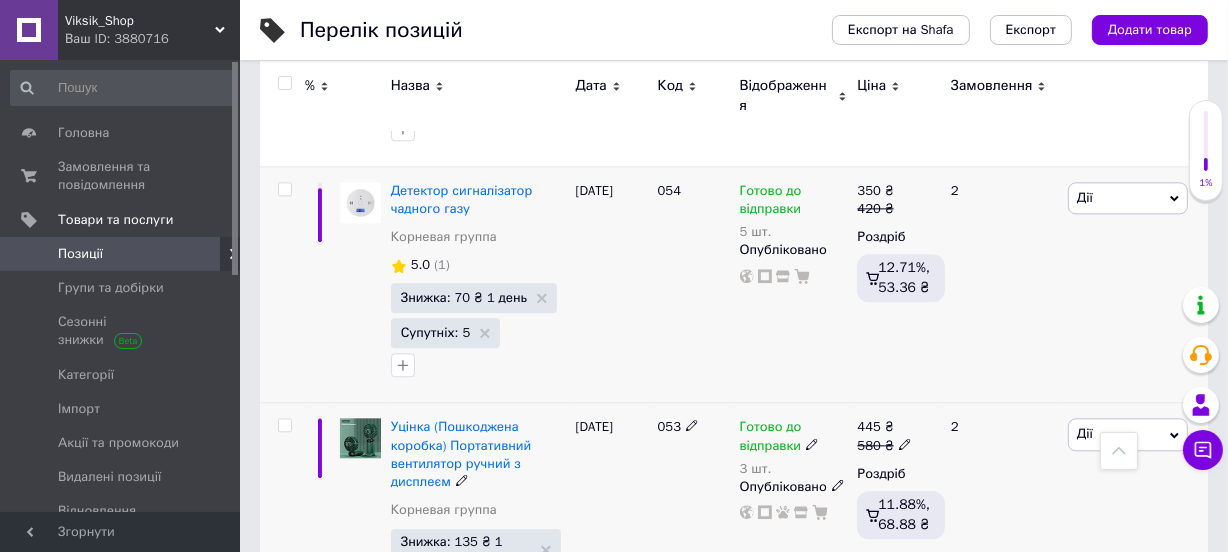 scroll, scrollTop: 4093, scrollLeft: 0, axis: vertical 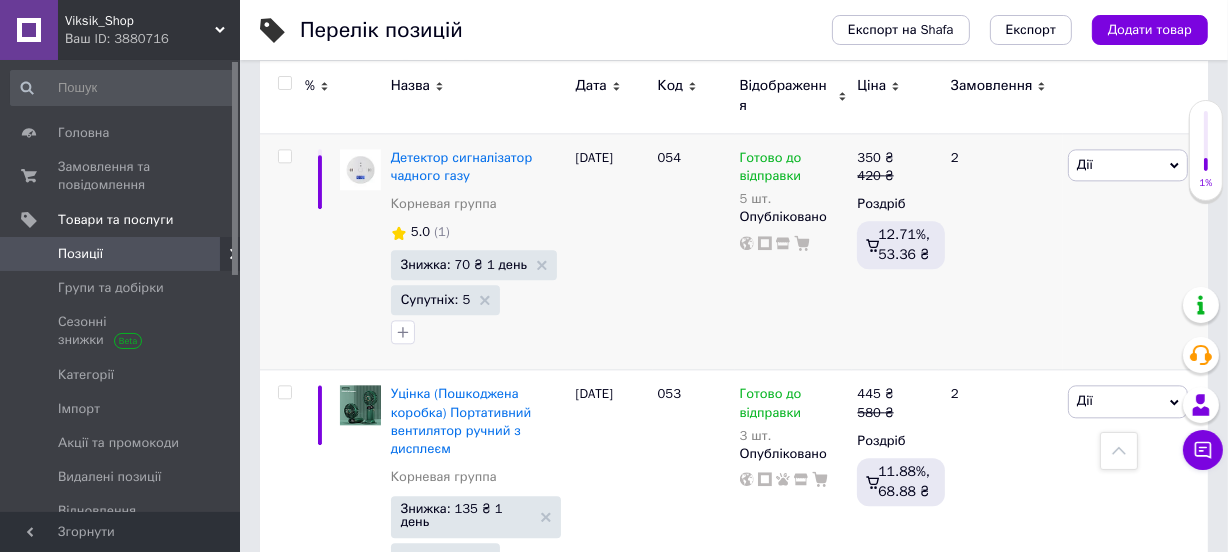 click on "7" at bounding box center [629, 668] 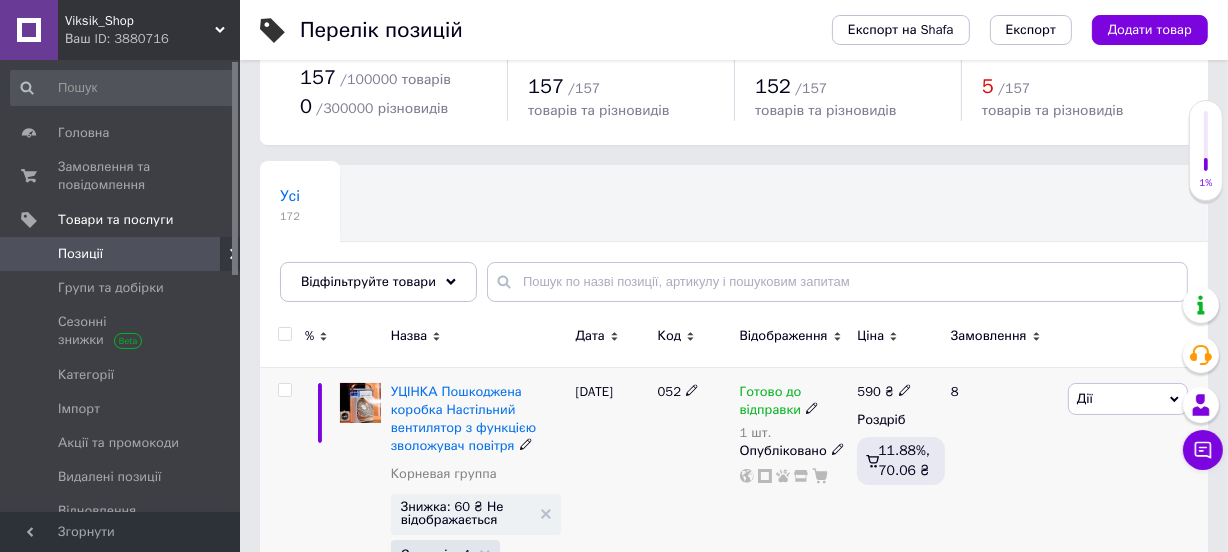 scroll, scrollTop: 120, scrollLeft: 0, axis: vertical 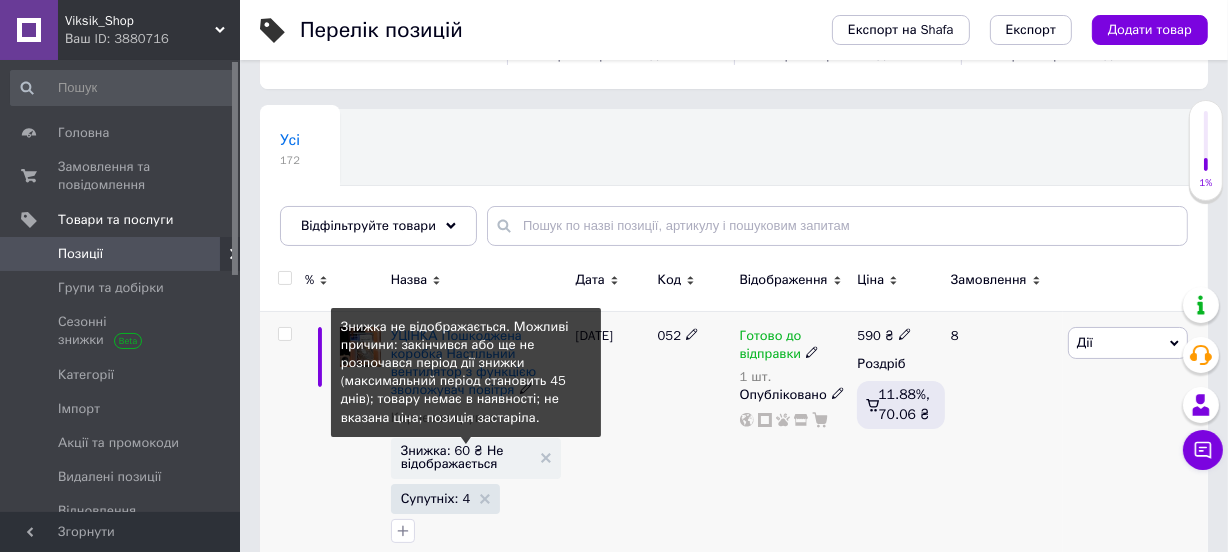 click on "Знижка: 60 ₴ Не відображається" at bounding box center [466, 457] 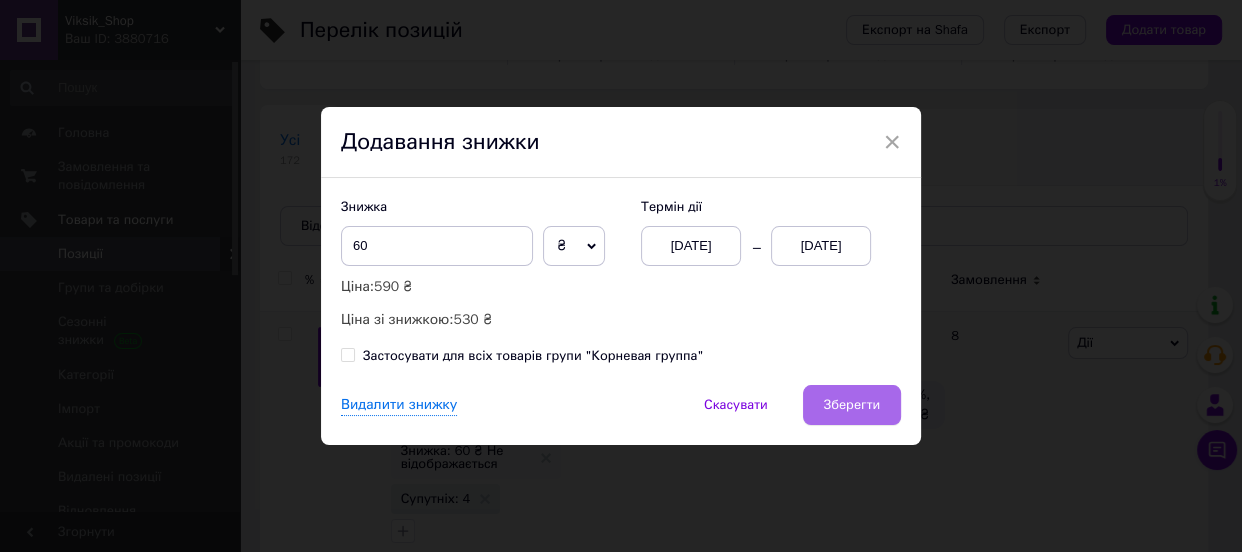 click on "Зберегти" at bounding box center [852, 405] 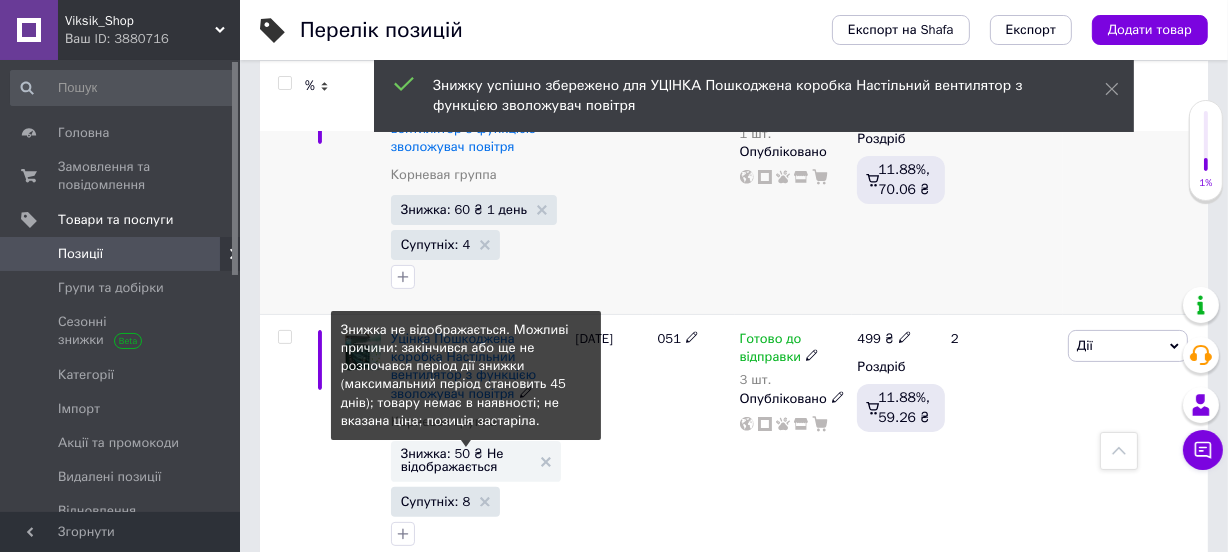 scroll, scrollTop: 484, scrollLeft: 0, axis: vertical 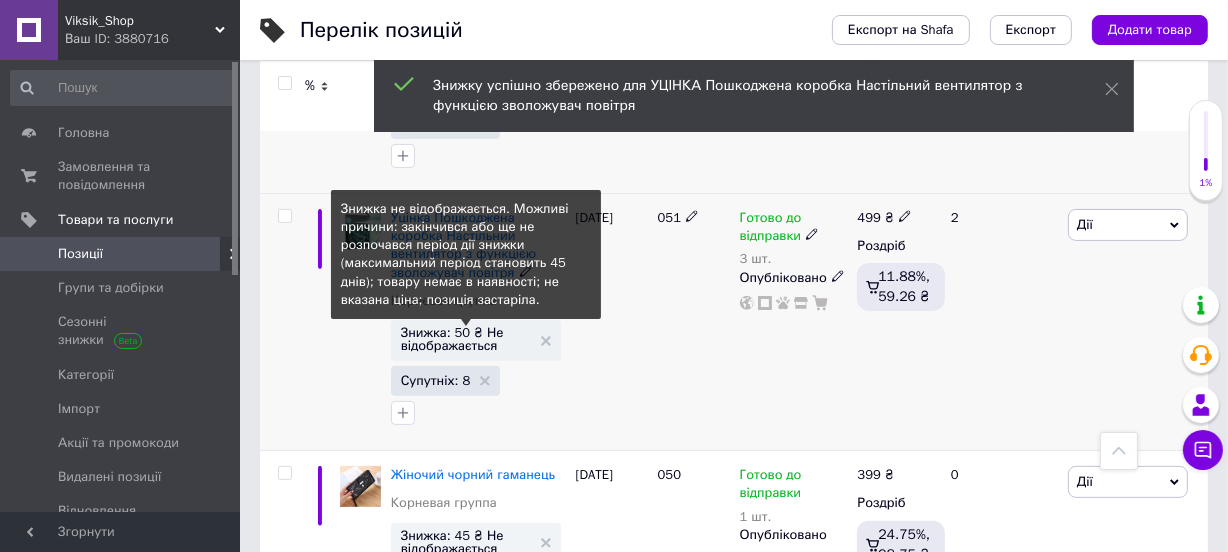 click on "Знижка: 50 ₴ Не відображається" at bounding box center (466, 339) 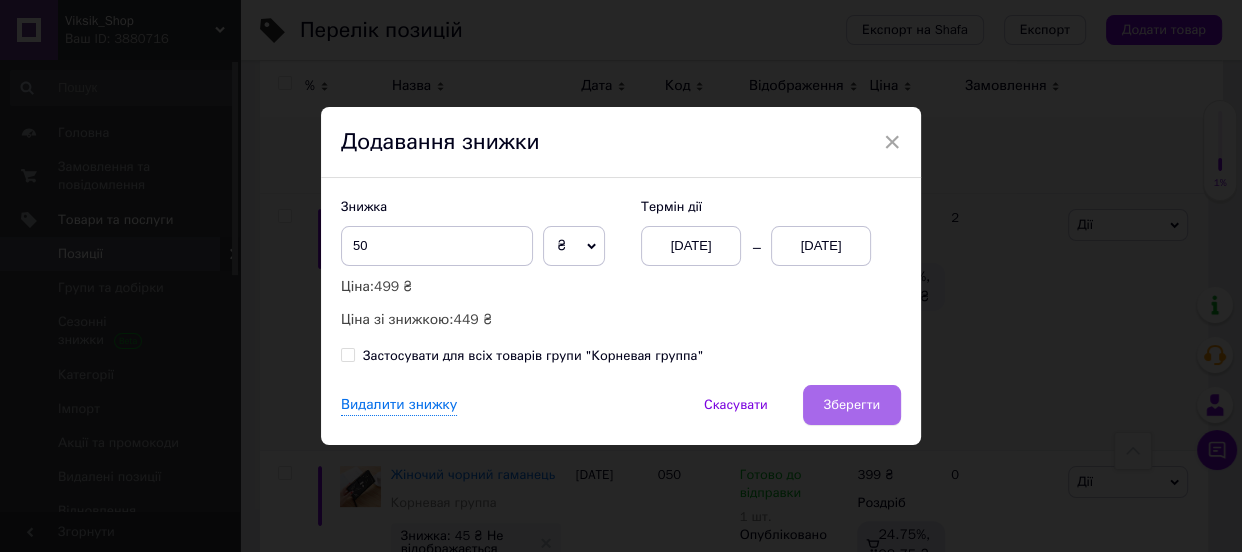click on "Зберегти" at bounding box center (852, 405) 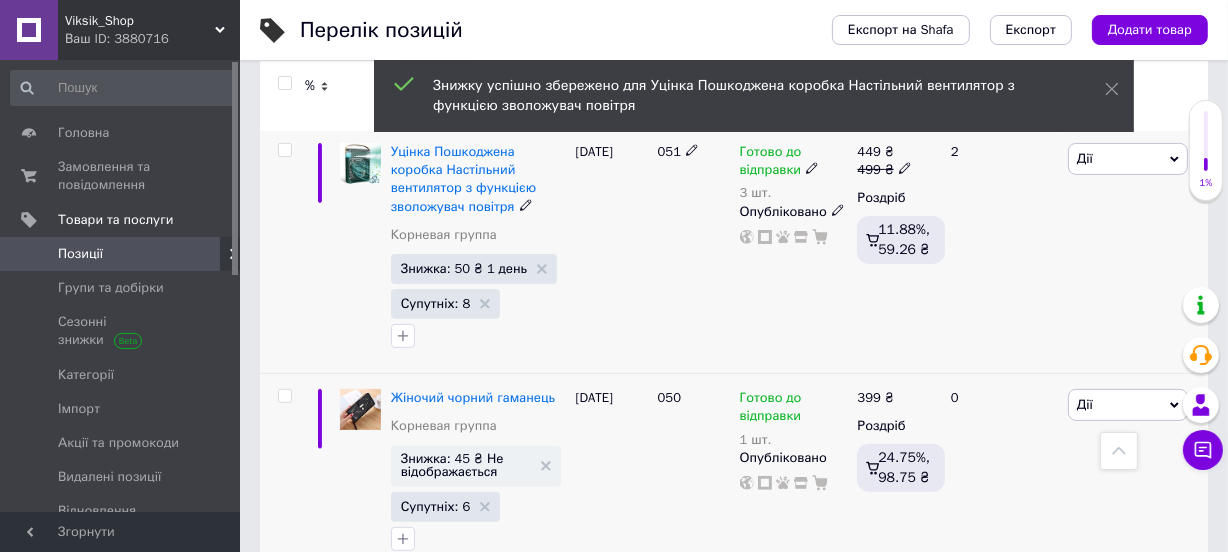 scroll, scrollTop: 606, scrollLeft: 0, axis: vertical 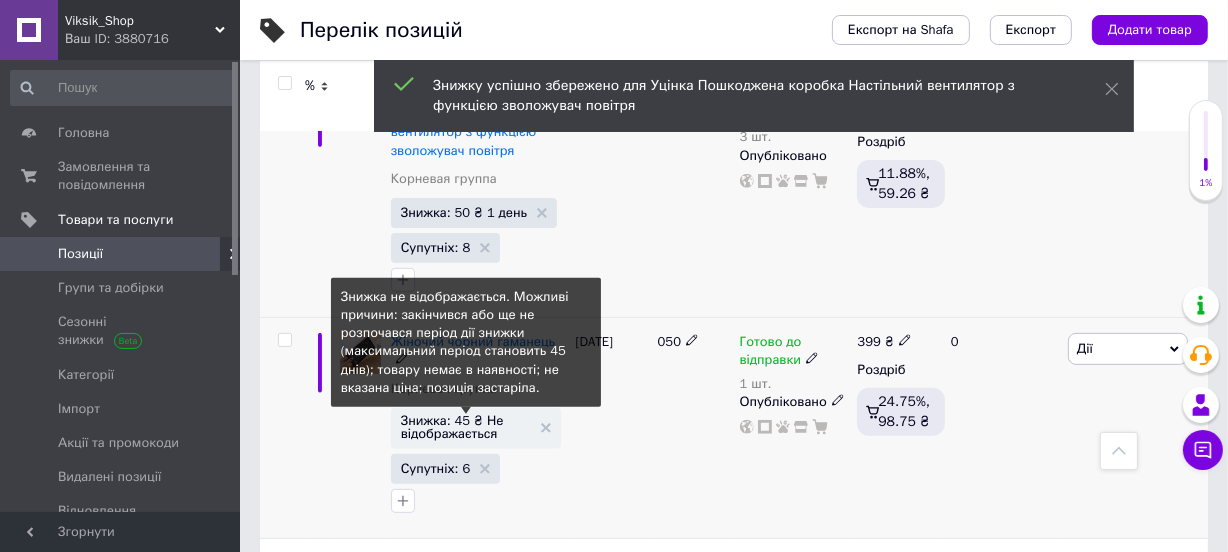 click on "Знижка: 45 ₴ Не відображається" at bounding box center [466, 427] 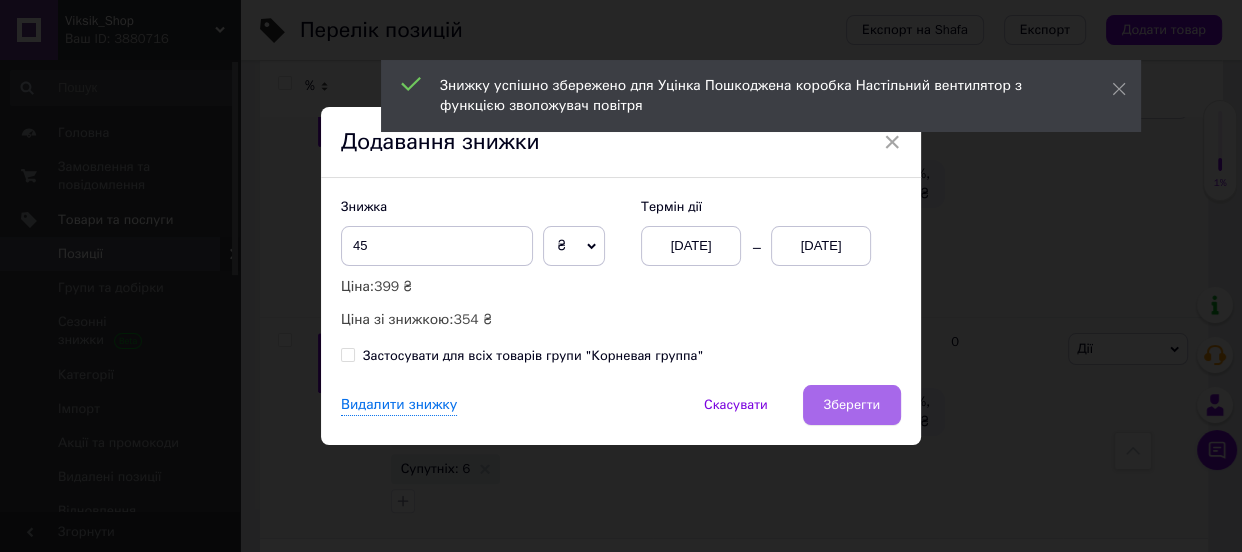 click on "Зберегти" at bounding box center (852, 405) 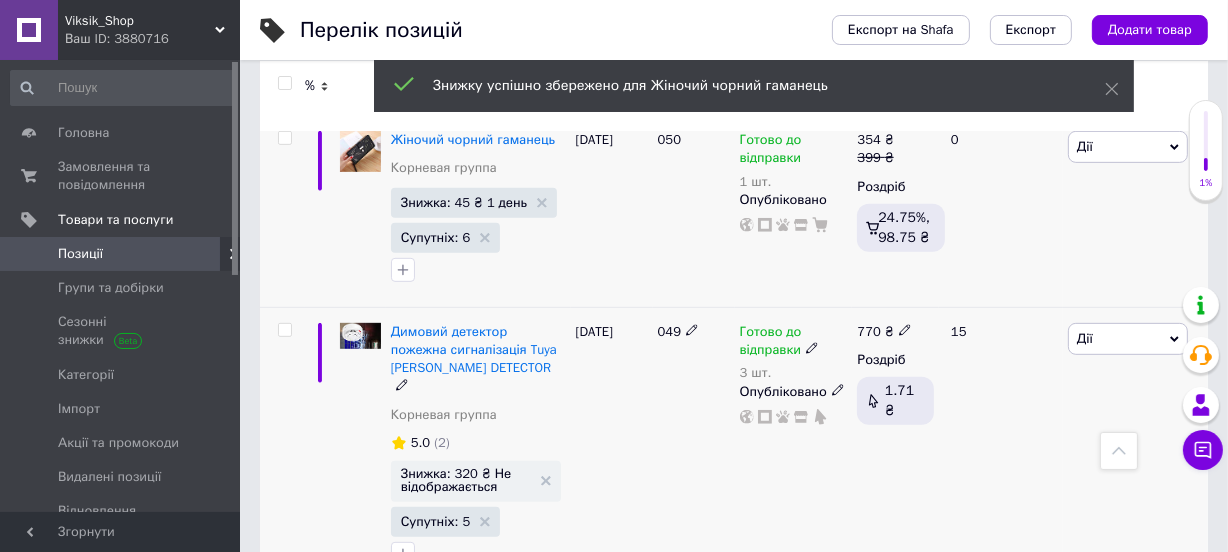 scroll, scrollTop: 848, scrollLeft: 0, axis: vertical 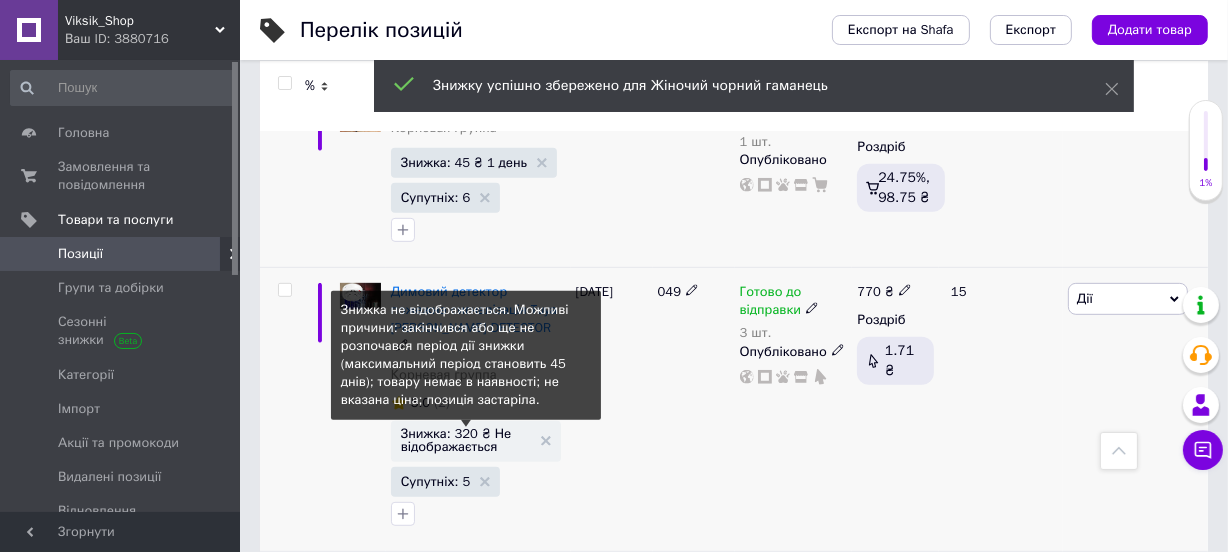 click on "Знижка: 320 ₴ Не відображається" at bounding box center (466, 440) 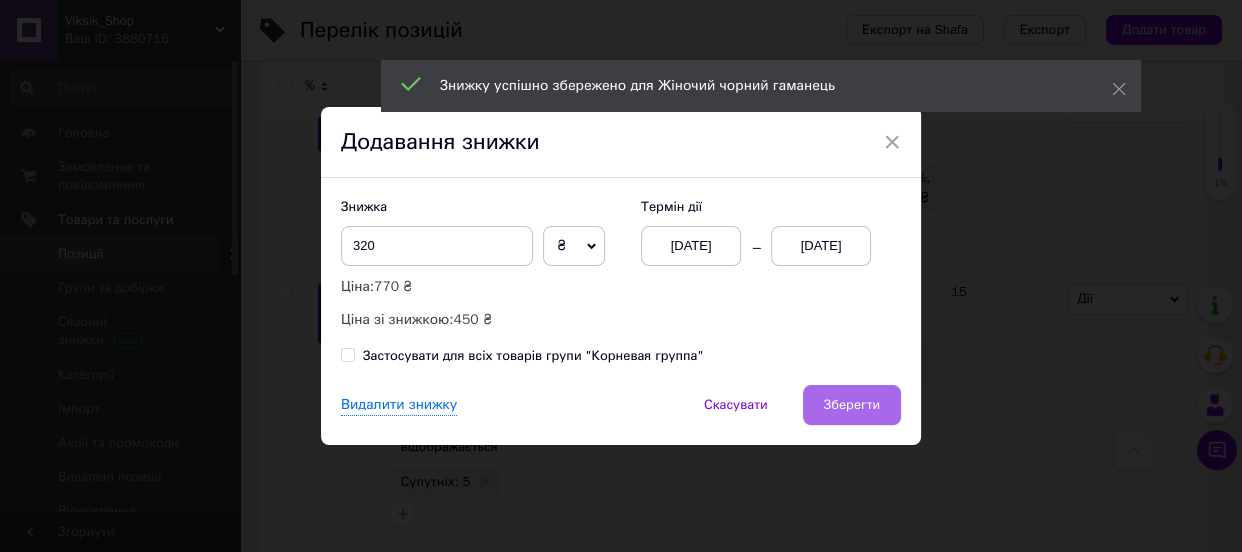 click on "Зберегти" at bounding box center (852, 405) 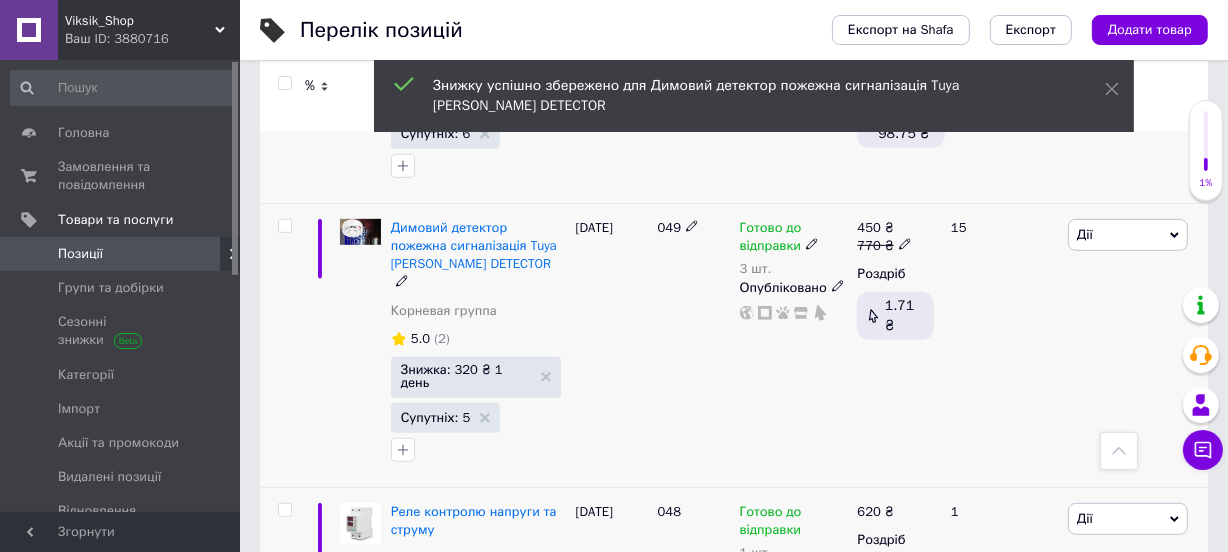 scroll, scrollTop: 970, scrollLeft: 0, axis: vertical 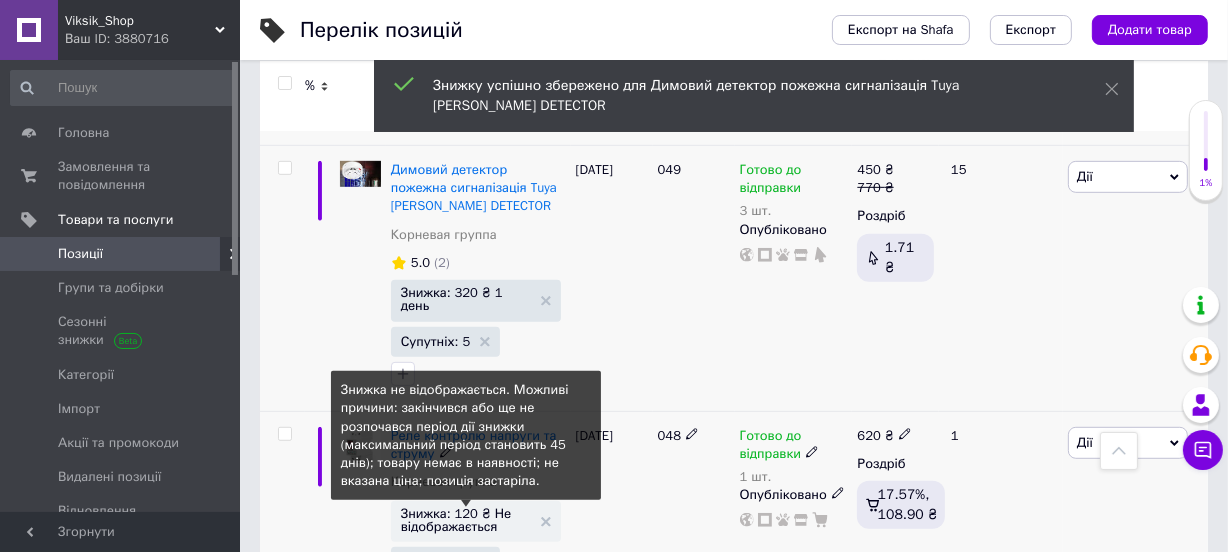 click on "Знижка: 120 ₴ Не відображається" at bounding box center [466, 520] 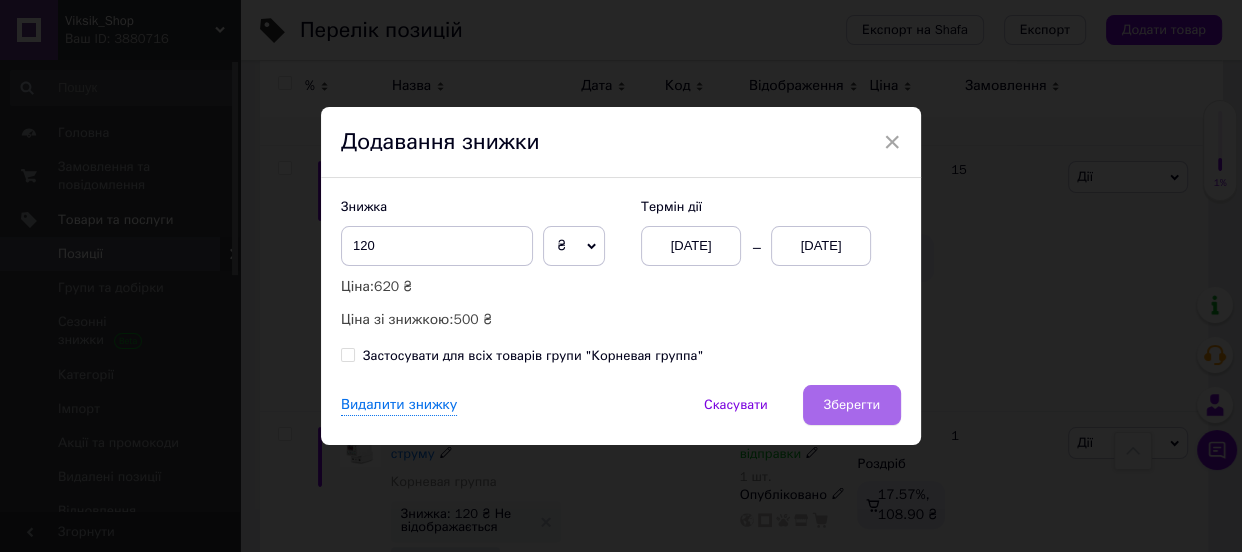 click on "Зберегти" at bounding box center (852, 405) 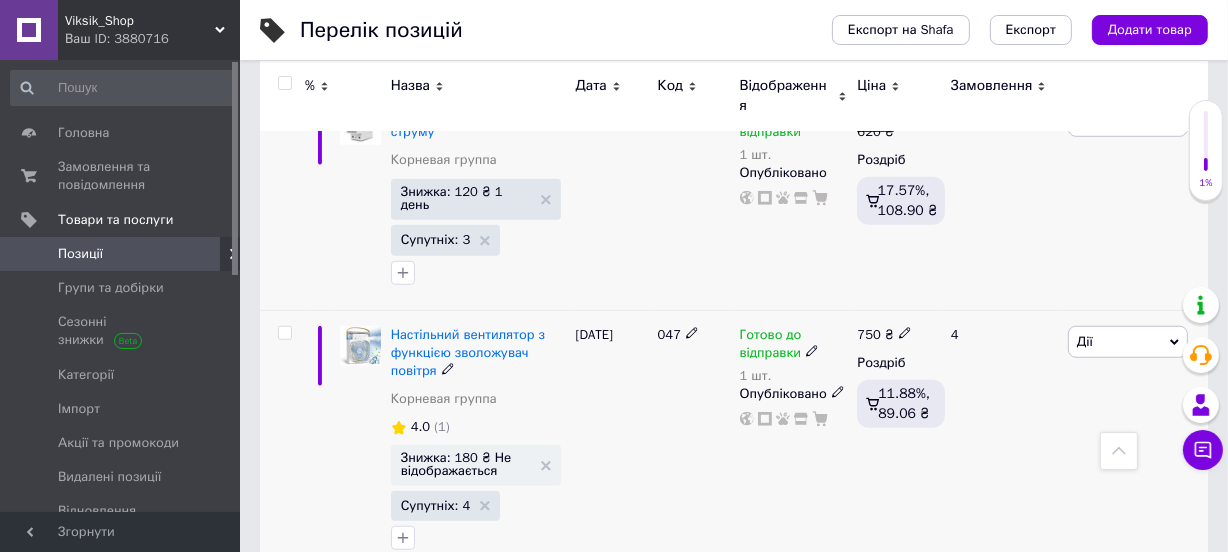 scroll, scrollTop: 1333, scrollLeft: 0, axis: vertical 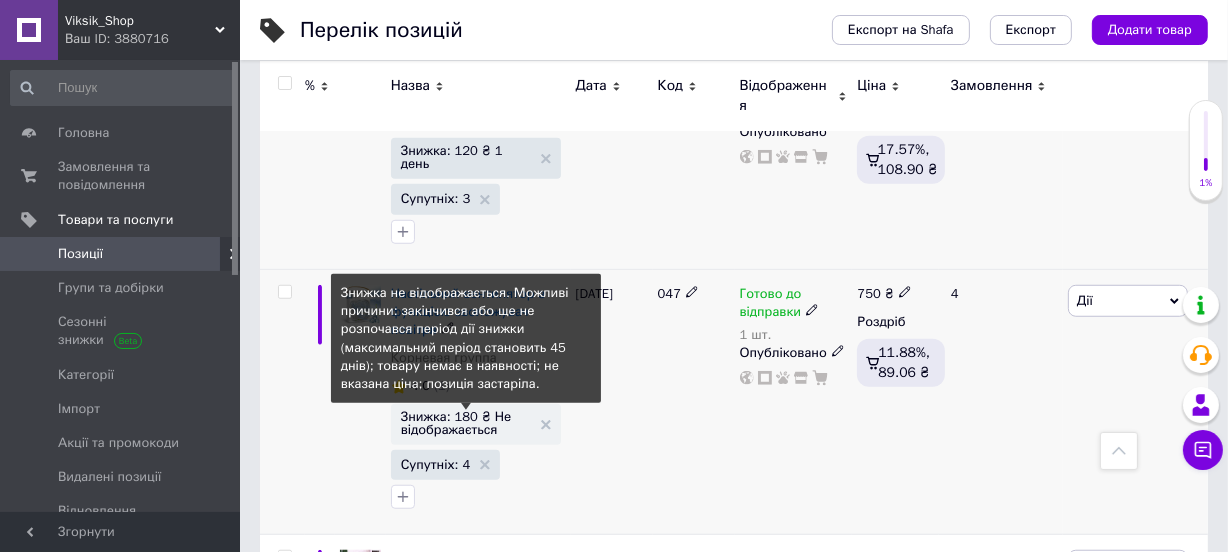 click on "Знижка: 180 ₴ Не відображається" at bounding box center (466, 423) 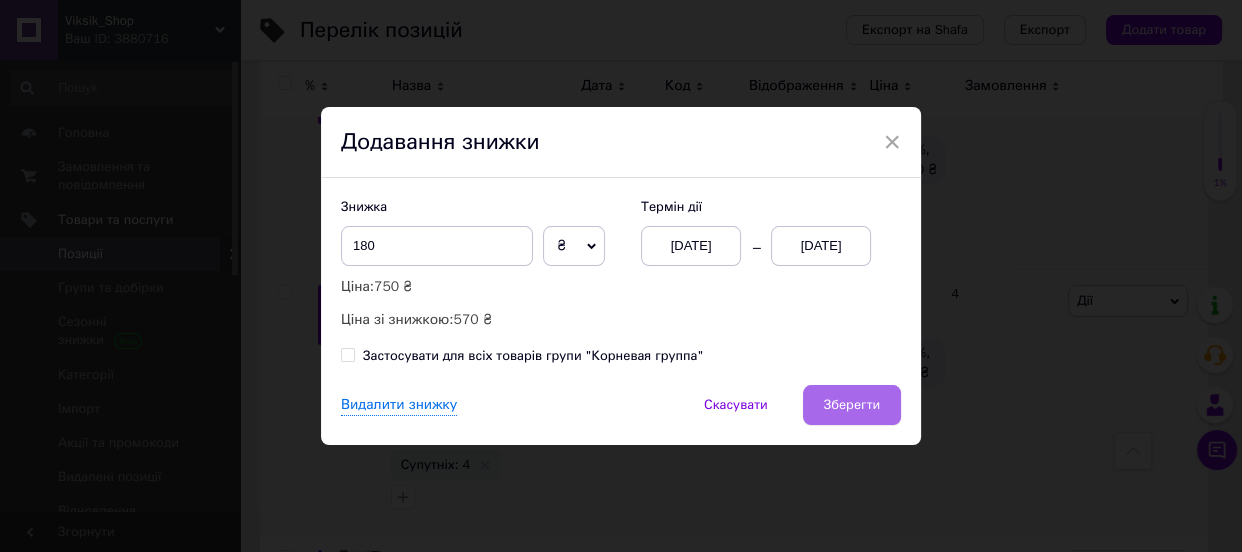 click on "Зберегти" at bounding box center (852, 405) 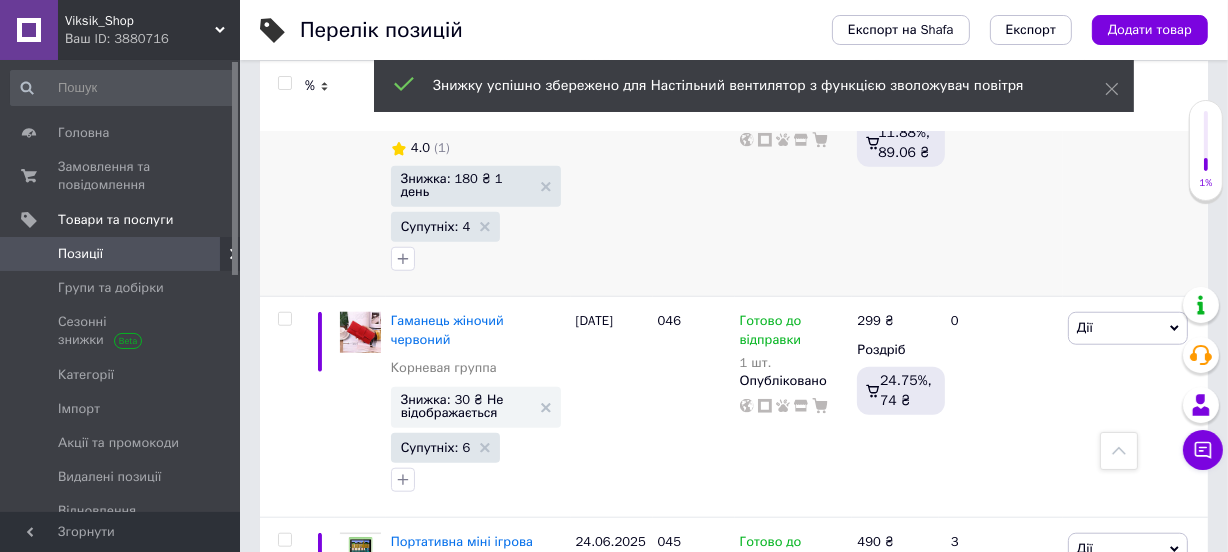 scroll, scrollTop: 1575, scrollLeft: 0, axis: vertical 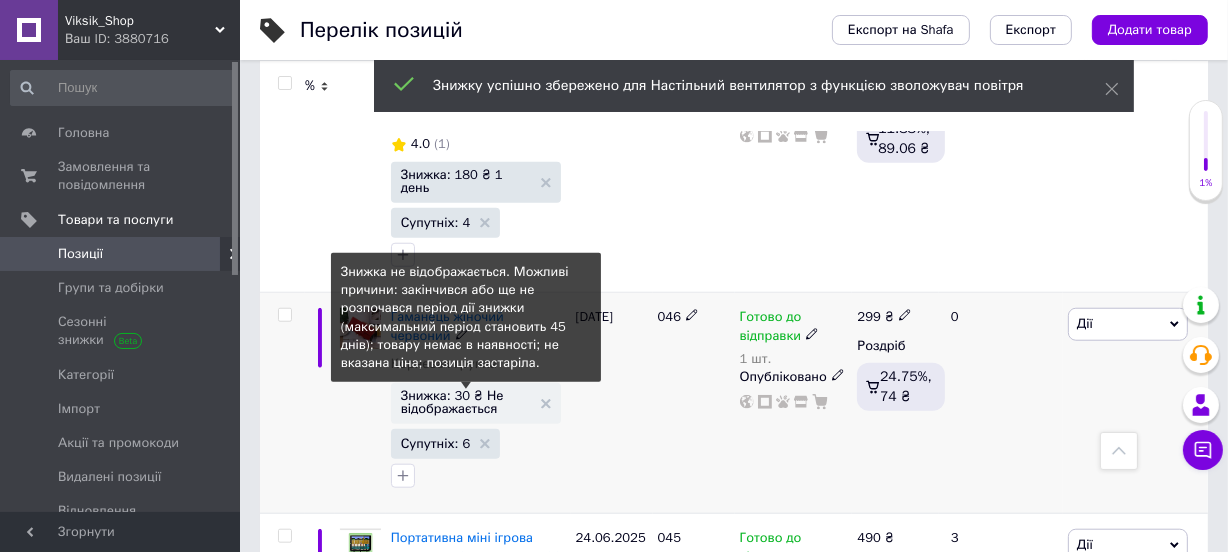 click on "Знижка: 30 ₴ Не відображається" at bounding box center (466, 402) 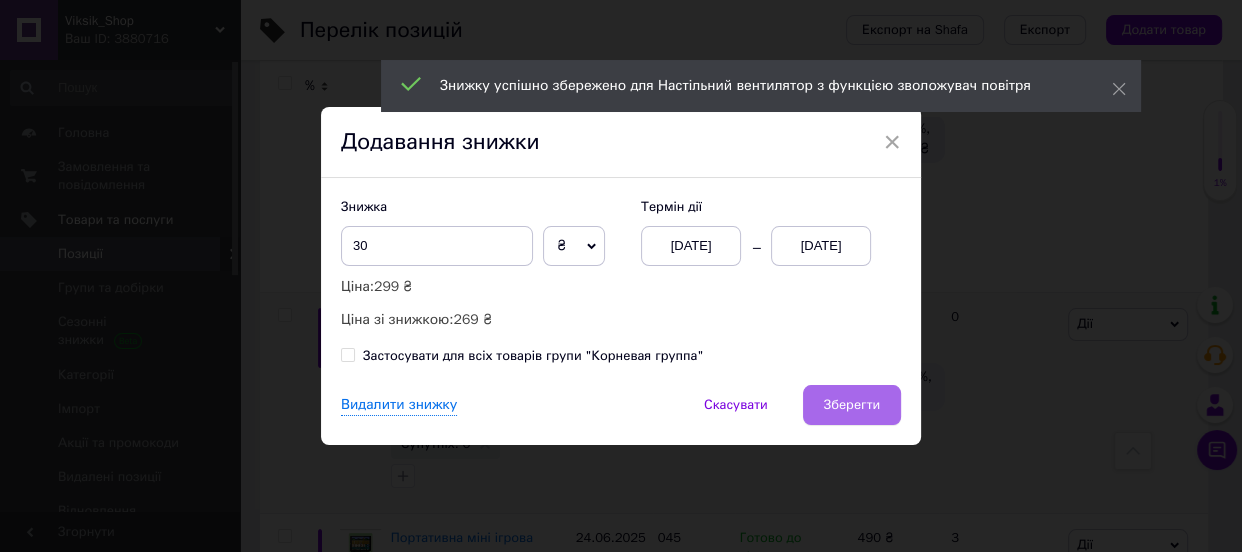 click on "Зберегти" at bounding box center [852, 405] 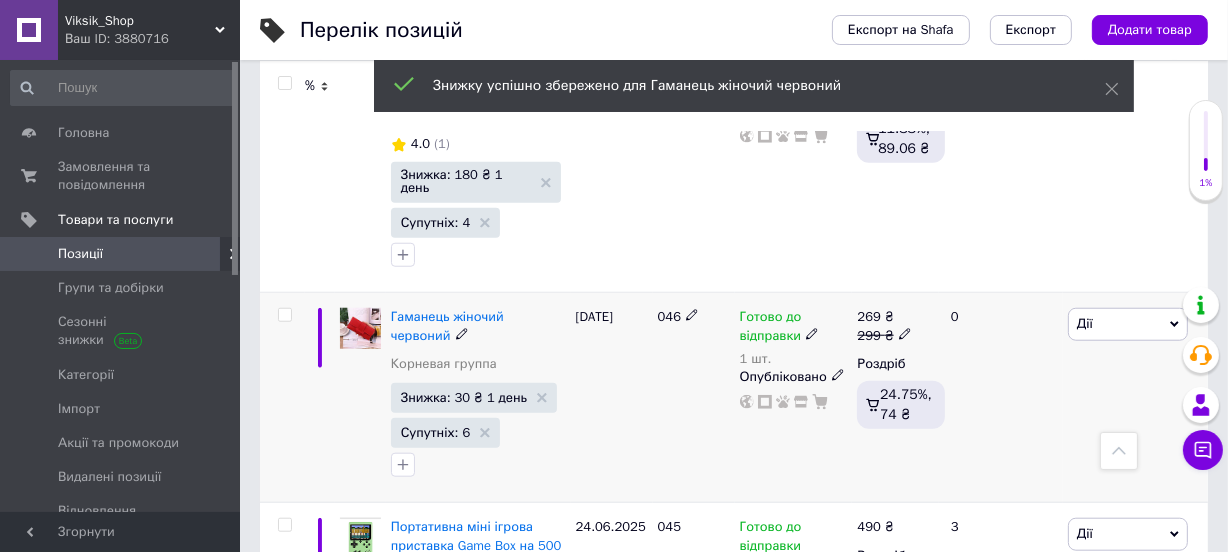 scroll, scrollTop: 1697, scrollLeft: 0, axis: vertical 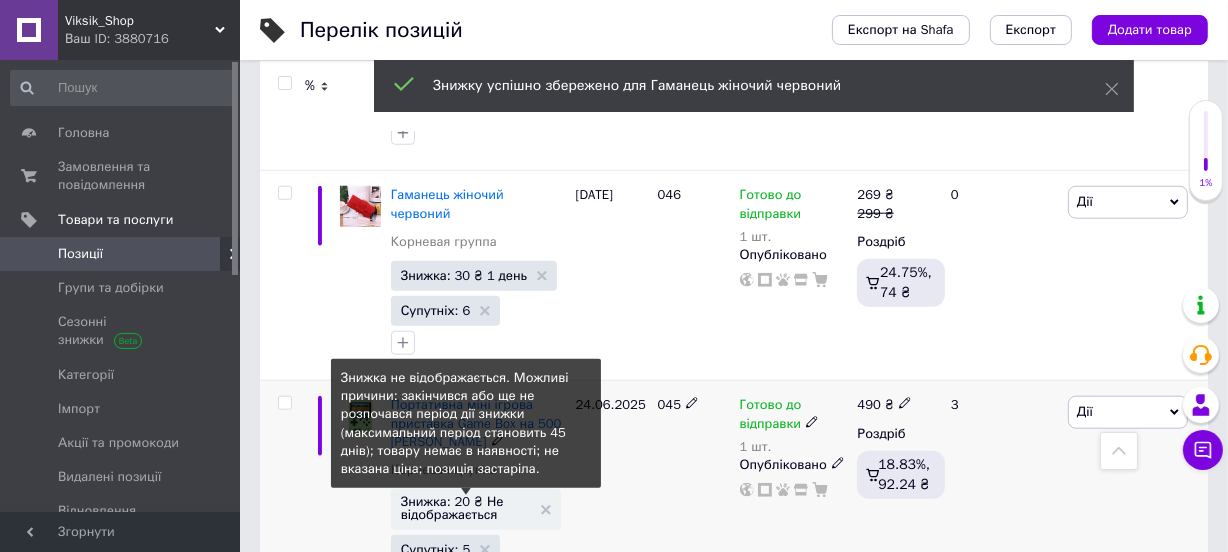 click on "Знижка: 20 ₴ Не відображається" at bounding box center [466, 508] 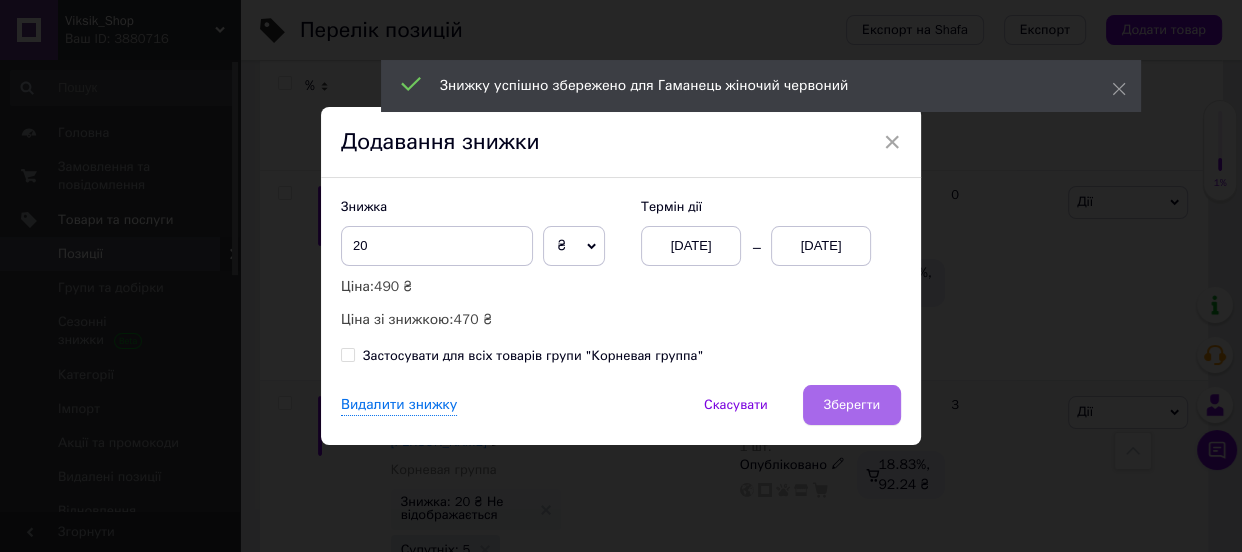 click on "Зберегти" at bounding box center [852, 405] 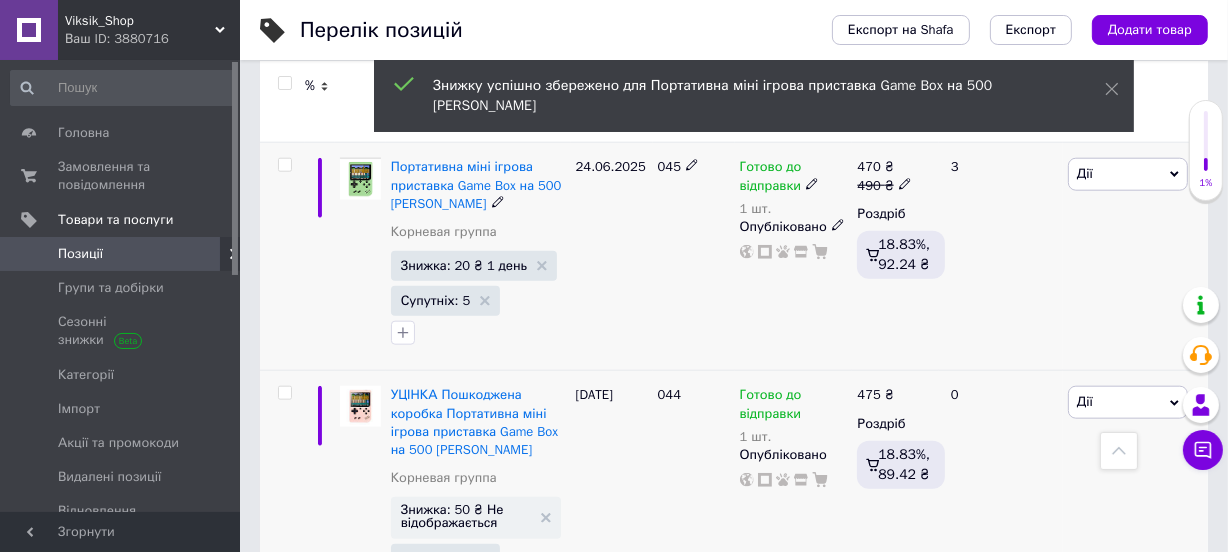 scroll, scrollTop: 1939, scrollLeft: 0, axis: vertical 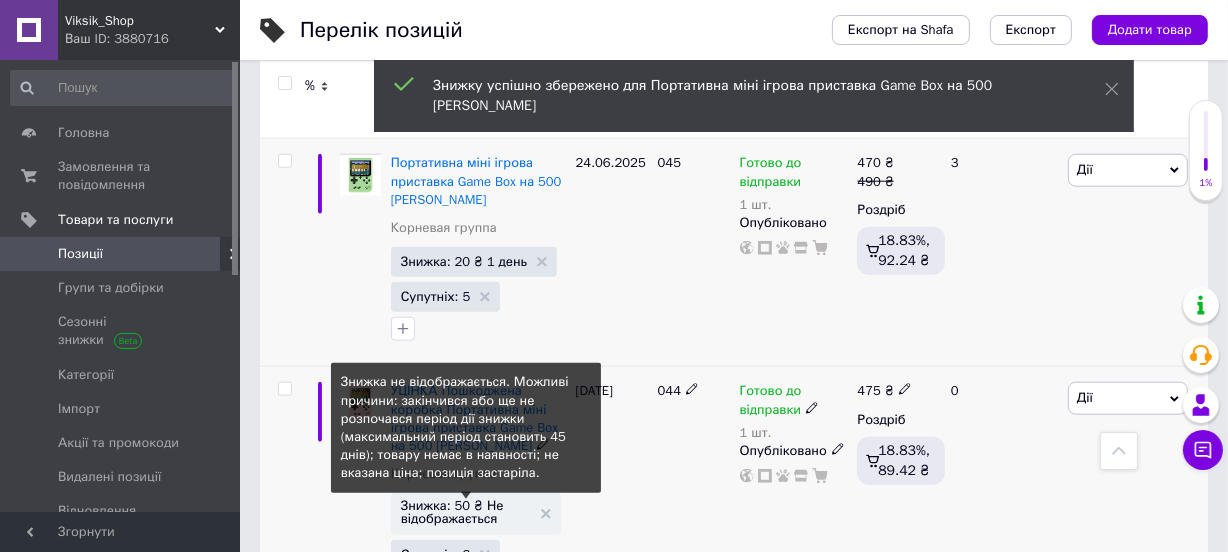 click on "Знижка: 50 ₴ Не відображається" at bounding box center (466, 512) 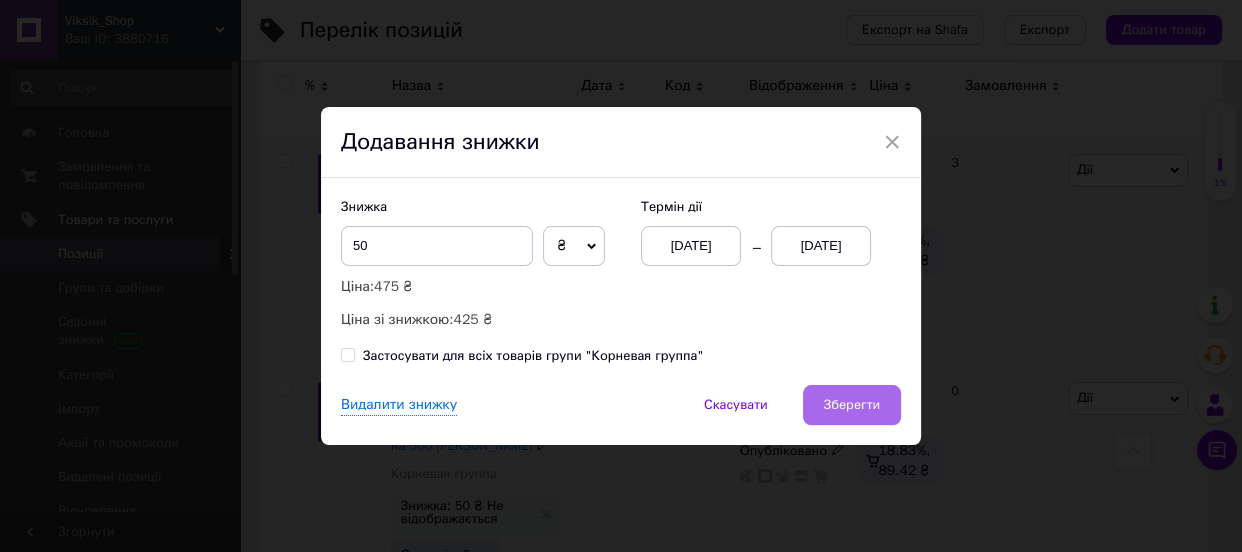 click on "Зберегти" at bounding box center [852, 405] 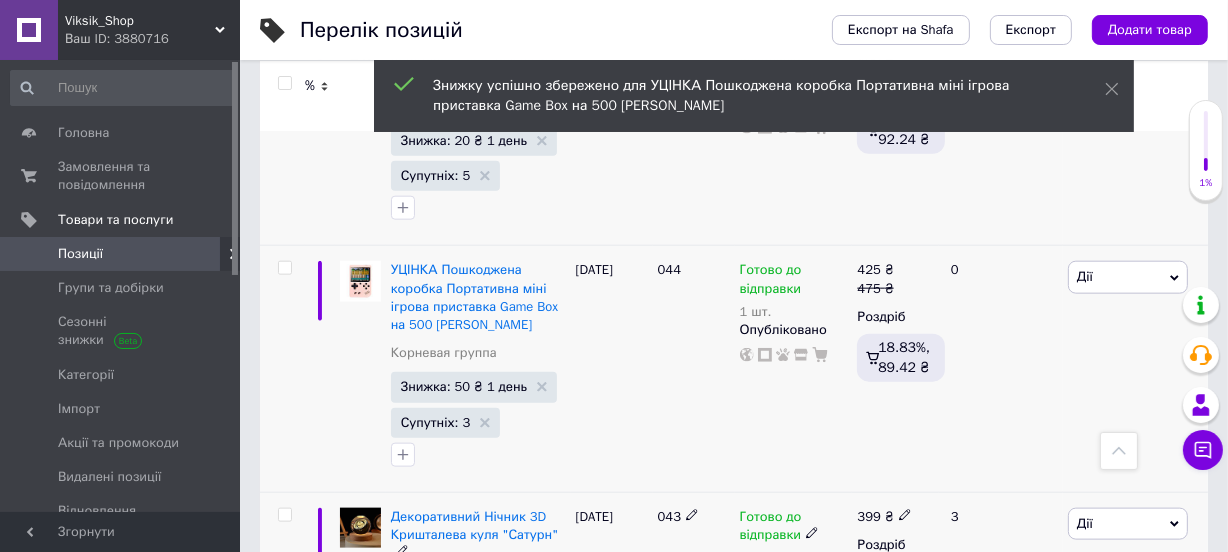 scroll, scrollTop: 2181, scrollLeft: 0, axis: vertical 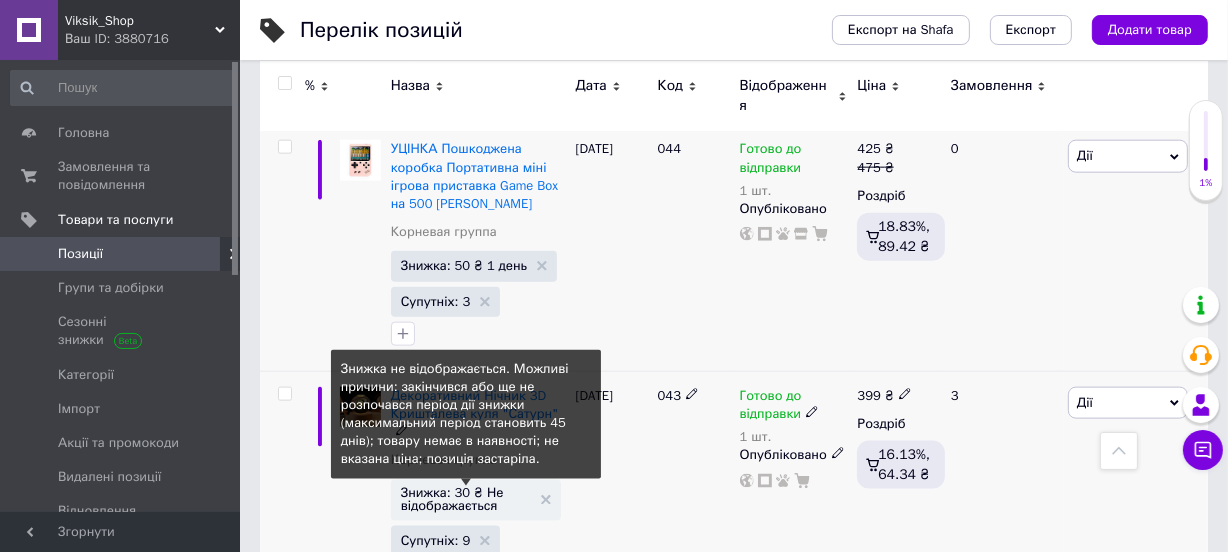 click on "Знижка: 30 ₴ Не відображається" at bounding box center (466, 499) 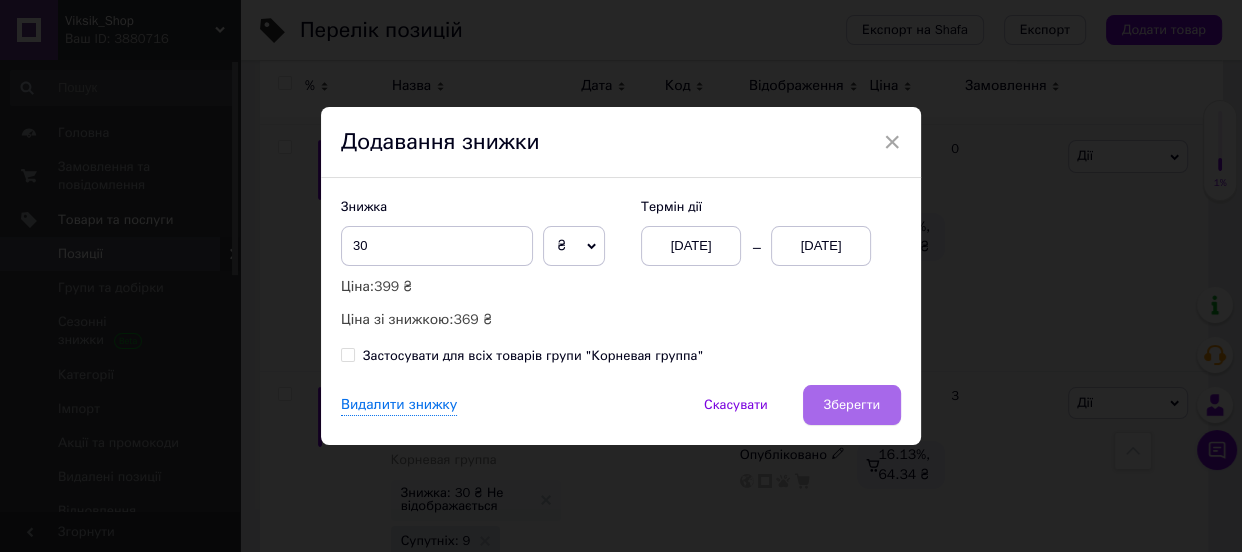 click on "Зберегти" at bounding box center (852, 405) 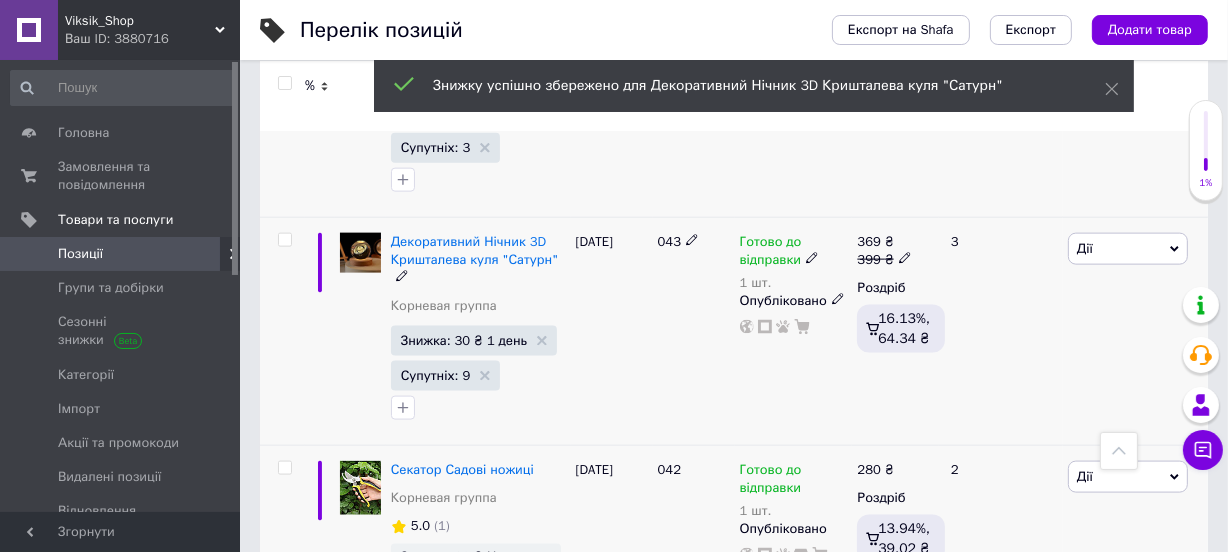 scroll, scrollTop: 2424, scrollLeft: 0, axis: vertical 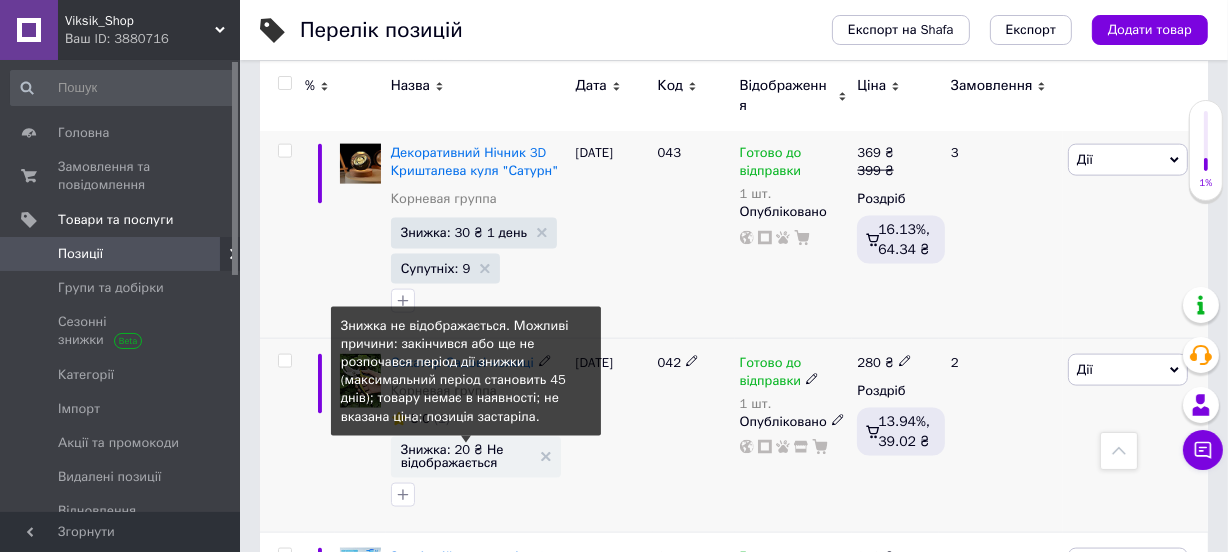 click on "Знижка: 20 ₴ Не відображається" at bounding box center [466, 456] 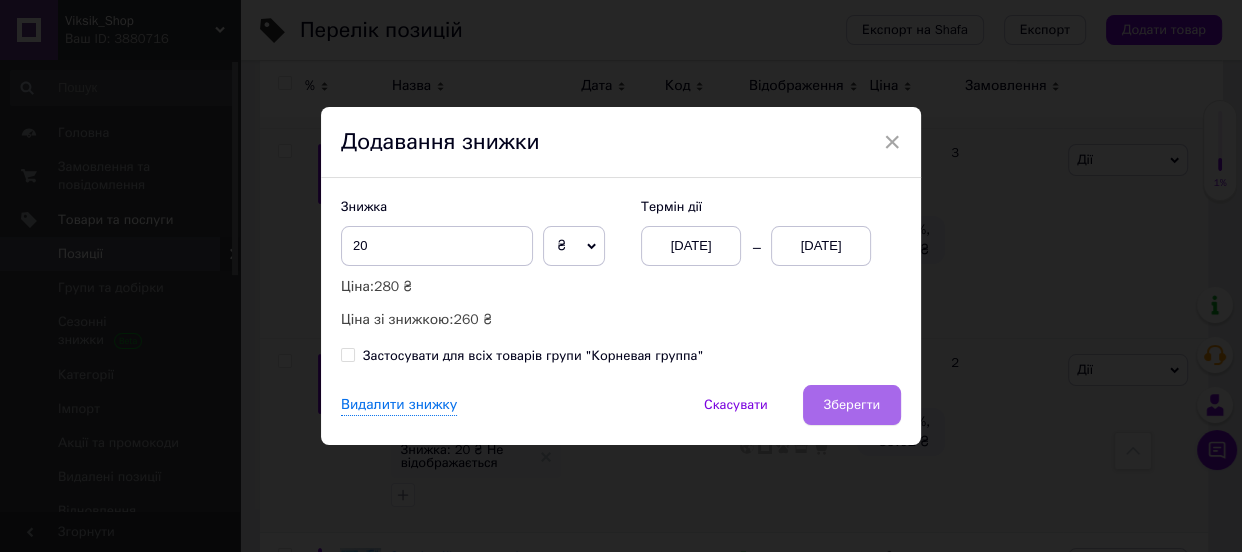 click on "Зберегти" at bounding box center [852, 405] 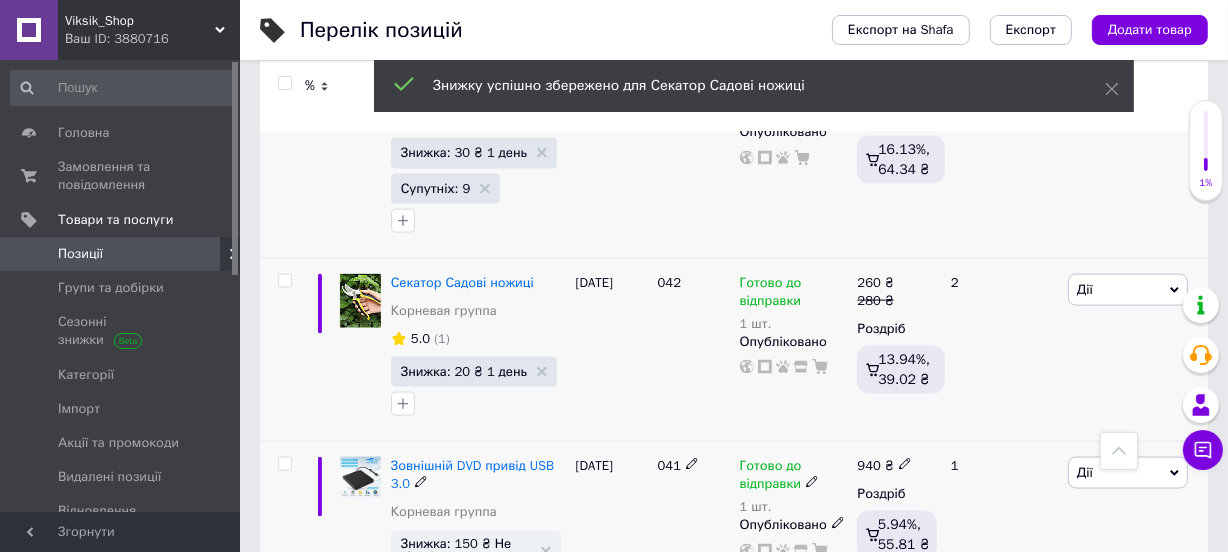 scroll, scrollTop: 2545, scrollLeft: 0, axis: vertical 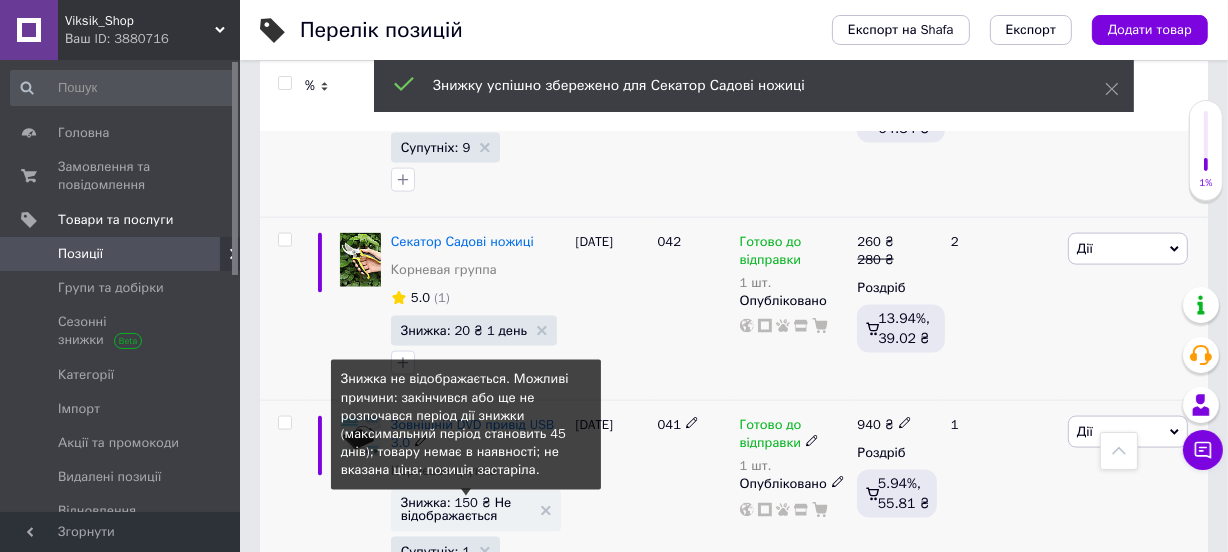 click on "Знижка: 150 ₴ Не відображається" at bounding box center (466, 509) 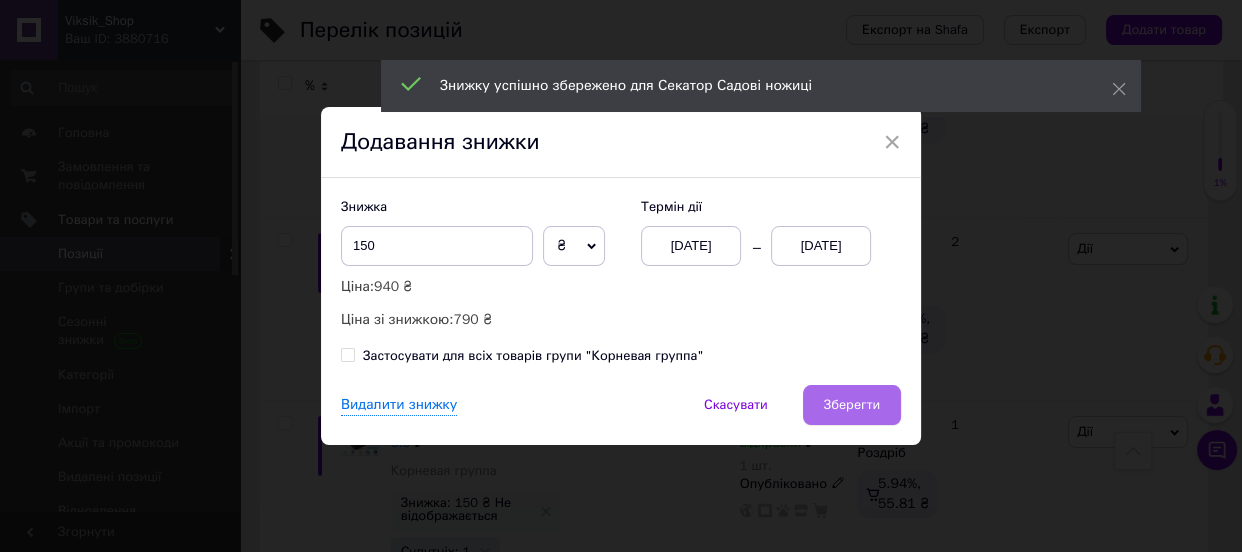 click on "Зберегти" at bounding box center [852, 405] 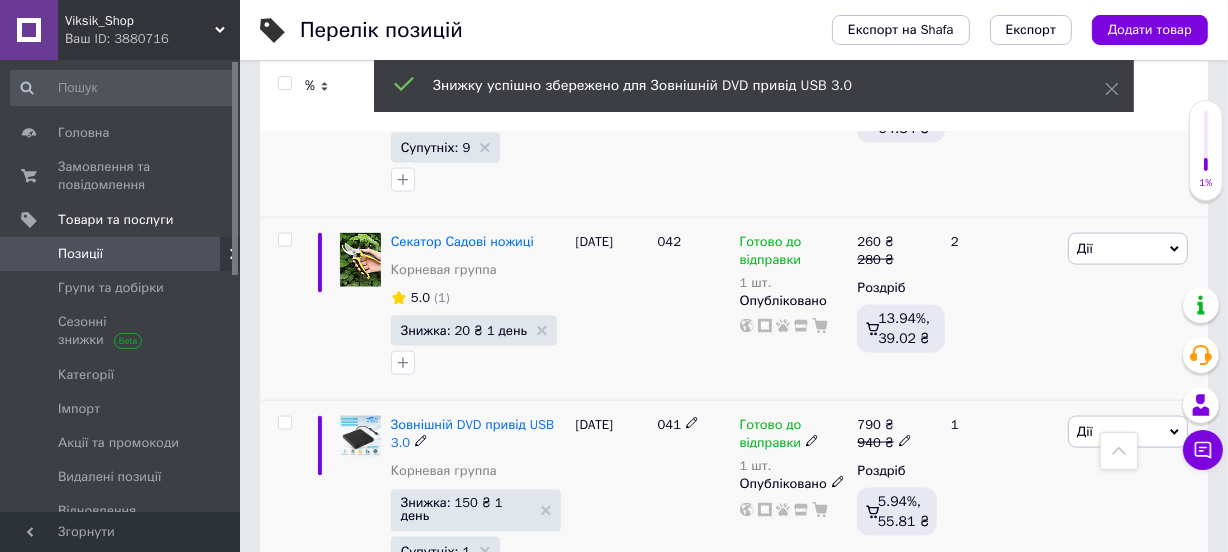 scroll, scrollTop: 2788, scrollLeft: 0, axis: vertical 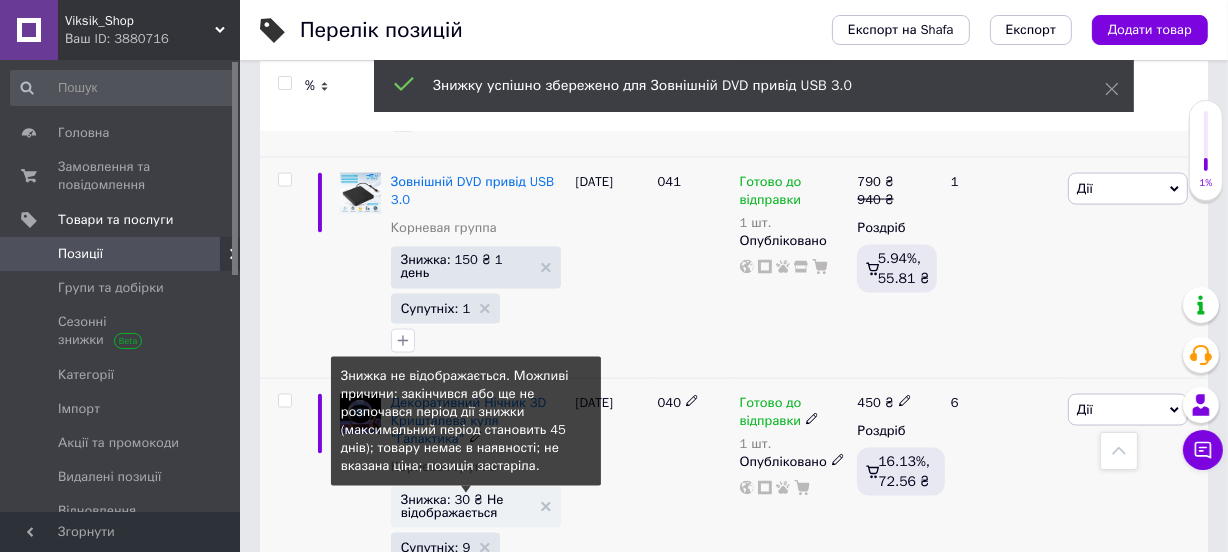 click on "Знижка: 30 ₴ Не відображається" at bounding box center (466, 506) 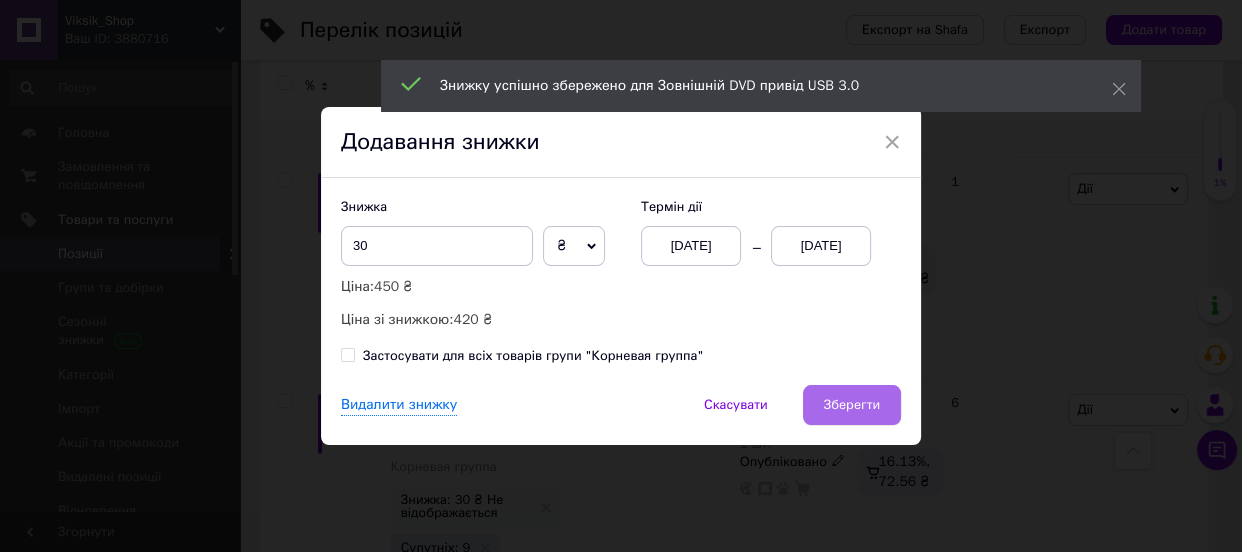 click on "Зберегти" at bounding box center [852, 405] 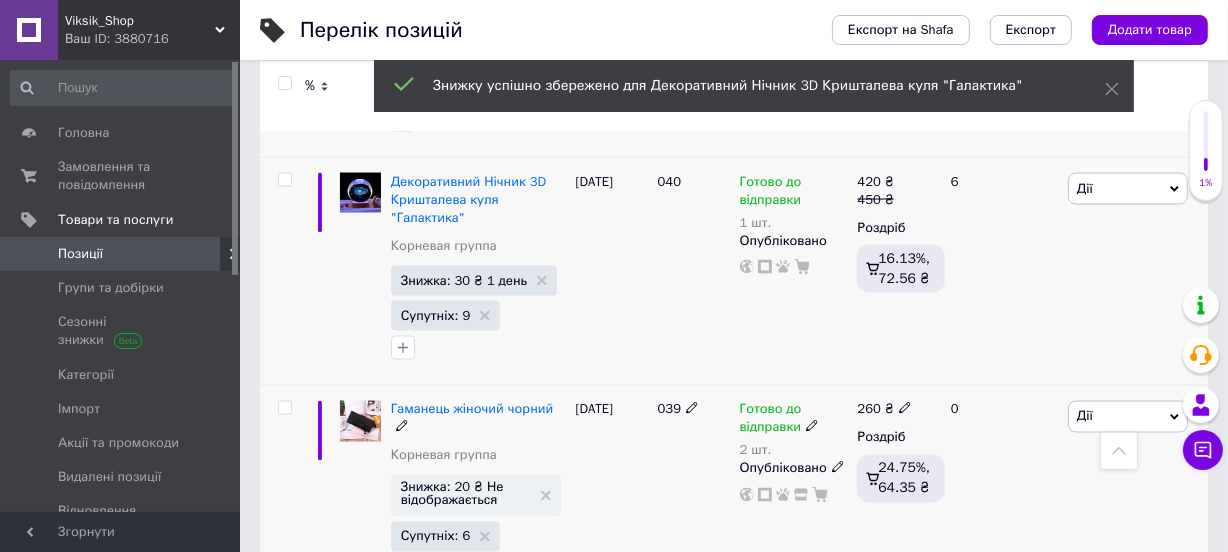 scroll, scrollTop: 3030, scrollLeft: 0, axis: vertical 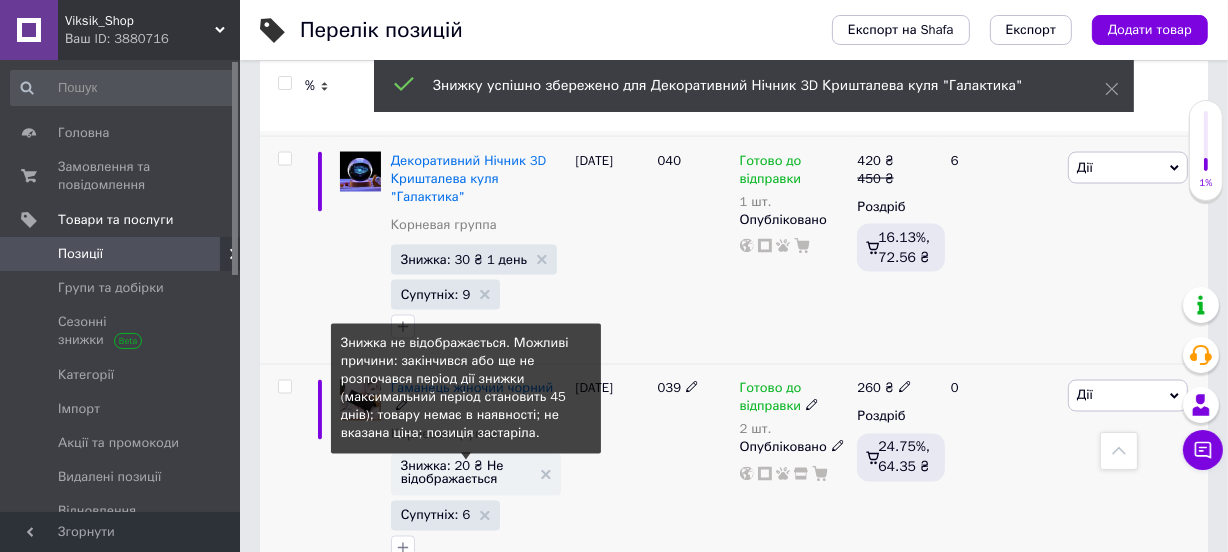 click on "Знижка: 20 ₴ Не відображається" at bounding box center (466, 473) 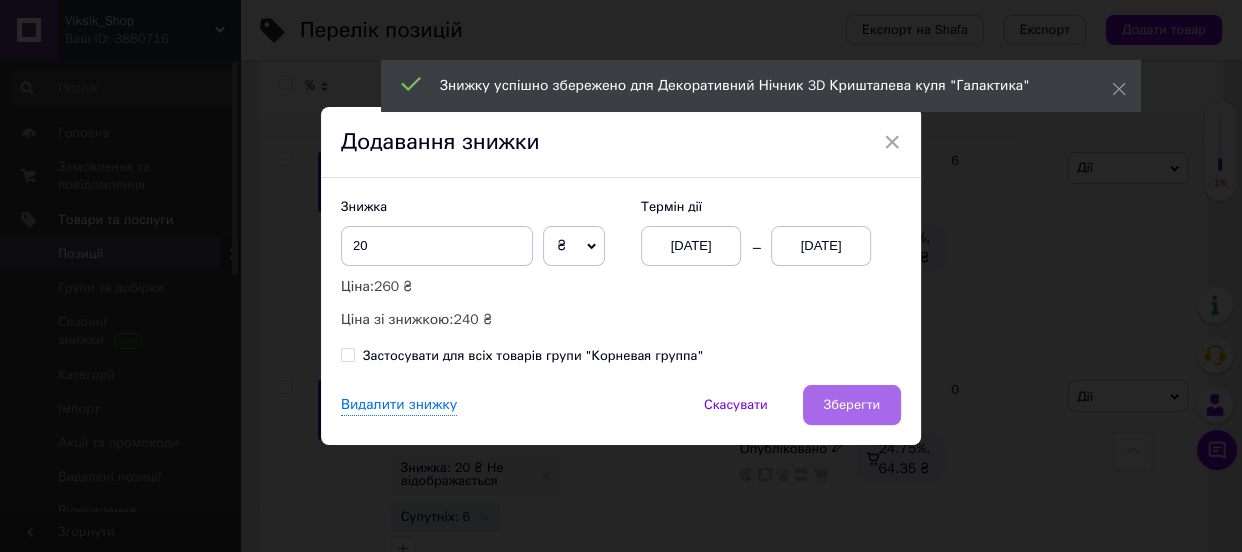 click on "Зберегти" at bounding box center [852, 405] 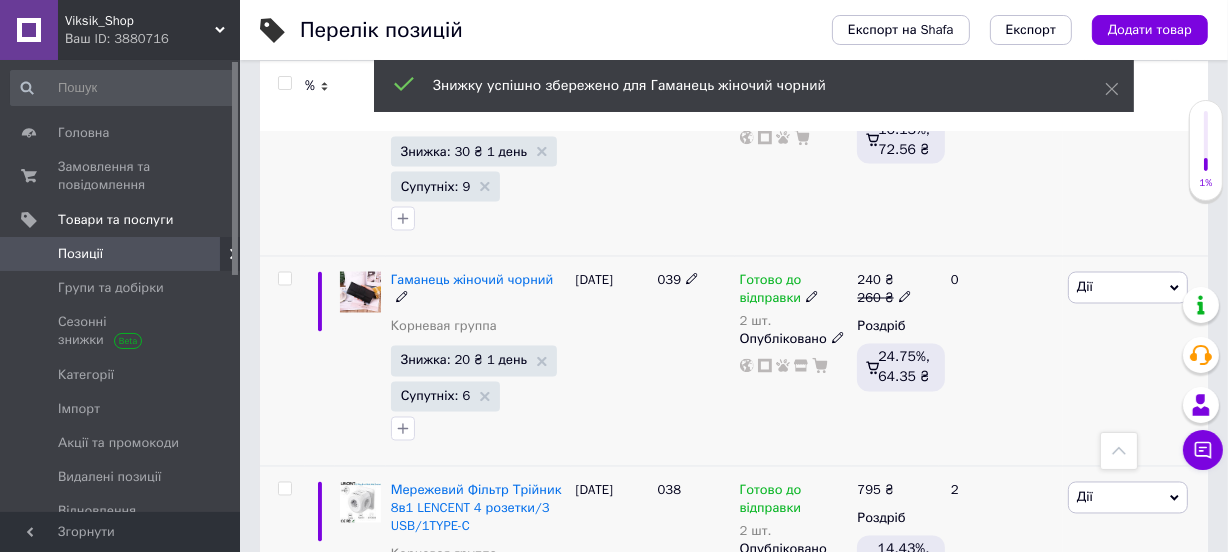 scroll, scrollTop: 3151, scrollLeft: 0, axis: vertical 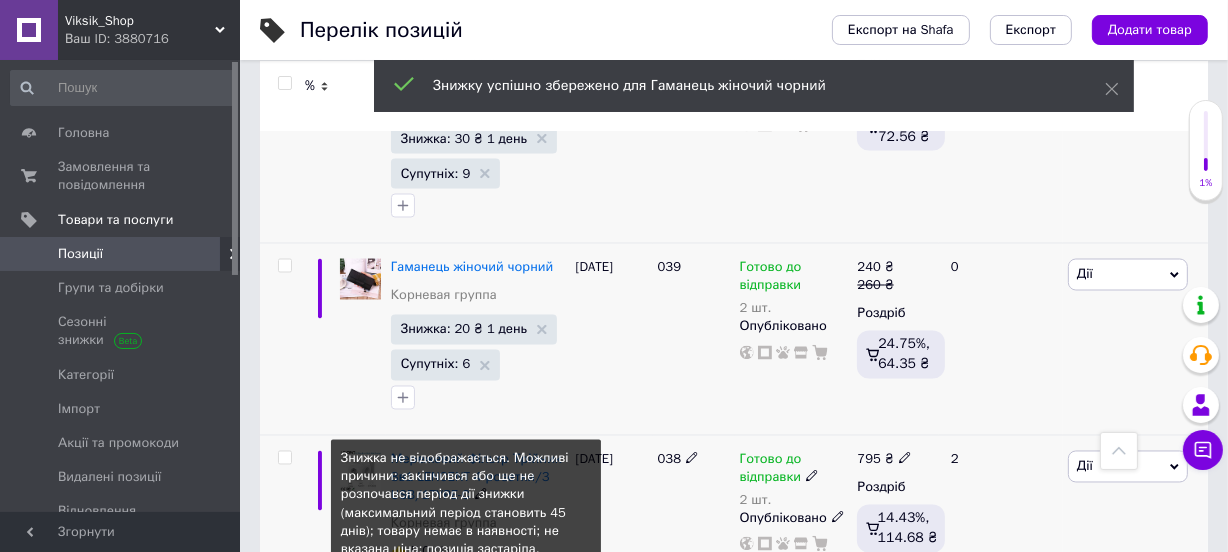 click on "Знижка: 100 ₴ Не відображається" at bounding box center [466, 589] 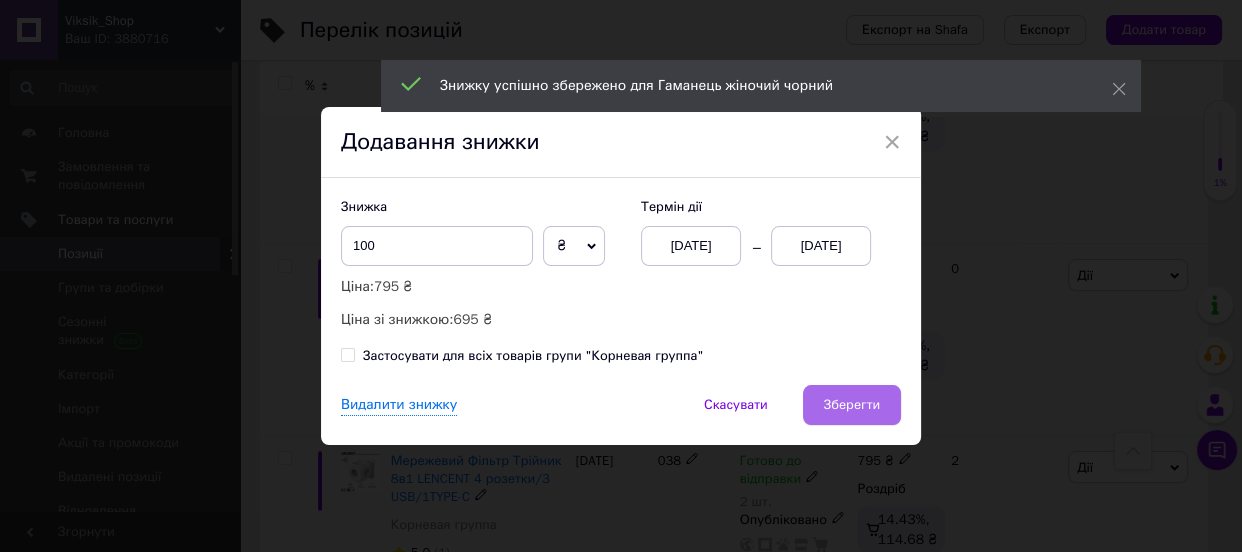 click on "Зберегти" at bounding box center (852, 405) 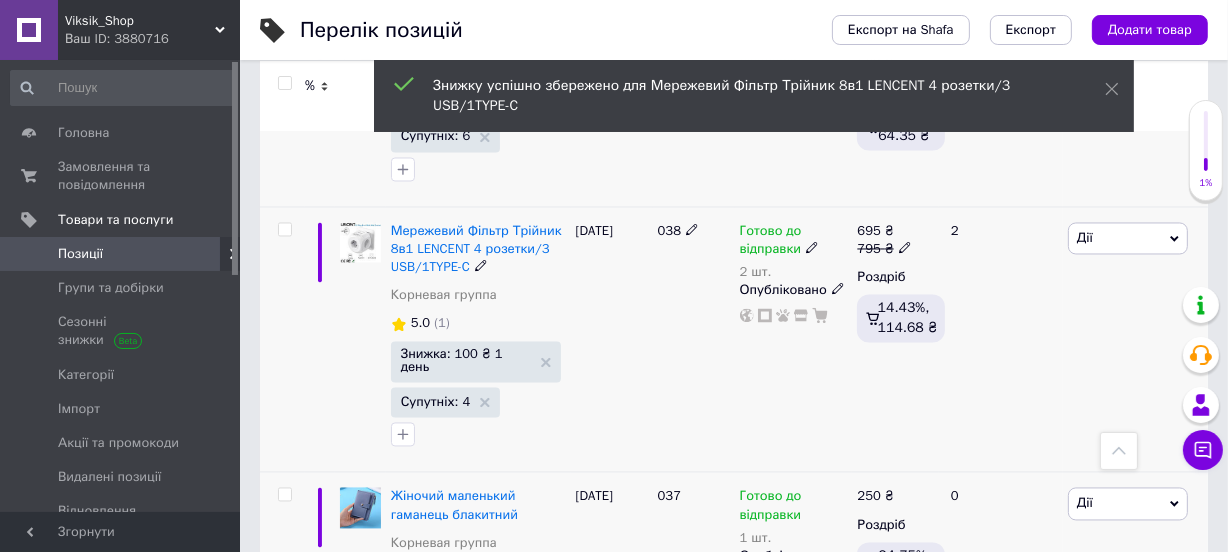 scroll, scrollTop: 3393, scrollLeft: 0, axis: vertical 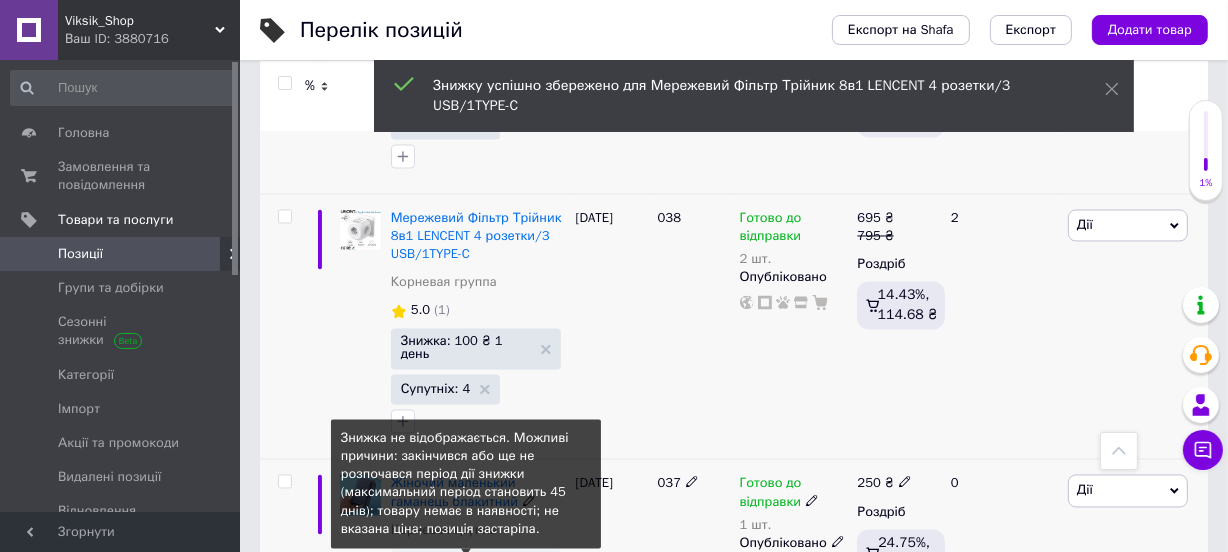 click on "Знижка: 30 ₴ Не відображається" at bounding box center [466, 568] 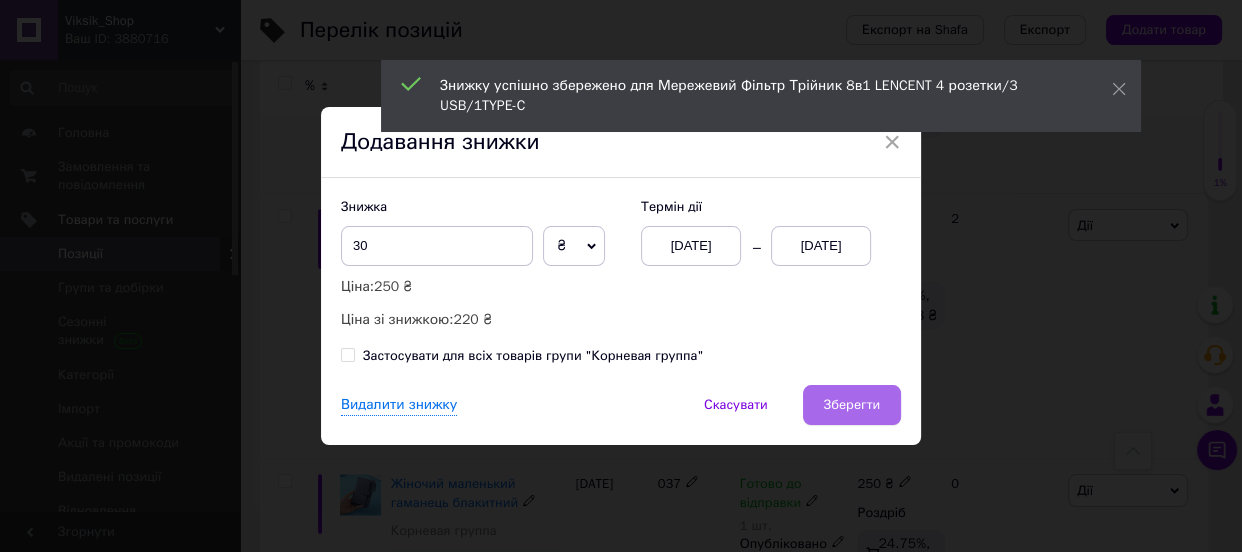 click on "Зберегти" at bounding box center [852, 405] 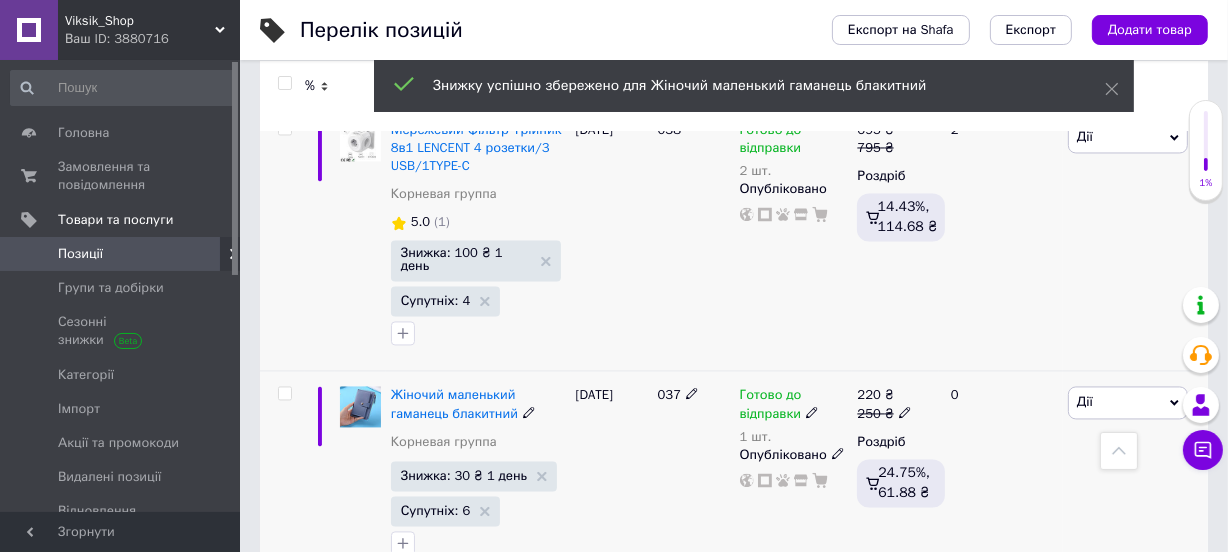 scroll, scrollTop: 3636, scrollLeft: 0, axis: vertical 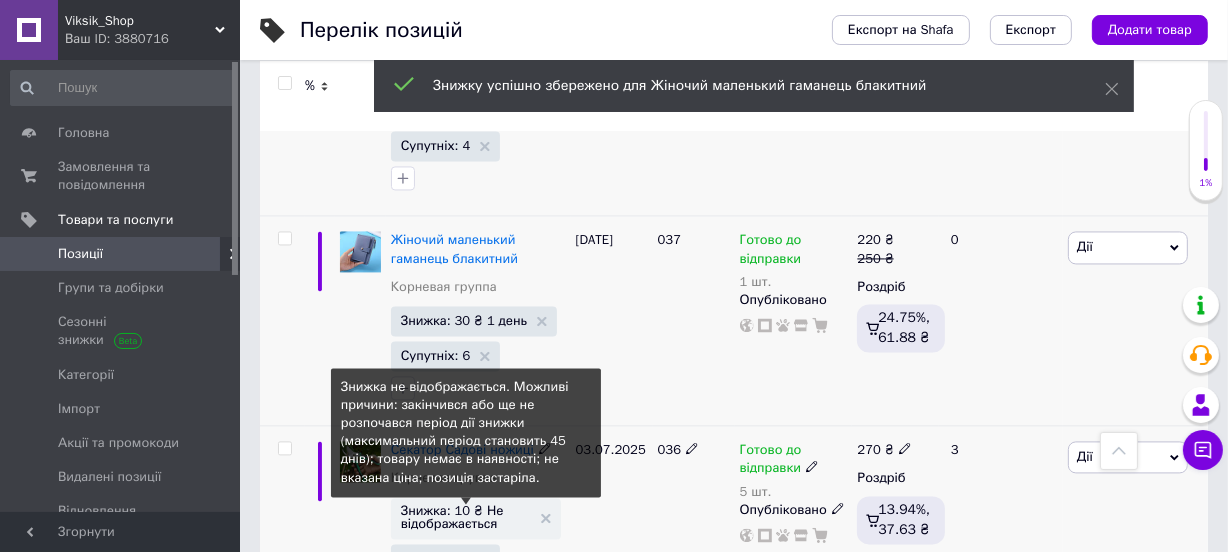 click on "Знижка: 10 ₴ Не відображається" at bounding box center (466, 517) 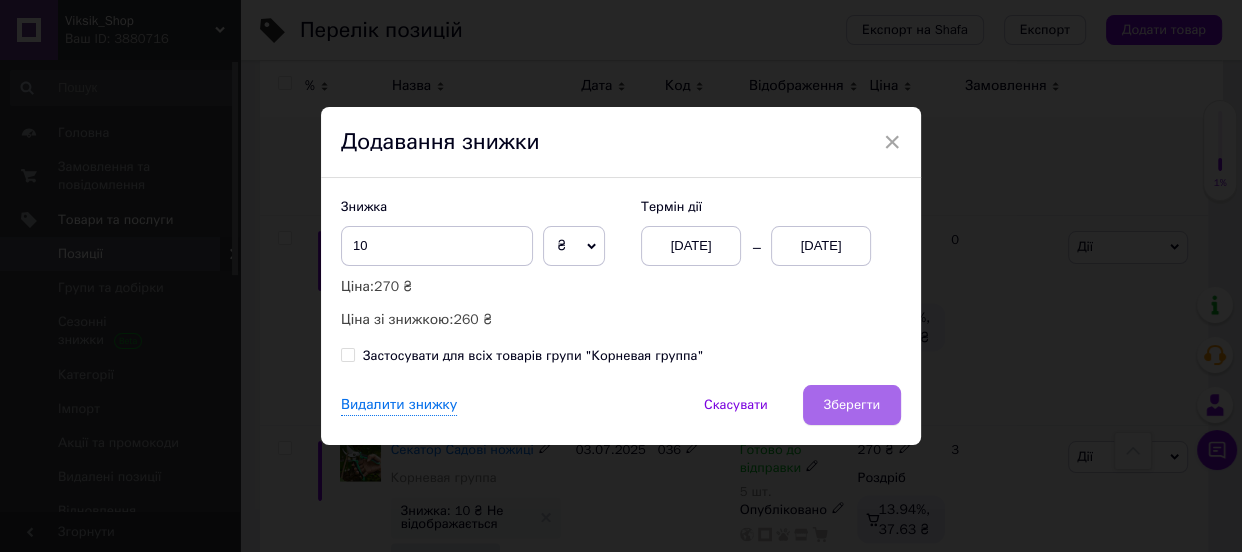 click on "Зберегти" at bounding box center (852, 405) 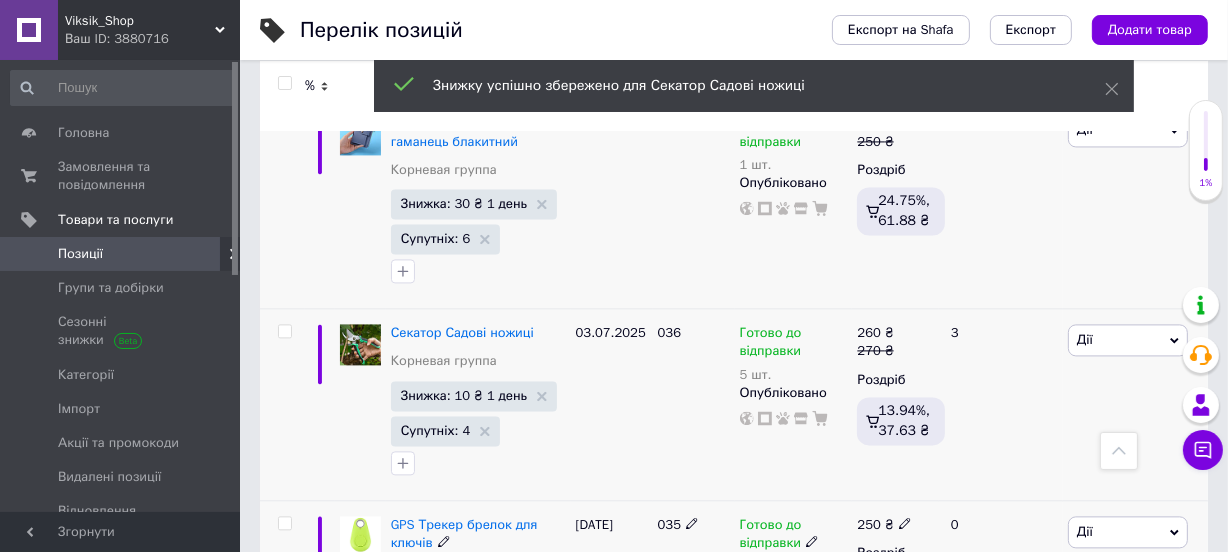 scroll, scrollTop: 3879, scrollLeft: 0, axis: vertical 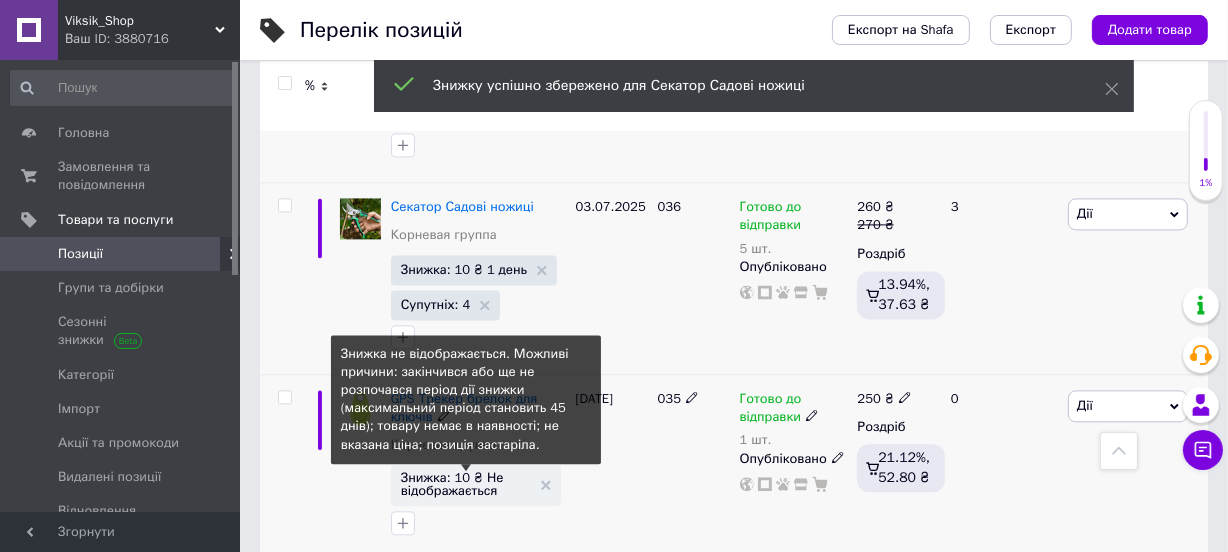 click on "Знижка: 10 ₴ Не відображається" at bounding box center (466, 484) 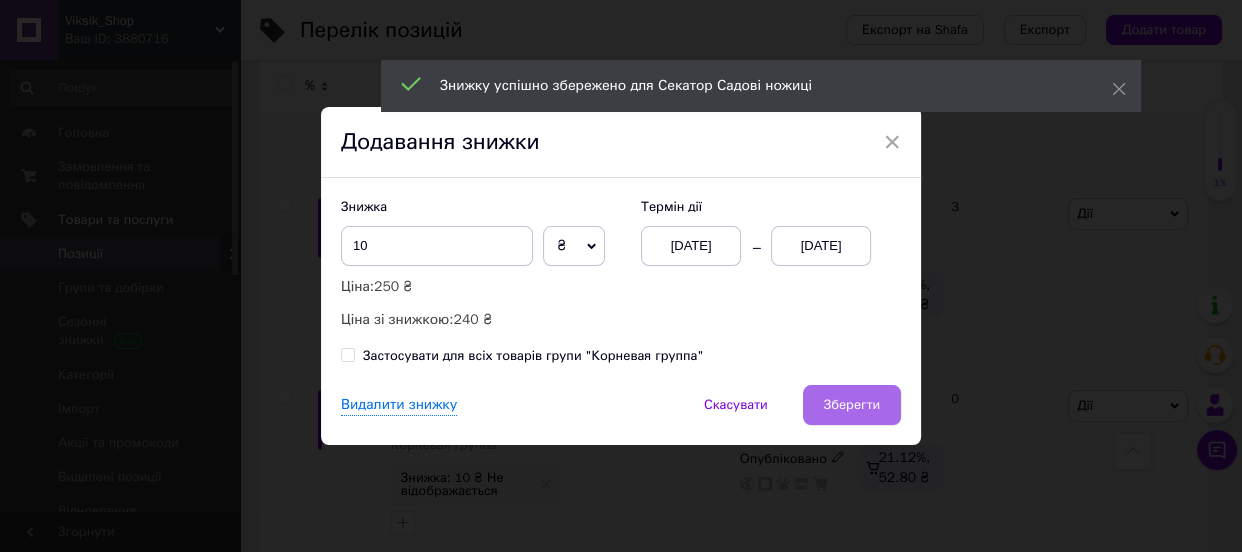 click on "Зберегти" at bounding box center [852, 405] 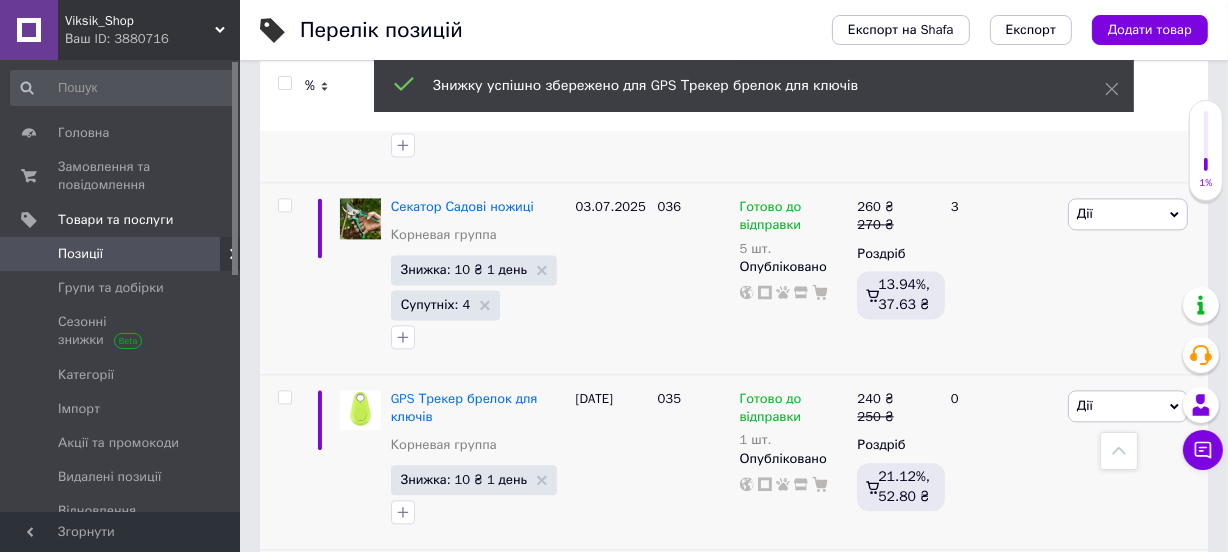 scroll, scrollTop: 4120, scrollLeft: 0, axis: vertical 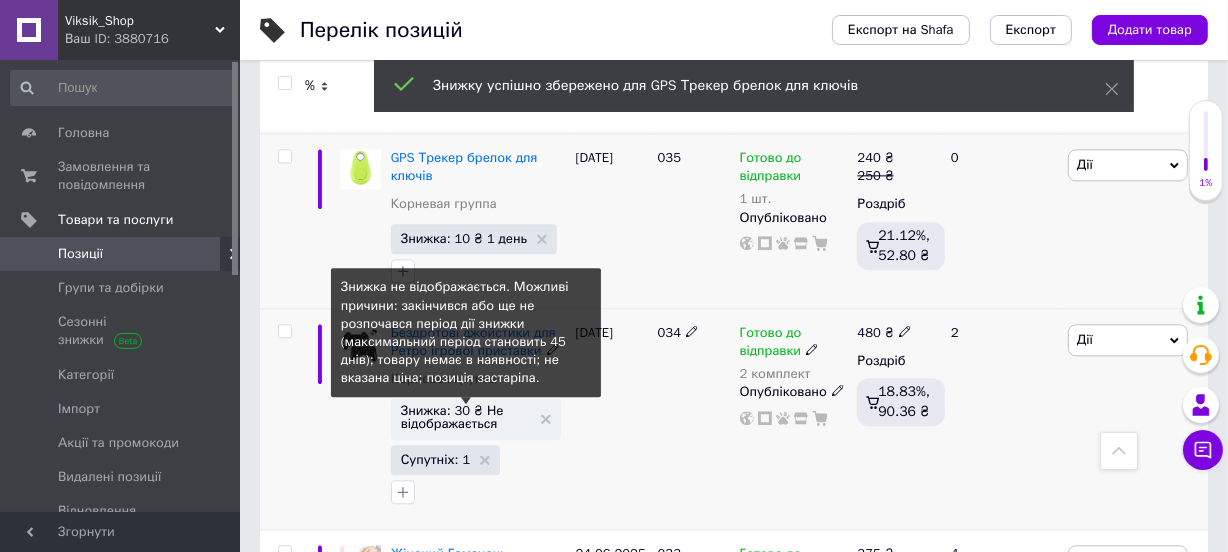 click on "Знижка: 30 ₴ Не відображається" at bounding box center [466, 417] 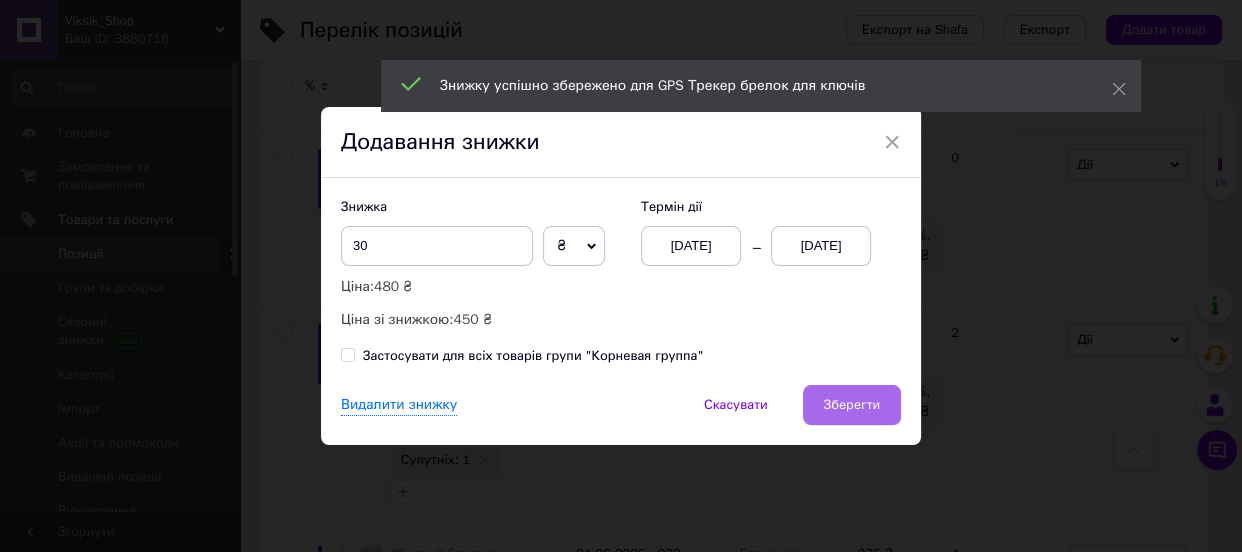 click on "Зберегти" at bounding box center (852, 405) 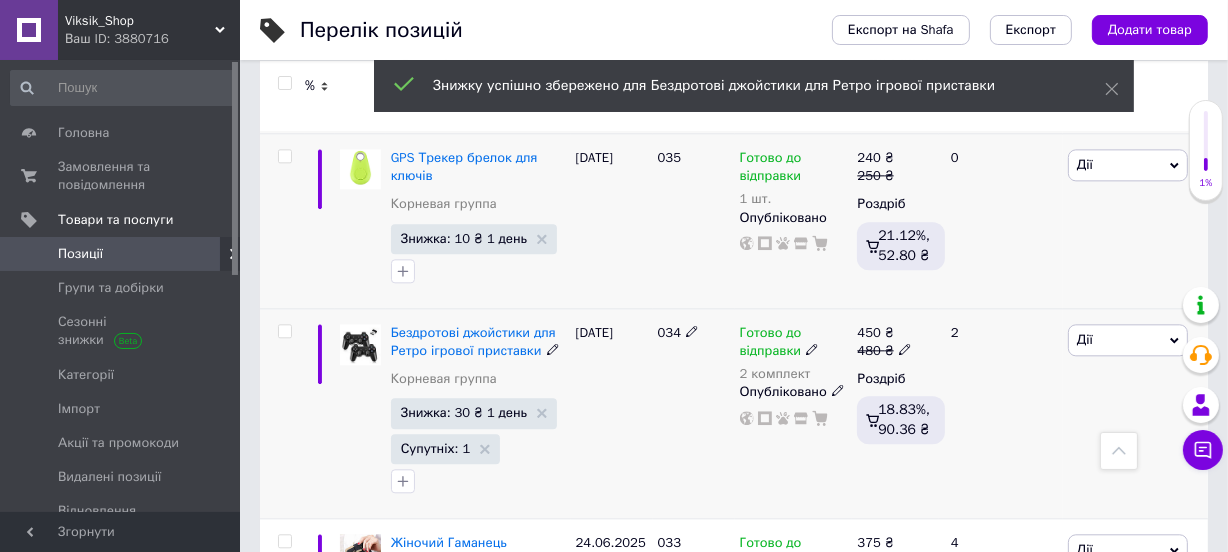 scroll, scrollTop: 4242, scrollLeft: 0, axis: vertical 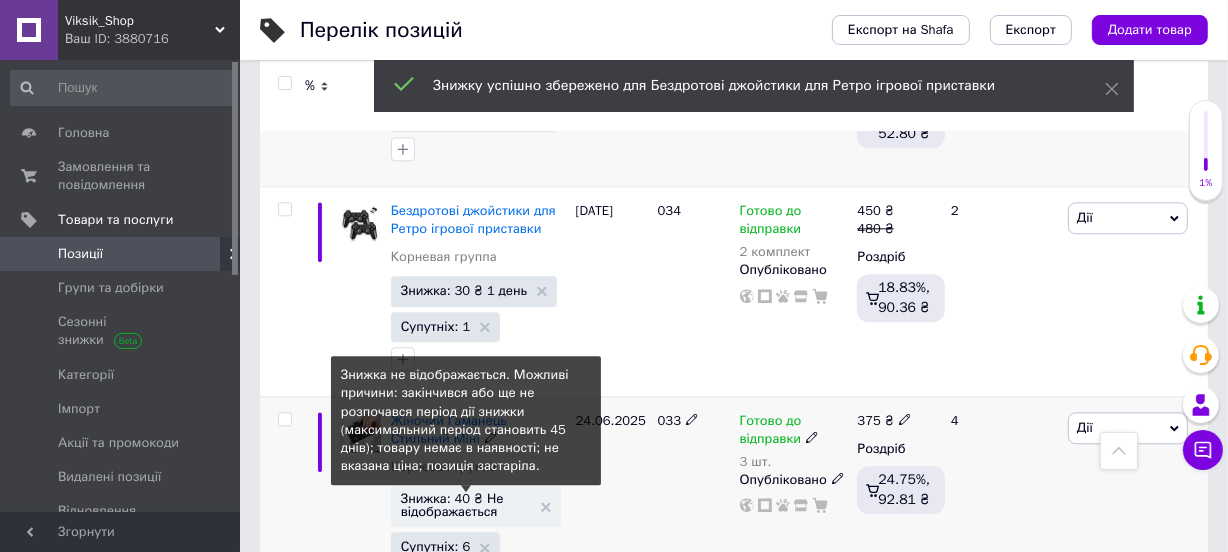 click on "Знижка: 40 ₴ Не відображається" at bounding box center [466, 505] 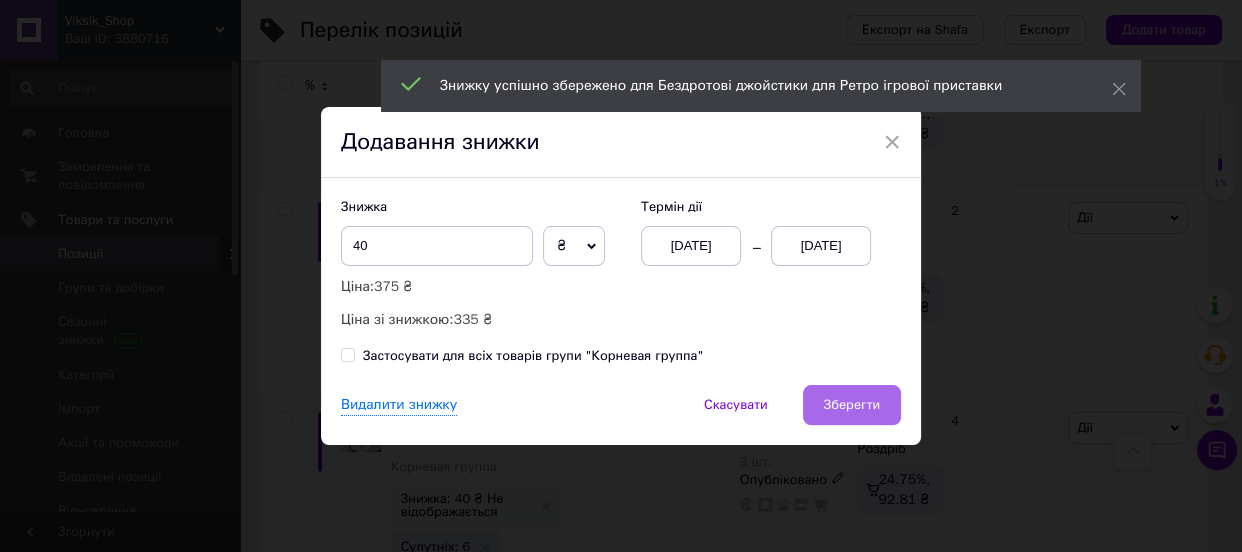 click on "Зберегти" at bounding box center (852, 405) 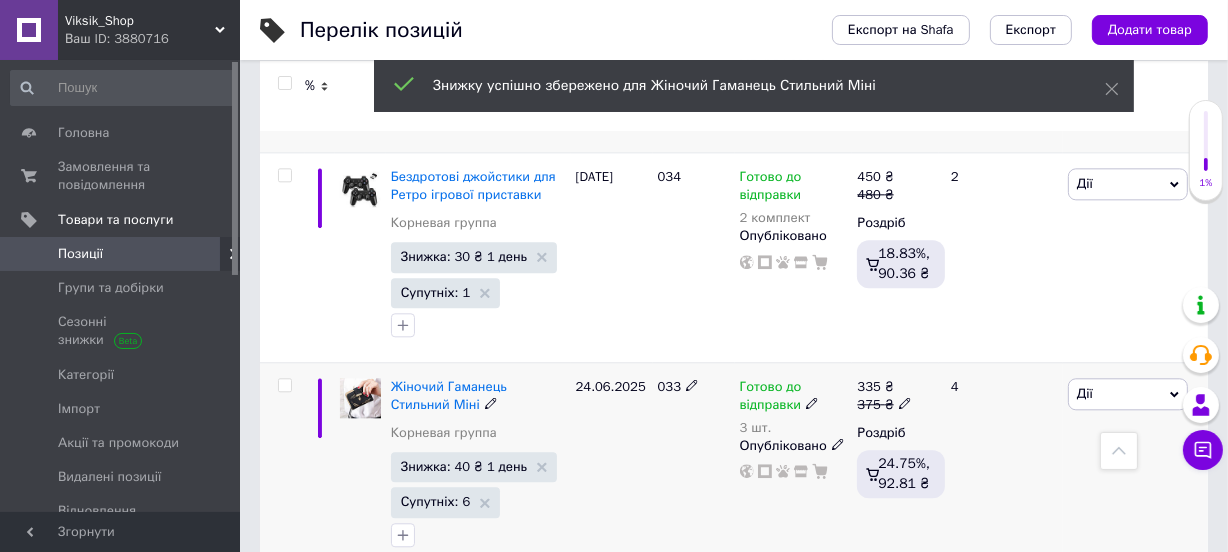 scroll, scrollTop: 4284, scrollLeft: 0, axis: vertical 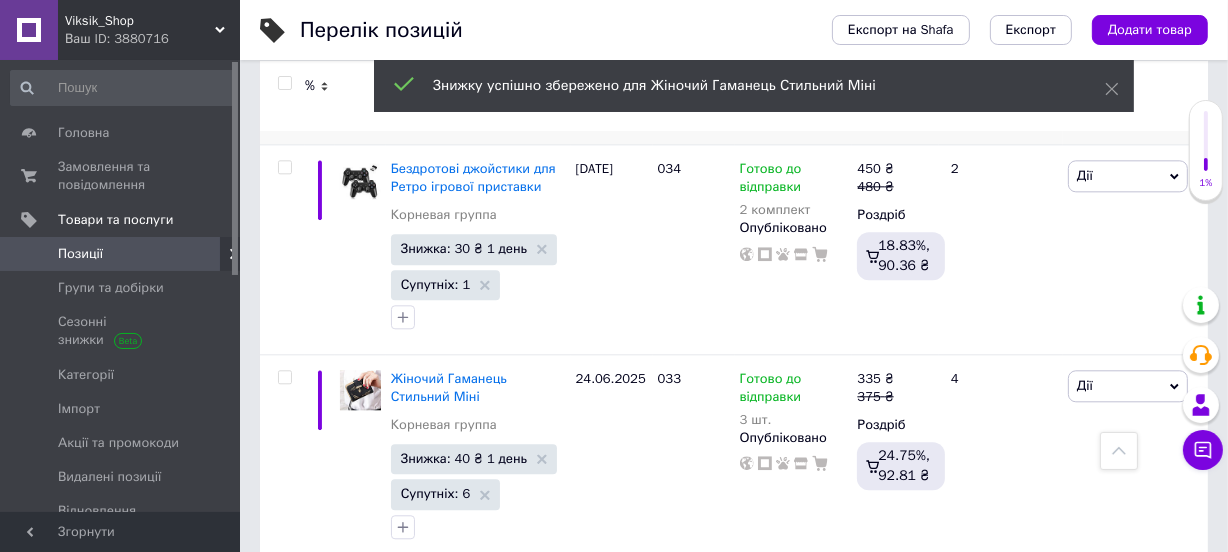 click on "8" at bounding box center [629, 605] 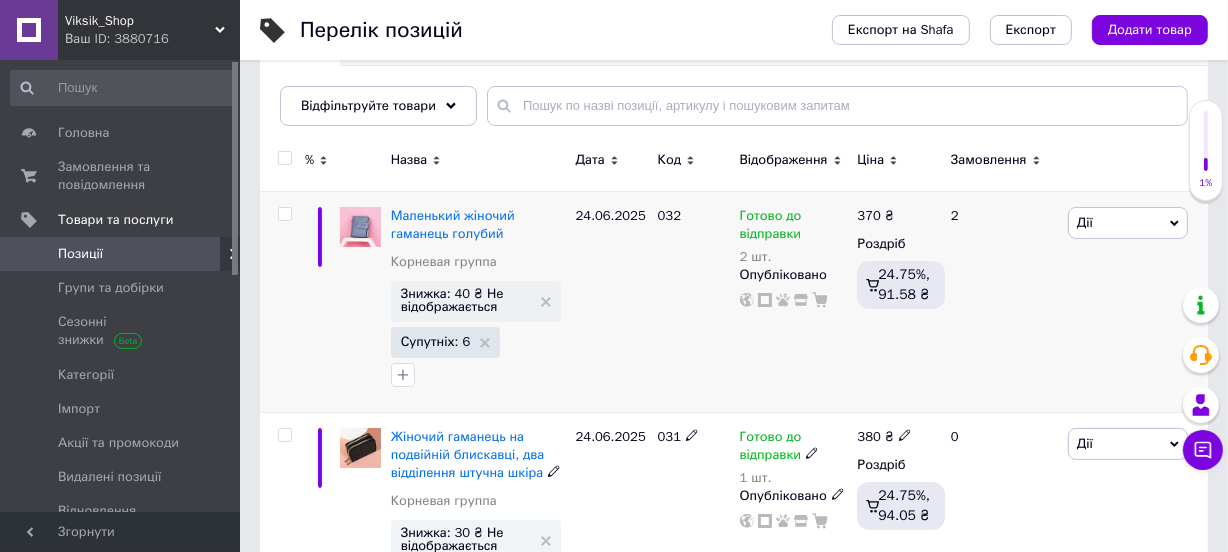 scroll, scrollTop: 242, scrollLeft: 0, axis: vertical 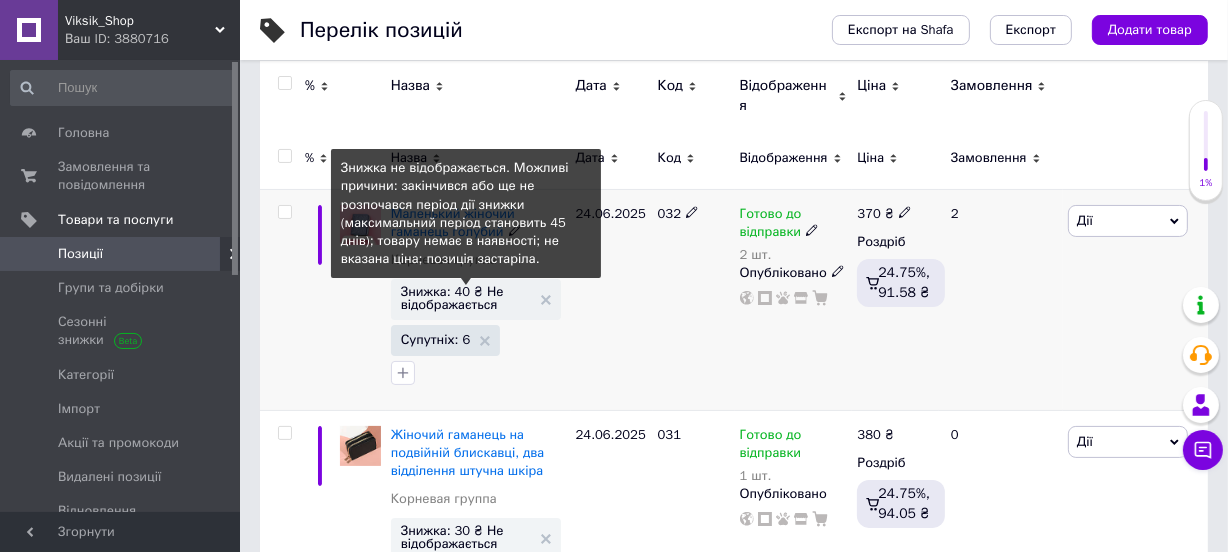 click on "Знижка: 40 ₴ Не відображається" at bounding box center (466, 298) 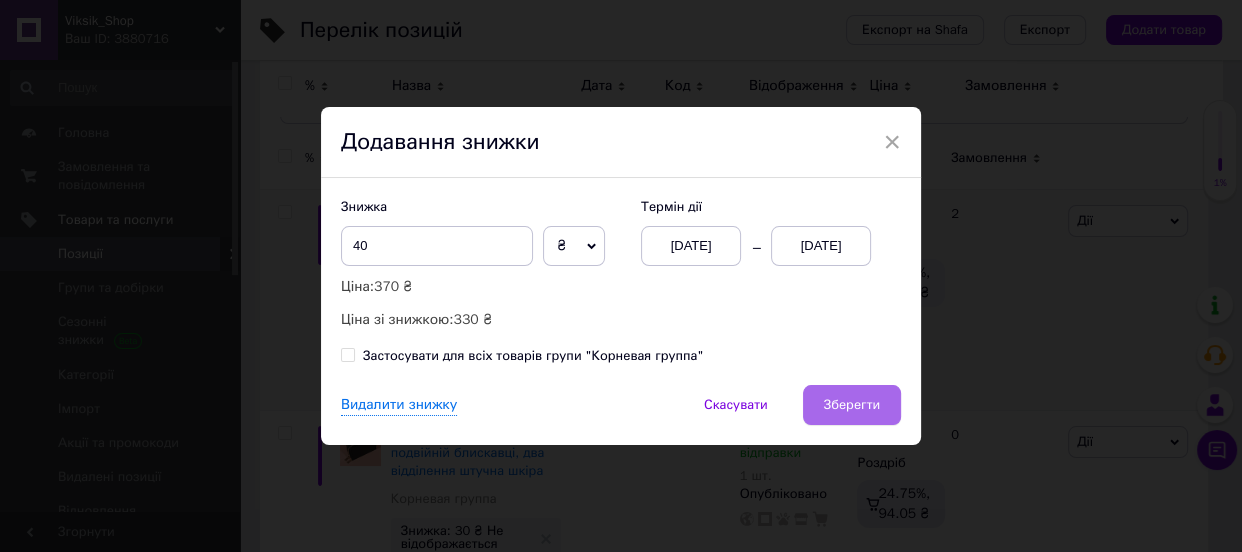 click on "Зберегти" at bounding box center (852, 405) 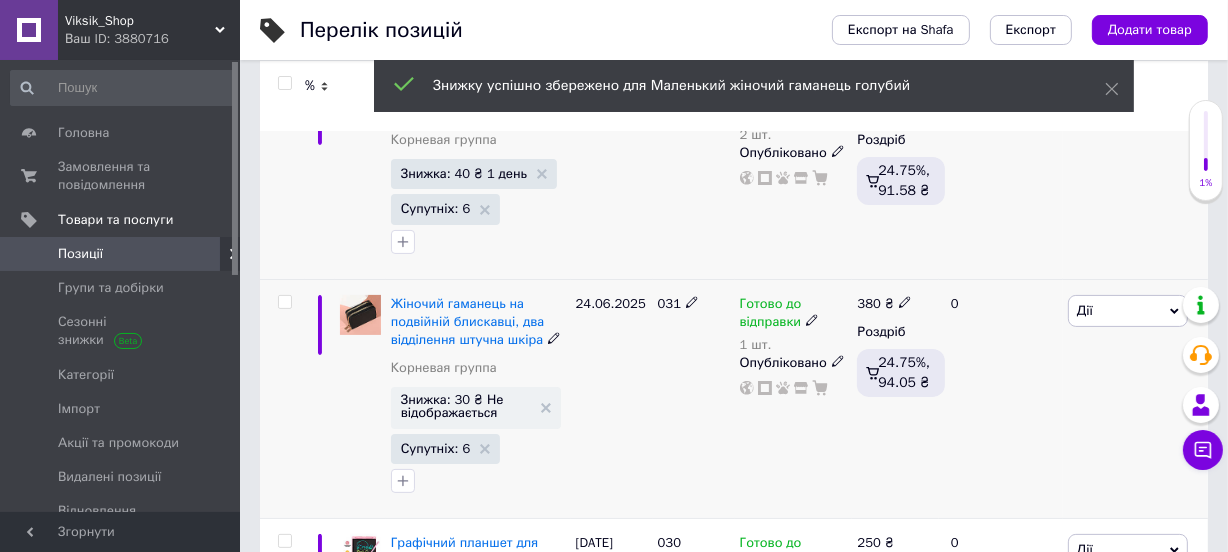 scroll, scrollTop: 363, scrollLeft: 0, axis: vertical 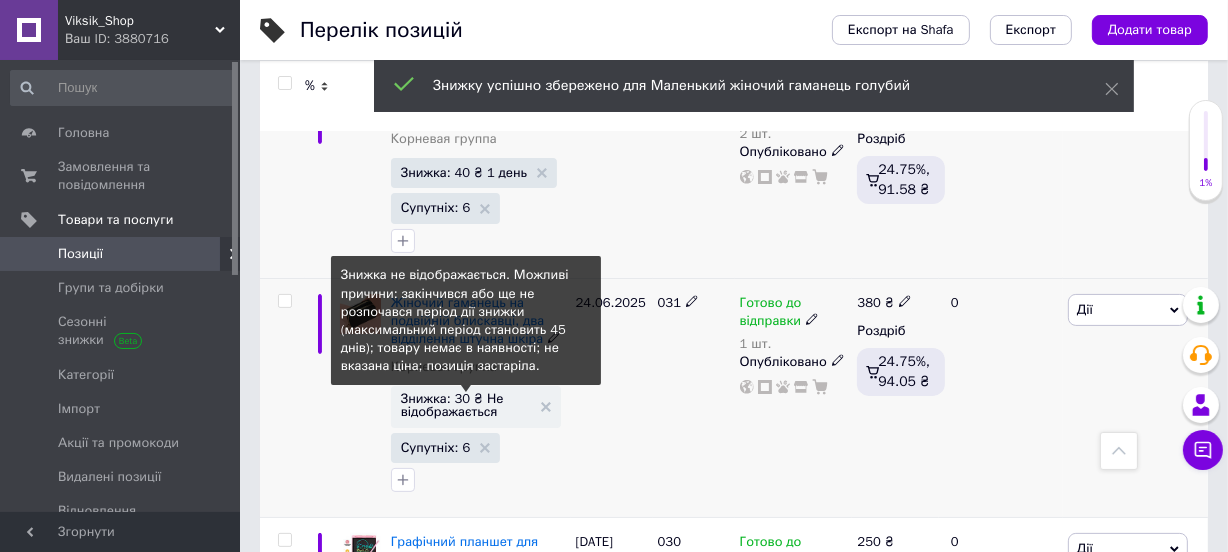 click on "Знижка: 30 ₴ Не відображається" at bounding box center (466, 405) 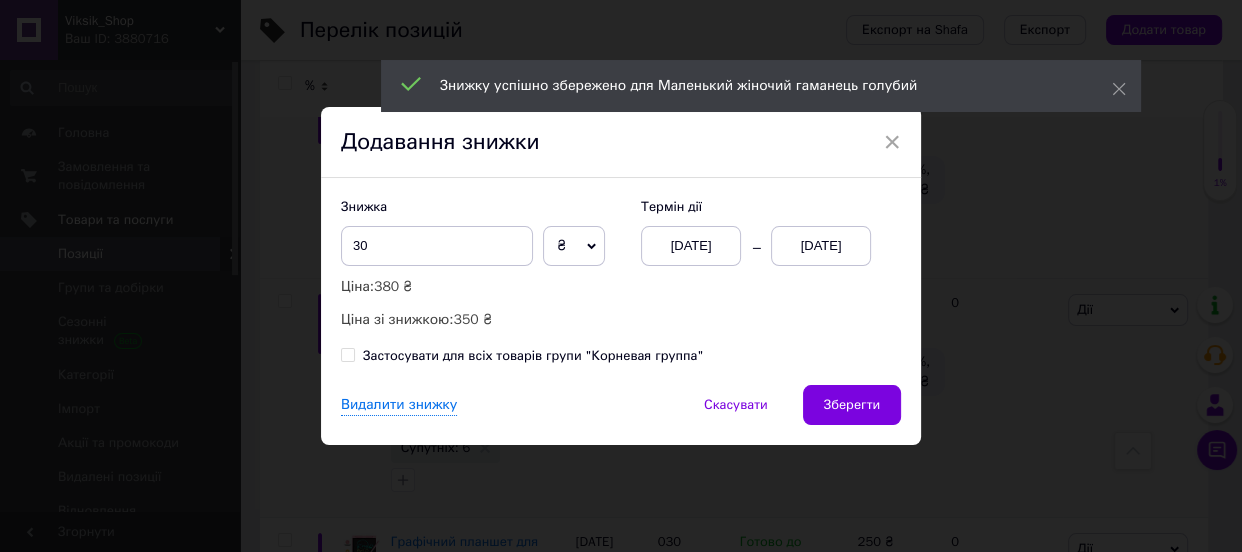 click on "Зберегти" at bounding box center [852, 405] 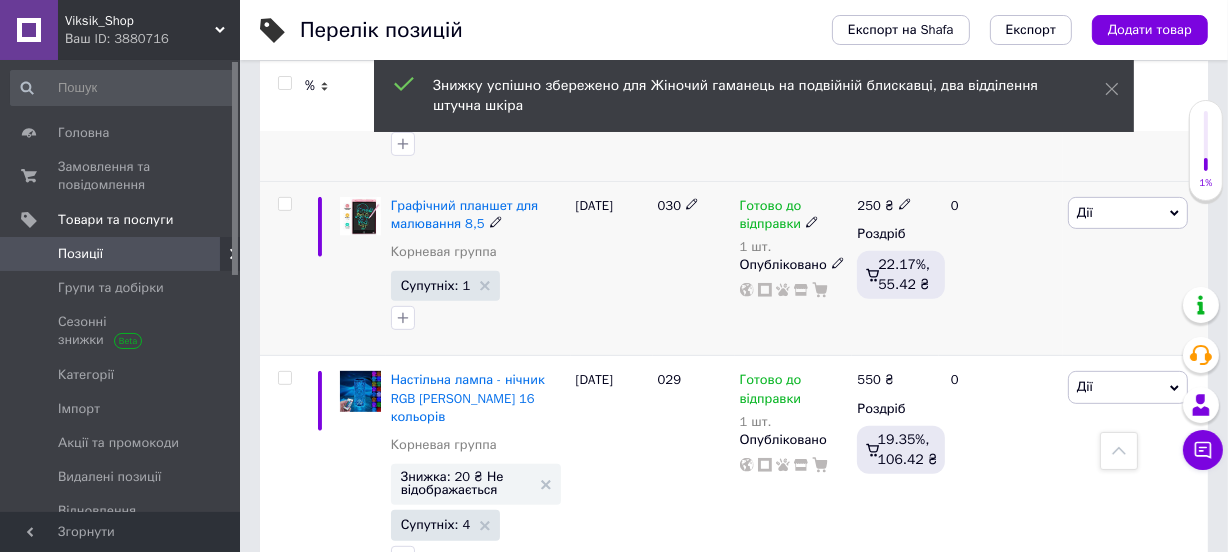 scroll, scrollTop: 727, scrollLeft: 0, axis: vertical 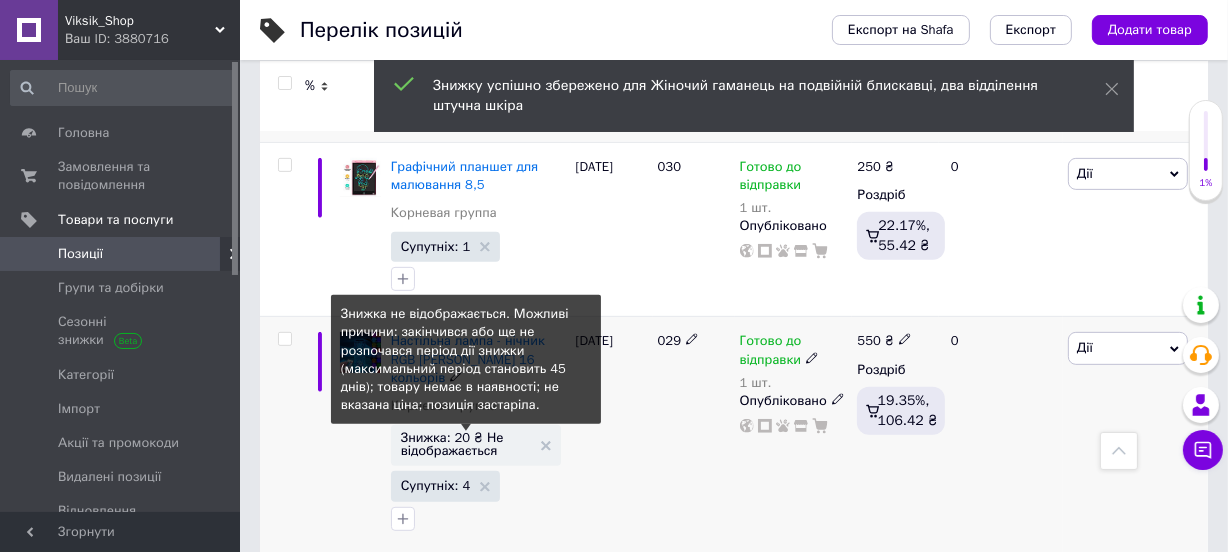 click on "Знижка: 20 ₴ Не відображається" at bounding box center (466, 444) 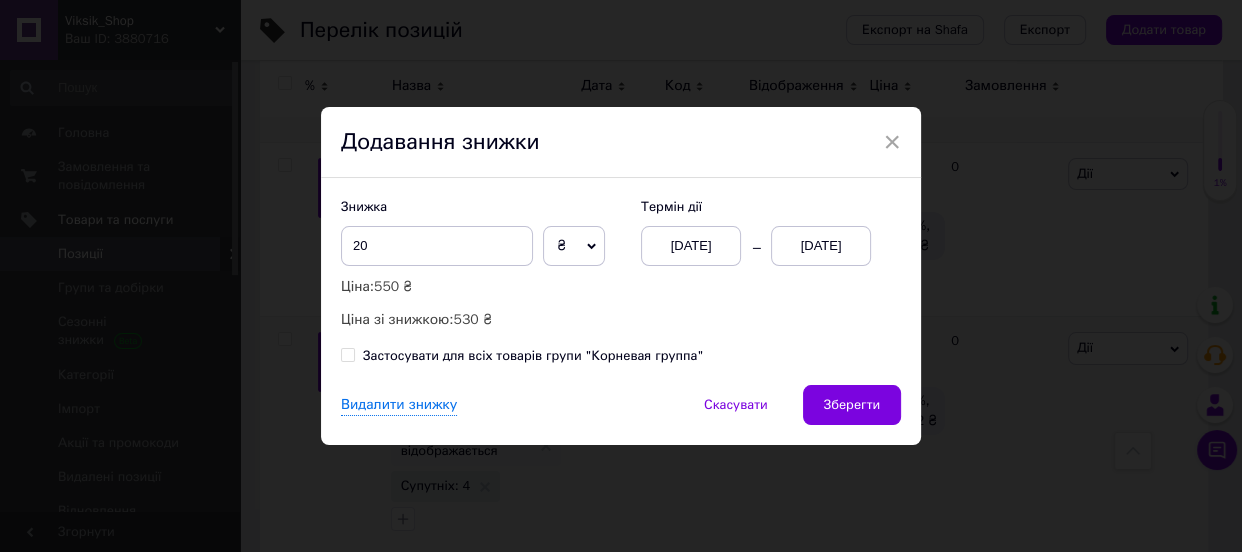 click on "Зберегти" at bounding box center [852, 405] 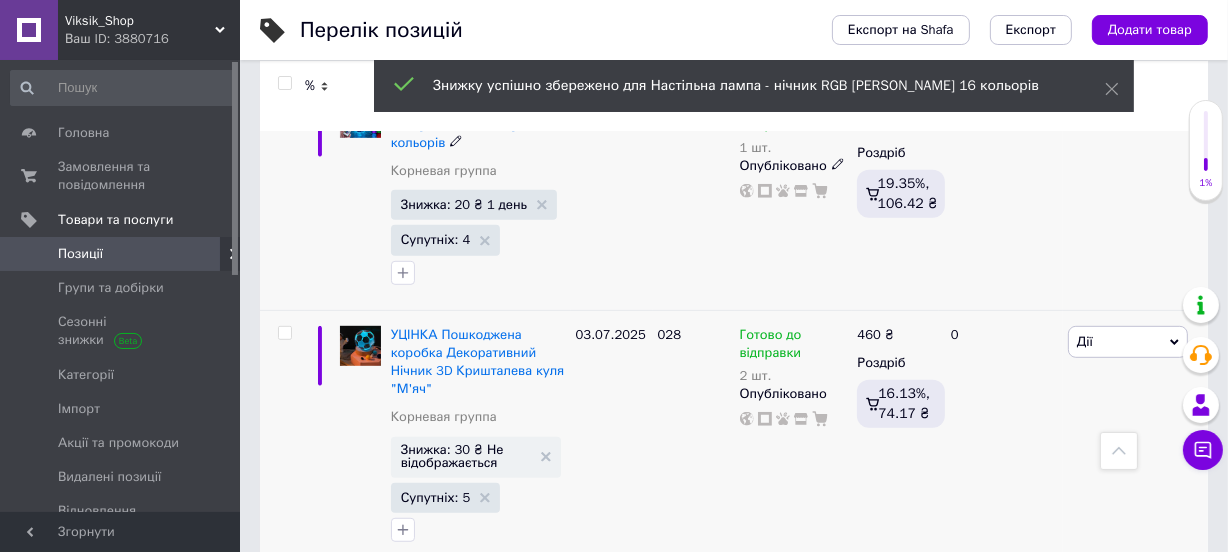 scroll, scrollTop: 970, scrollLeft: 0, axis: vertical 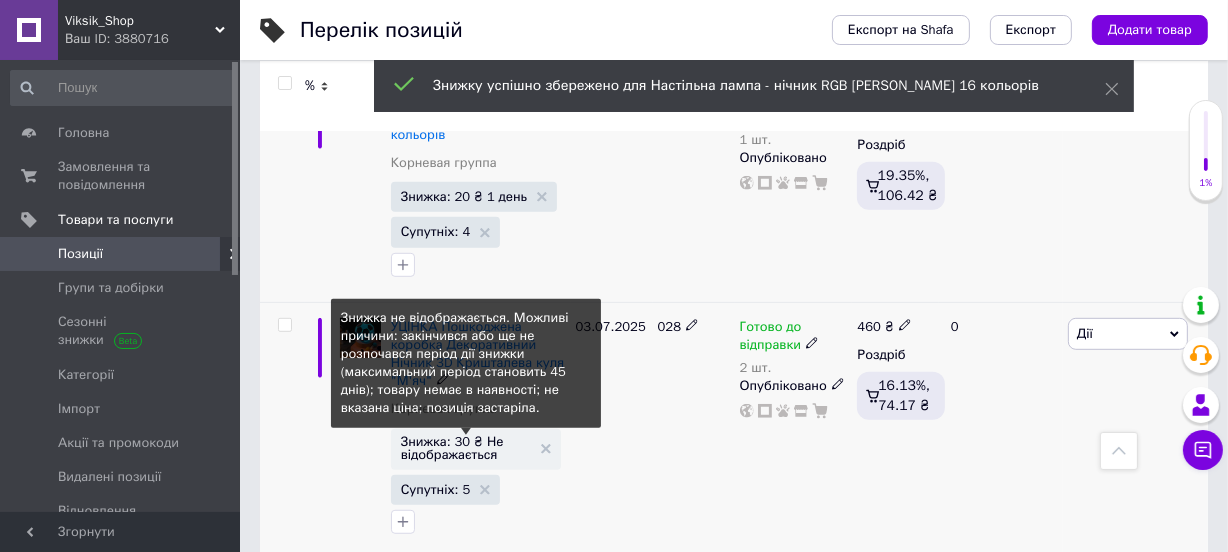 click on "Знижка: 30 ₴ Не відображається" at bounding box center (466, 448) 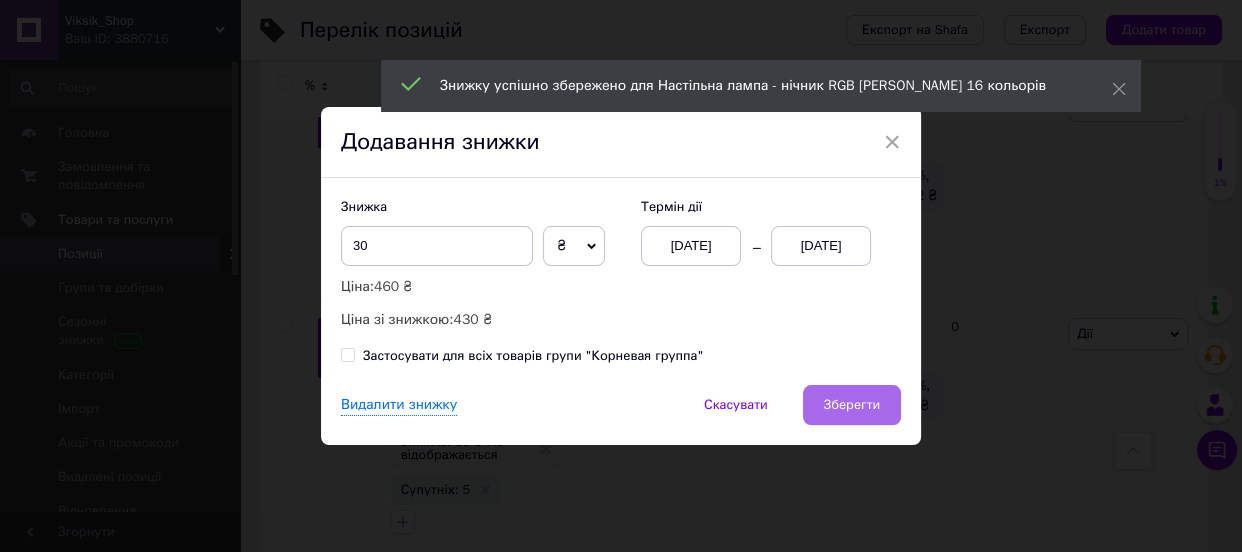click on "Зберегти" at bounding box center (852, 405) 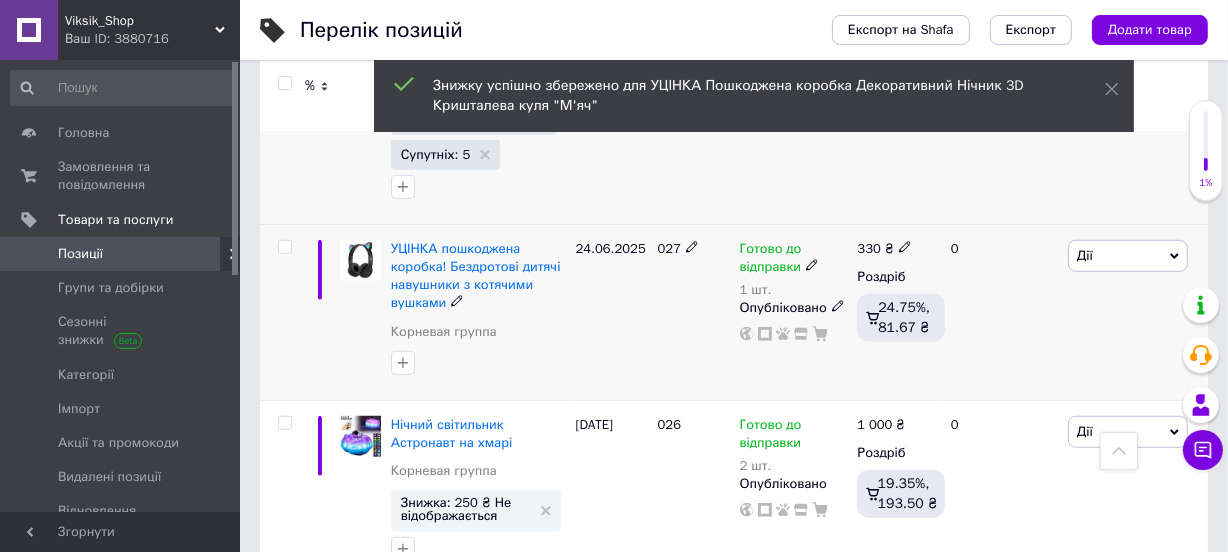 scroll, scrollTop: 1333, scrollLeft: 0, axis: vertical 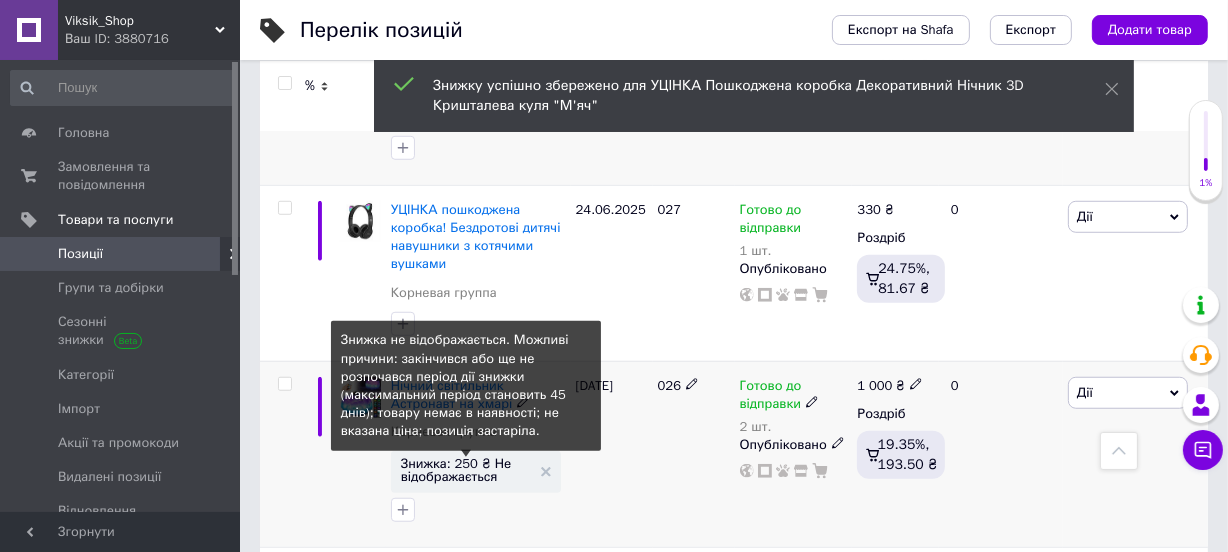click on "Знижка: 250 ₴ Не відображається" at bounding box center (466, 470) 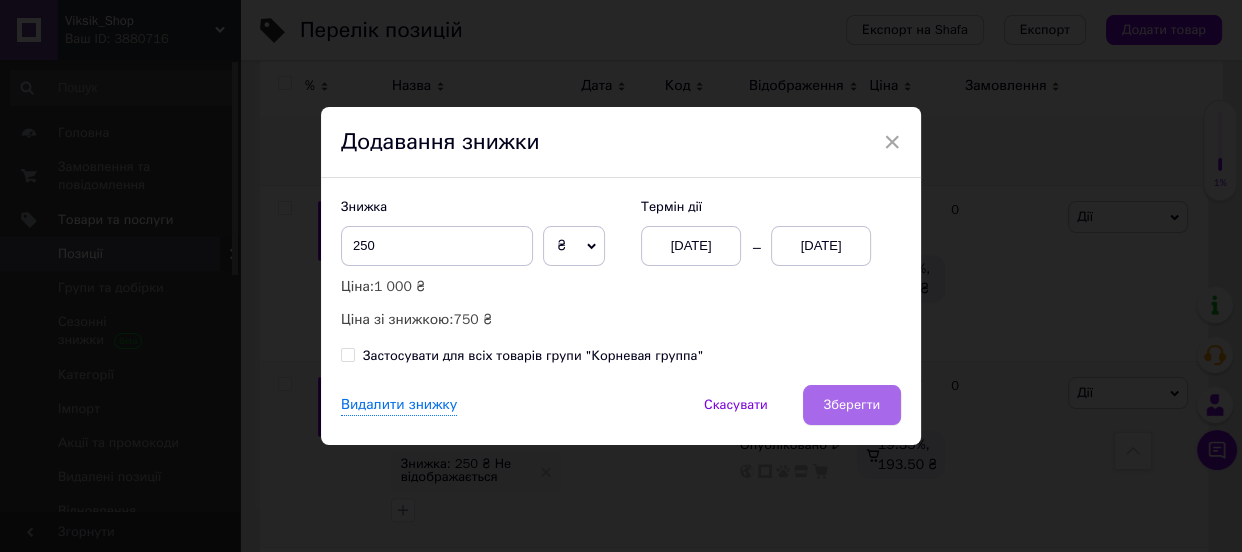 click on "Зберегти" at bounding box center [852, 405] 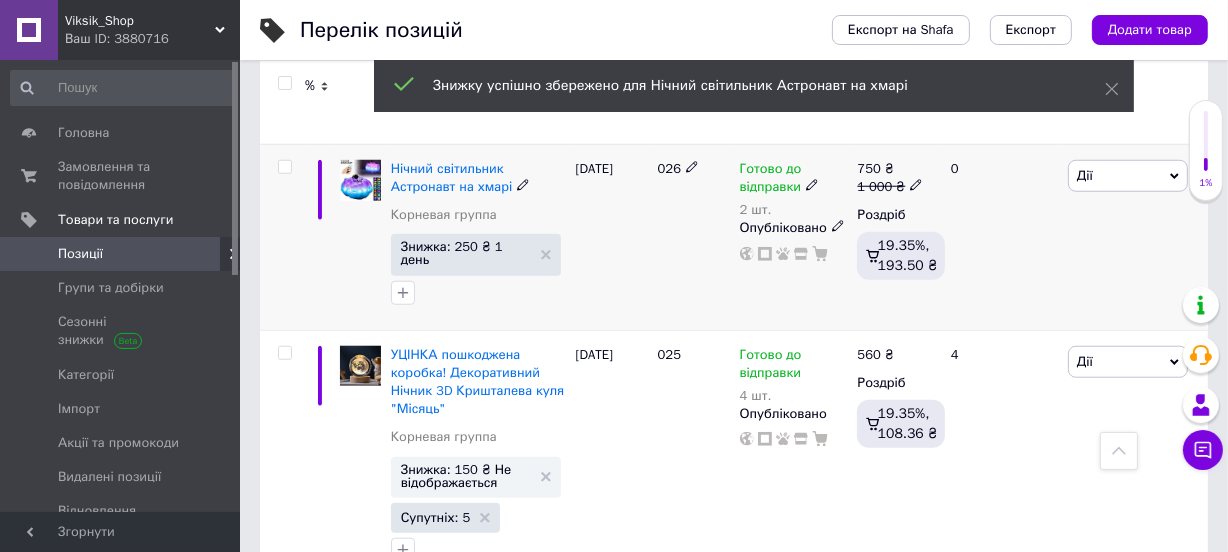 scroll, scrollTop: 1697, scrollLeft: 0, axis: vertical 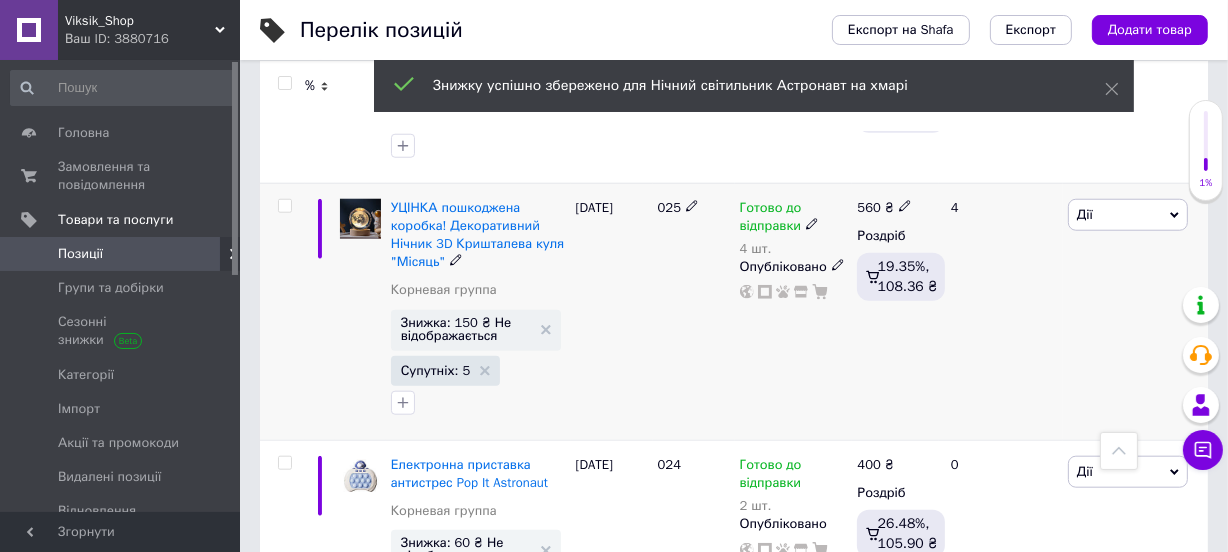 click on "УЦІНКА пошкоджена коробка! Декоративний Нічник 3D Кришталева куля "Місяць" Корневая группа" at bounding box center [478, 254] 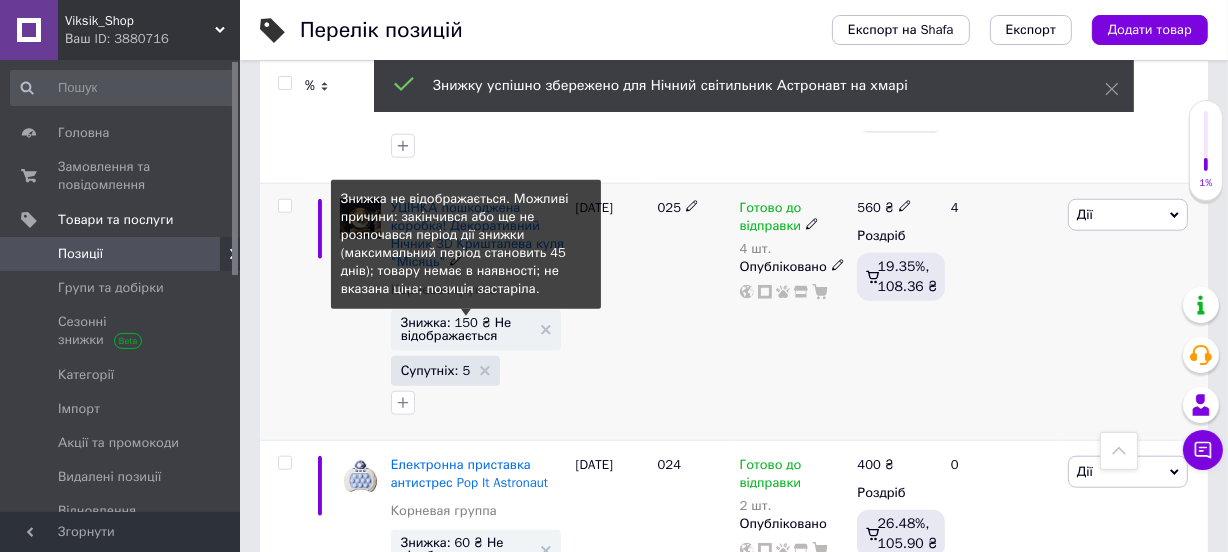 click on "Знижка: 150 ₴ Не відображається" at bounding box center (466, 329) 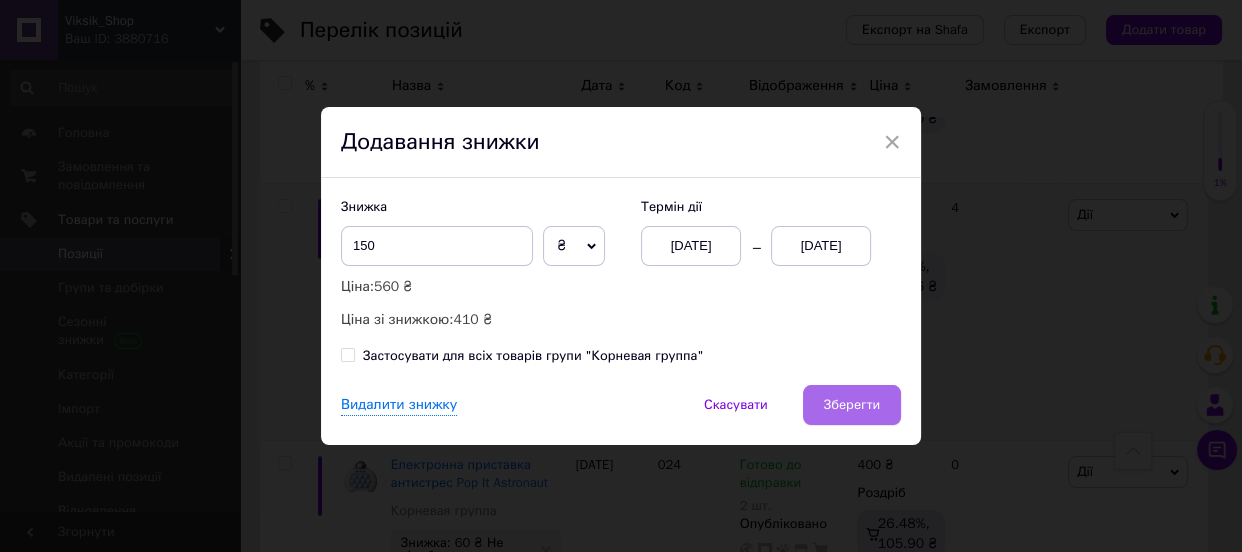 click on "Зберегти" at bounding box center [852, 405] 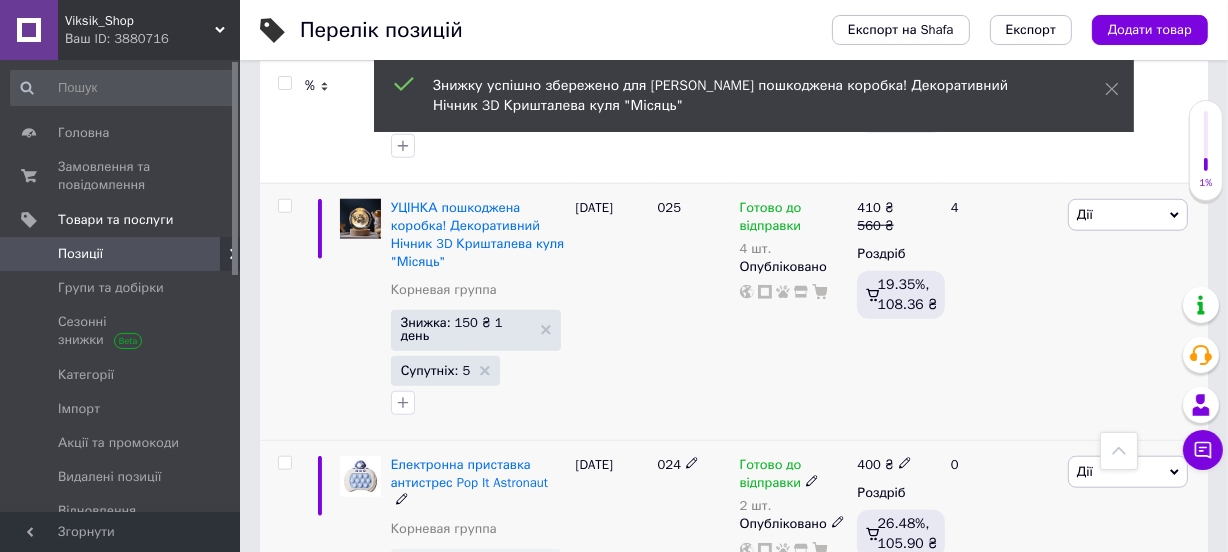 scroll, scrollTop: 1818, scrollLeft: 0, axis: vertical 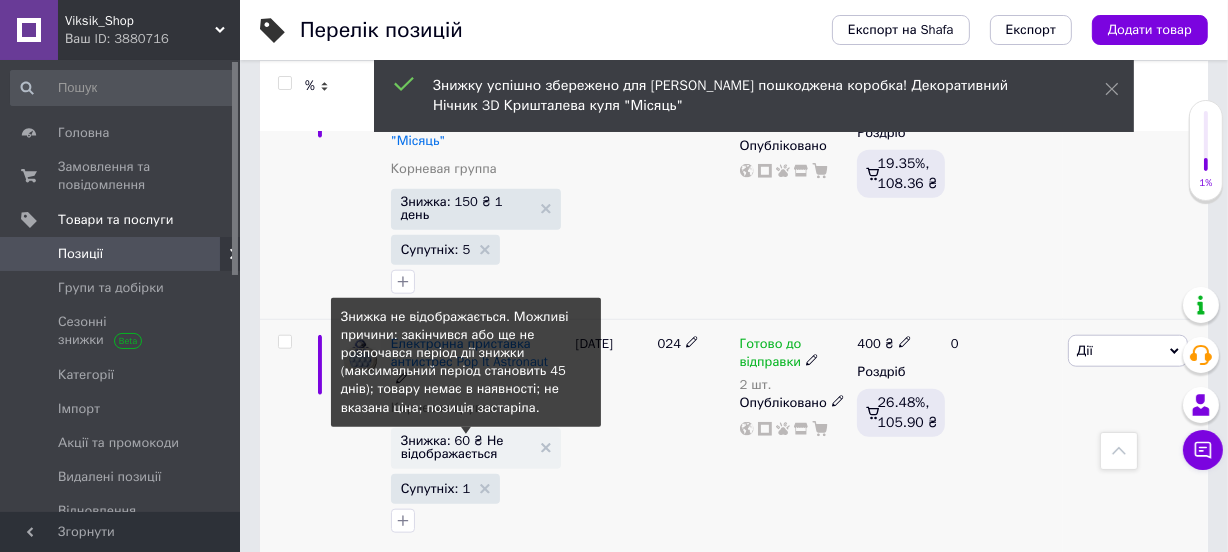click on "Знижка: 60 ₴ Не відображається" at bounding box center (466, 447) 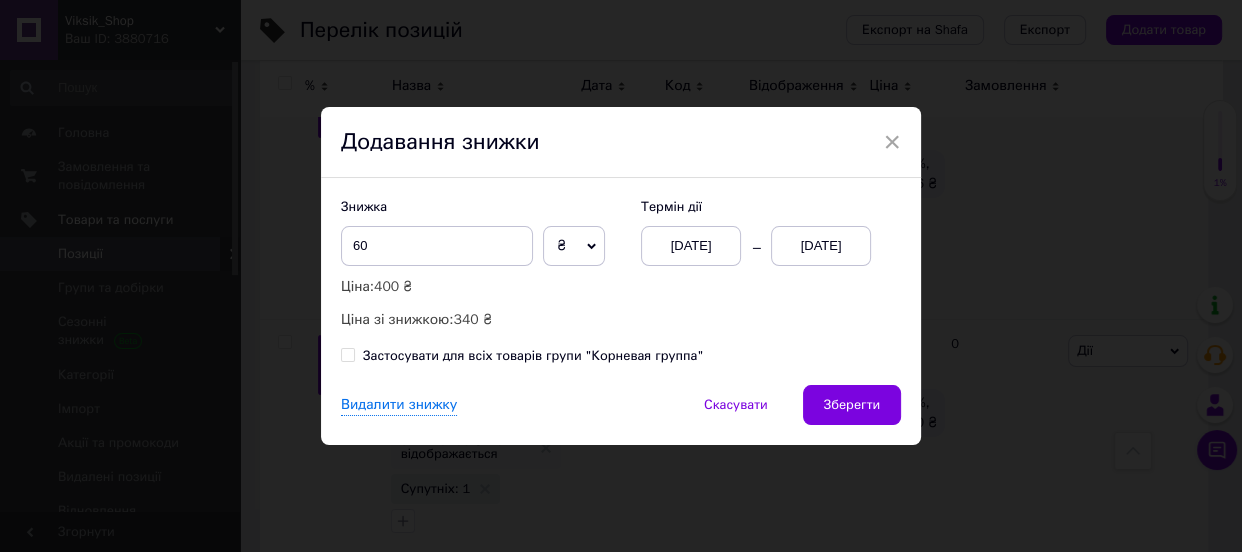 click on "Зберегти" at bounding box center (852, 405) 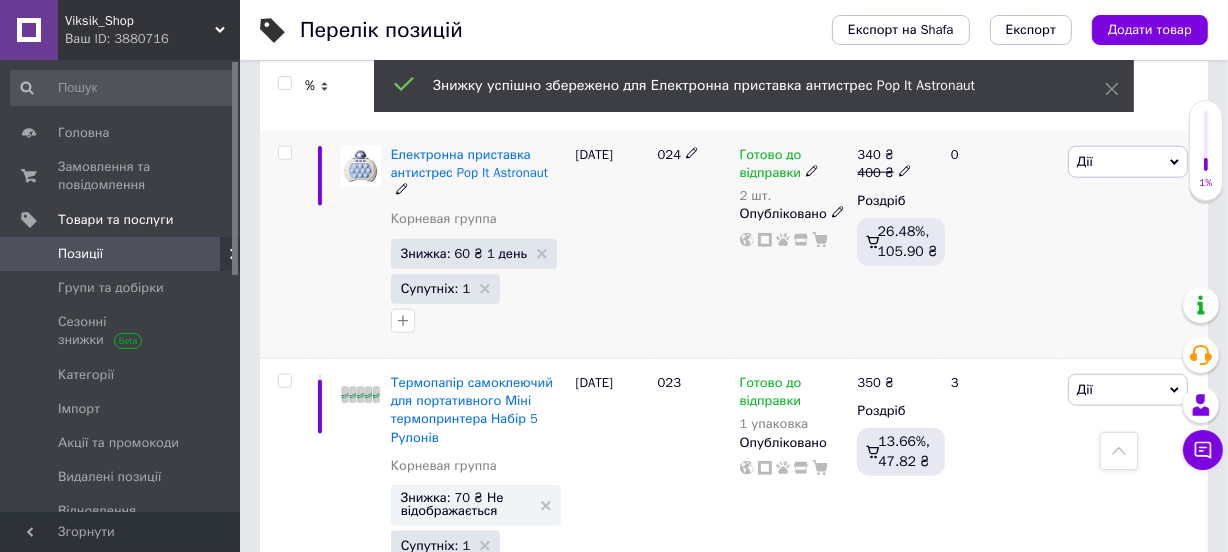 scroll, scrollTop: 2060, scrollLeft: 0, axis: vertical 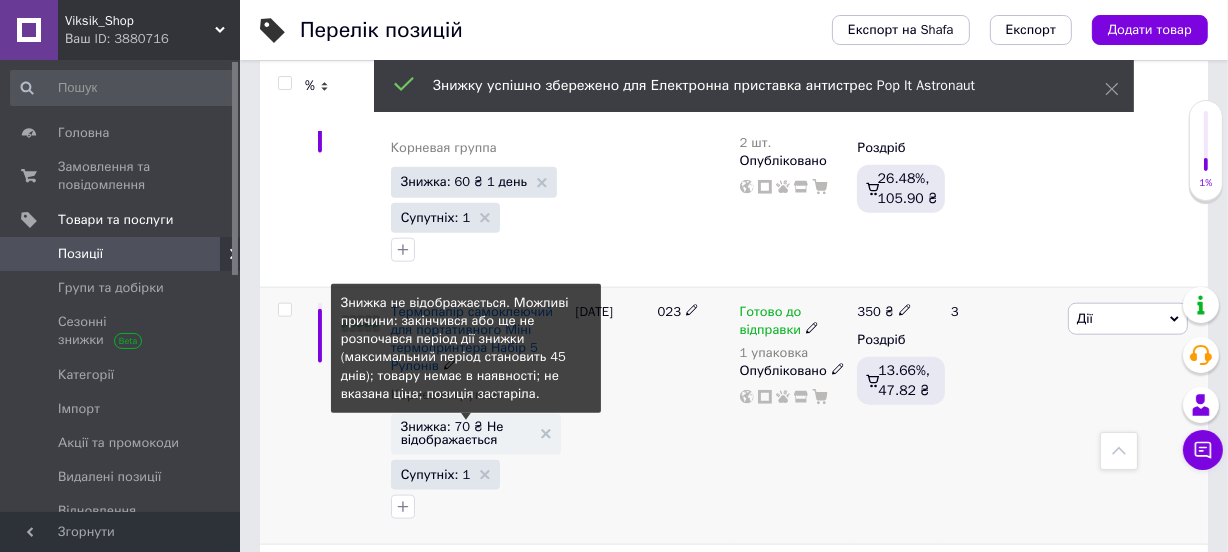 click on "Знижка: 70 ₴ Не відображається" at bounding box center (466, 433) 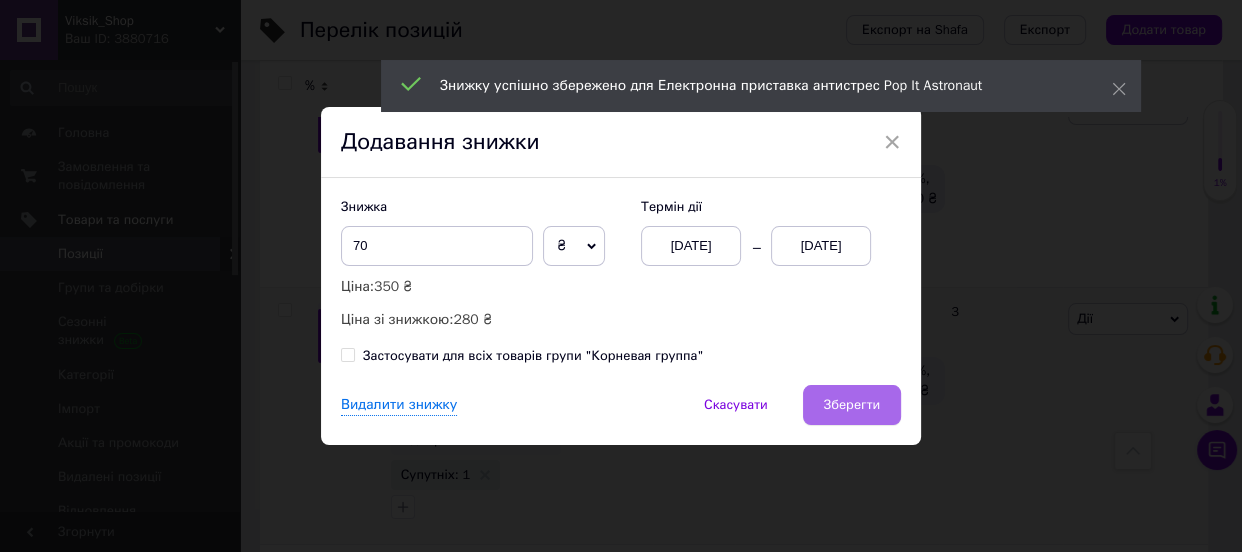 click on "Зберегти" at bounding box center (852, 405) 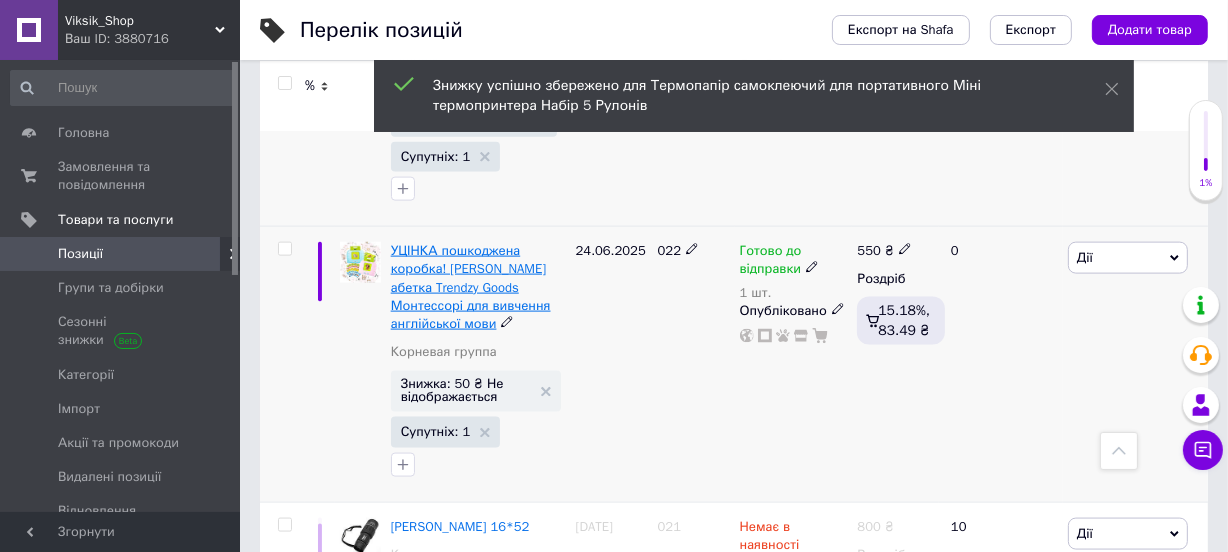 scroll, scrollTop: 2424, scrollLeft: 0, axis: vertical 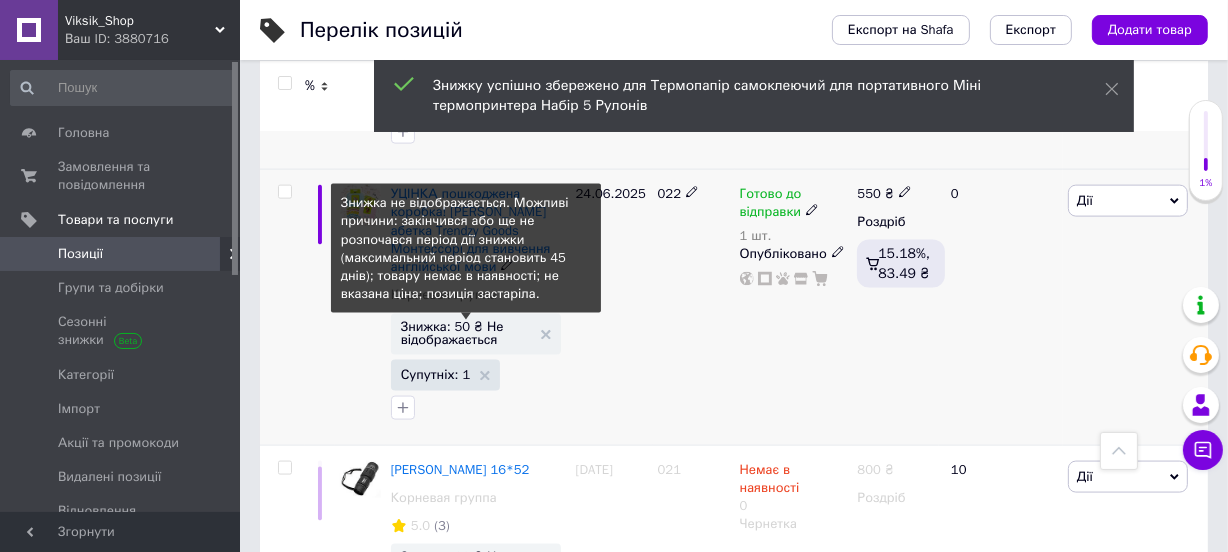 click on "Знижка: 50 ₴ Не відображається" at bounding box center [466, 333] 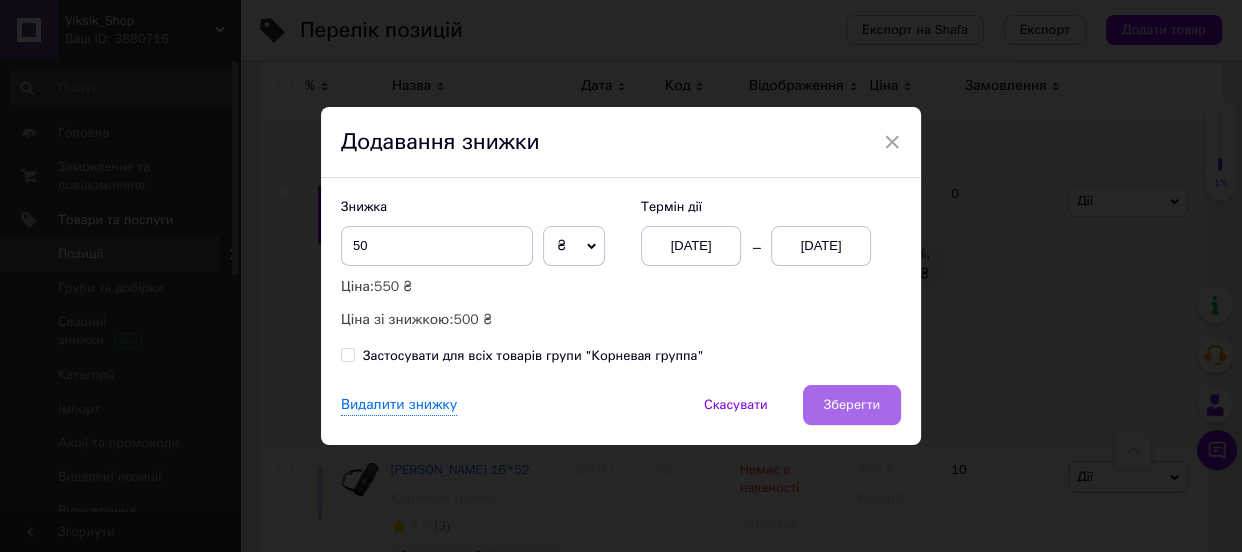 click on "Зберегти" at bounding box center (852, 405) 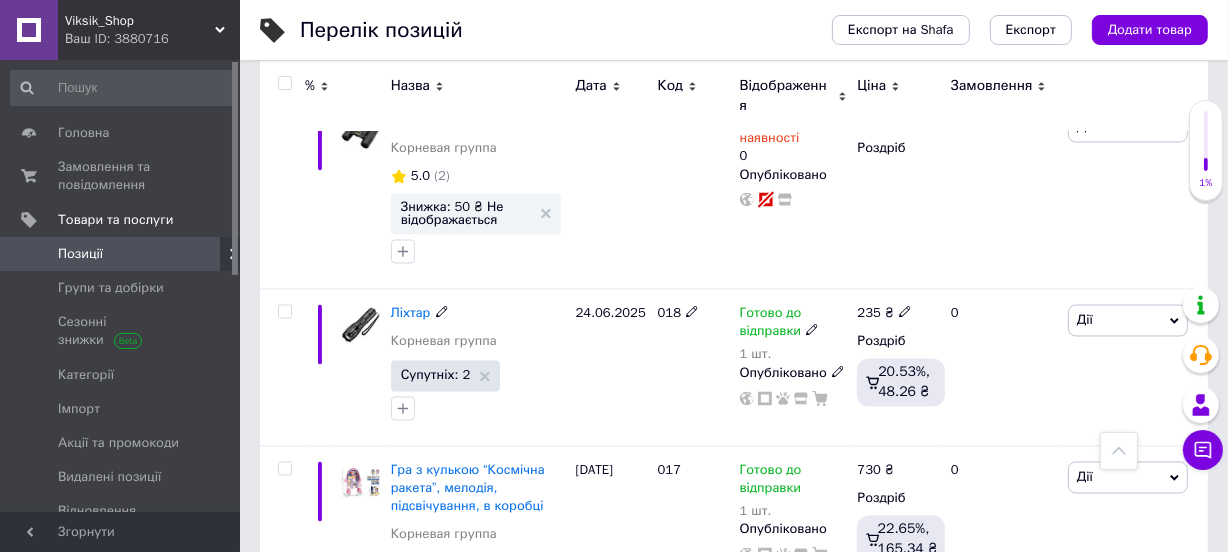 scroll, scrollTop: 3272, scrollLeft: 0, axis: vertical 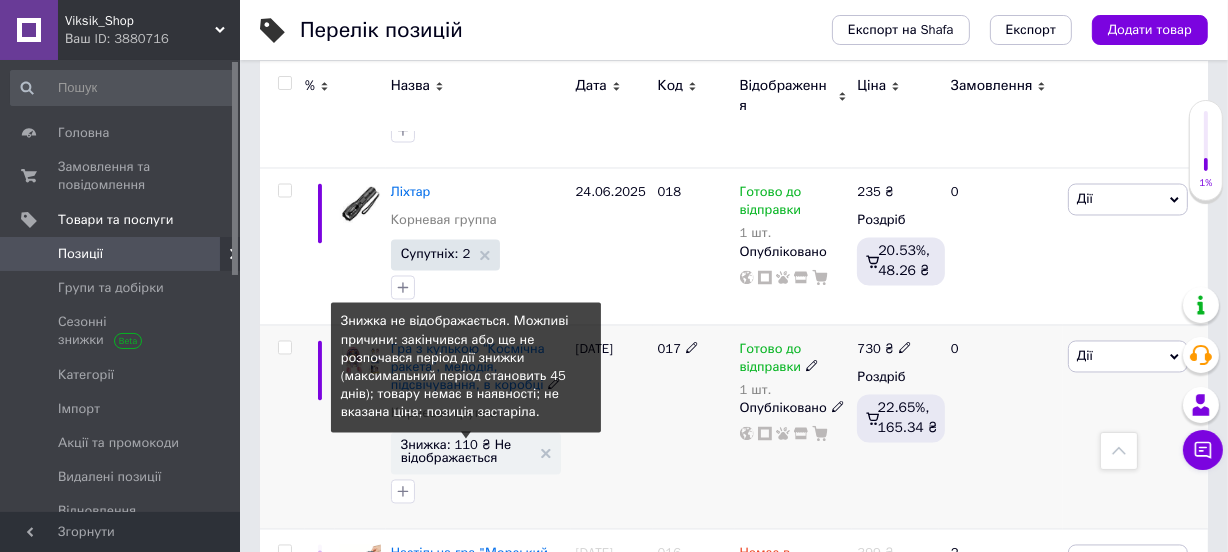 click on "Знижка: 110 ₴ Не відображається" at bounding box center [466, 452] 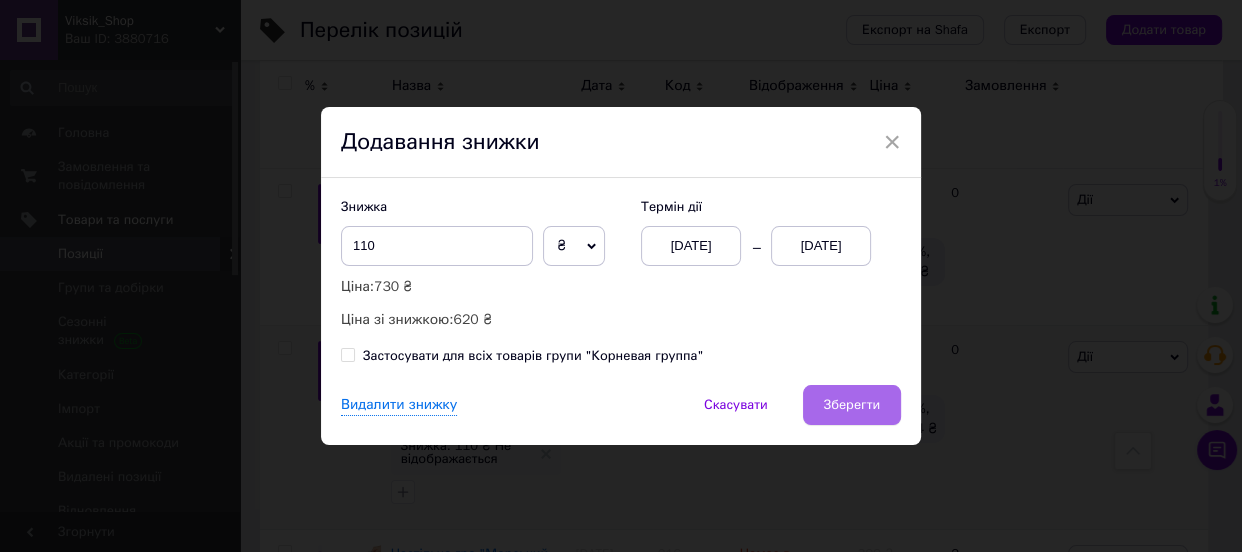 click on "Зберегти" at bounding box center (852, 405) 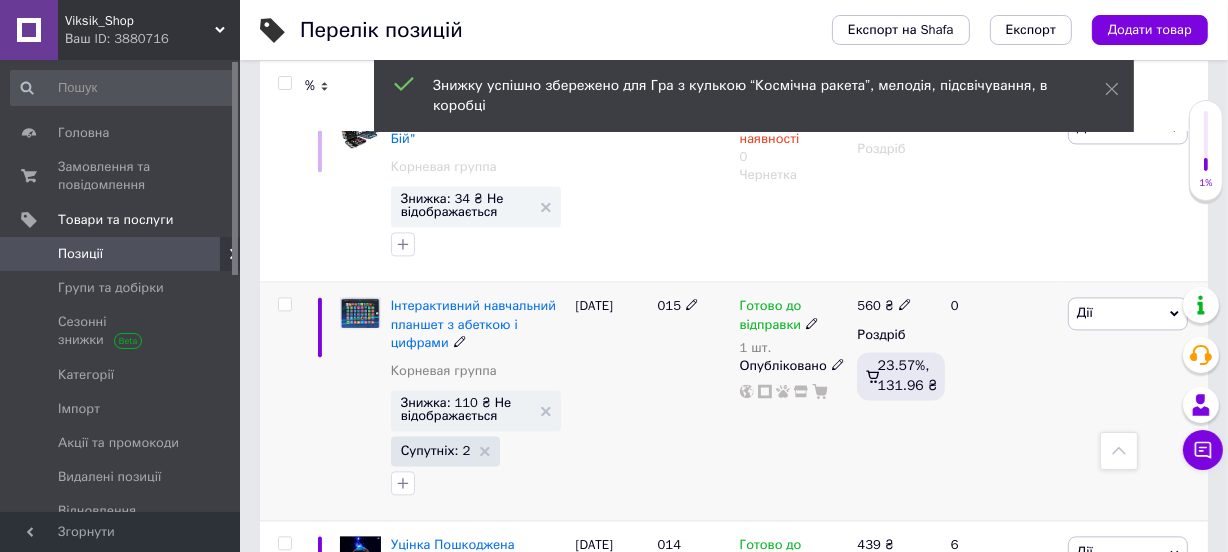 scroll, scrollTop: 3757, scrollLeft: 0, axis: vertical 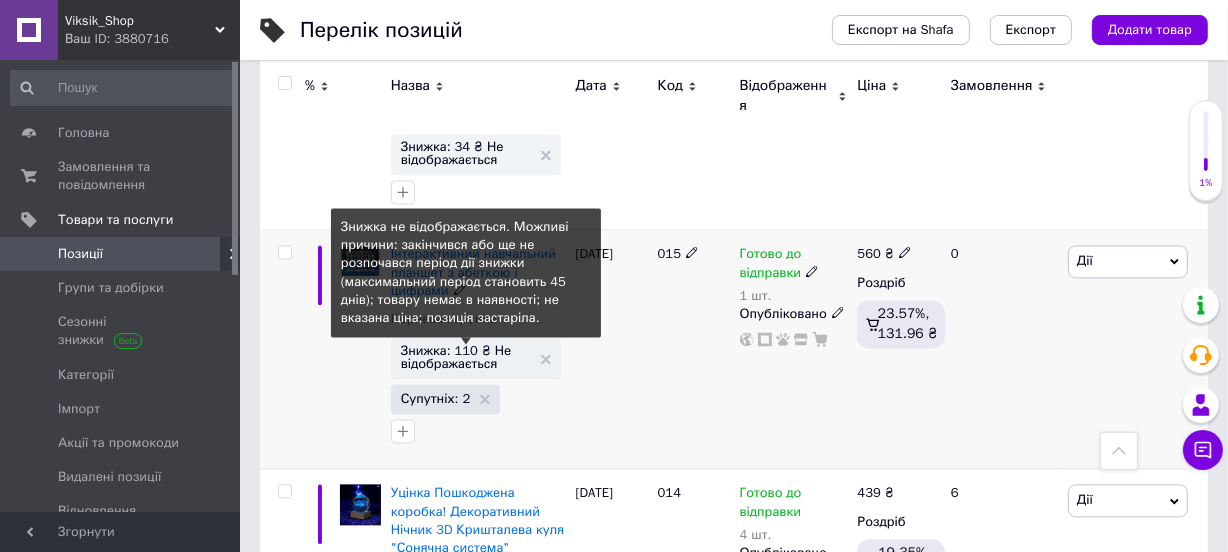 click on "Знижка: 110 ₴ Не відображається" at bounding box center (466, 357) 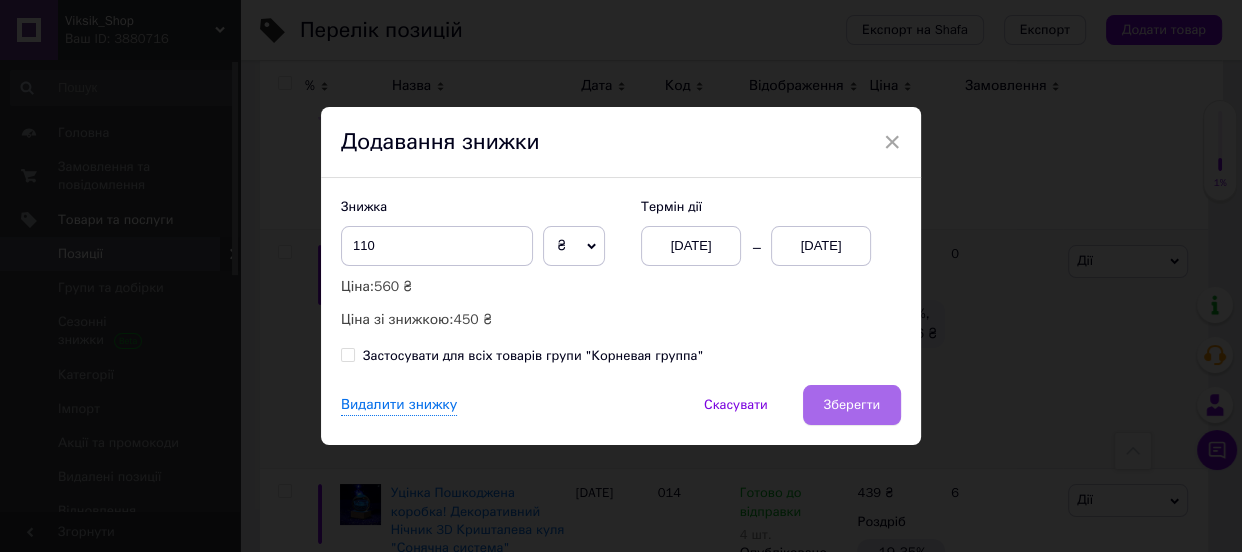 click on "Зберегти" at bounding box center [852, 405] 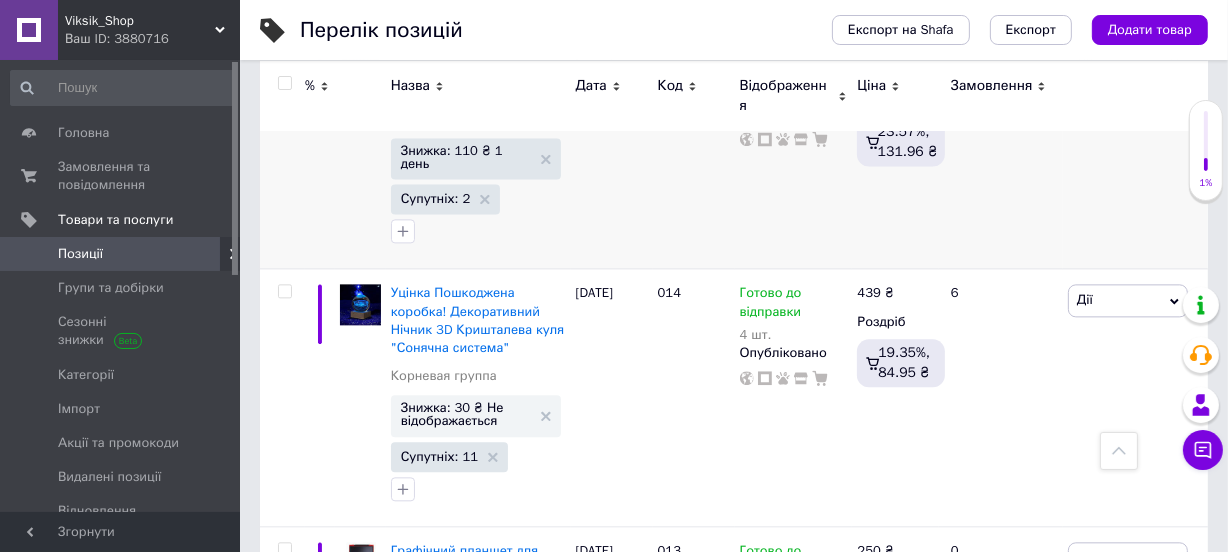 scroll, scrollTop: 4000, scrollLeft: 0, axis: vertical 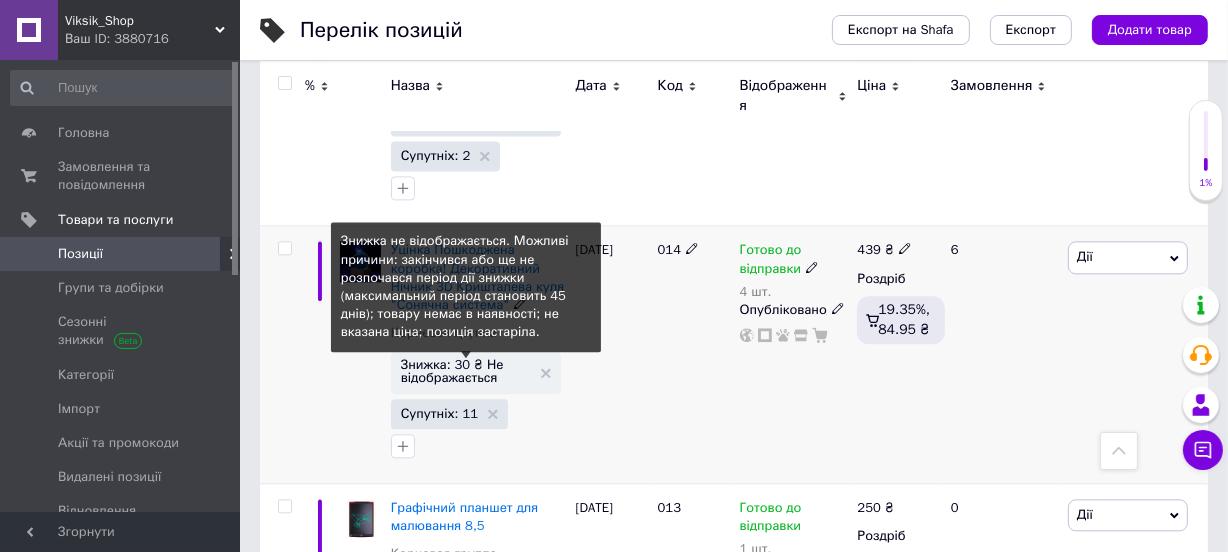 click on "Знижка: 30 ₴ Не відображається" at bounding box center (466, 371) 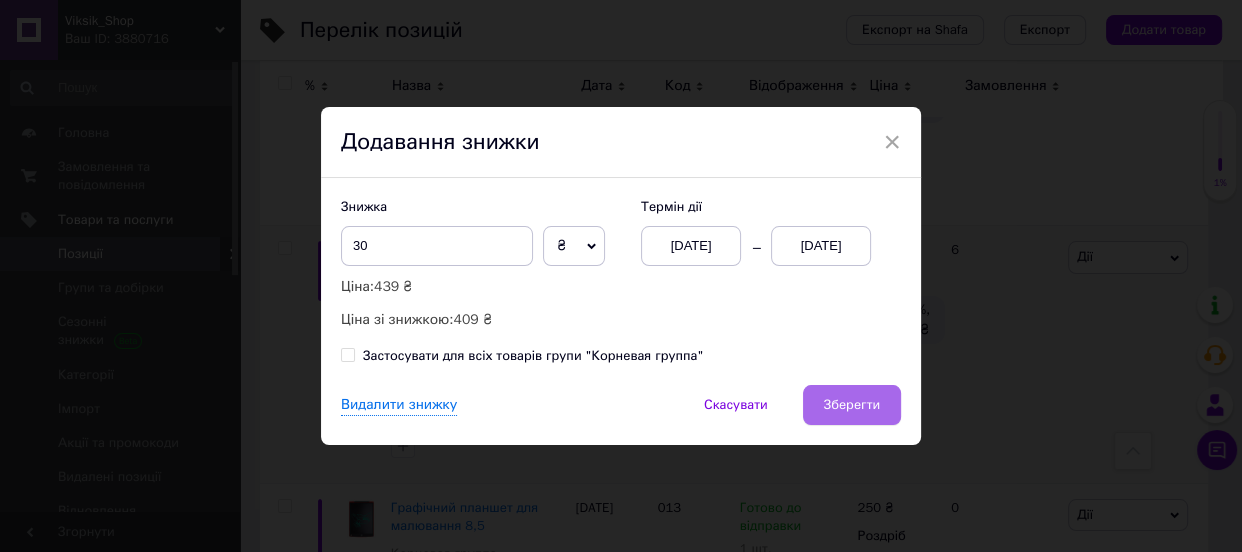click on "Зберегти" at bounding box center (852, 405) 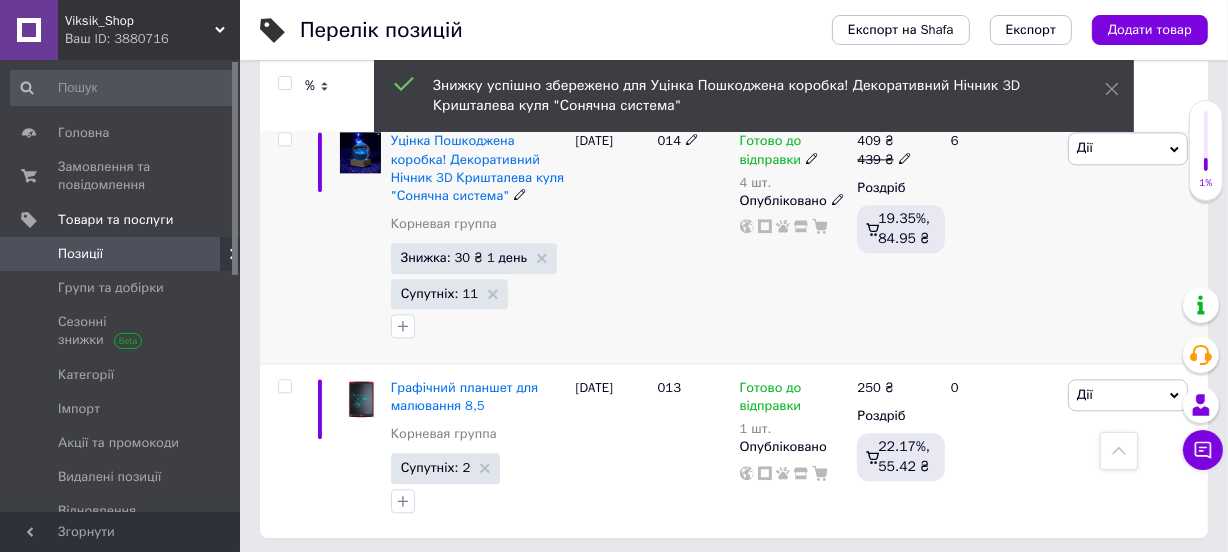 scroll, scrollTop: 4110, scrollLeft: 0, axis: vertical 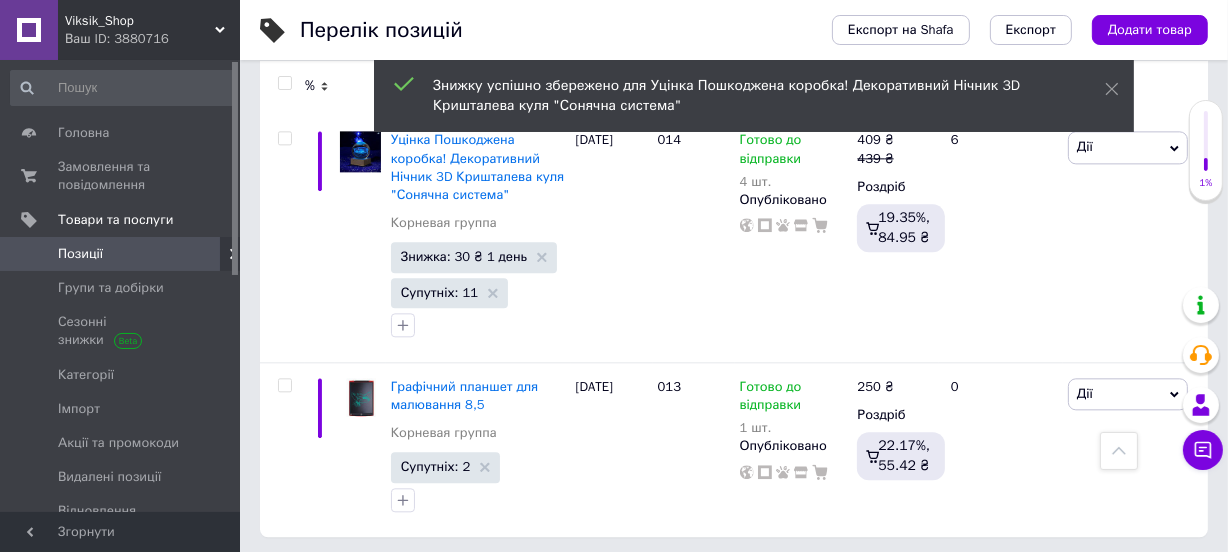 click on "9" at bounding box center [629, 578] 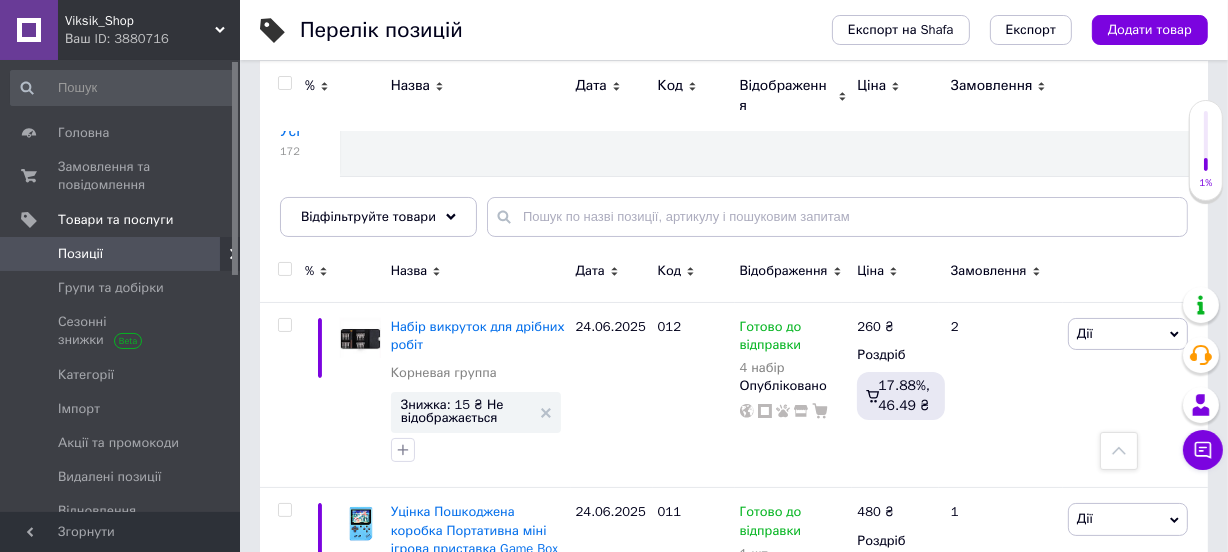 scroll, scrollTop: 109, scrollLeft: 0, axis: vertical 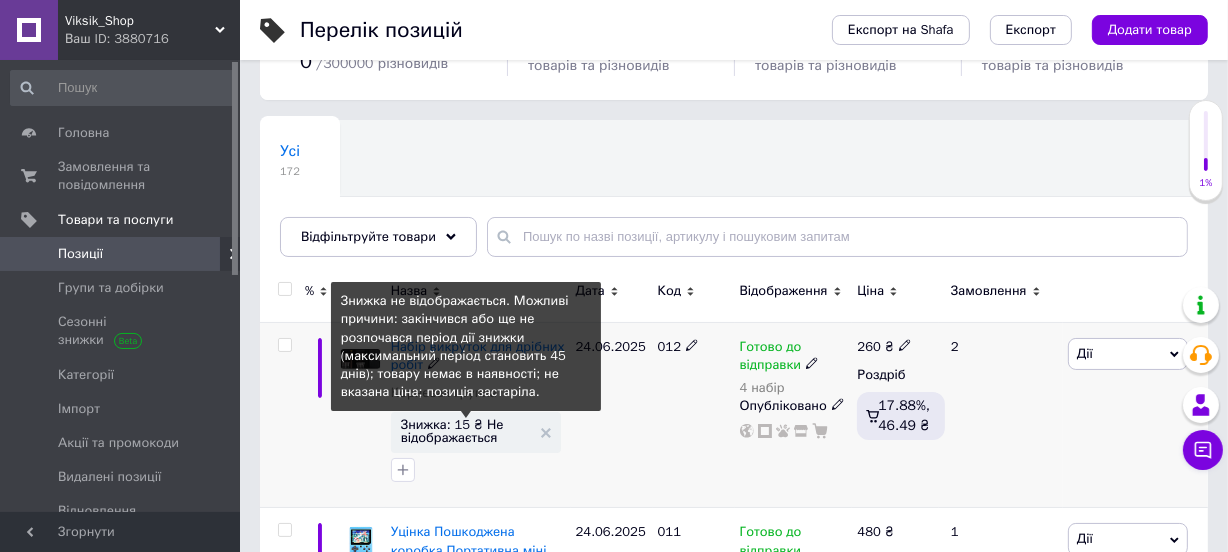 click on "Знижка: 15 ₴ Не відображається" at bounding box center (466, 431) 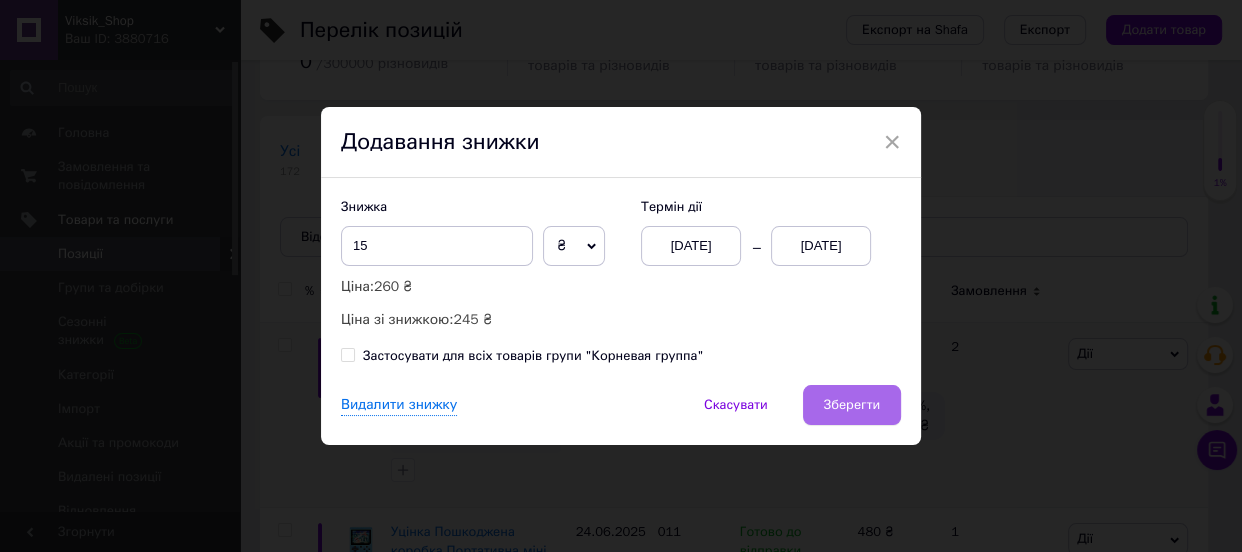 click on "Зберегти" at bounding box center [852, 405] 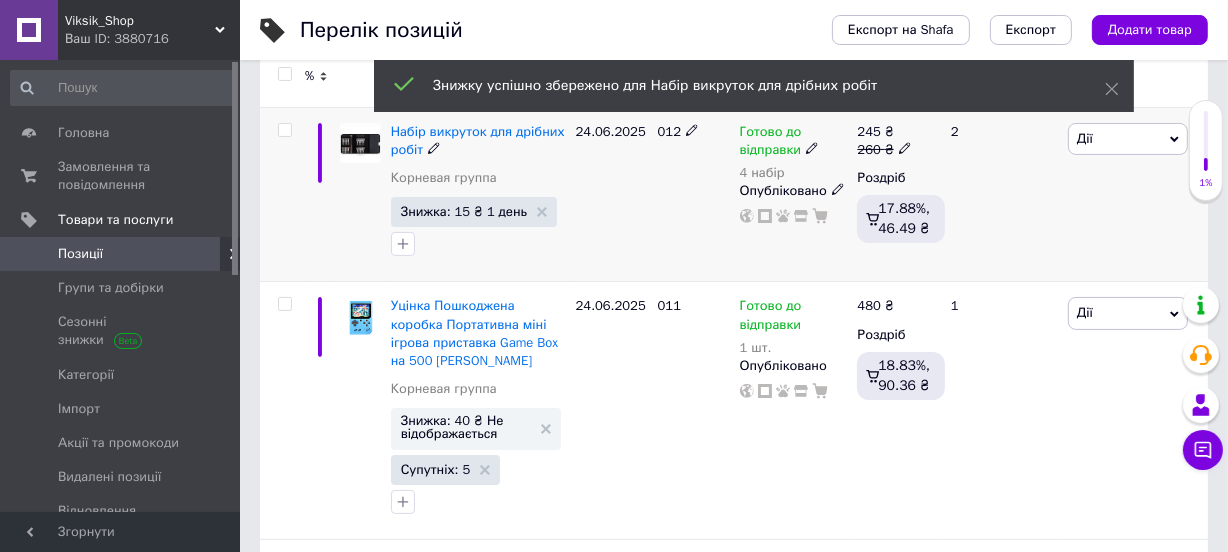 scroll, scrollTop: 350, scrollLeft: 0, axis: vertical 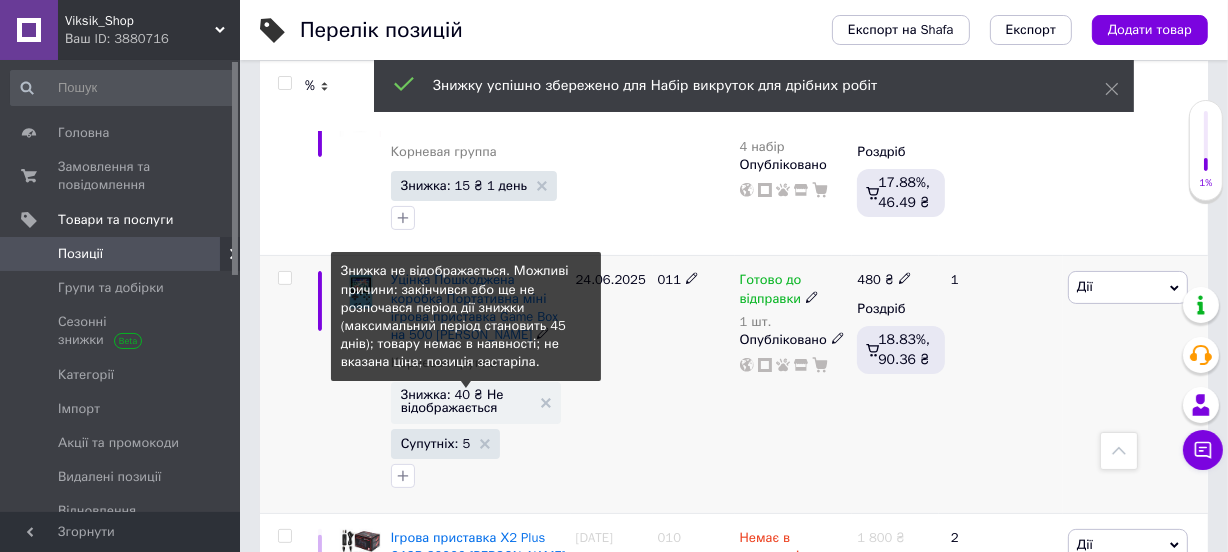 click on "Знижка: 40 ₴ Не відображається" at bounding box center (466, 401) 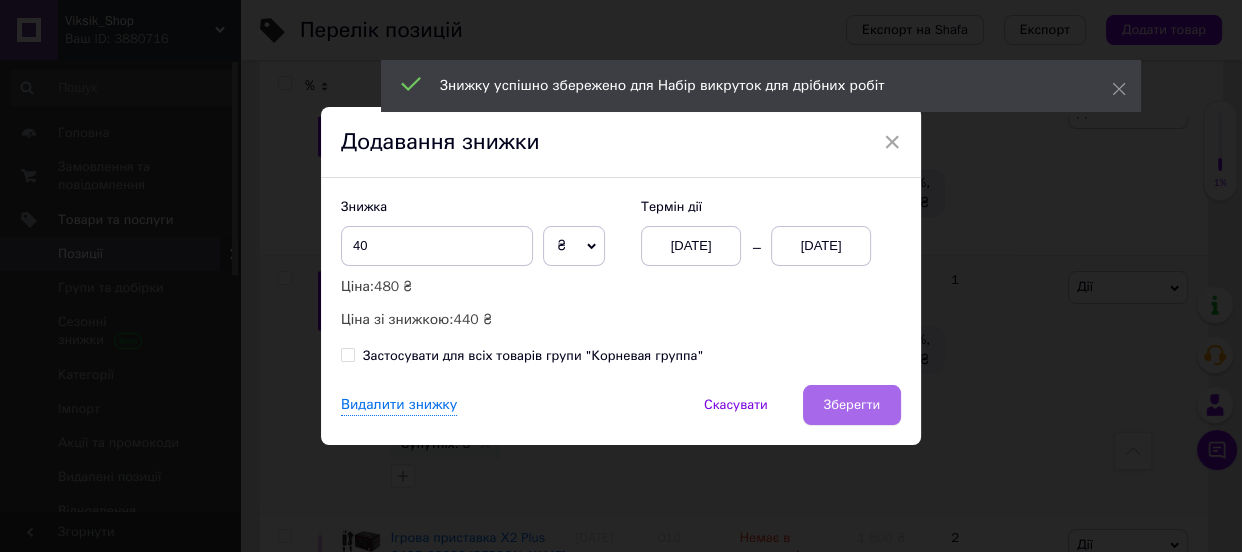 click on "Зберегти" at bounding box center (852, 405) 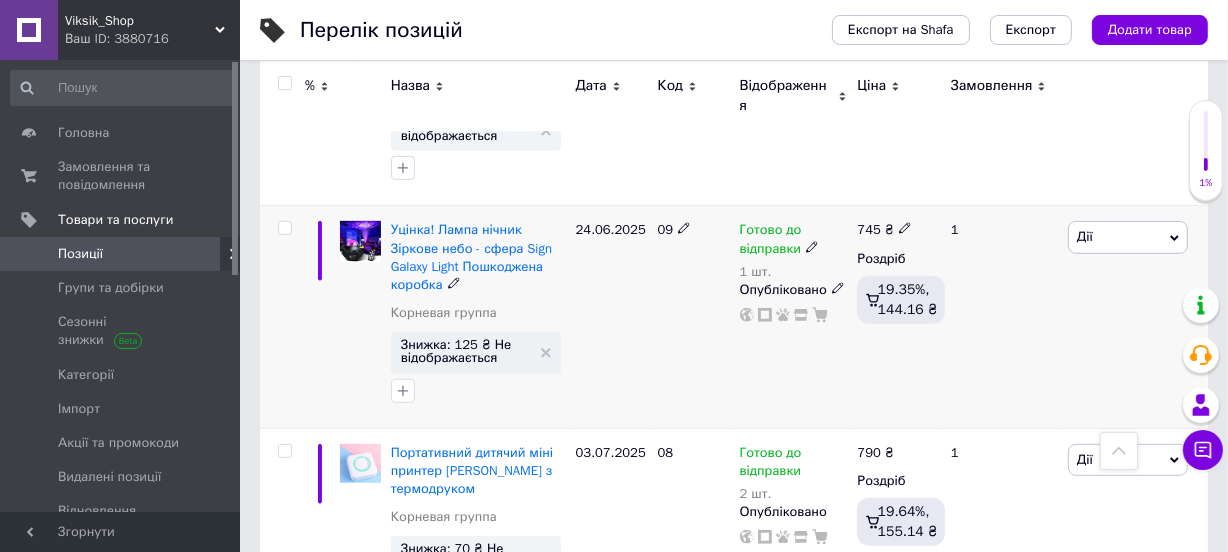 scroll, scrollTop: 836, scrollLeft: 0, axis: vertical 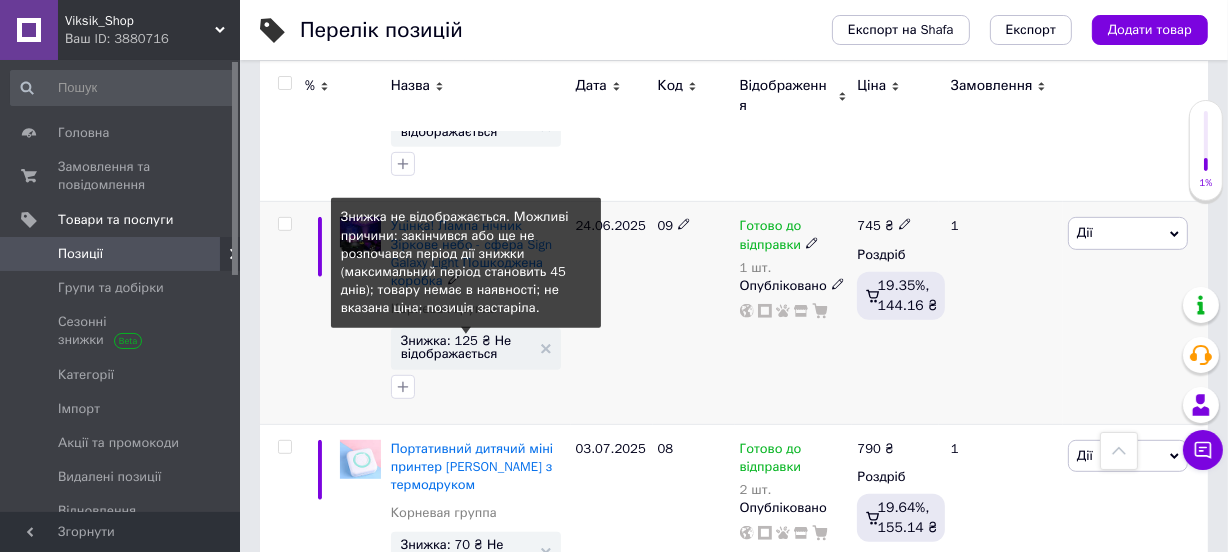 click on "Знижка: 125 ₴ Не відображається" at bounding box center (466, 347) 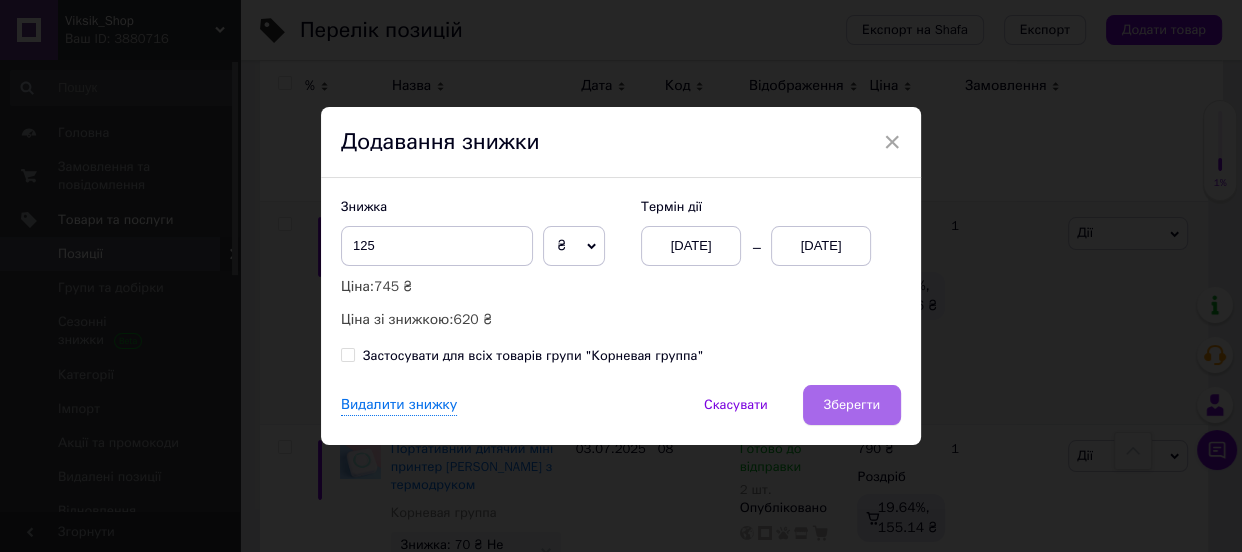 click on "Зберегти" at bounding box center [852, 405] 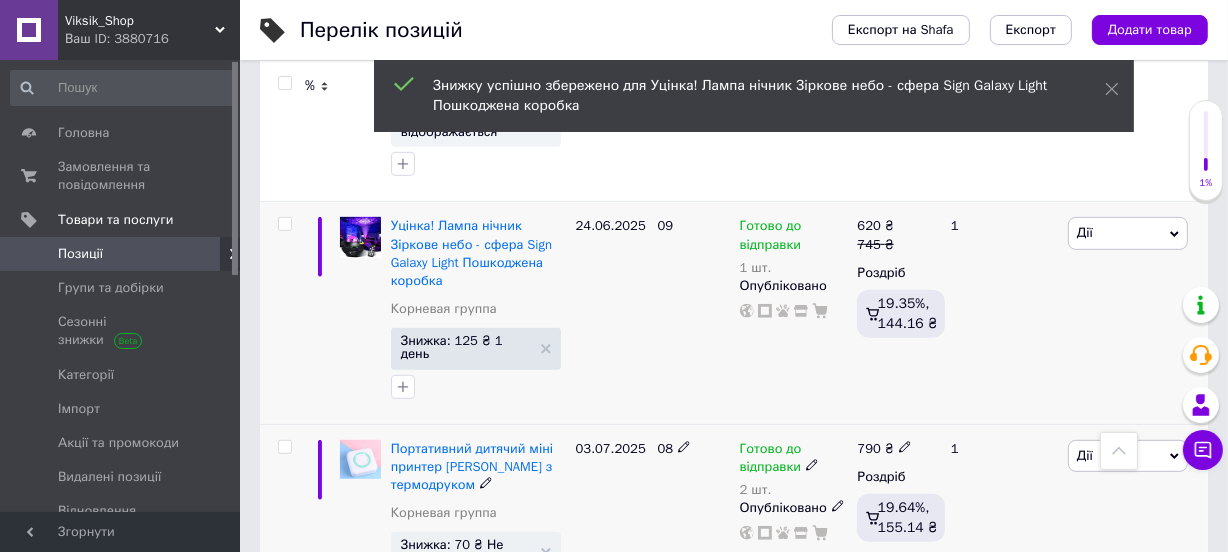 scroll, scrollTop: 957, scrollLeft: 0, axis: vertical 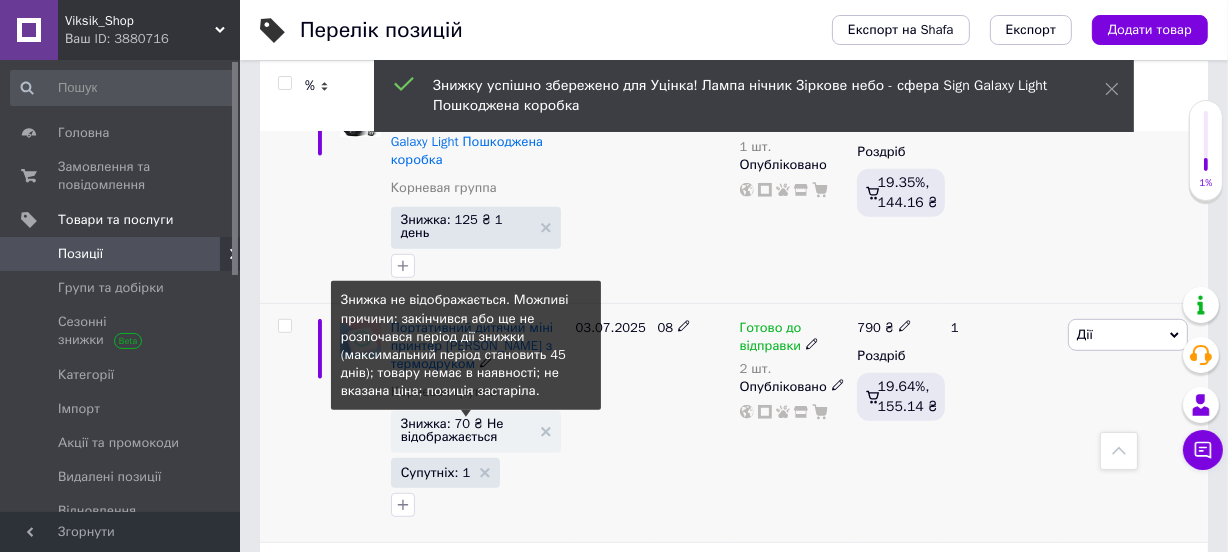 click on "Знижка: 70 ₴ Не відображається" at bounding box center (466, 430) 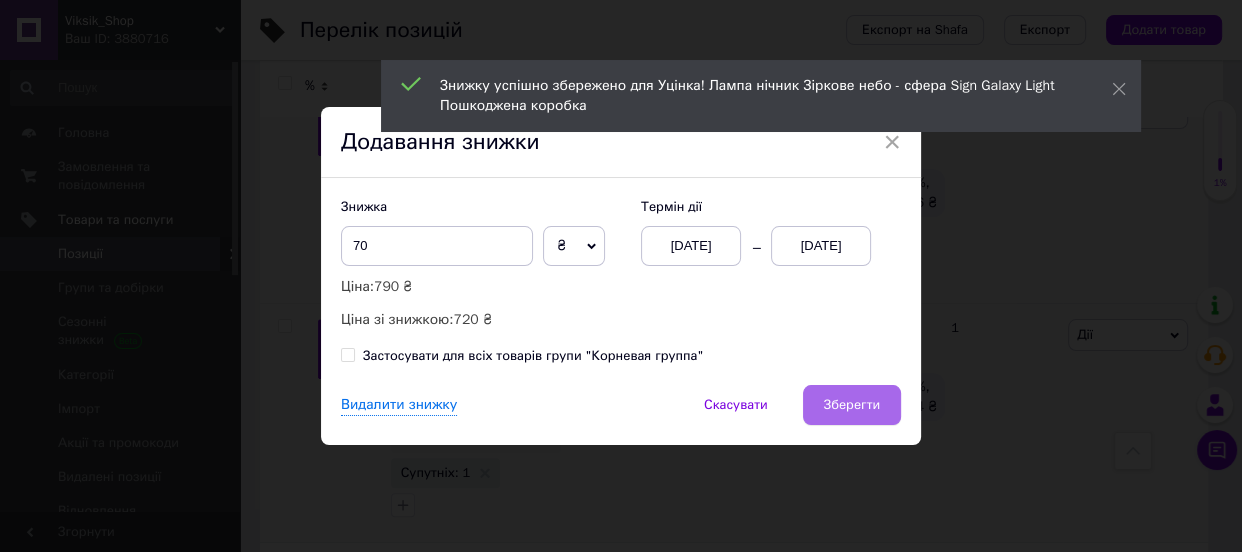 click on "Зберегти" at bounding box center [852, 405] 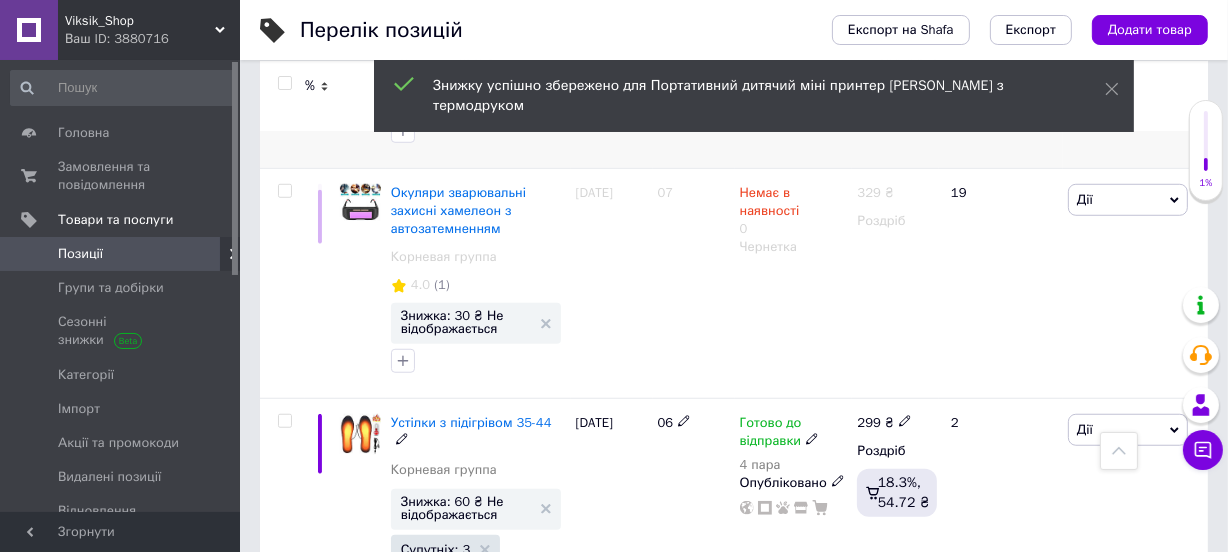 scroll, scrollTop: 1441, scrollLeft: 0, axis: vertical 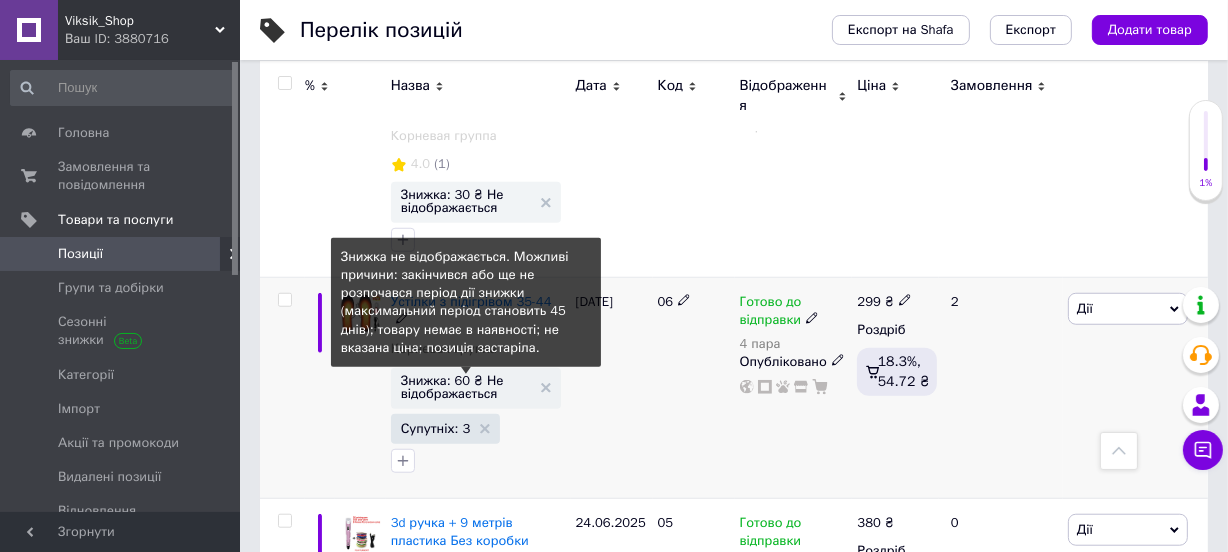 click on "Знижка: 60 ₴ Не відображається" at bounding box center (466, 387) 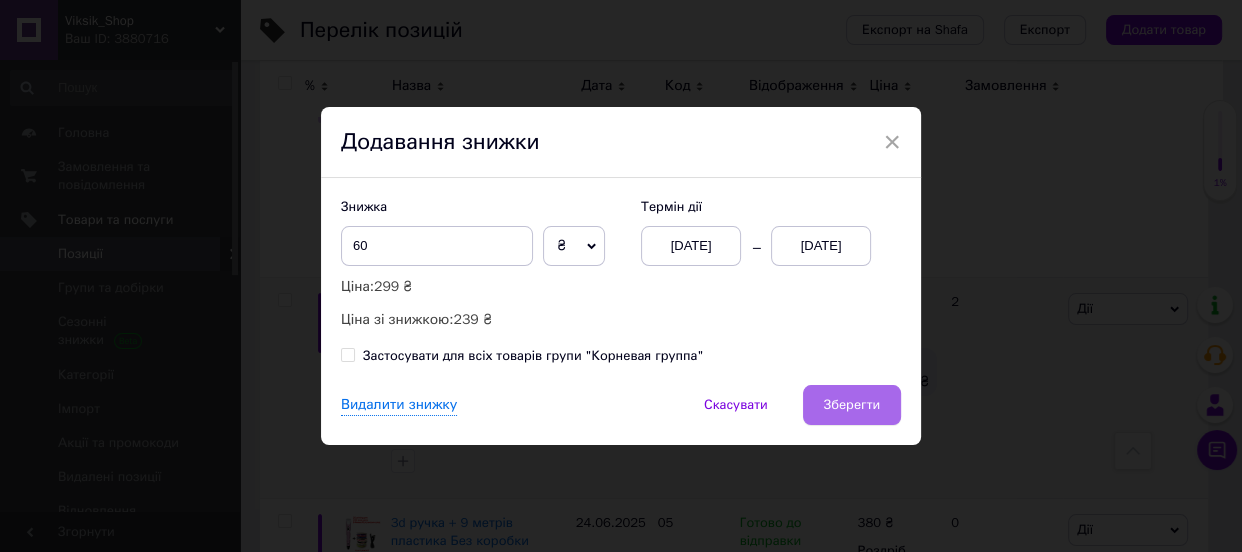 click on "Зберегти" at bounding box center (852, 405) 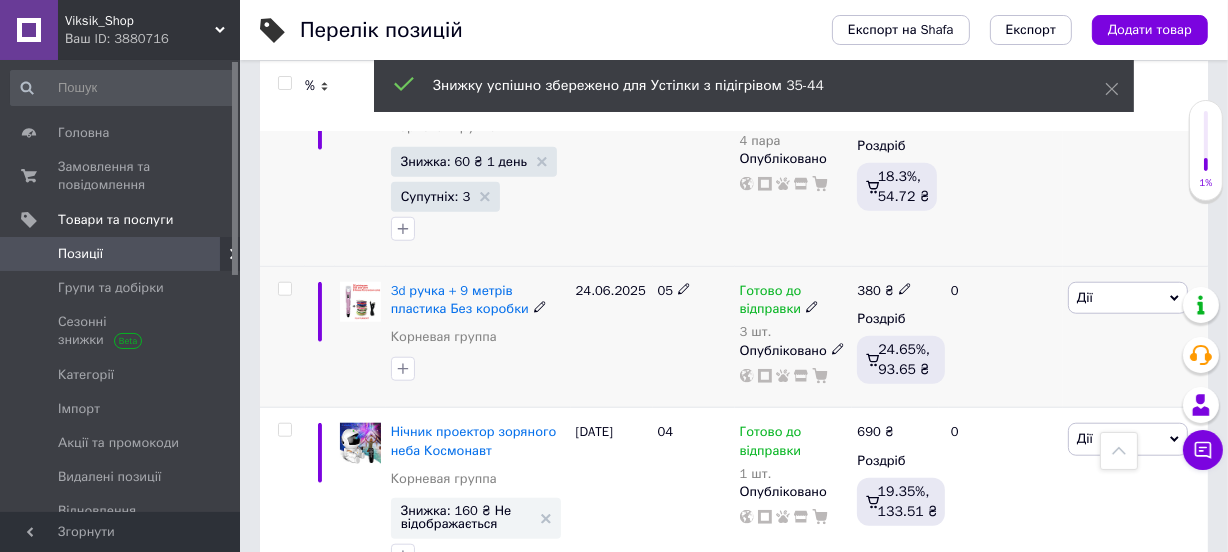 scroll, scrollTop: 1684, scrollLeft: 0, axis: vertical 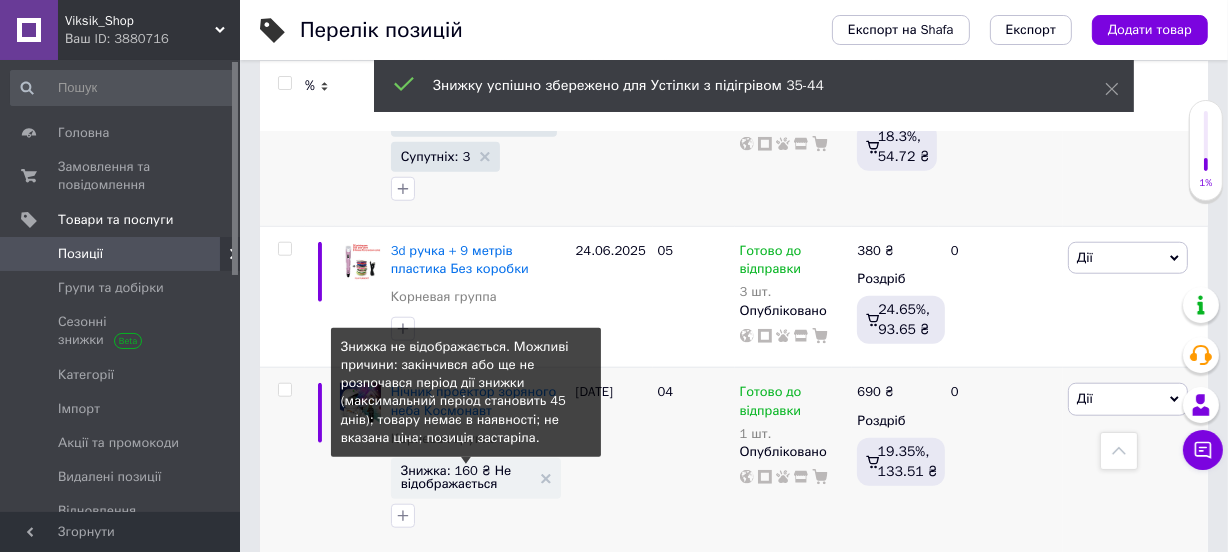click on "Знижка: 160 ₴ Не відображається" at bounding box center (466, 477) 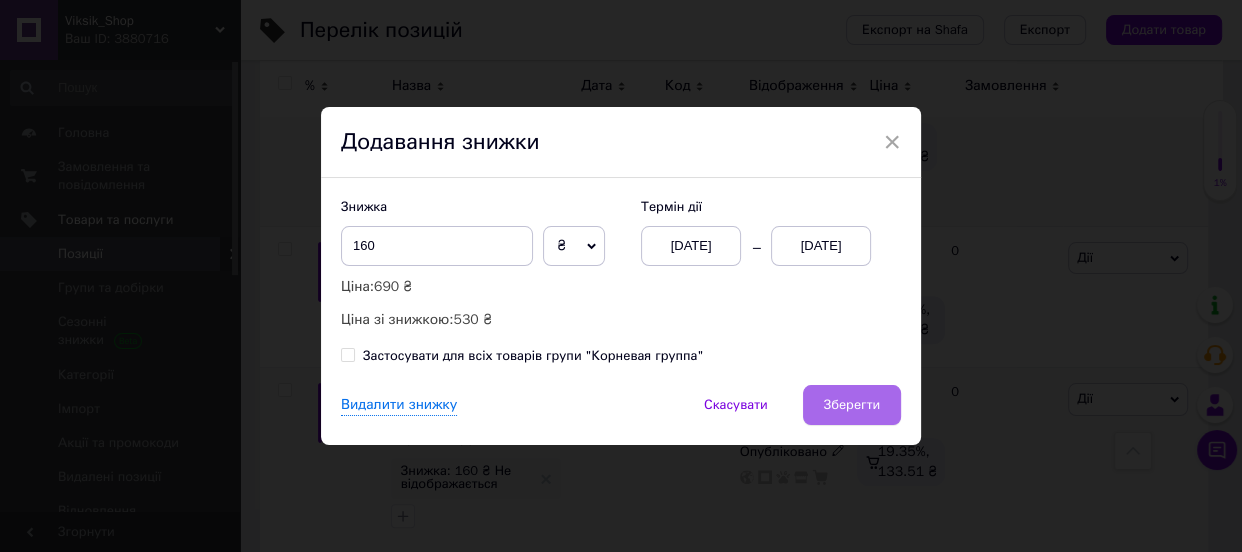 click on "Зберегти" at bounding box center [852, 405] 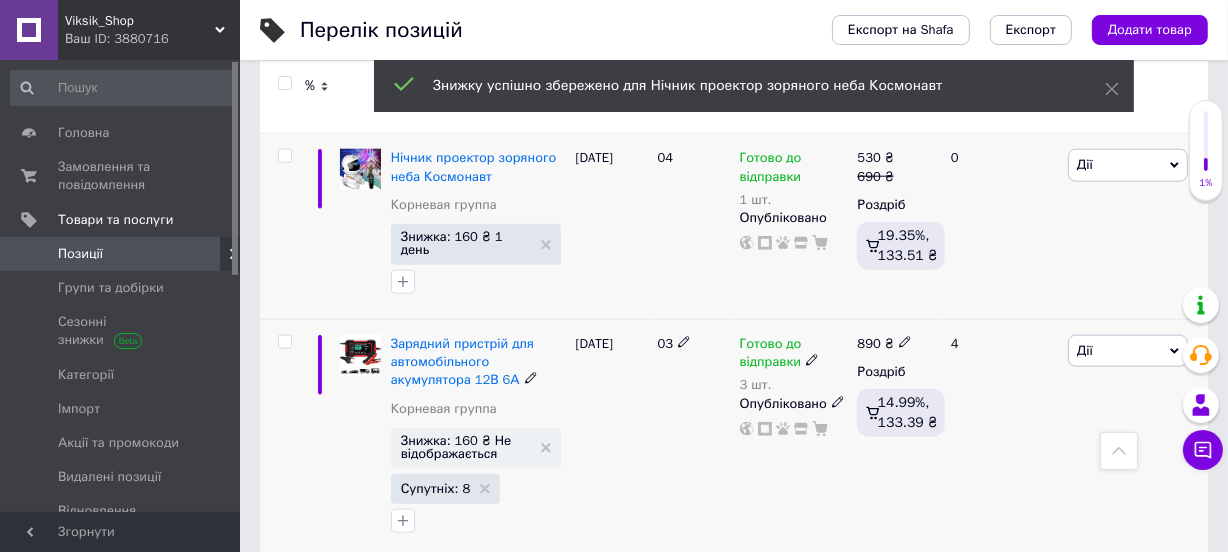 scroll, scrollTop: 1927, scrollLeft: 0, axis: vertical 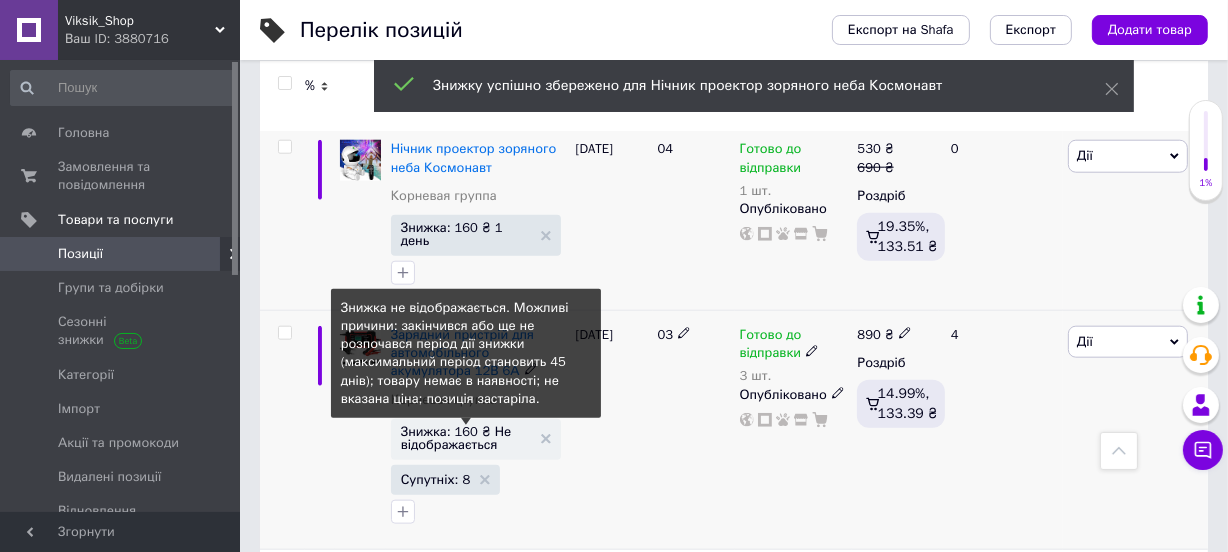 click on "Знижка: 160 ₴ Не відображається" at bounding box center [466, 438] 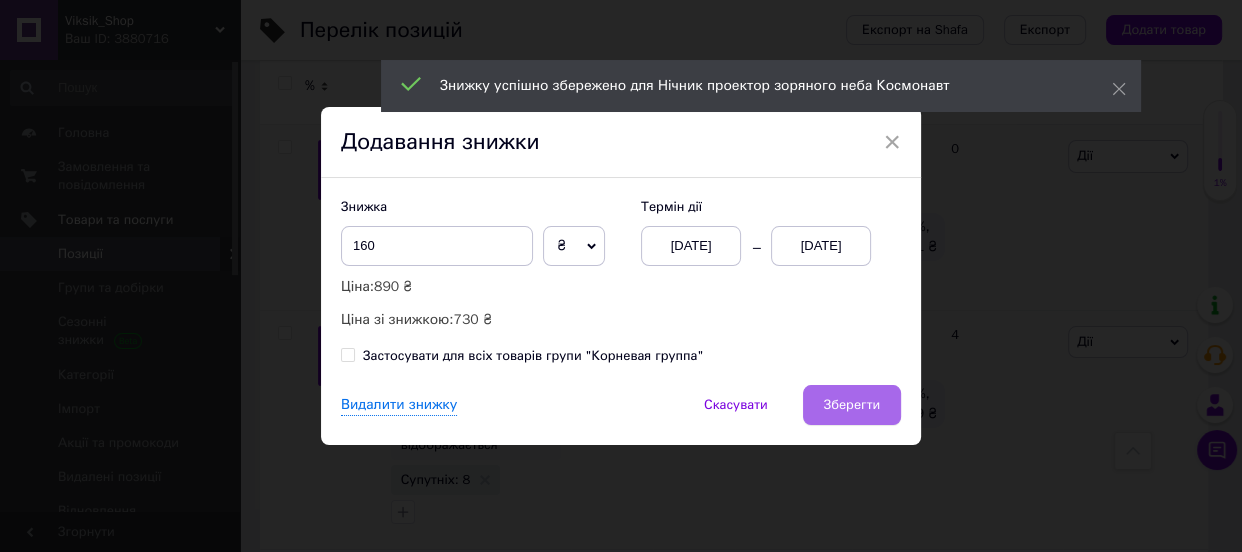 click on "Зберегти" at bounding box center [852, 405] 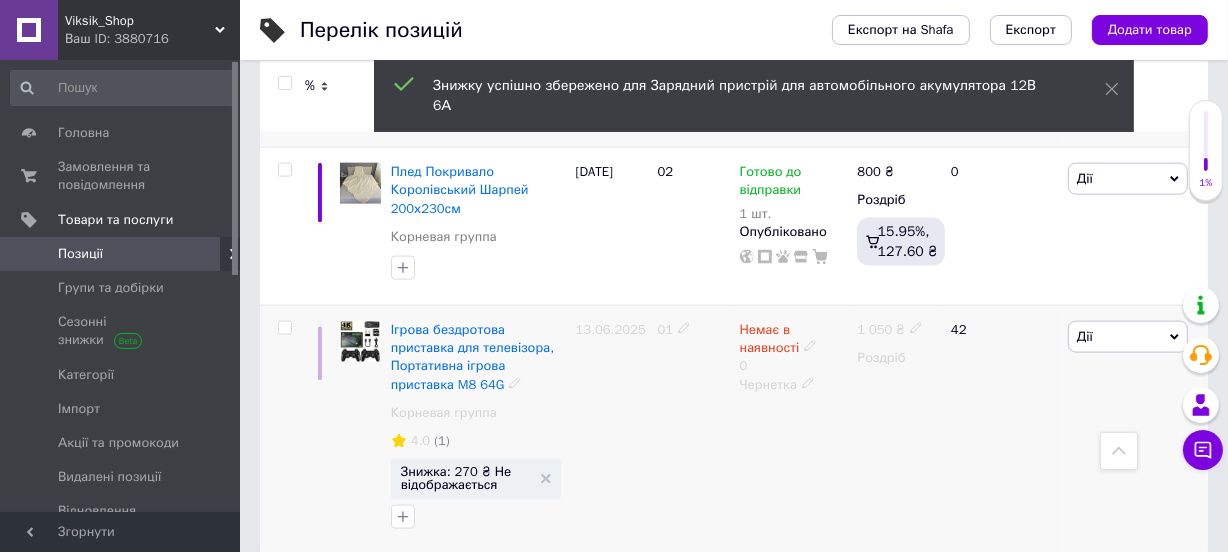 scroll, scrollTop: 2340, scrollLeft: 0, axis: vertical 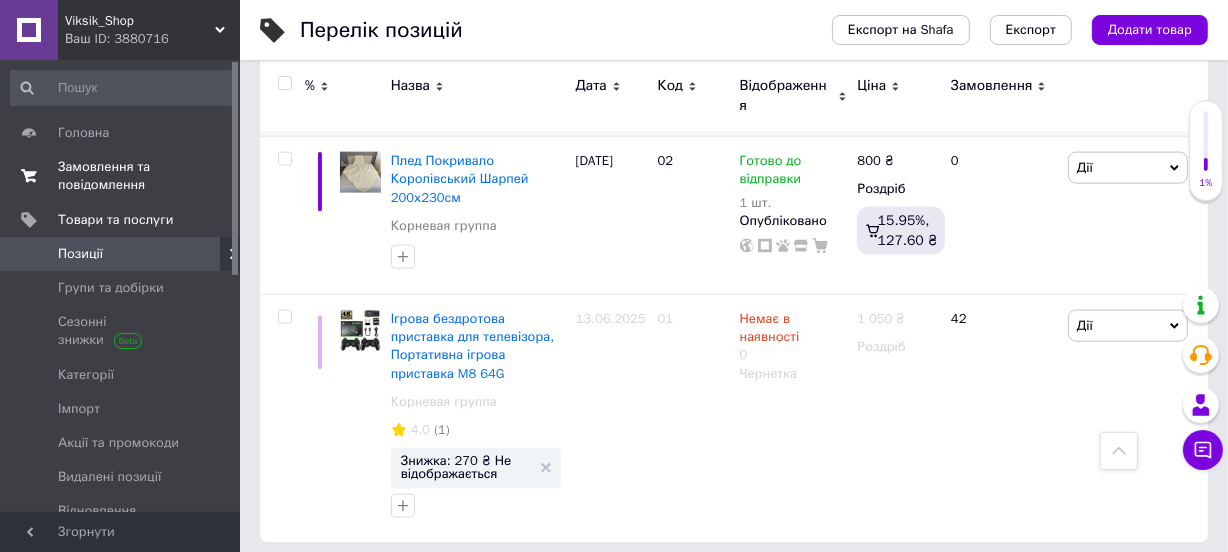 click on "Замовлення та повідомлення" at bounding box center (121, 176) 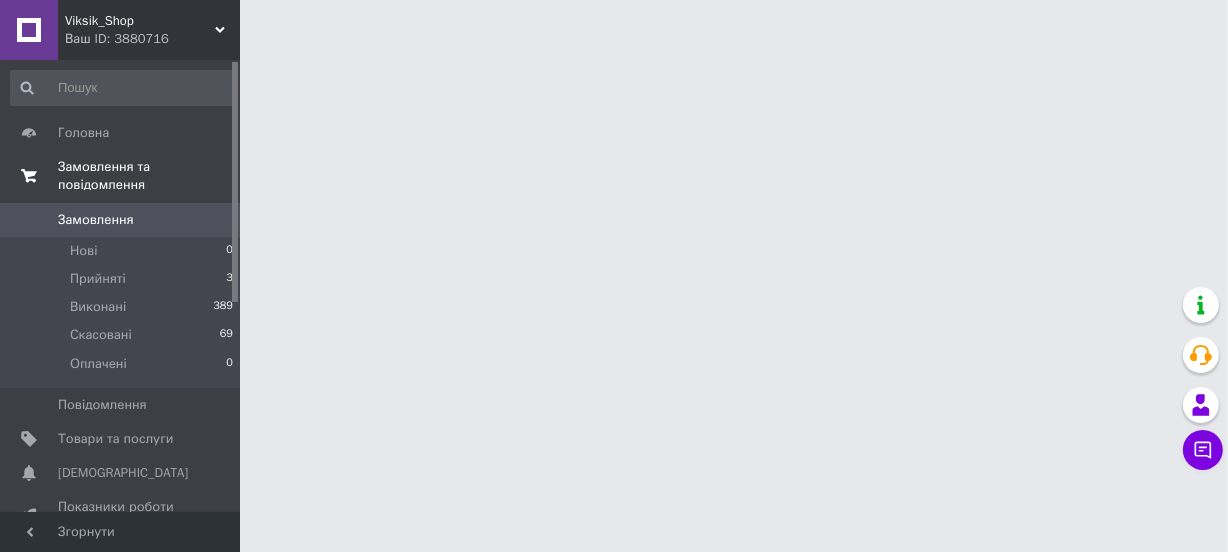 scroll, scrollTop: 0, scrollLeft: 0, axis: both 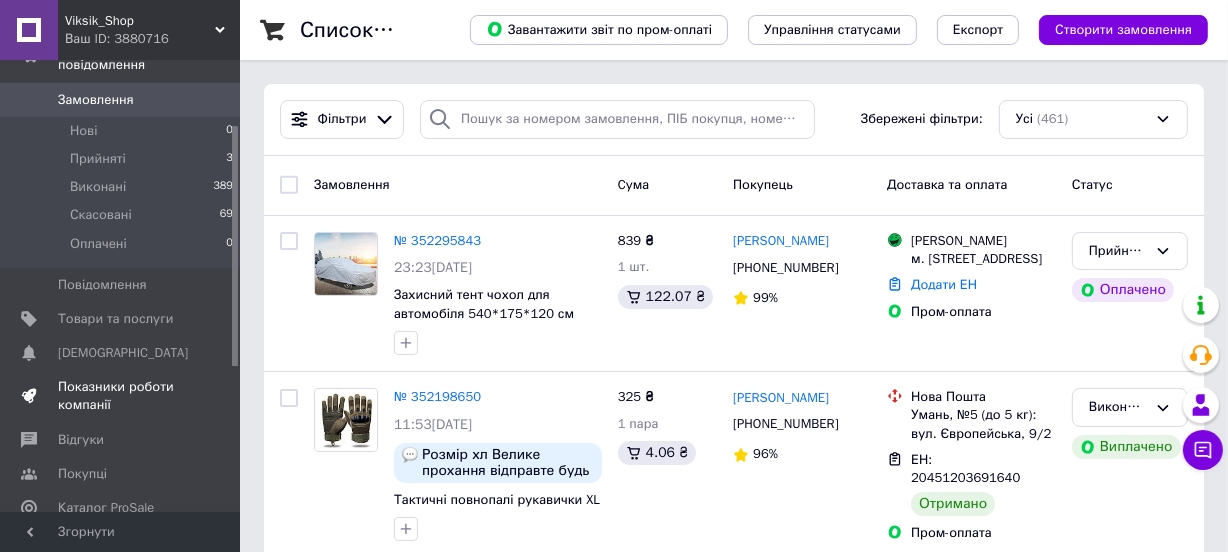 click on "Показники роботи компанії" at bounding box center (121, 396) 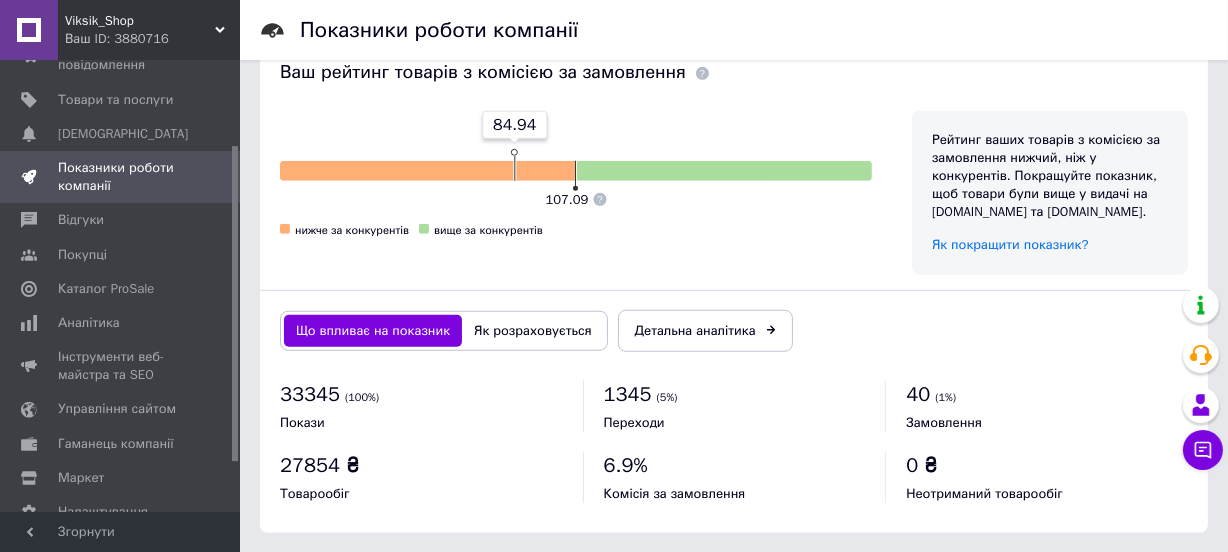 scroll, scrollTop: 1310, scrollLeft: 0, axis: vertical 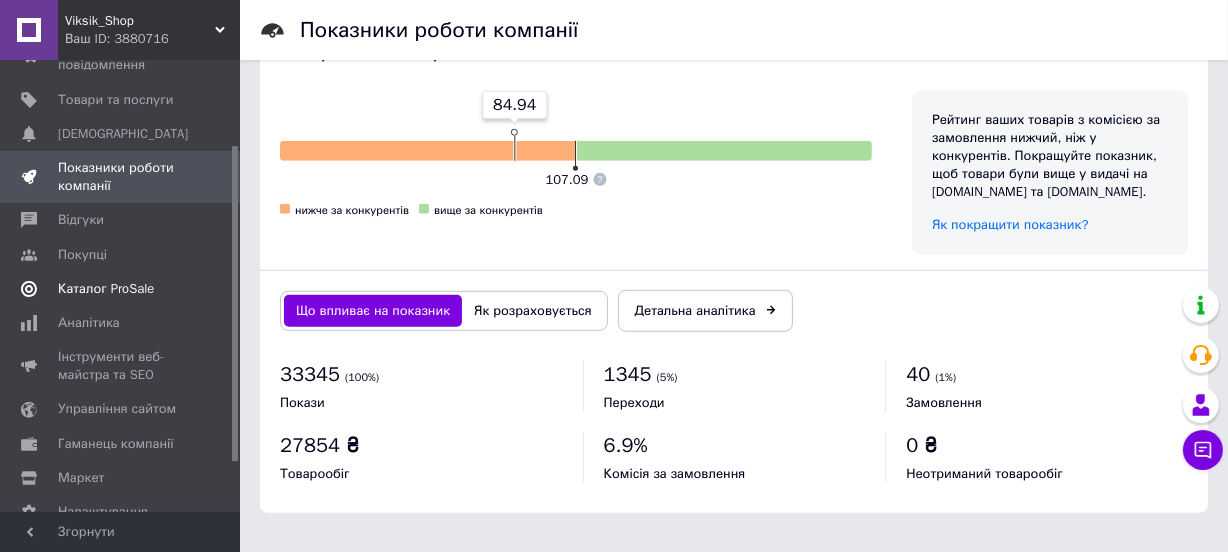 click on "Каталог ProSale" at bounding box center [106, 289] 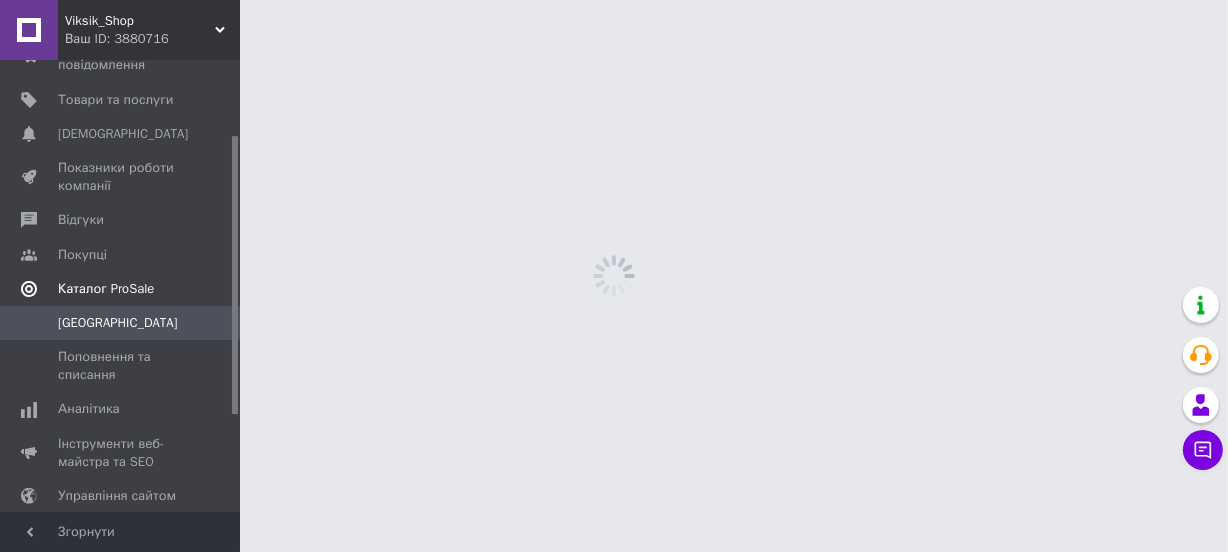scroll, scrollTop: 0, scrollLeft: 0, axis: both 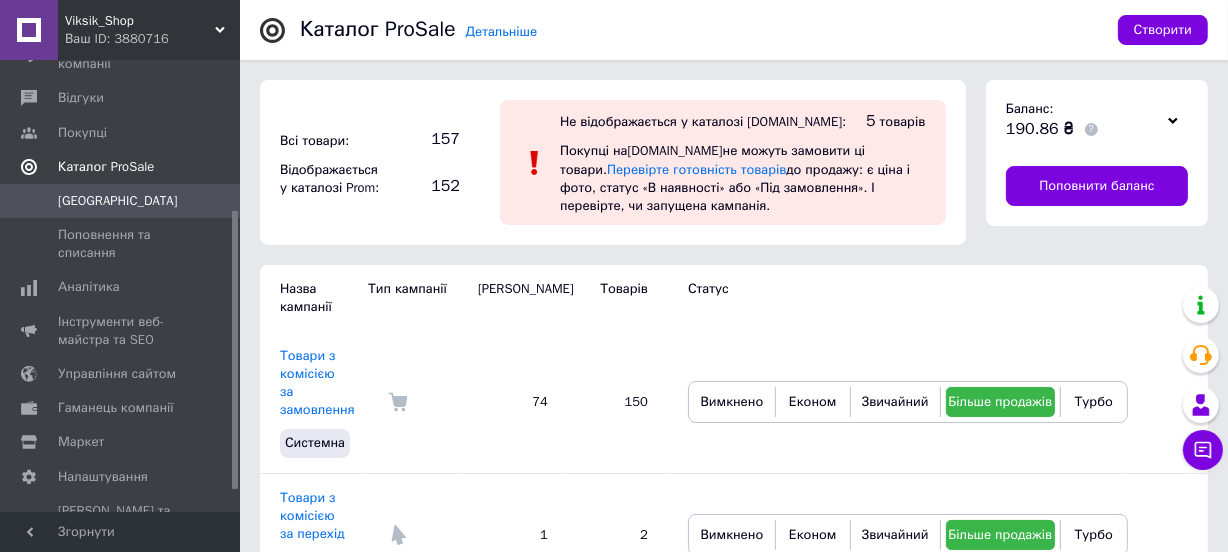 click on "Аналітика" at bounding box center (89, 287) 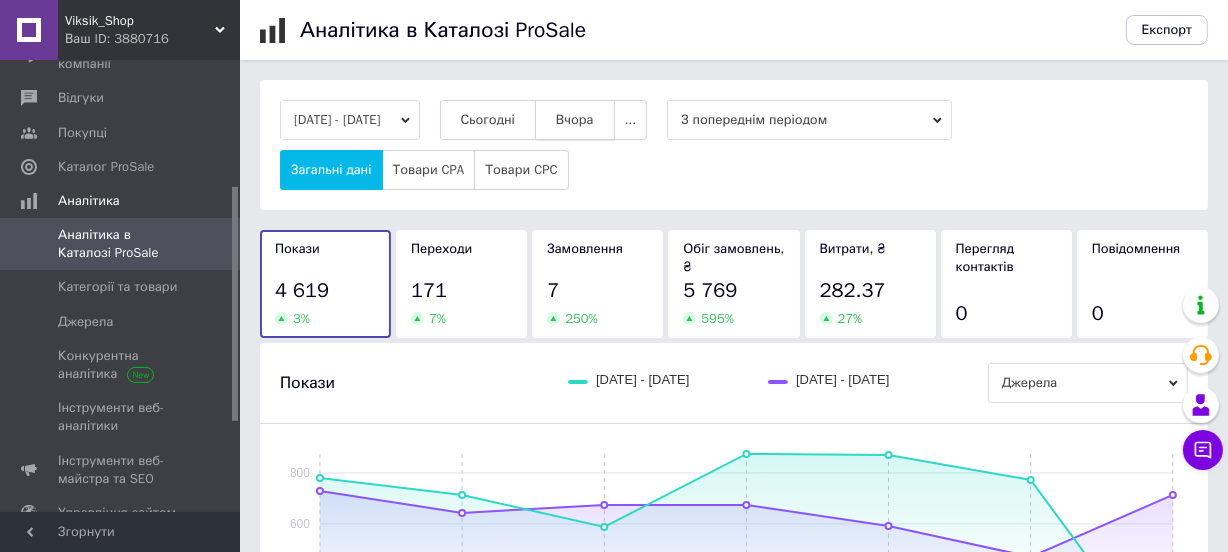 click on "Вчора" at bounding box center (575, 120) 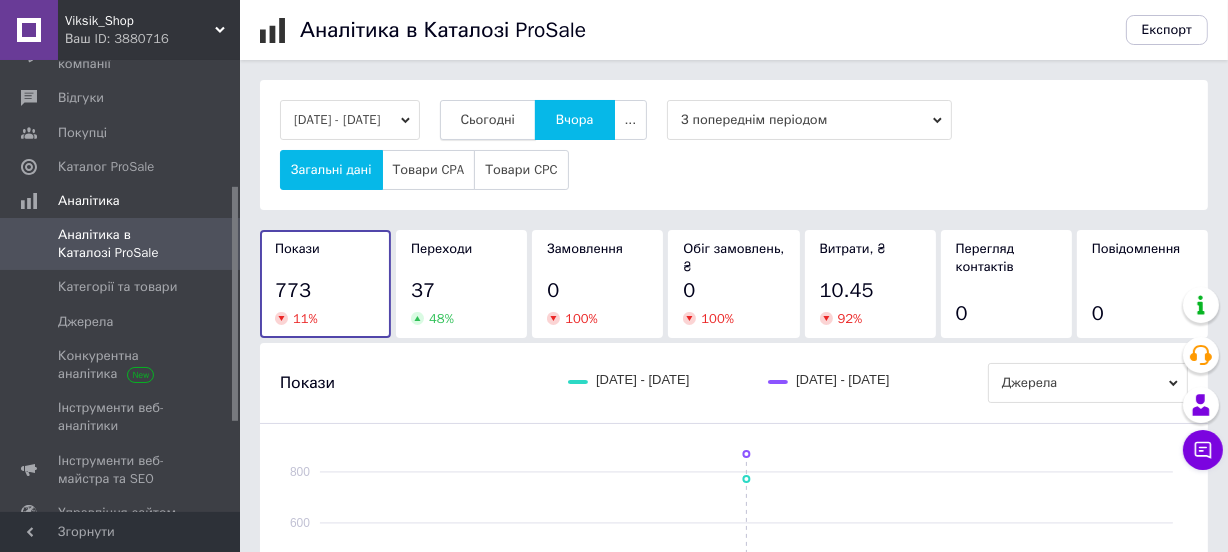 click on "Сьогодні" at bounding box center (488, 120) 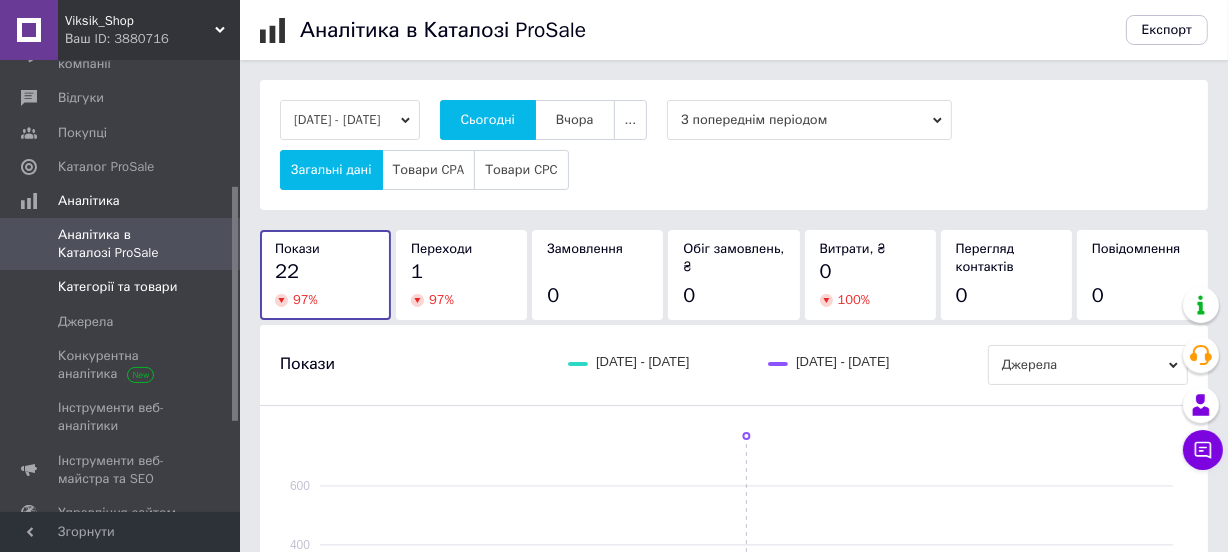 click on "Категорії та товари" at bounding box center (117, 287) 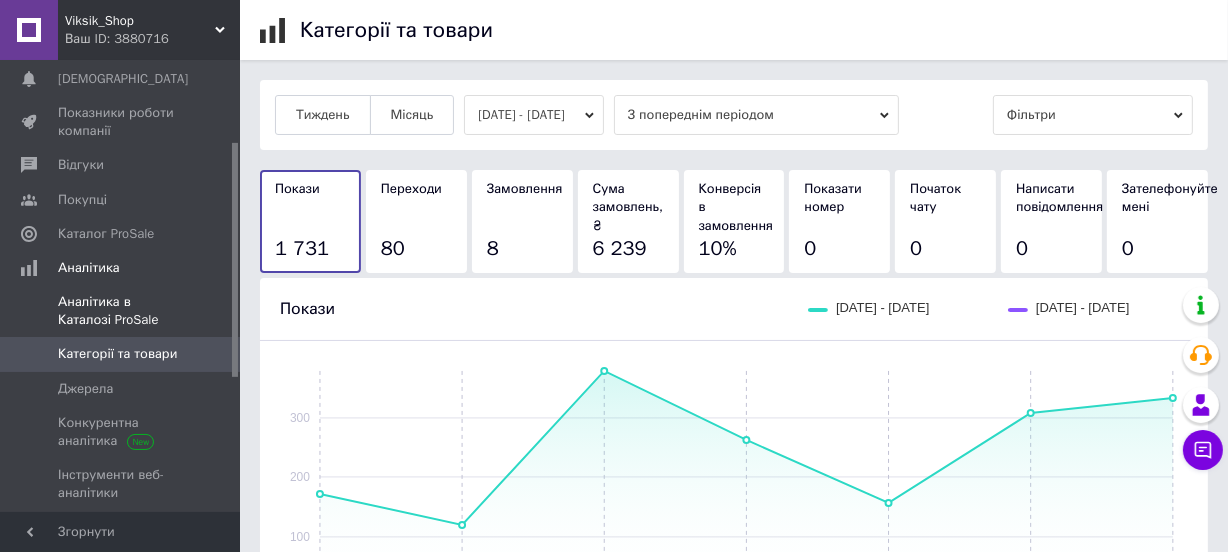 scroll, scrollTop: 120, scrollLeft: 0, axis: vertical 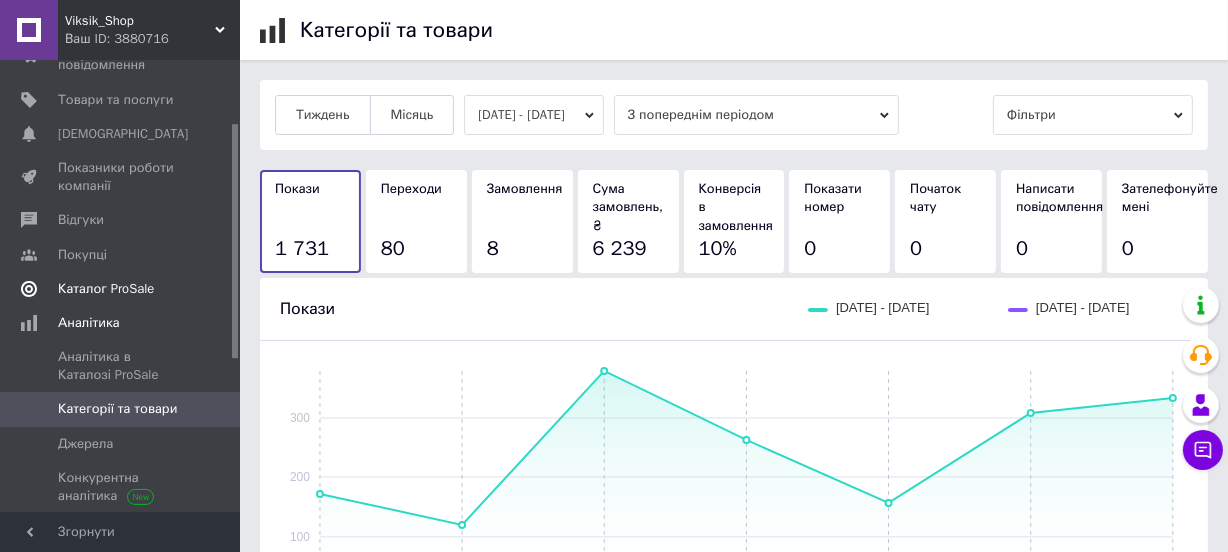 click on "Каталог ProSale" at bounding box center [106, 289] 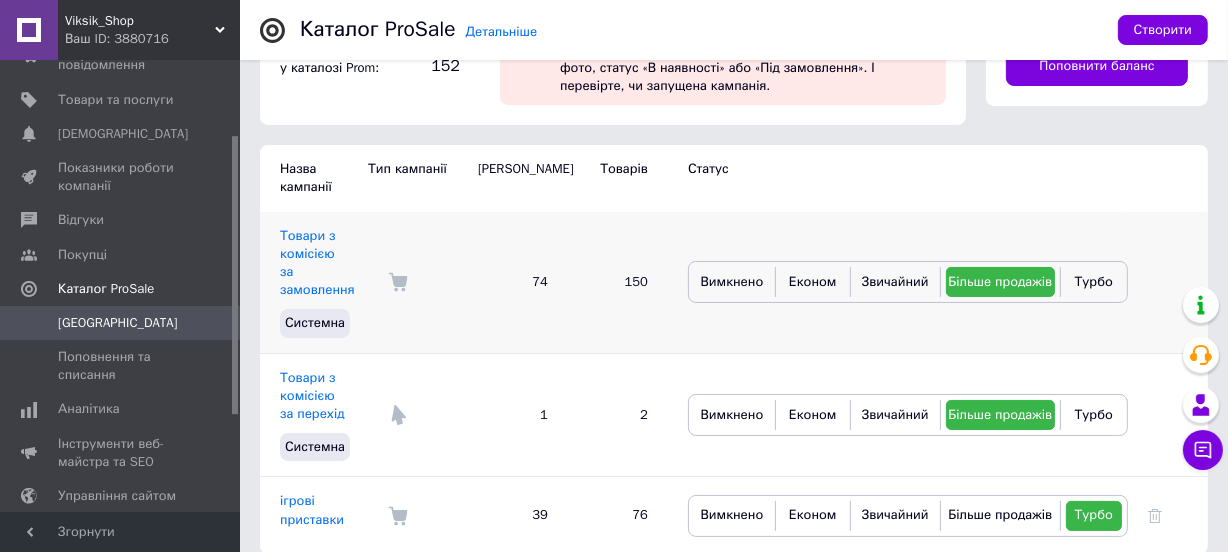 scroll, scrollTop: 123, scrollLeft: 0, axis: vertical 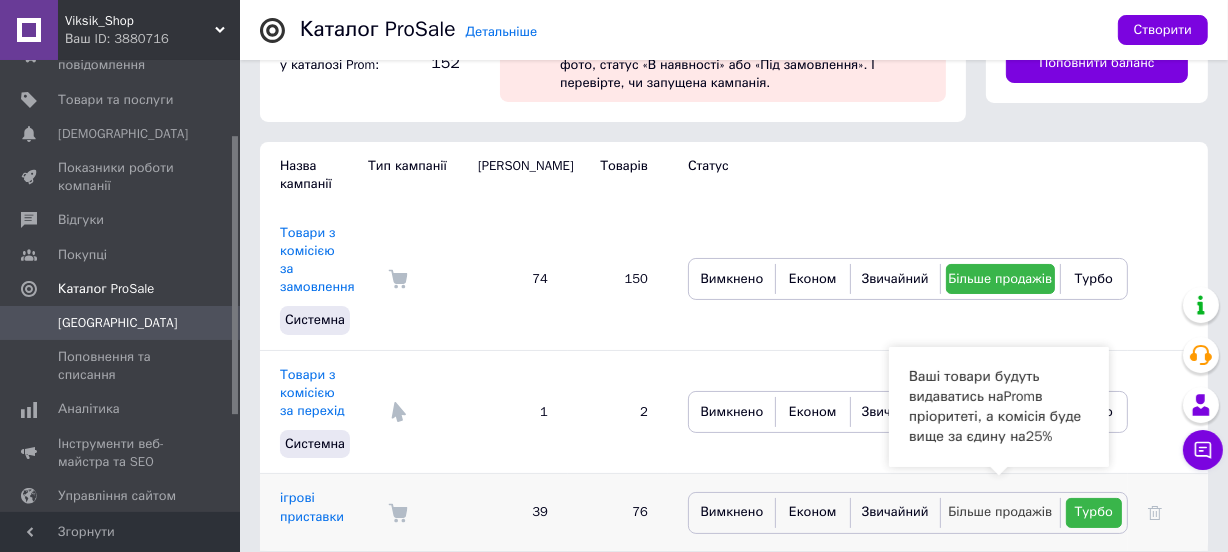 click on "Більше продажів" at bounding box center [1000, 511] 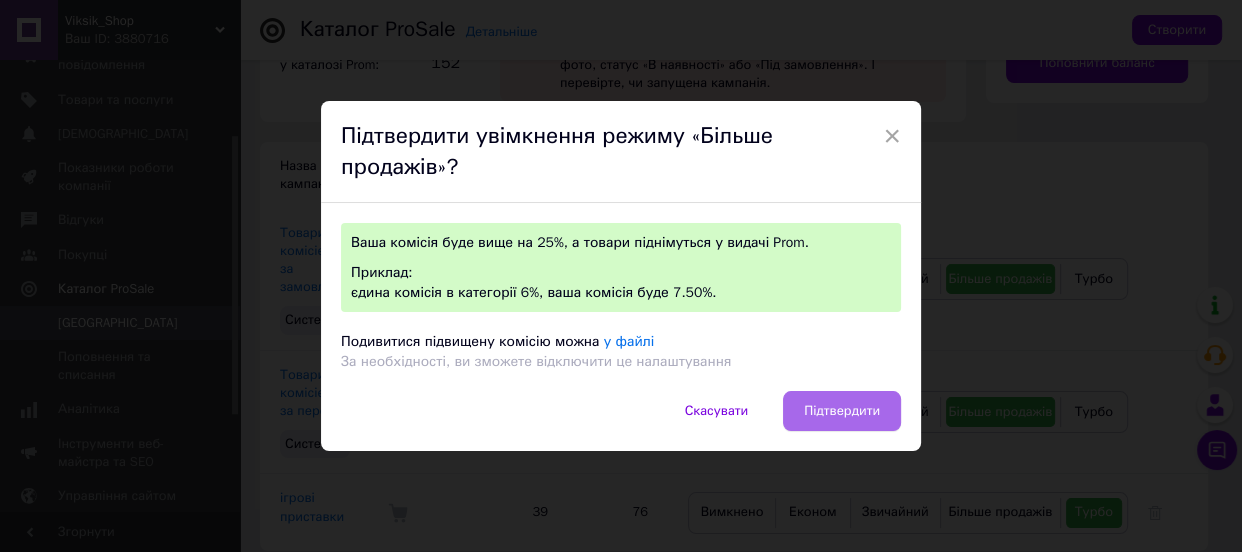 click on "Підтвердити" at bounding box center [842, 411] 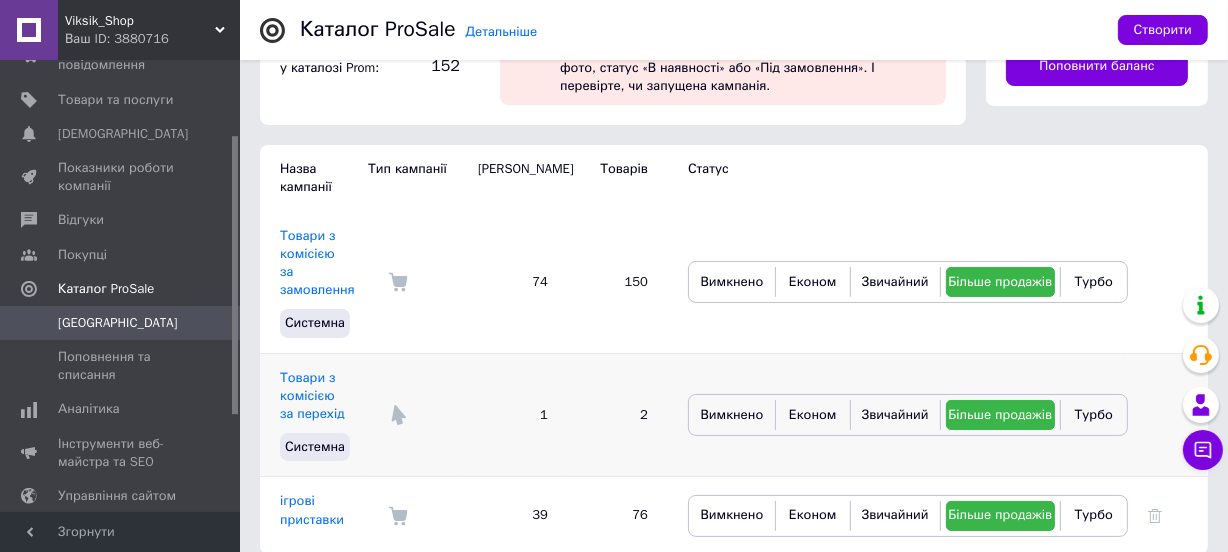 scroll, scrollTop: 0, scrollLeft: 0, axis: both 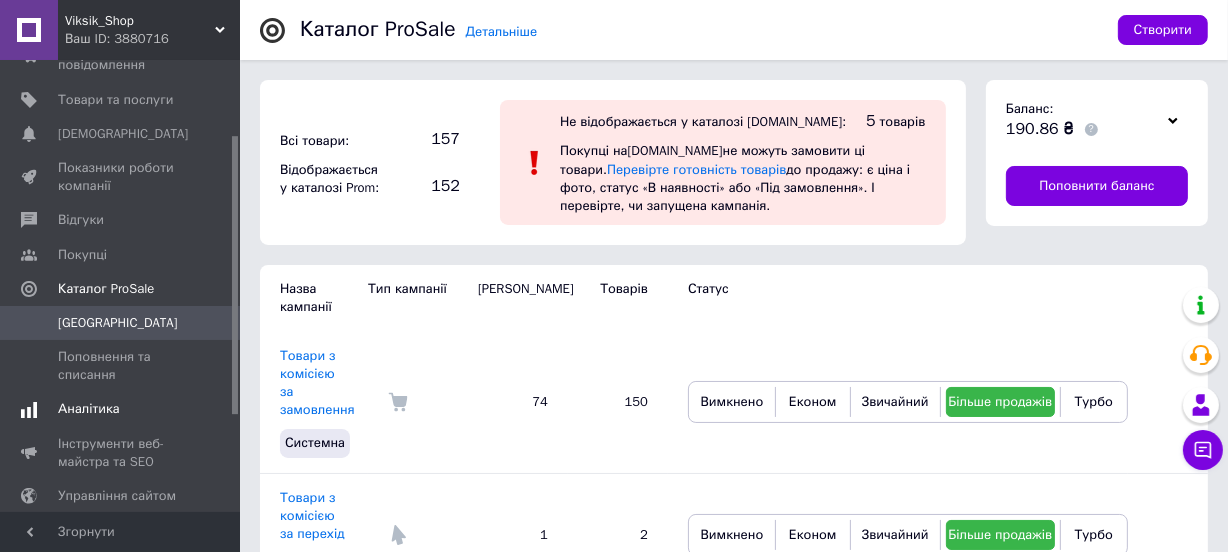 click on "Аналітика" at bounding box center [89, 409] 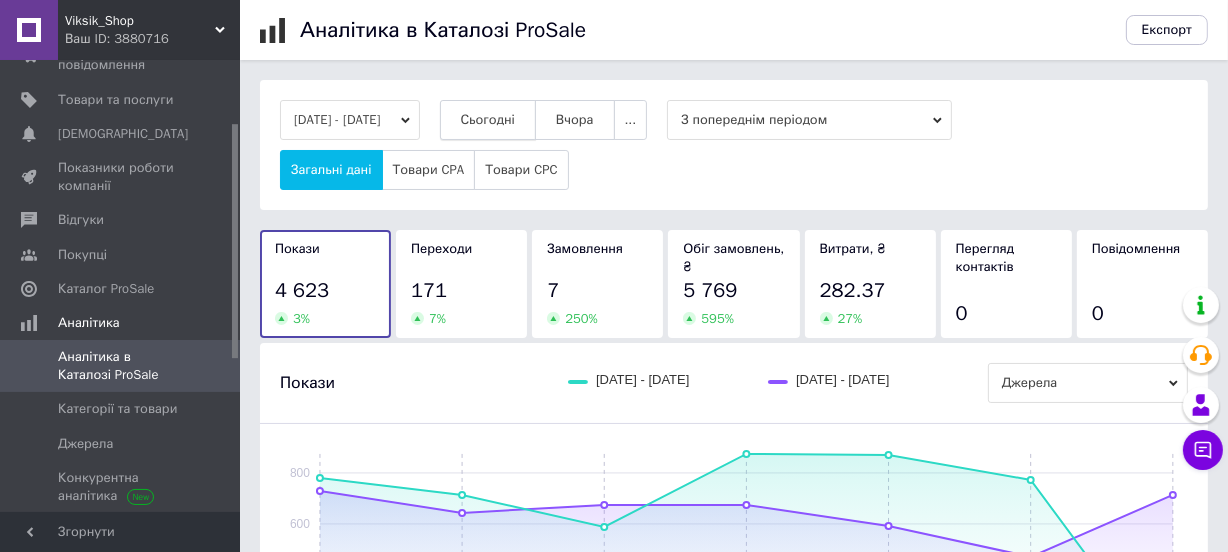 click on "Сьогодні" at bounding box center (488, 120) 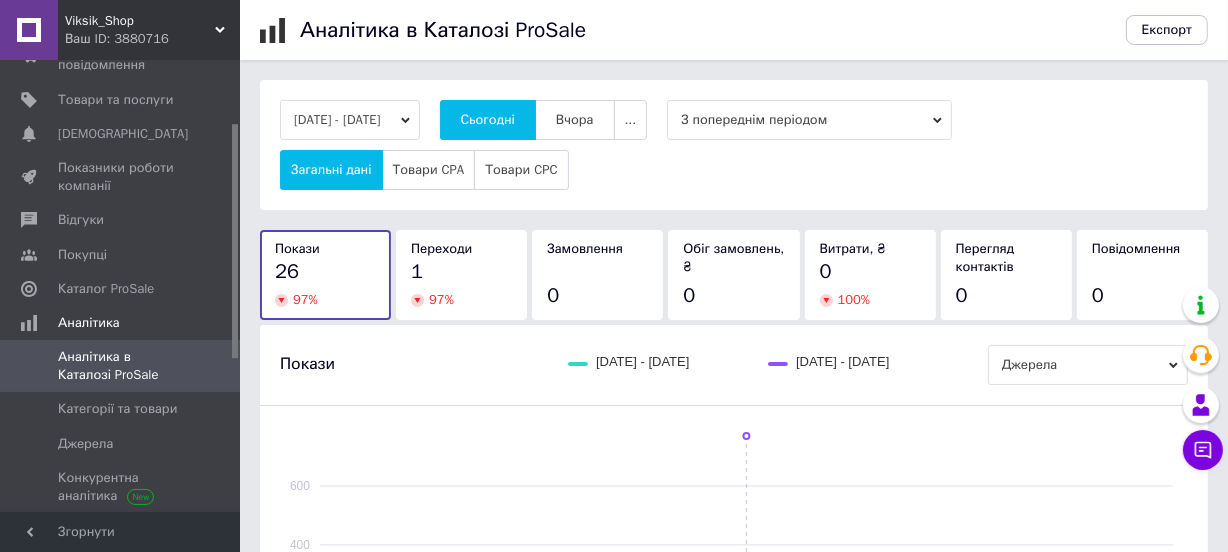 type 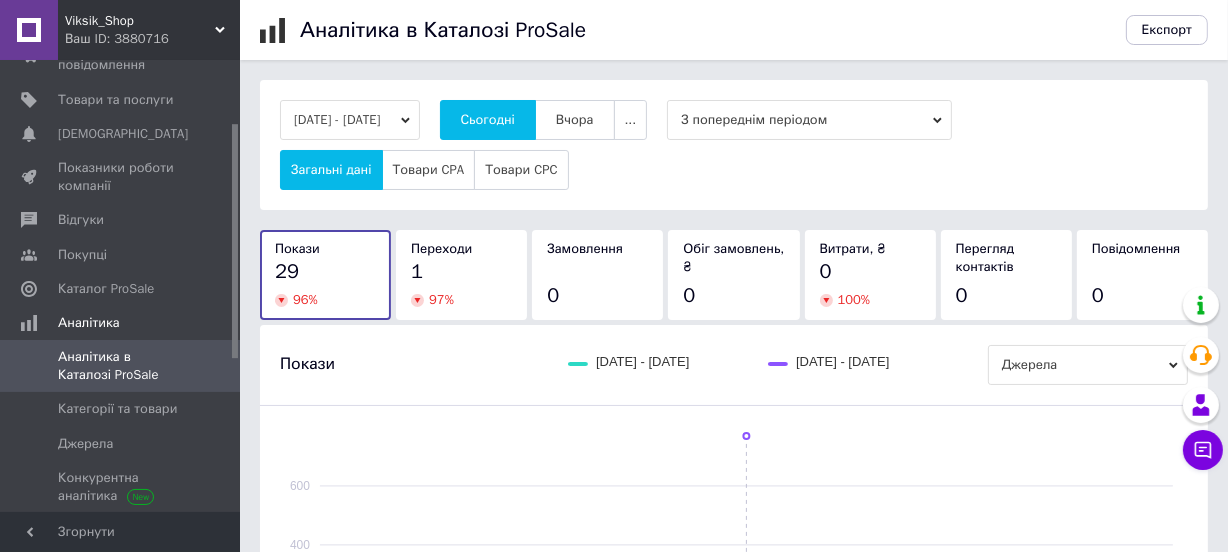 click on "Сьогодні" at bounding box center [488, 120] 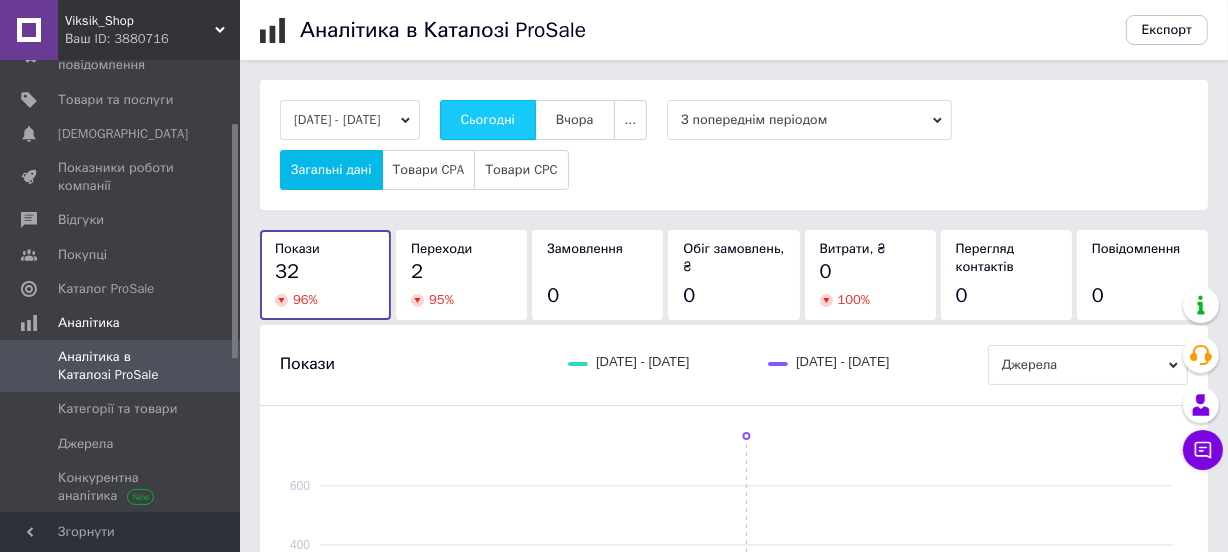 click on "Сьогодні" at bounding box center [488, 120] 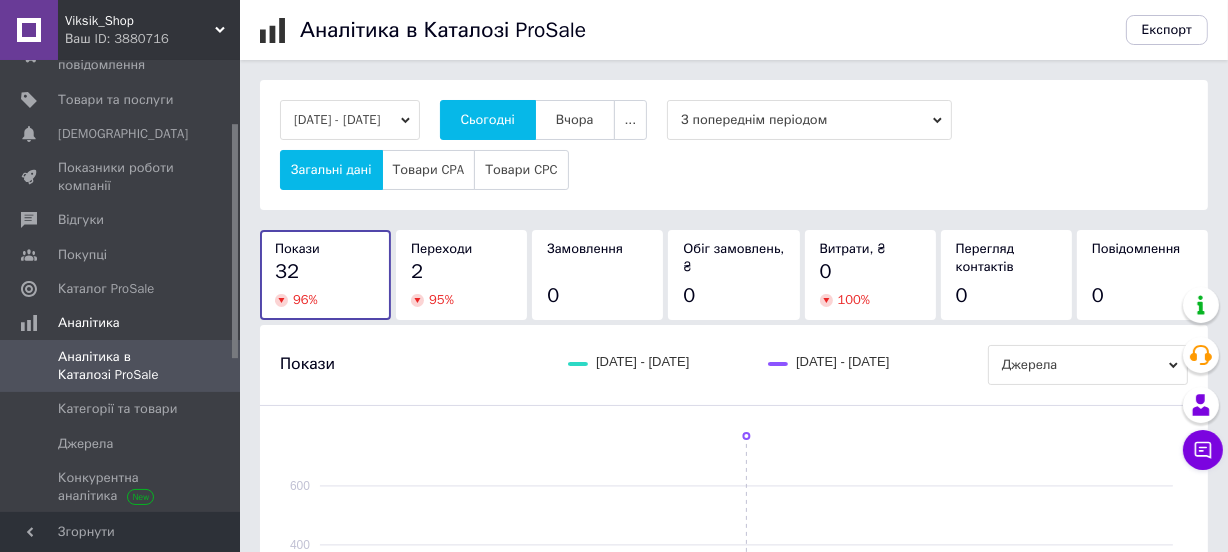 click on "Сьогодні" at bounding box center [488, 120] 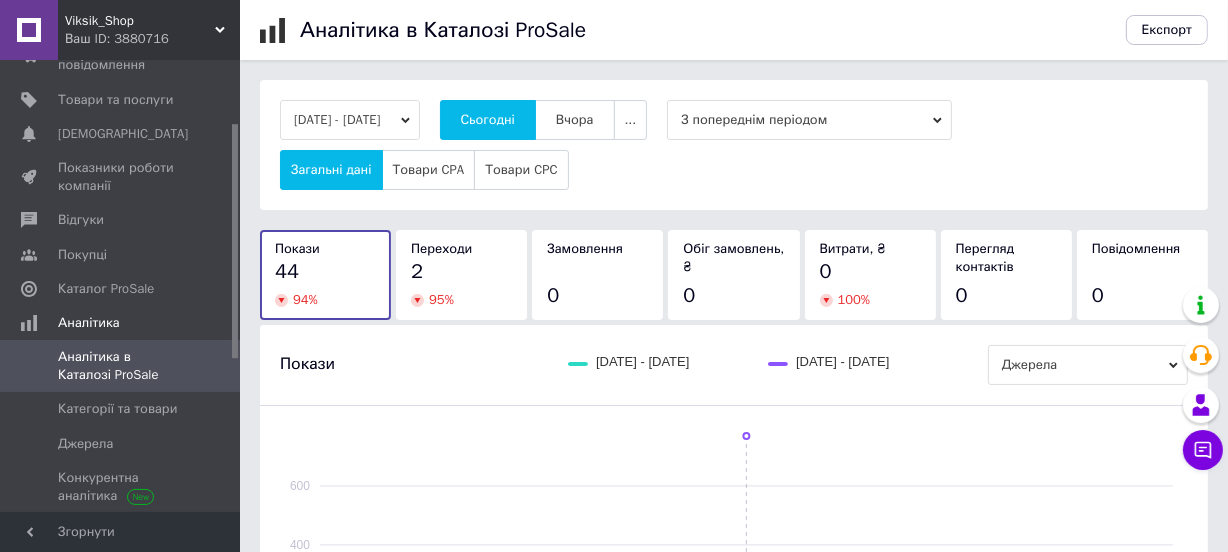 click on "Сьогодні" at bounding box center (488, 120) 